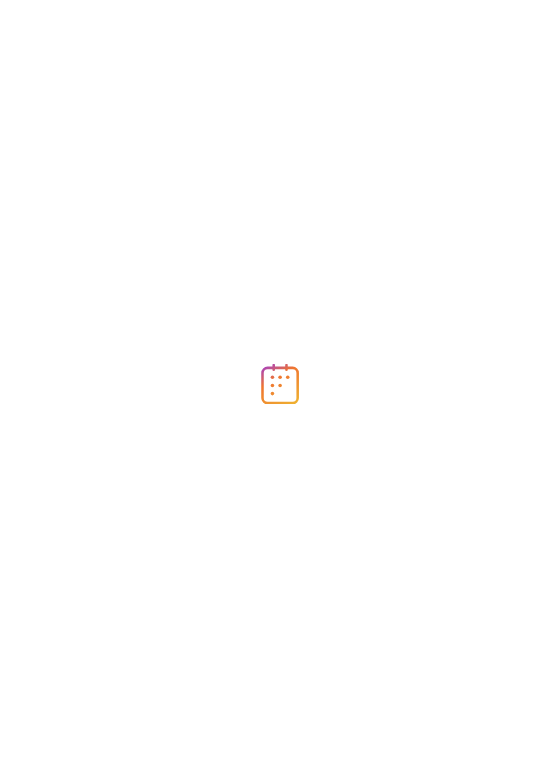 scroll, scrollTop: 0, scrollLeft: 0, axis: both 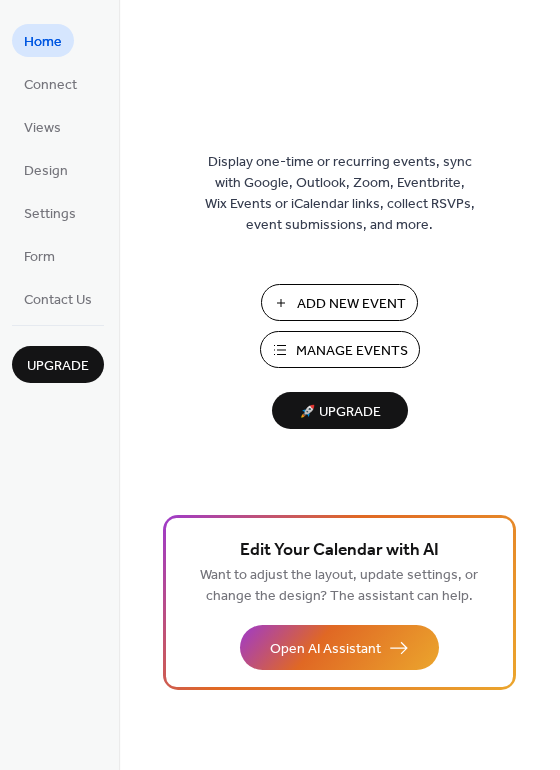 click on "Add New Event Manage Events 🚀 Upgrade" at bounding box center [340, 356] 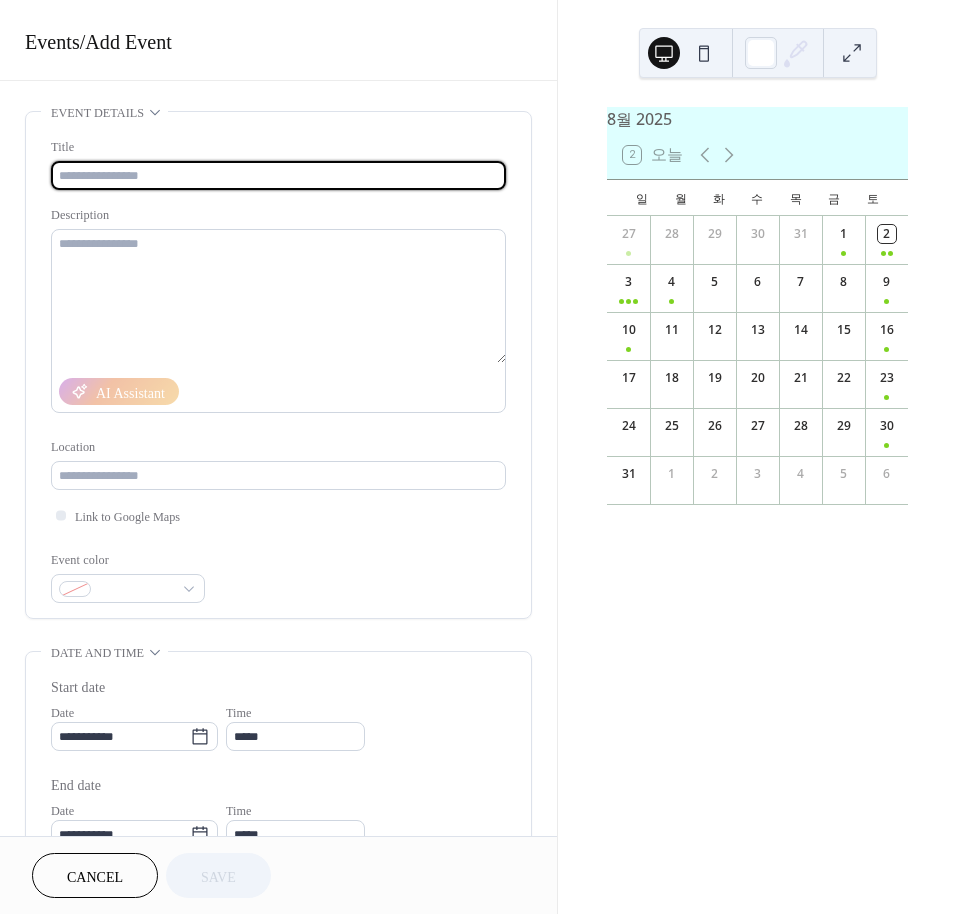 scroll, scrollTop: 0, scrollLeft: 0, axis: both 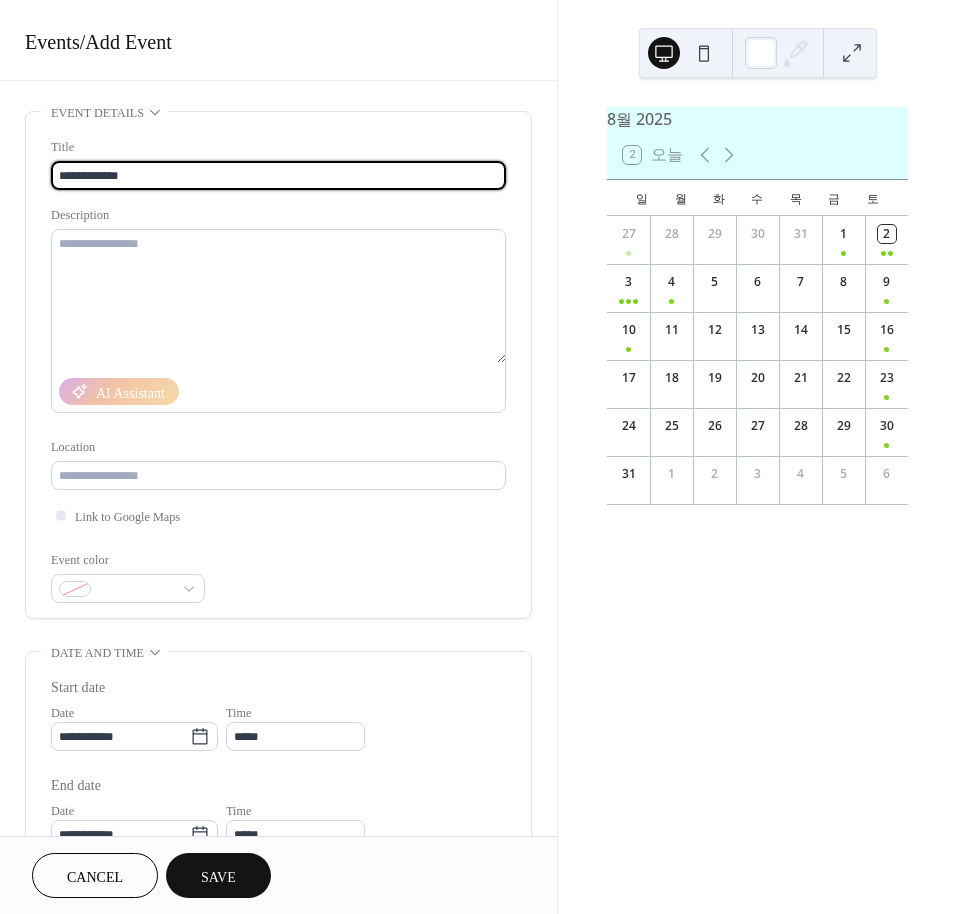 type on "**********" 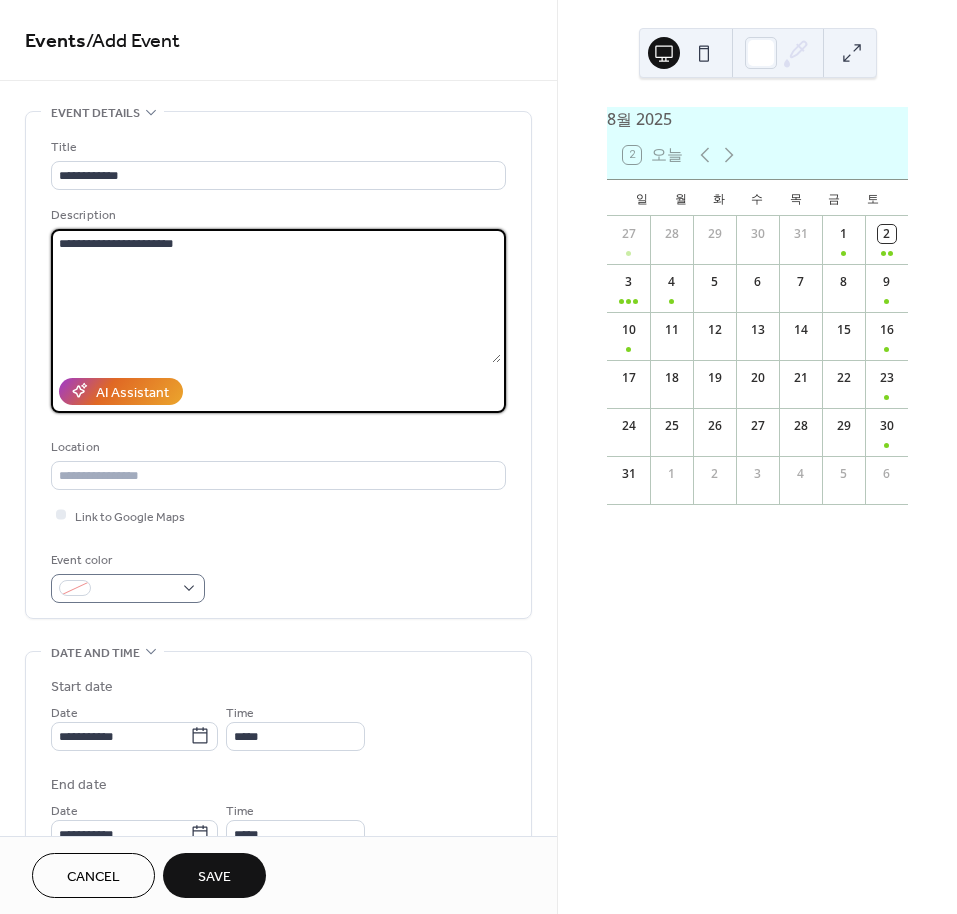 type on "**********" 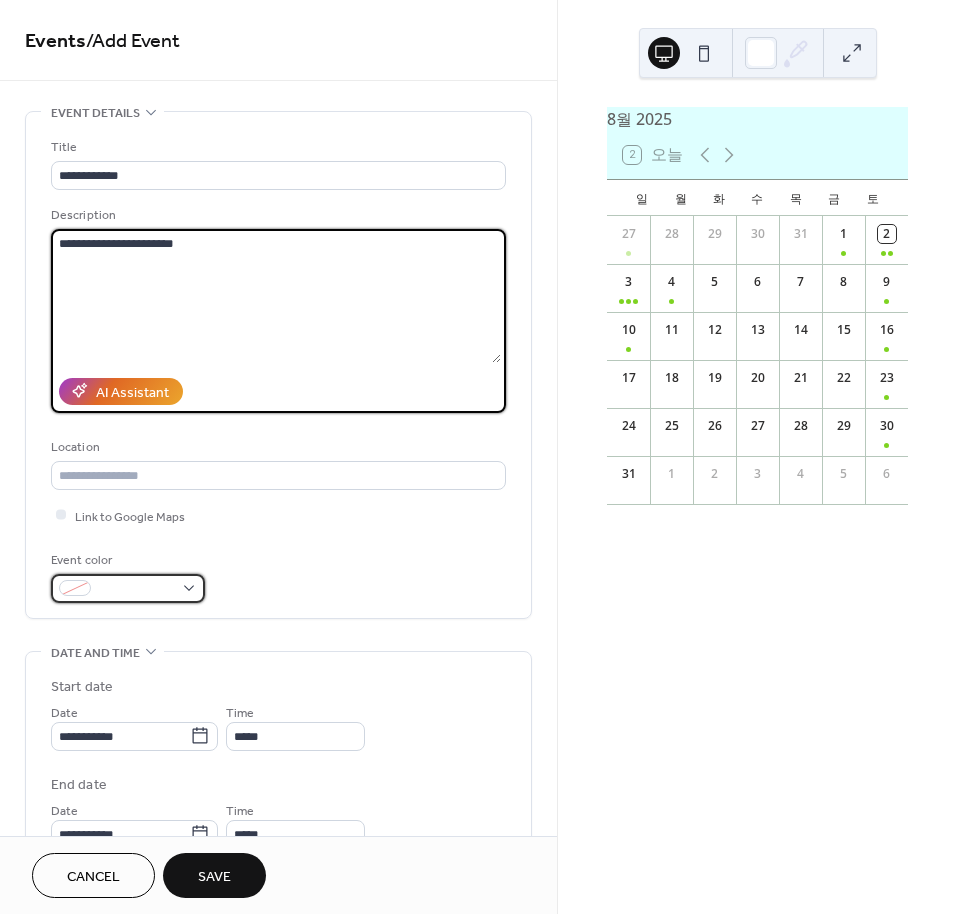 click at bounding box center [136, 589] 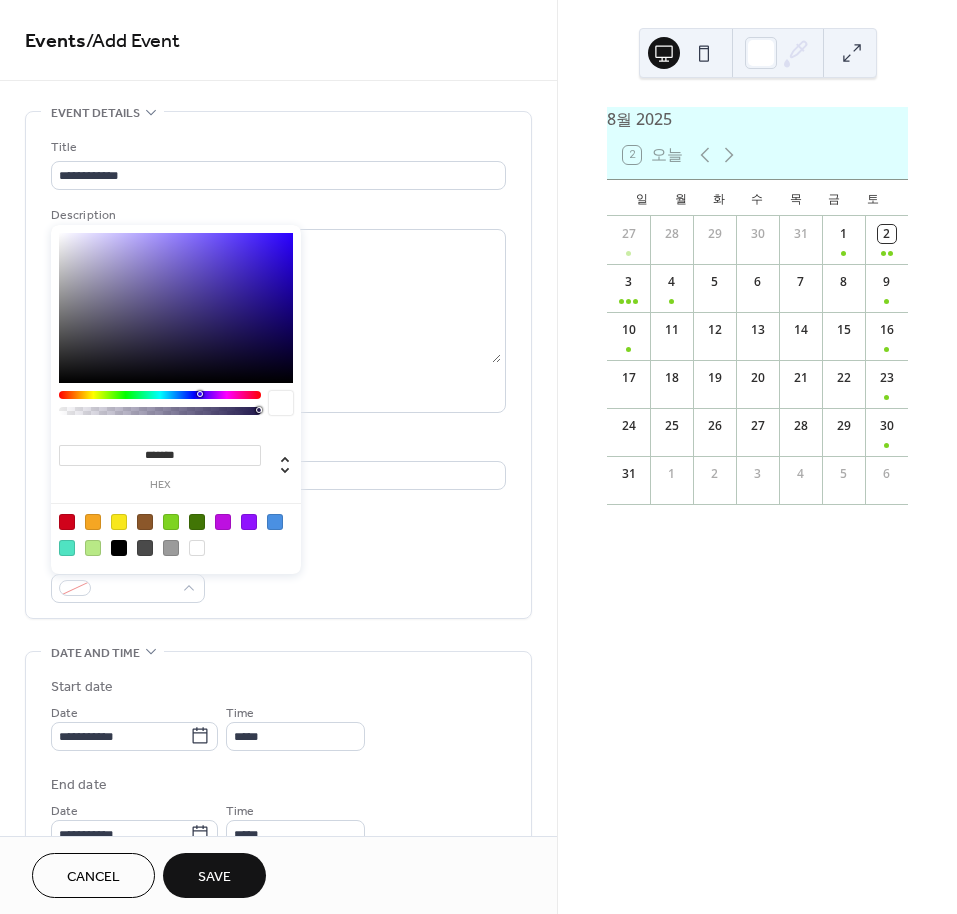 click at bounding box center (171, 522) 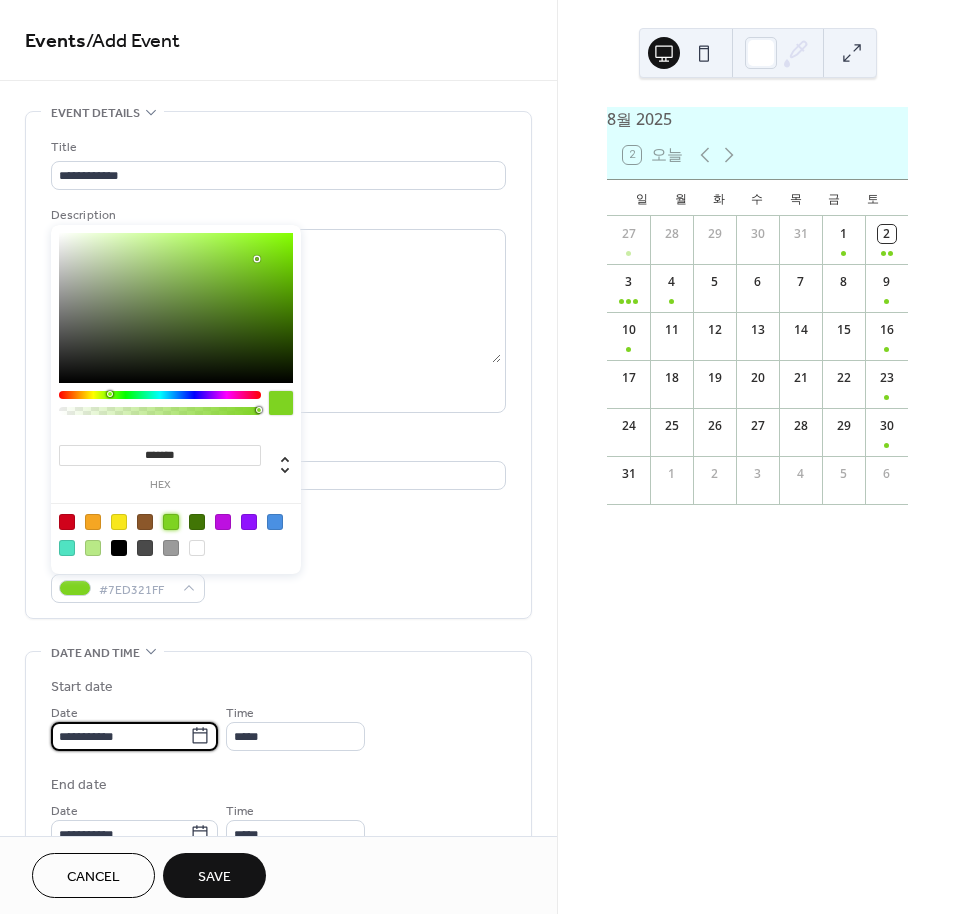click on "**********" at bounding box center [120, 736] 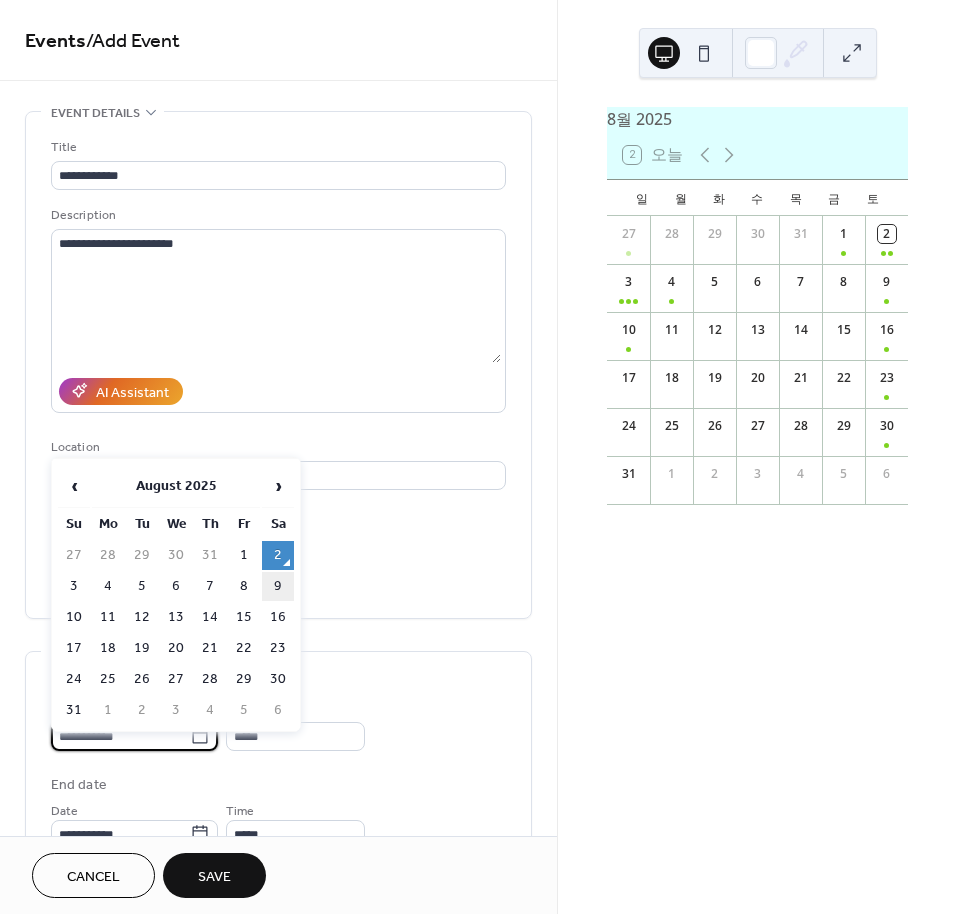 click on "9" at bounding box center [278, 586] 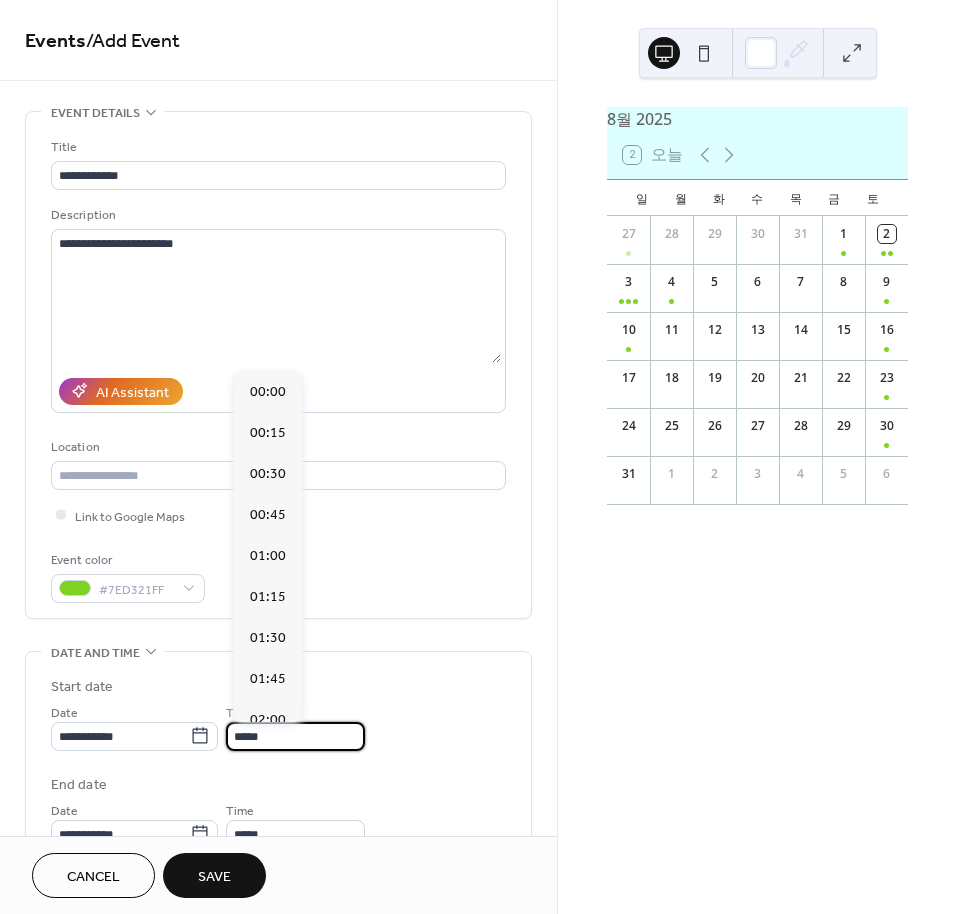 click on "*****" at bounding box center [295, 736] 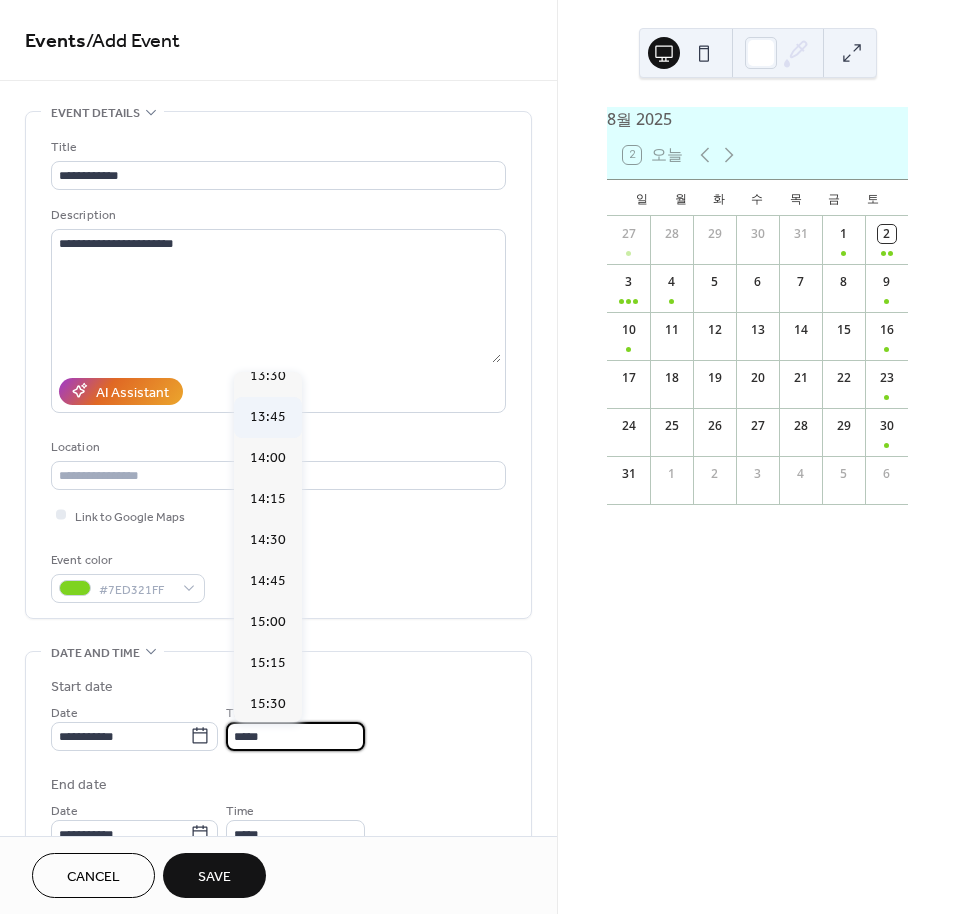 scroll, scrollTop: 2322, scrollLeft: 0, axis: vertical 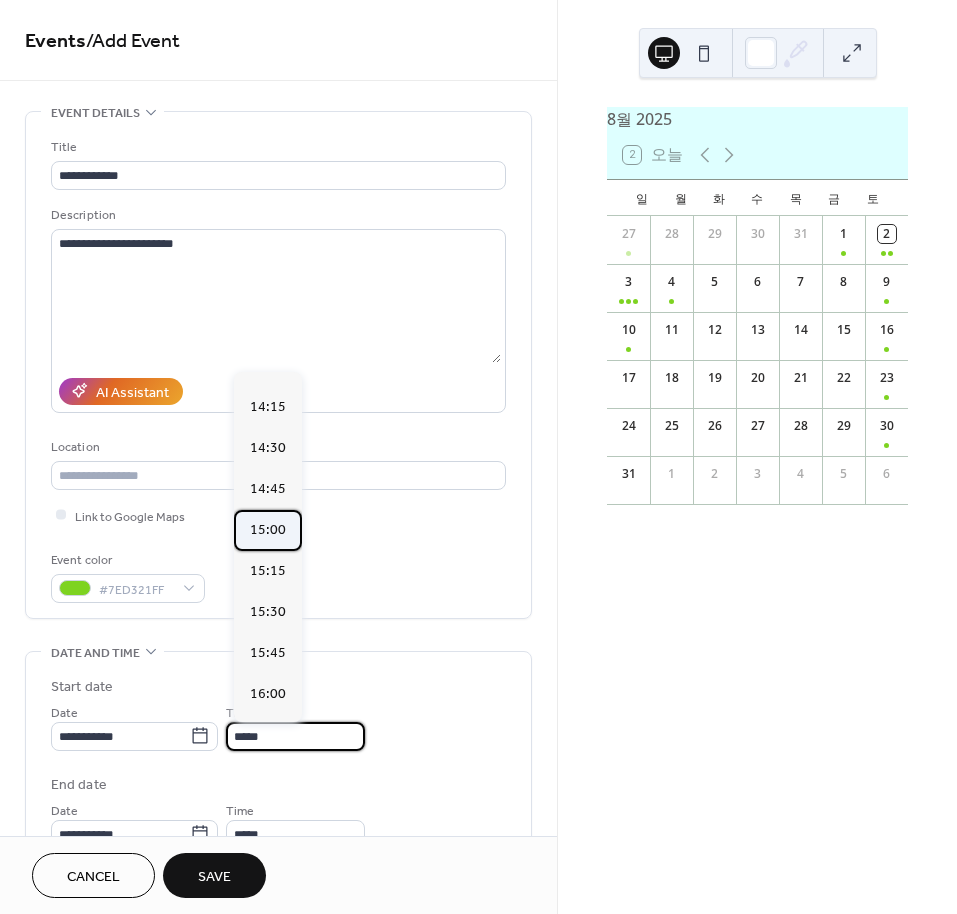 click on "15:00" at bounding box center [268, 530] 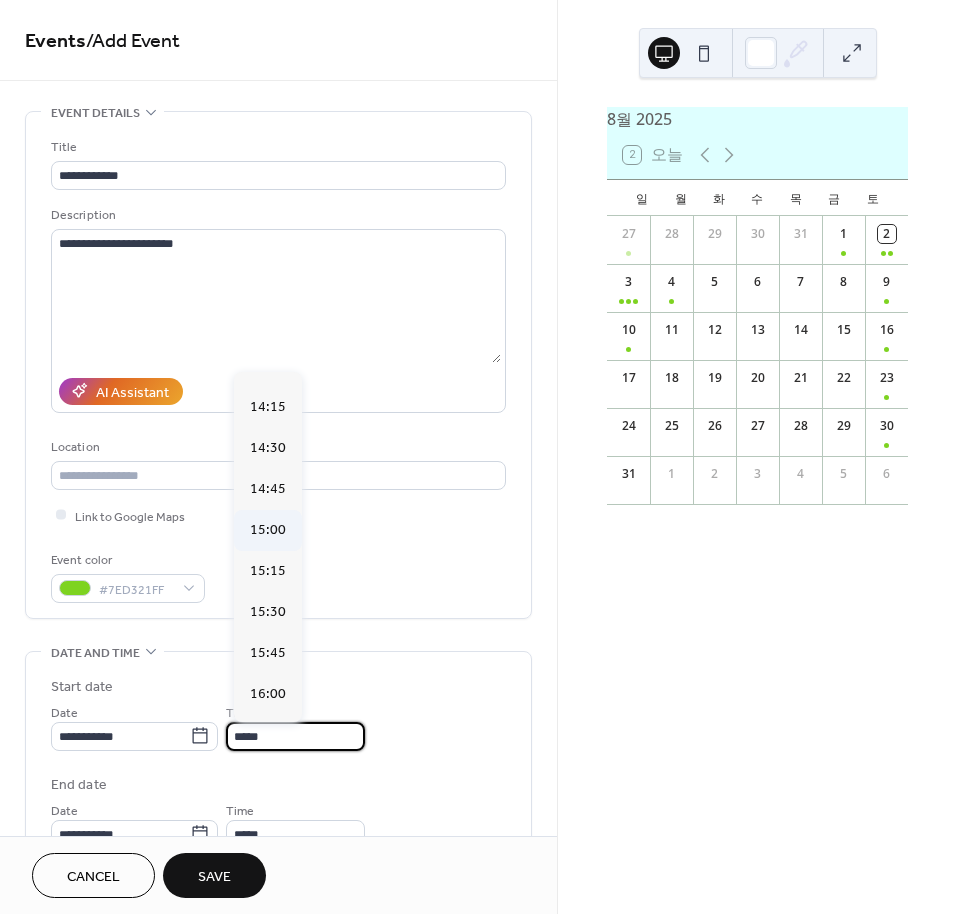 type on "*****" 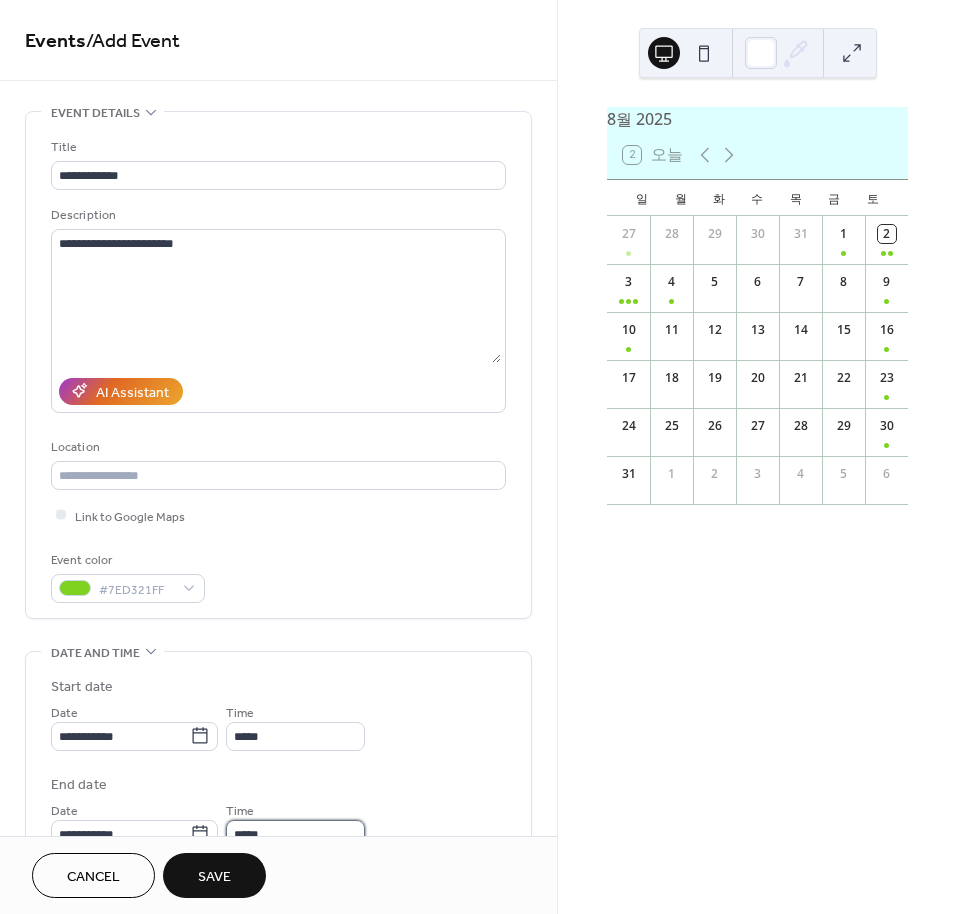 click on "*****" at bounding box center [295, 834] 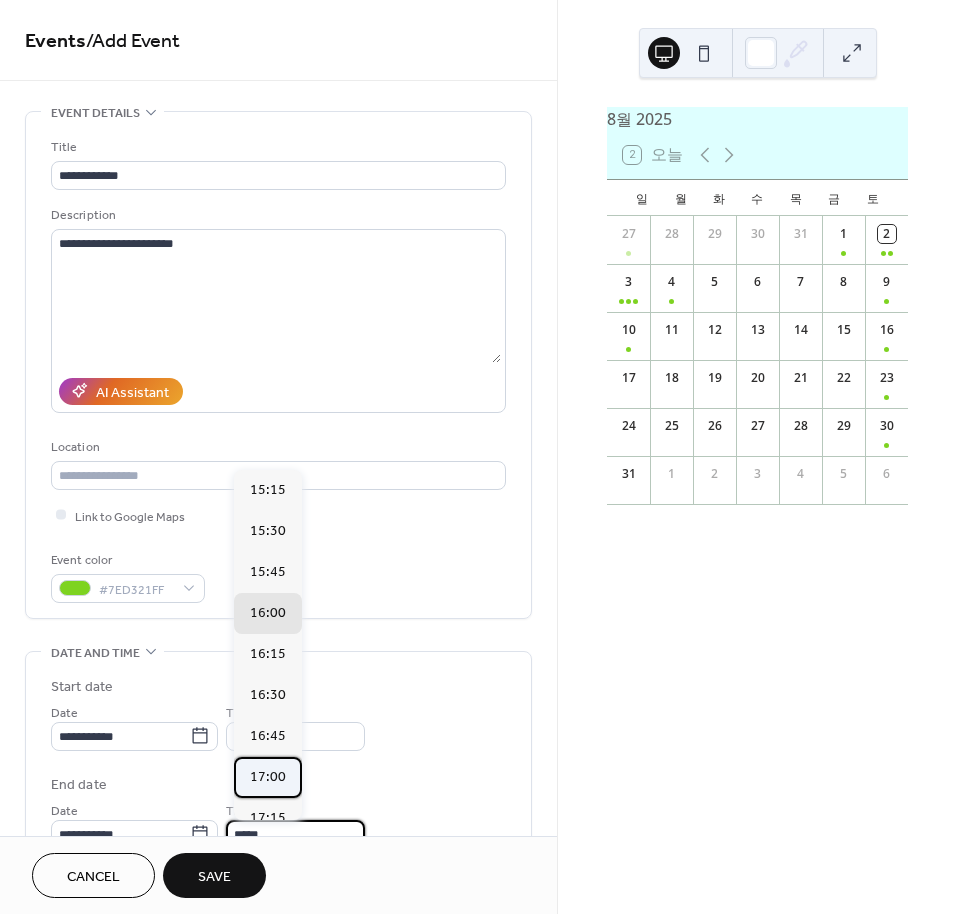 click on "17:00" at bounding box center (268, 777) 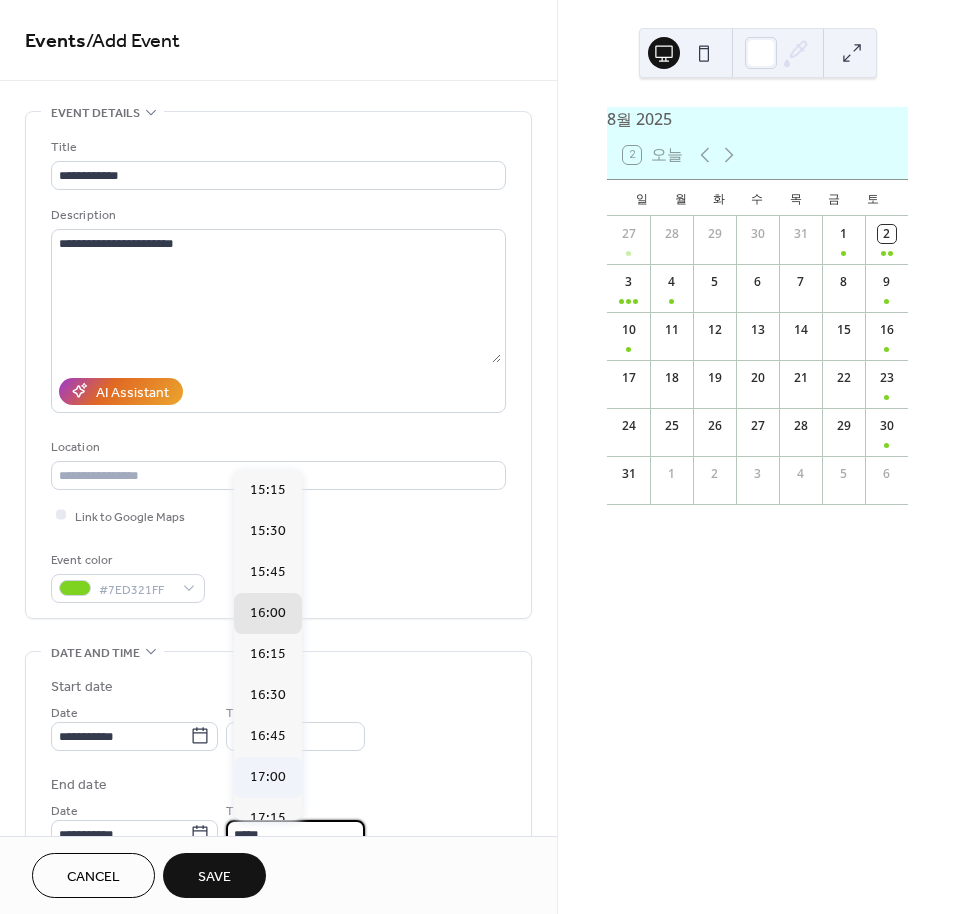type on "*****" 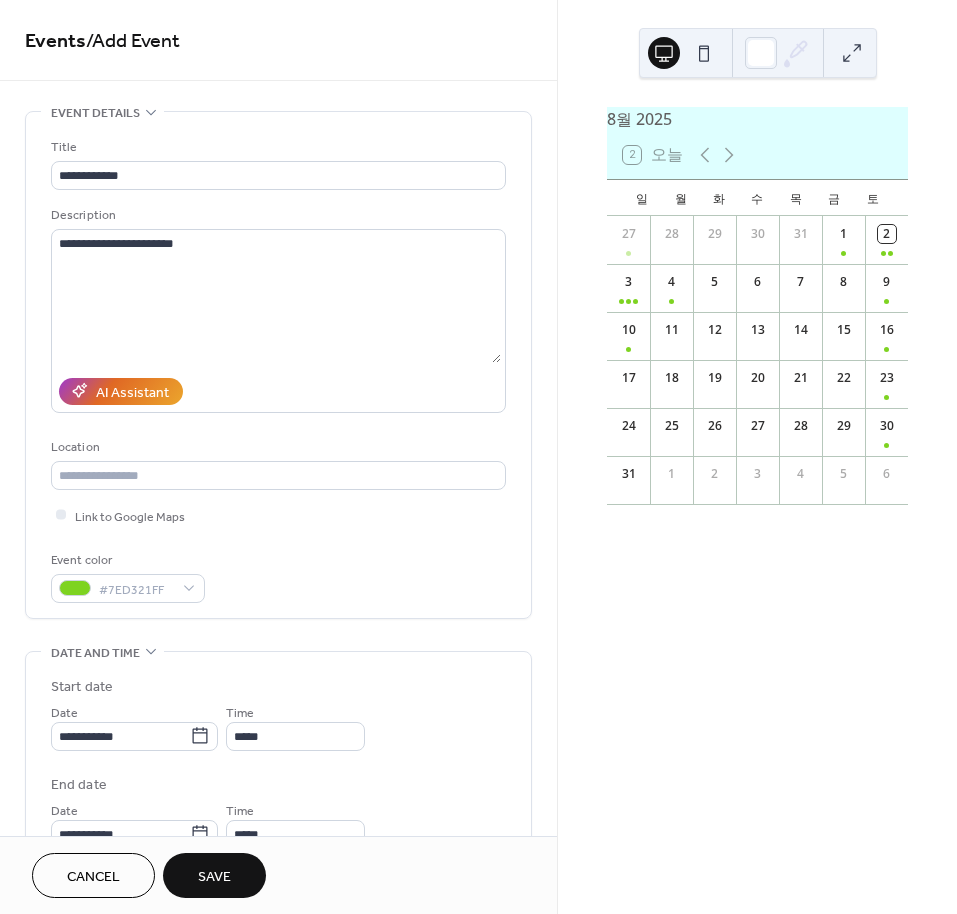click on "Save" at bounding box center [214, 875] 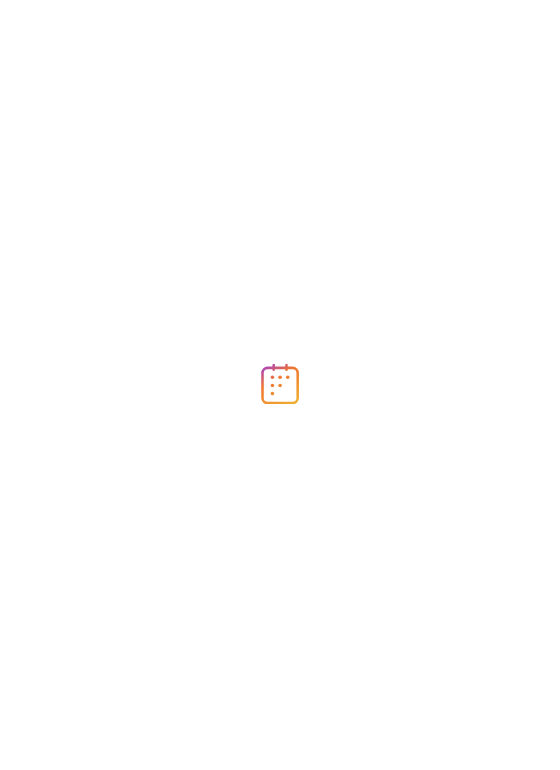 scroll, scrollTop: 0, scrollLeft: 0, axis: both 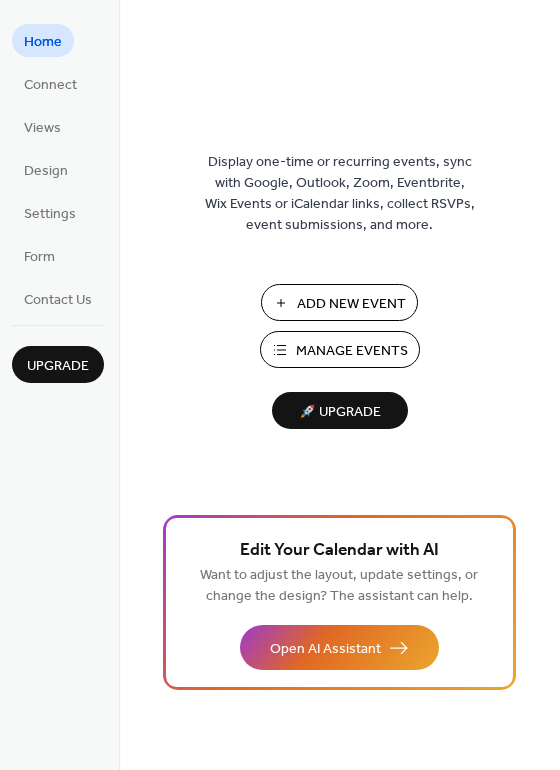 click on "Add New Event" at bounding box center (351, 304) 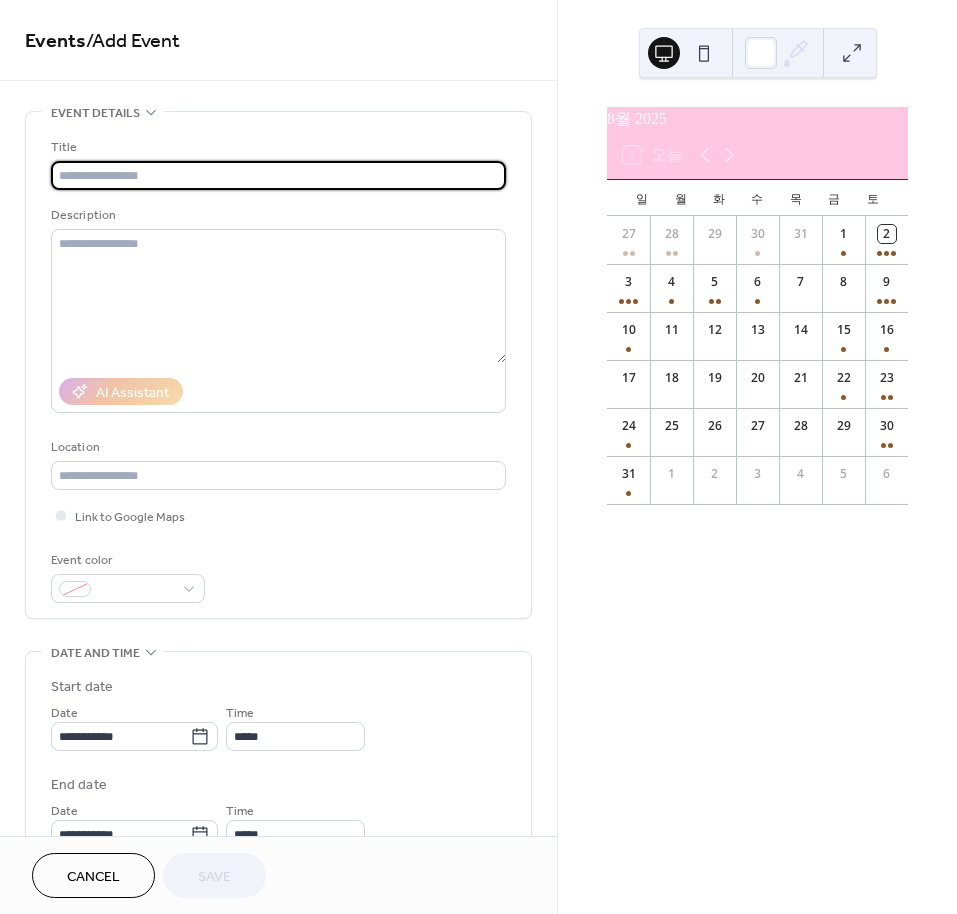 scroll, scrollTop: 0, scrollLeft: 0, axis: both 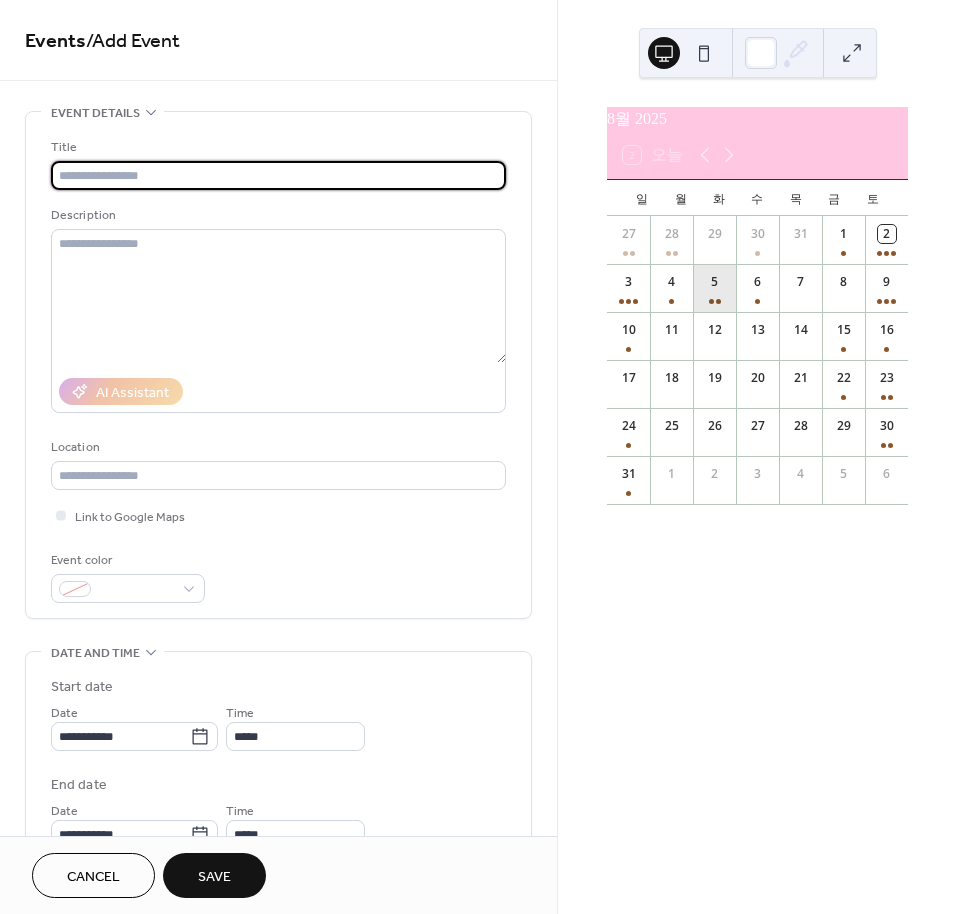 click on "5" at bounding box center (714, 288) 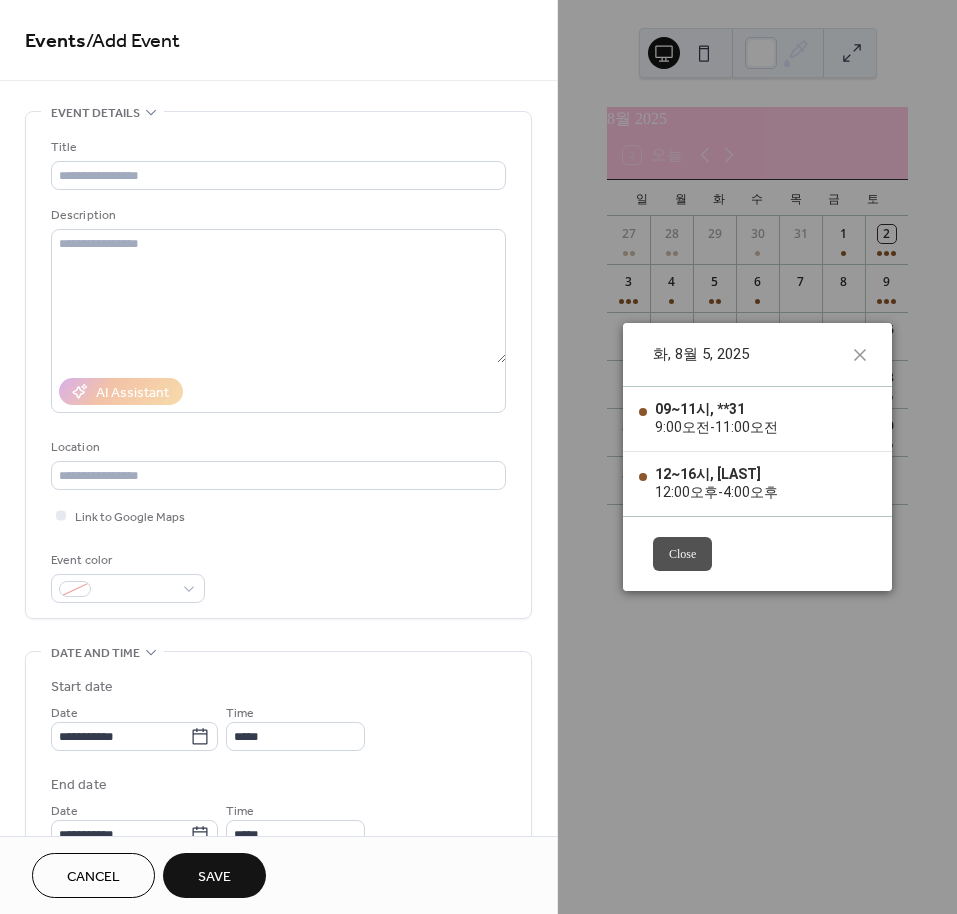 click on "화, 8월 5, 2025 09~11시, **31 9:00오전 - 11:00오전 12~16시, 이*혜 12:00오후 - 4:00오후 Close" at bounding box center [757, 457] 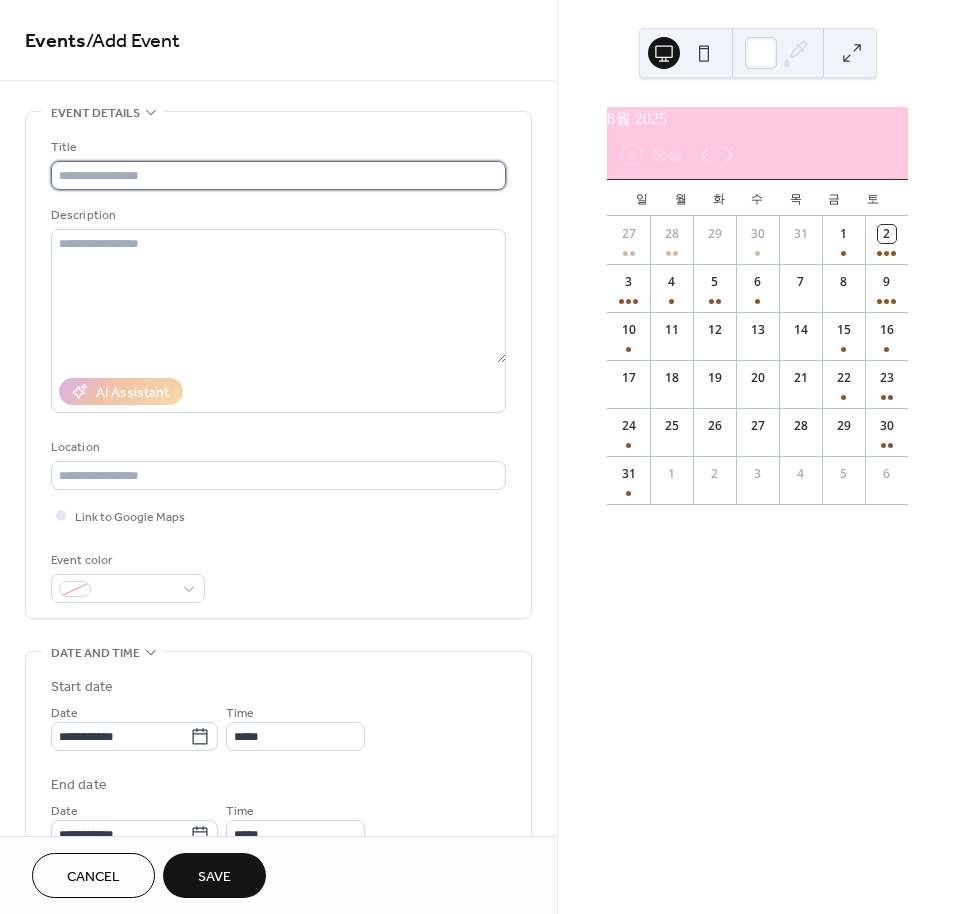 click at bounding box center [278, 175] 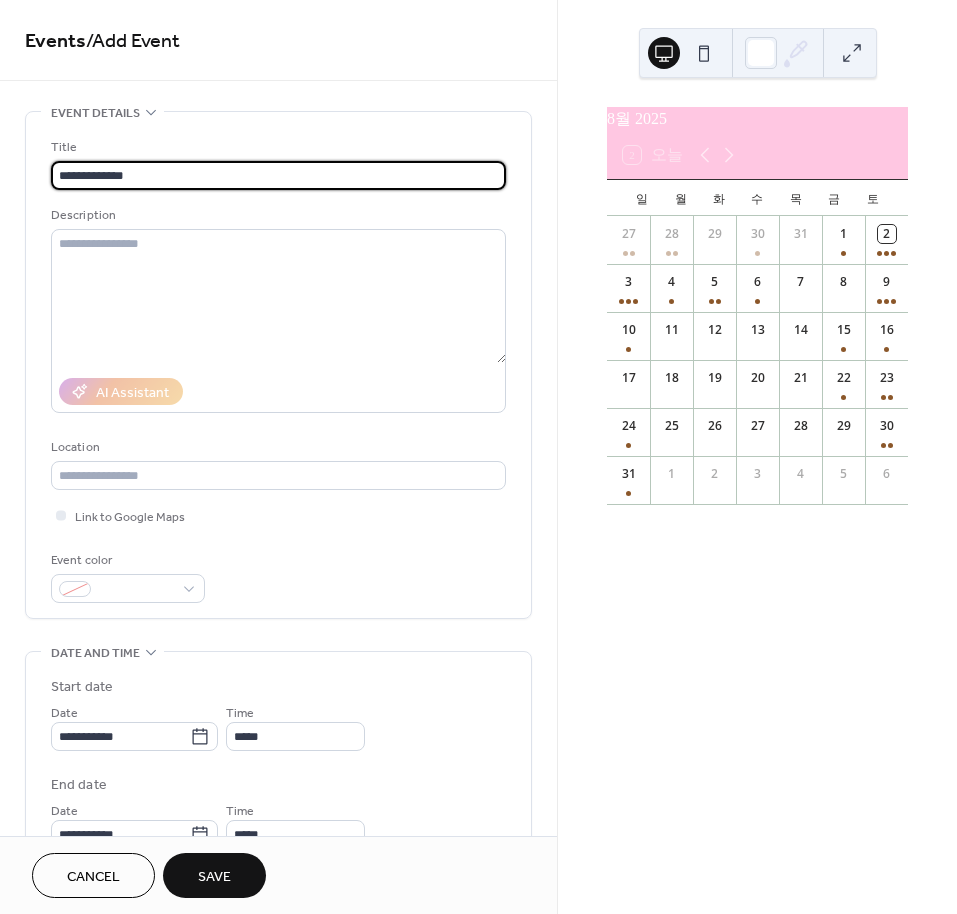 type on "**********" 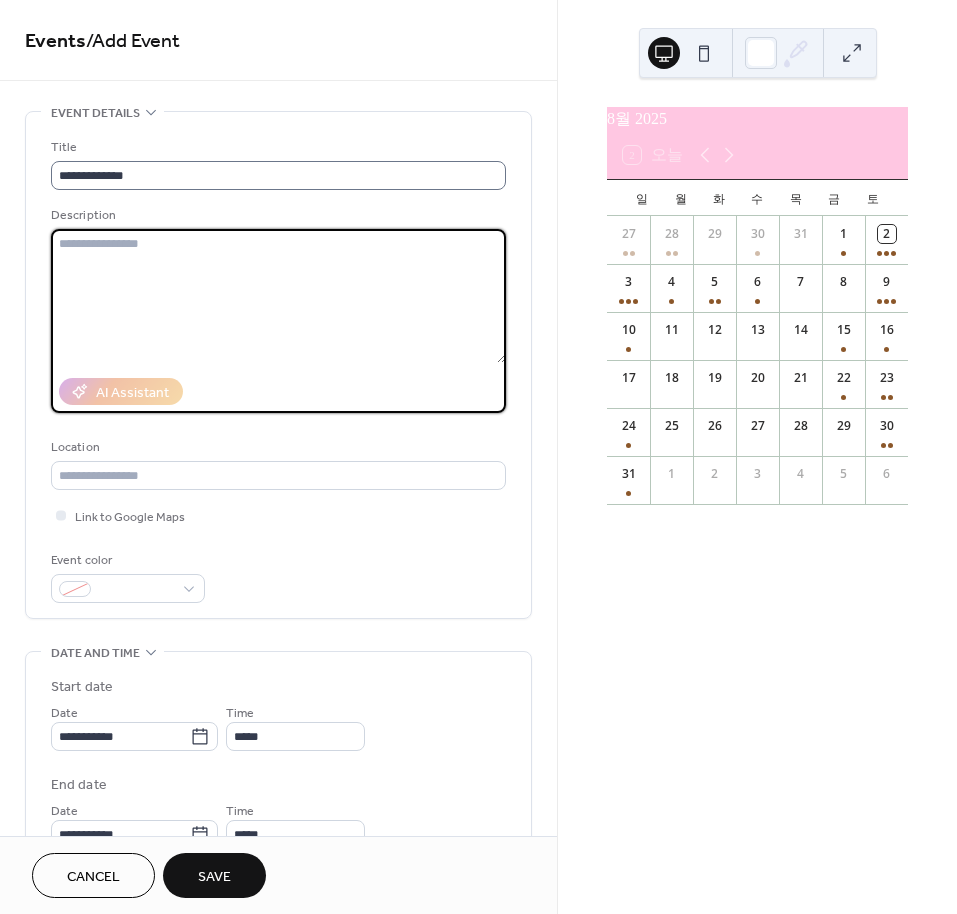 type on "*" 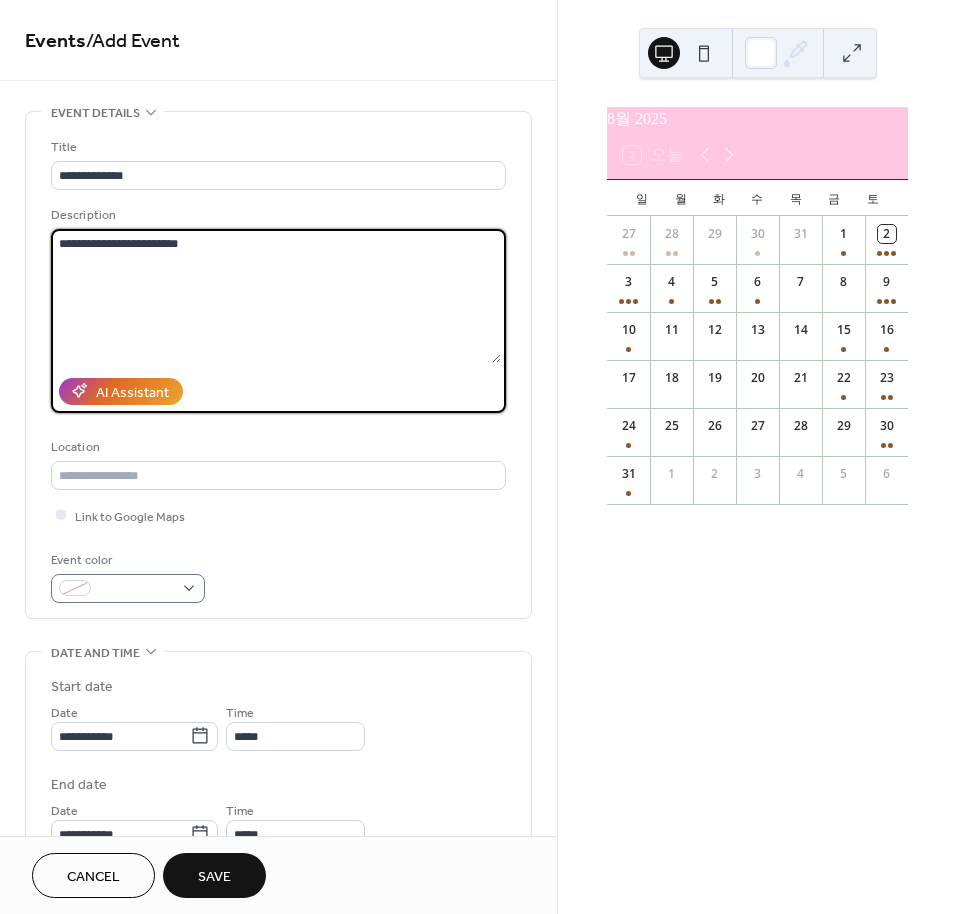 type on "**********" 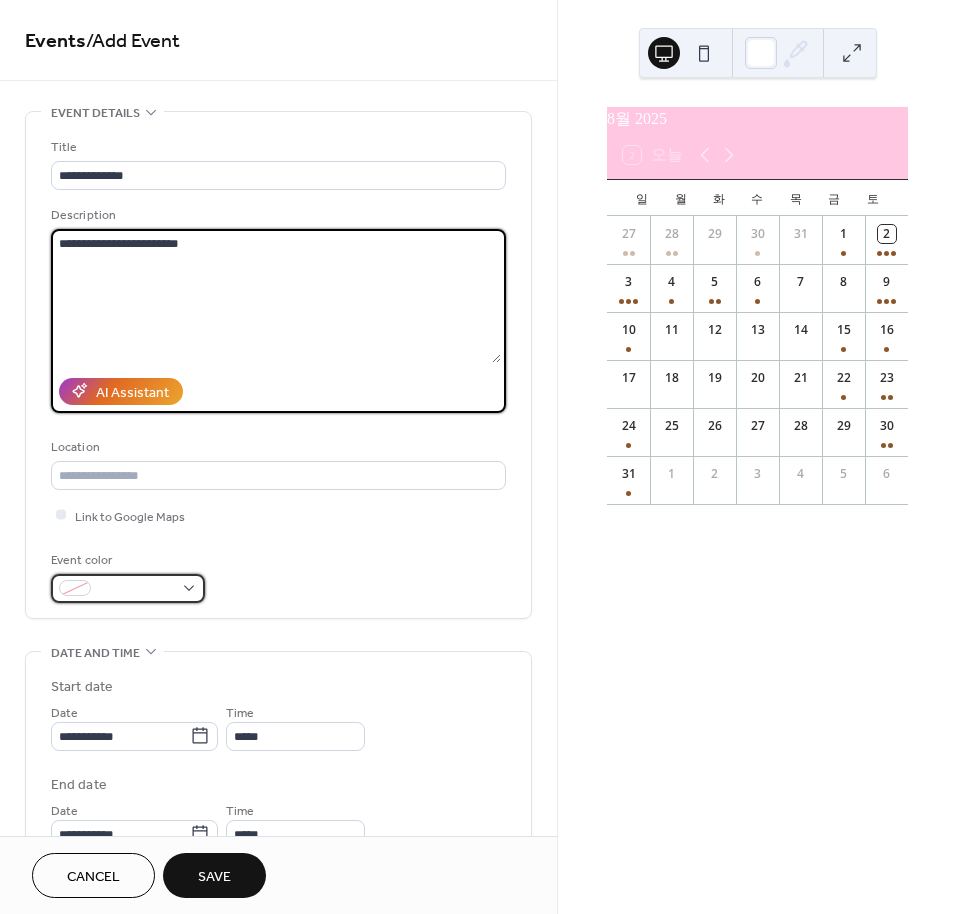 click at bounding box center (136, 589) 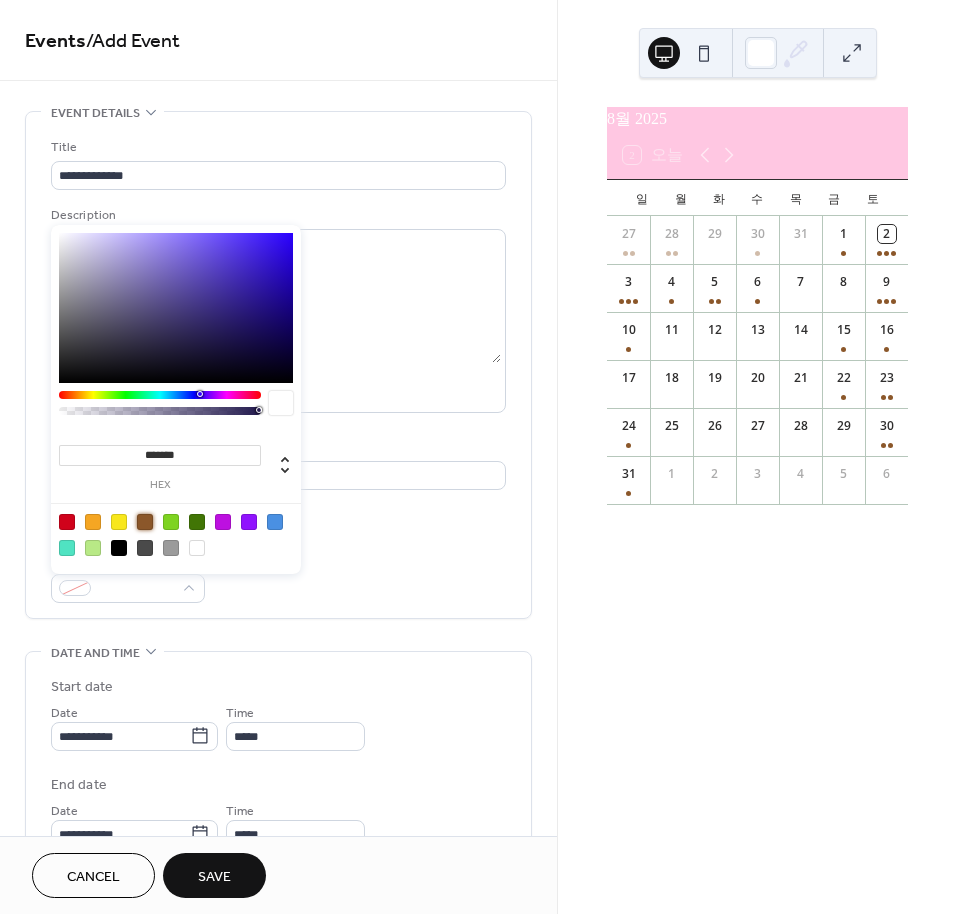 click at bounding box center [145, 522] 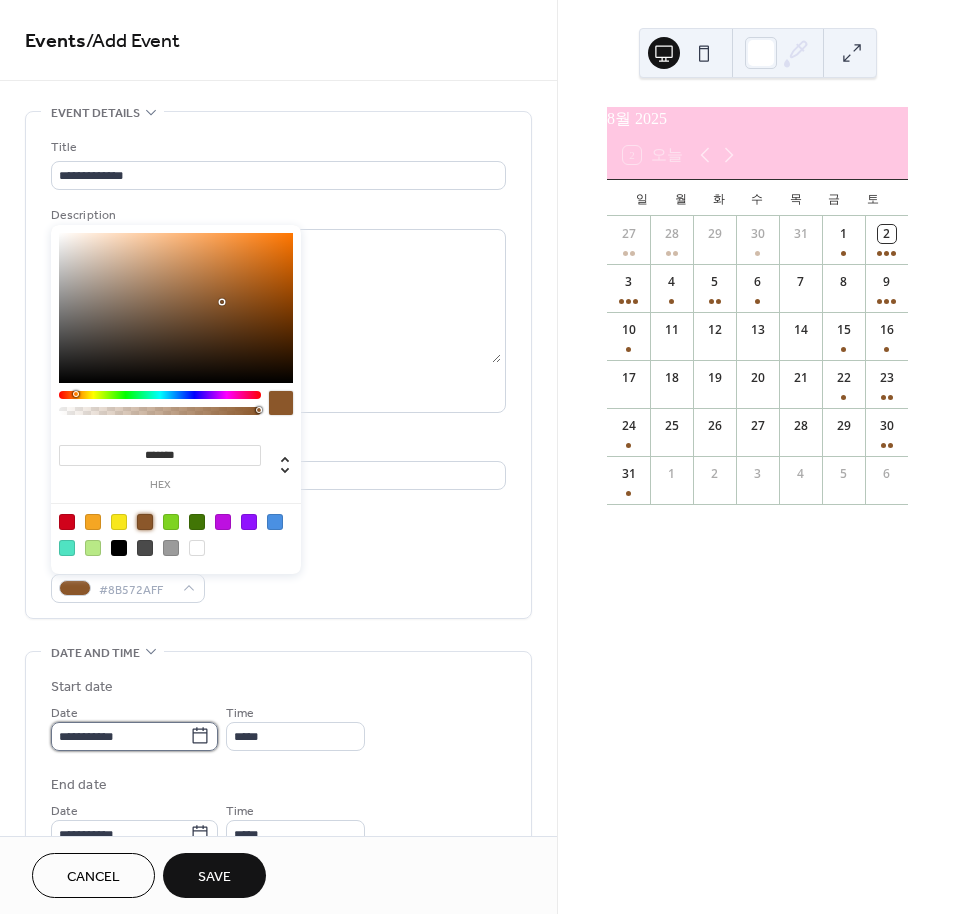 click on "**********" at bounding box center [120, 736] 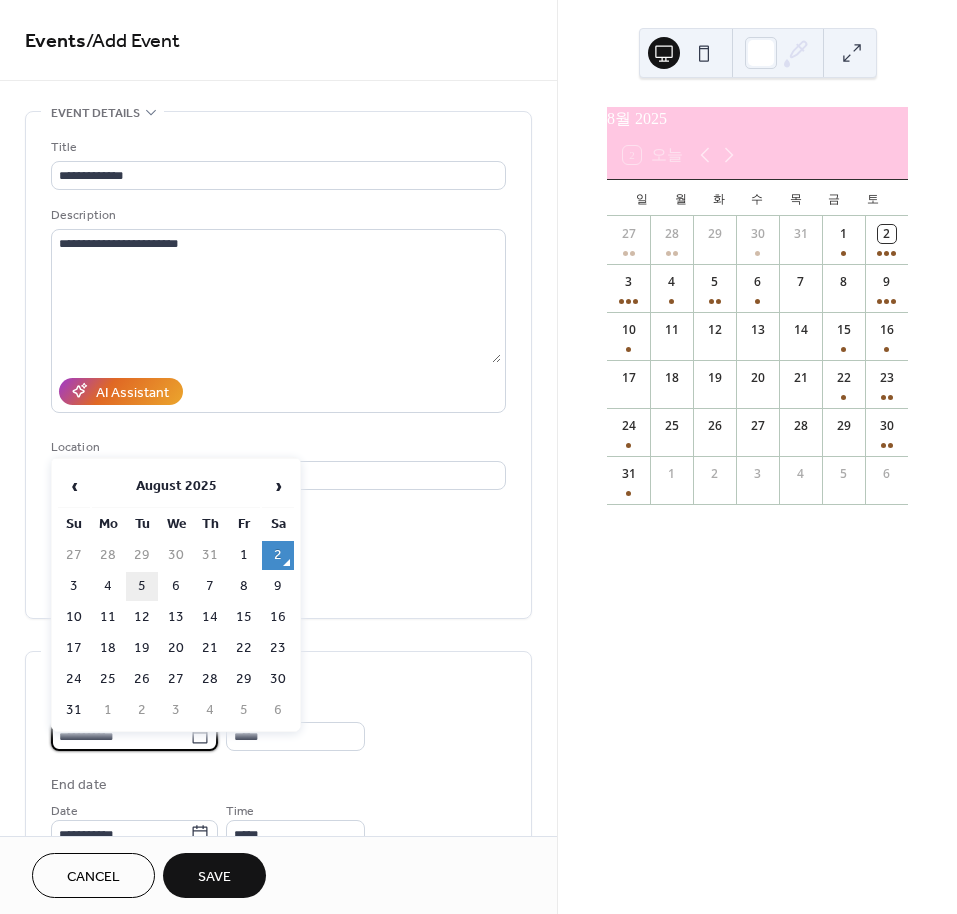 click on "5" at bounding box center (142, 586) 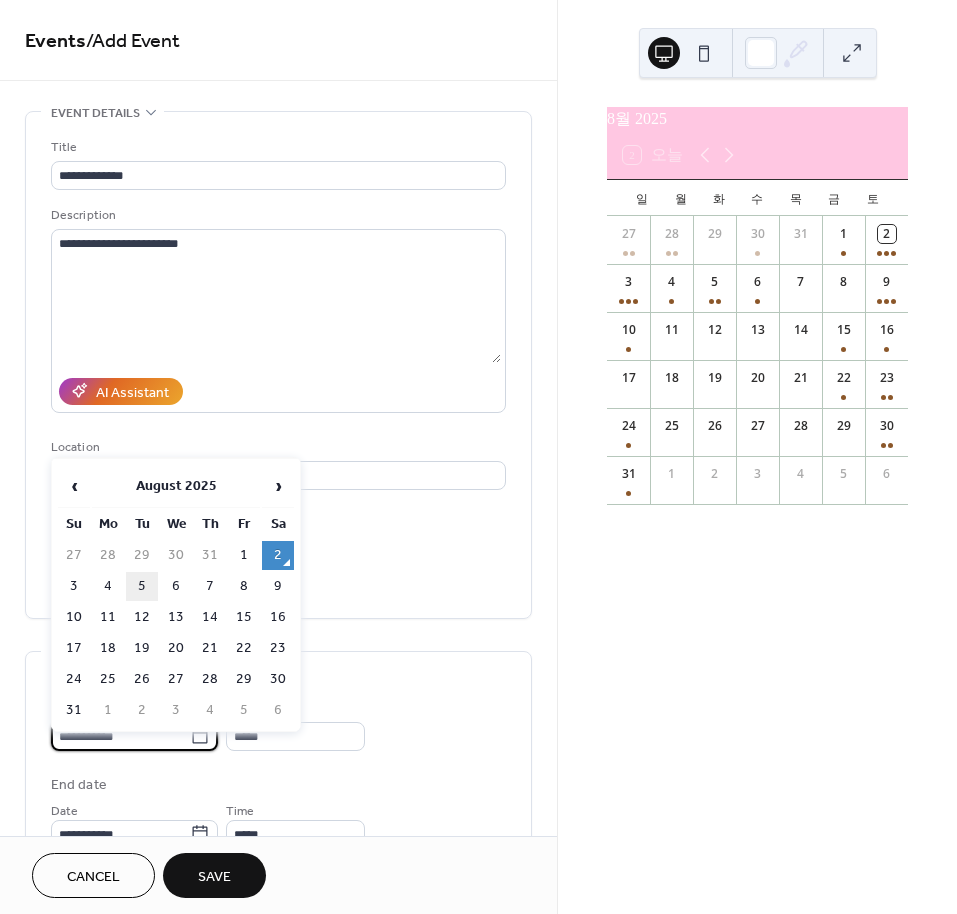 type on "**********" 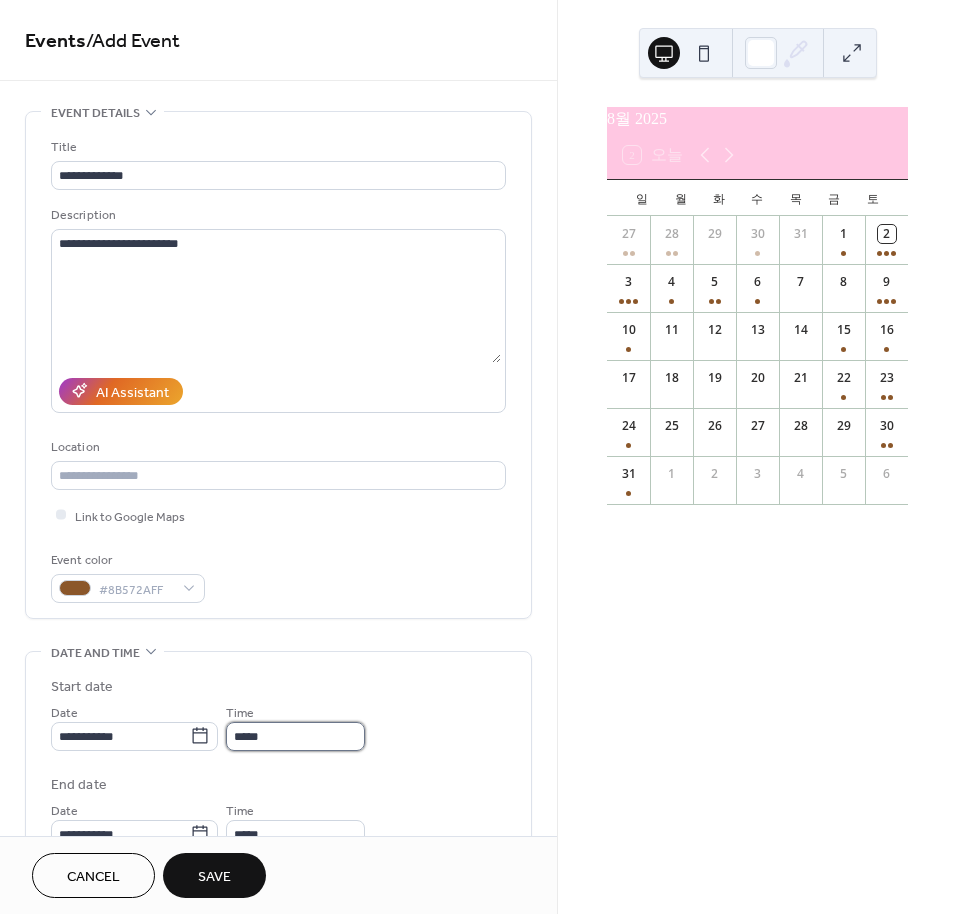 drag, startPoint x: 138, startPoint y: 588, endPoint x: 266, endPoint y: 732, distance: 192.66551 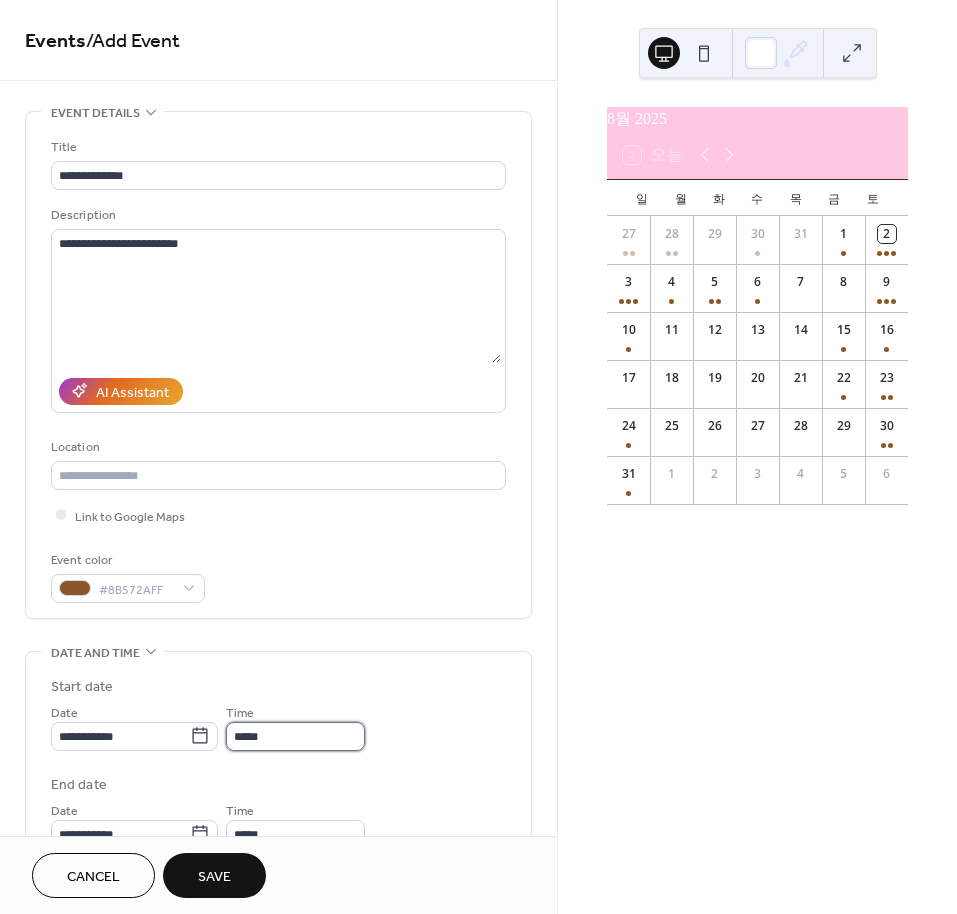 click on "*****" at bounding box center (295, 736) 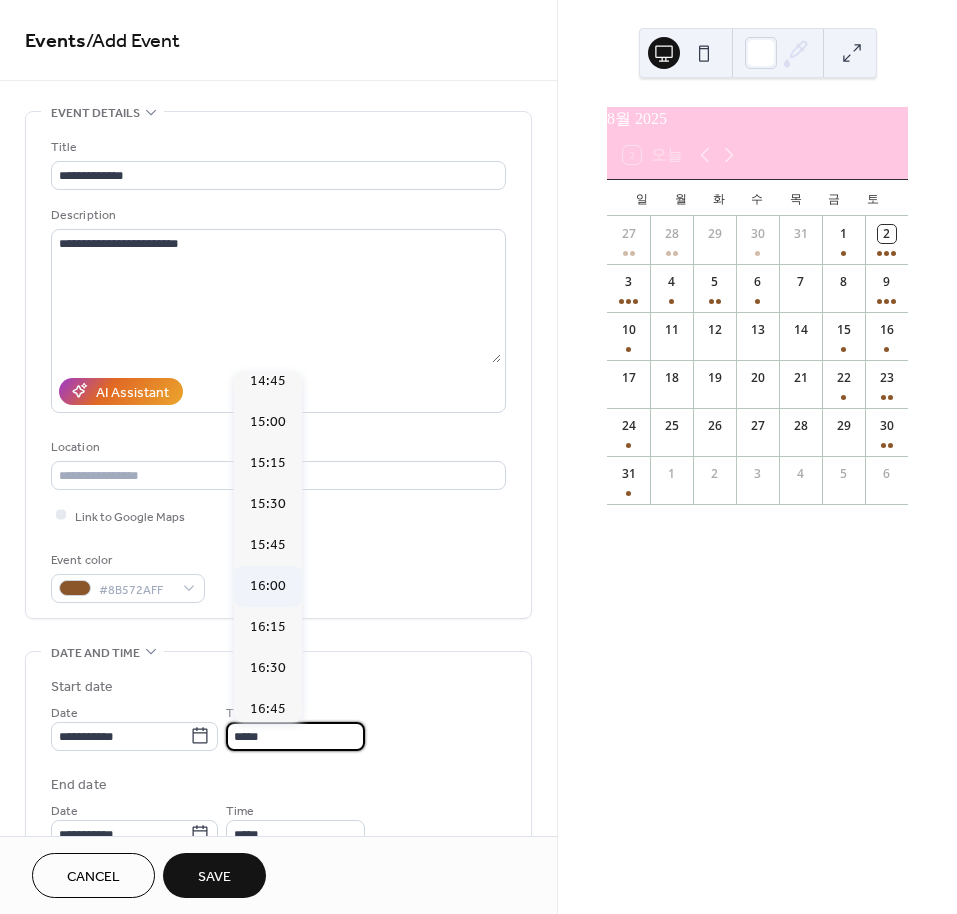 scroll, scrollTop: 2433, scrollLeft: 0, axis: vertical 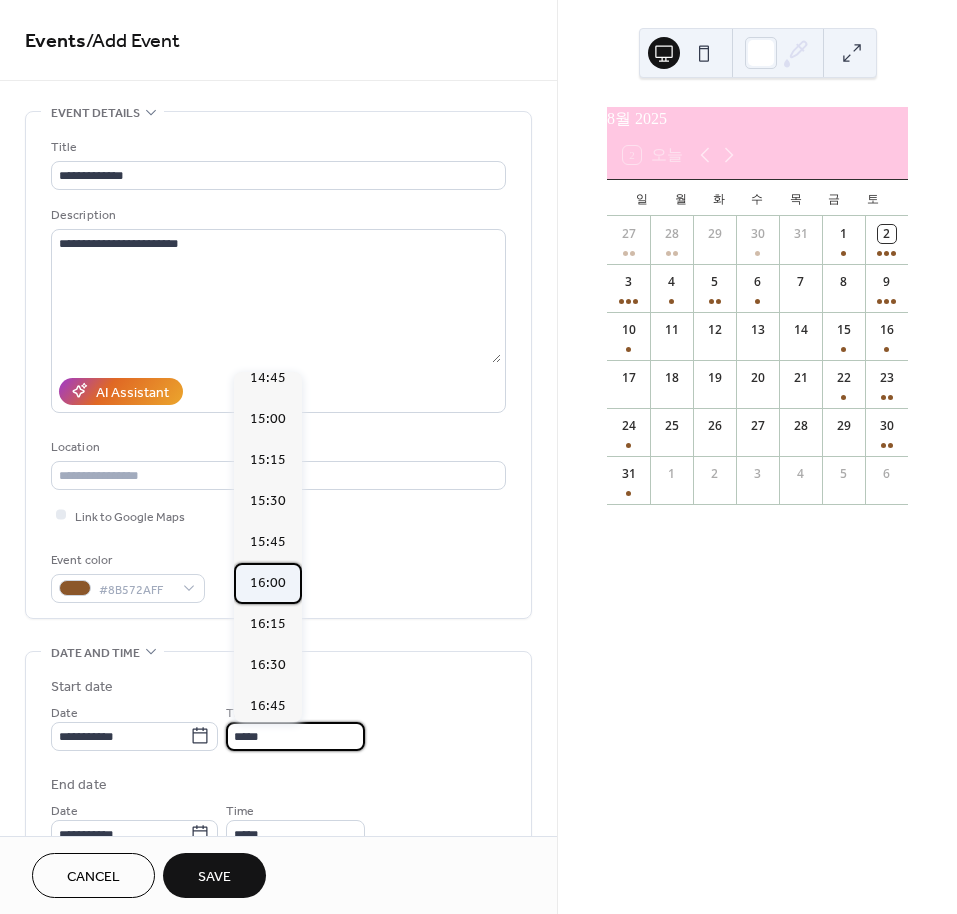 click on "16:00" at bounding box center (268, 583) 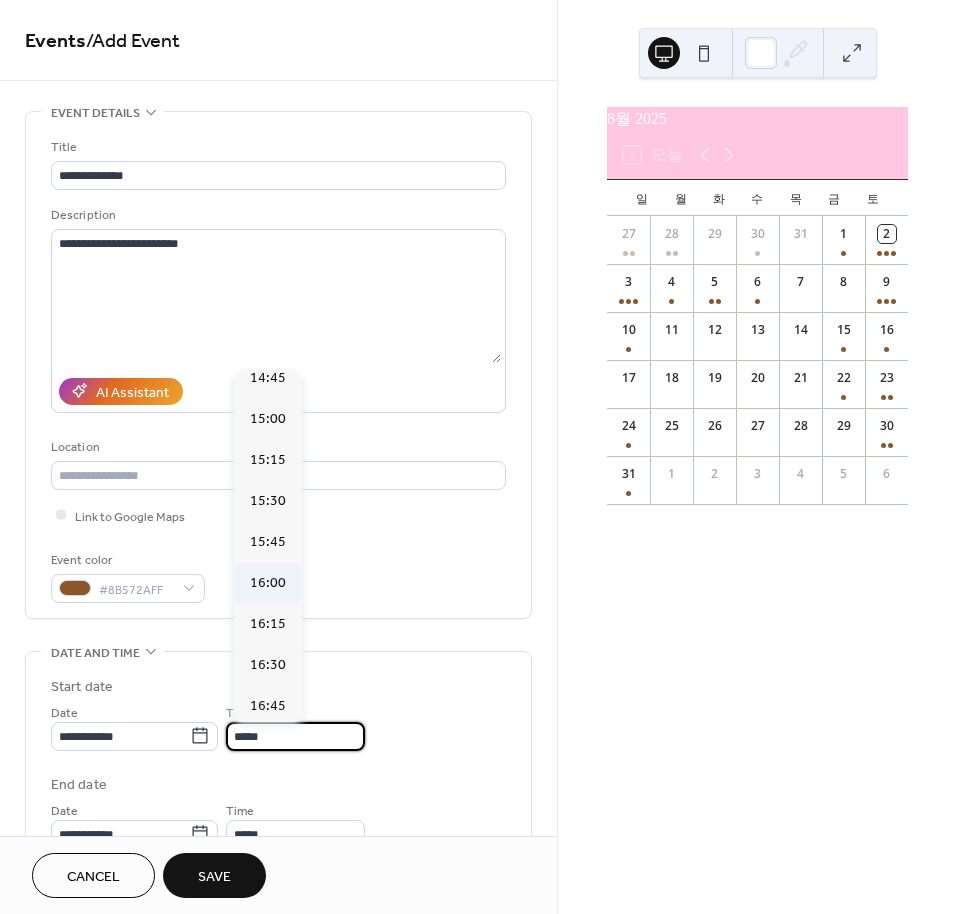 type on "*****" 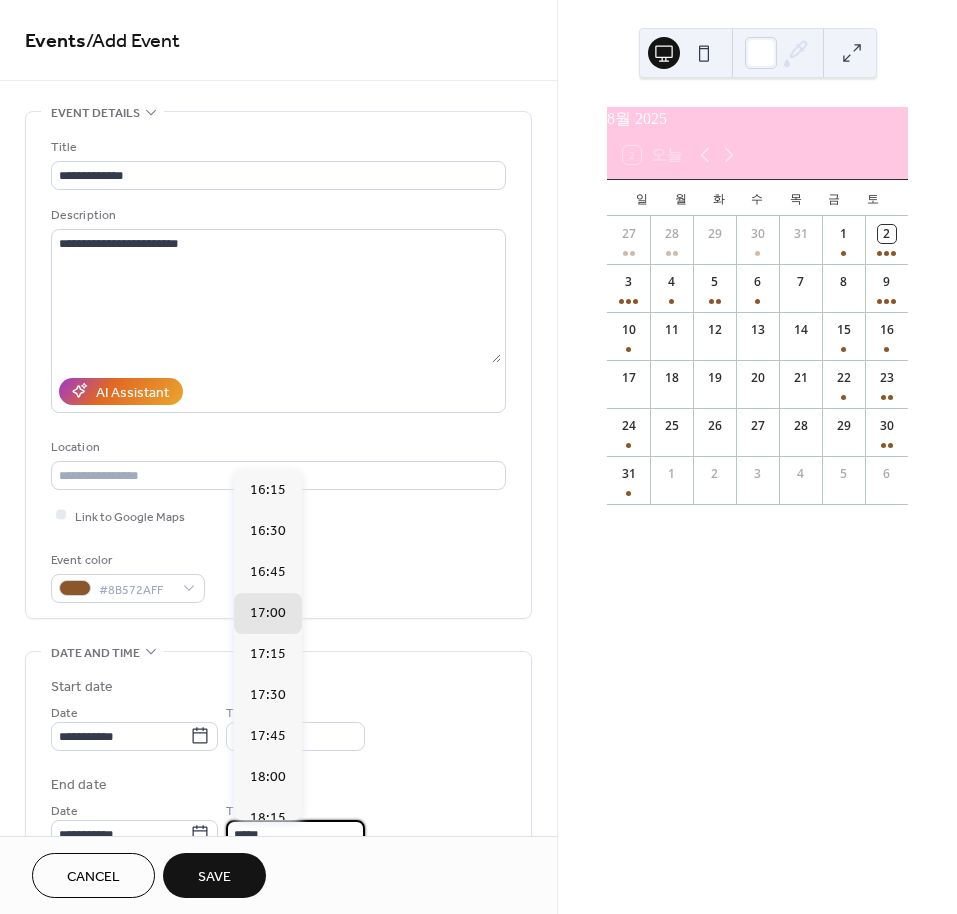 click on "*****" at bounding box center (295, 834) 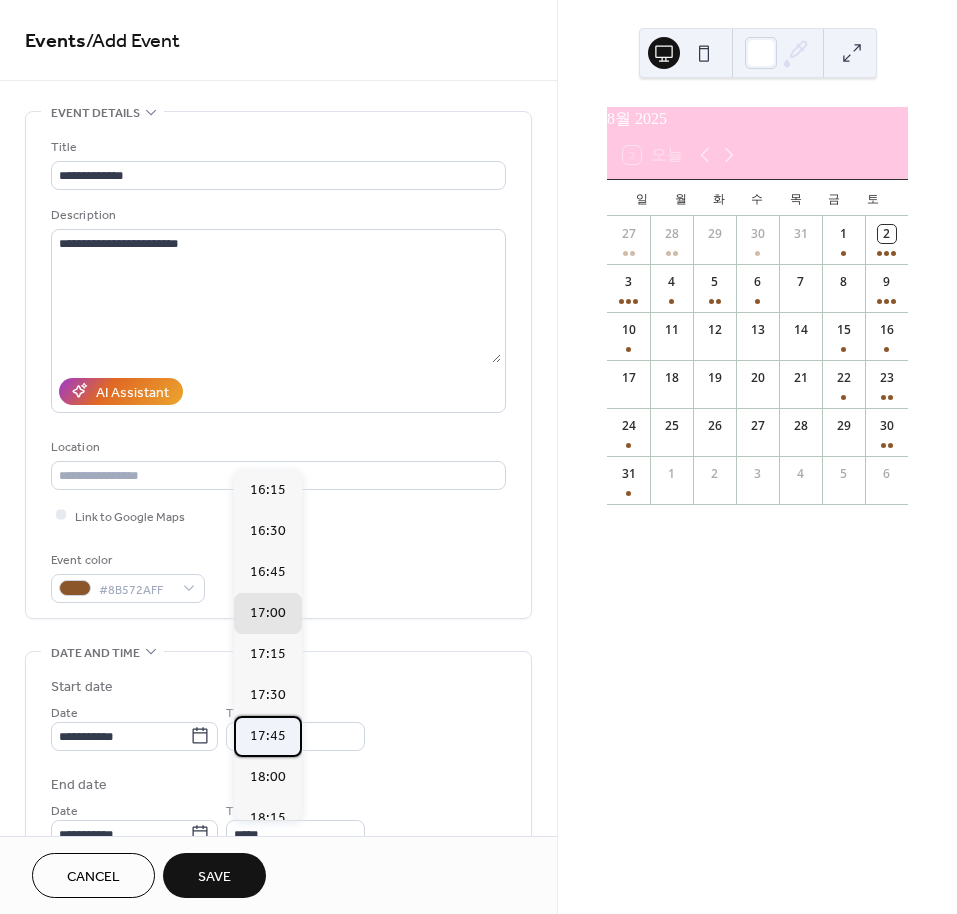 click on "17:45" at bounding box center [268, 736] 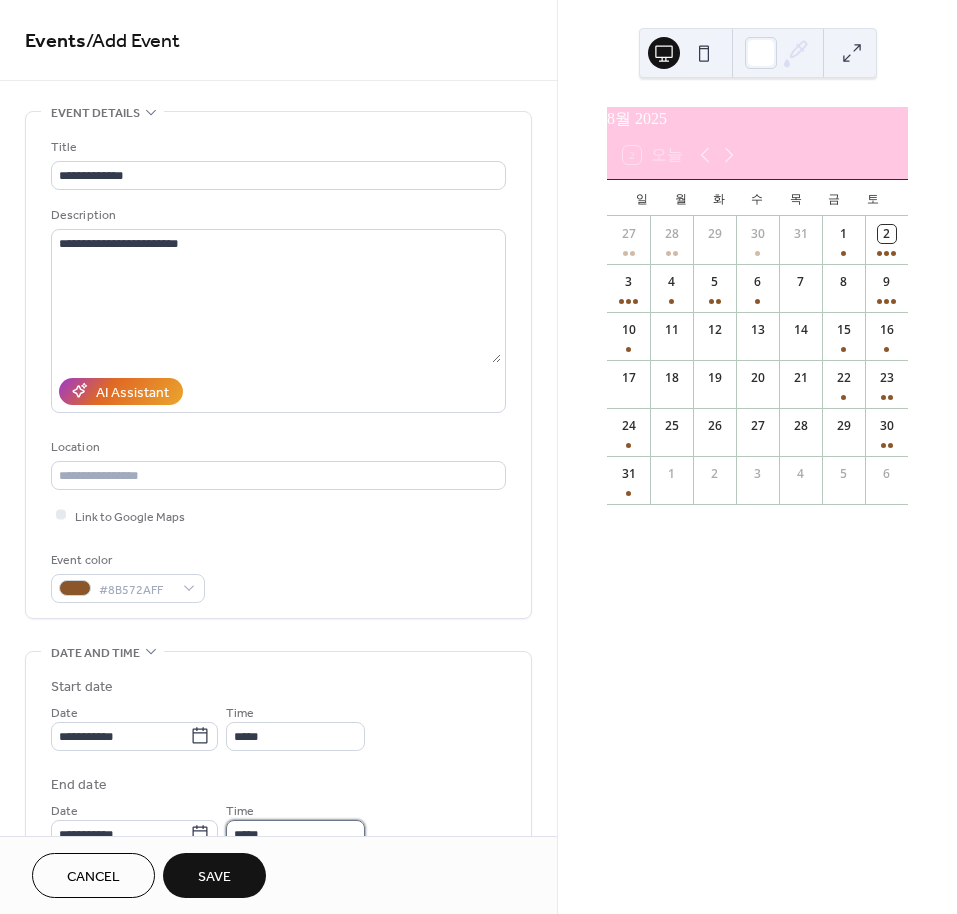 click on "*****" at bounding box center (295, 834) 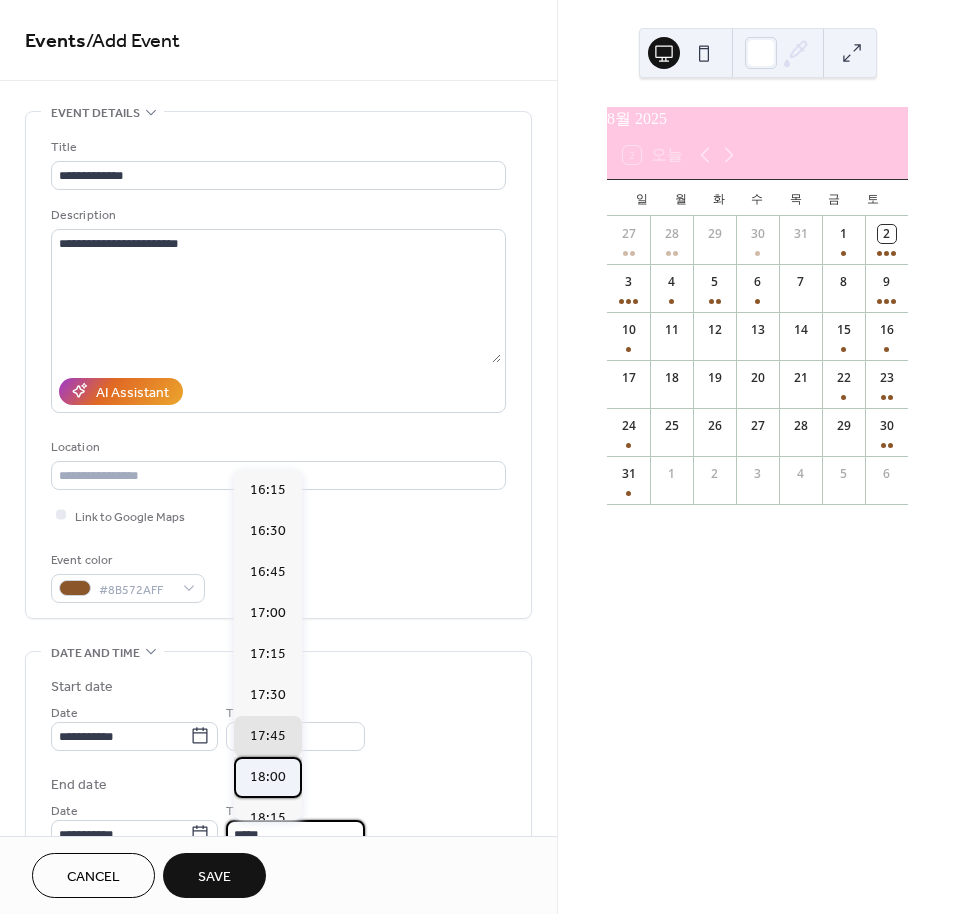 click on "18:00" at bounding box center (268, 777) 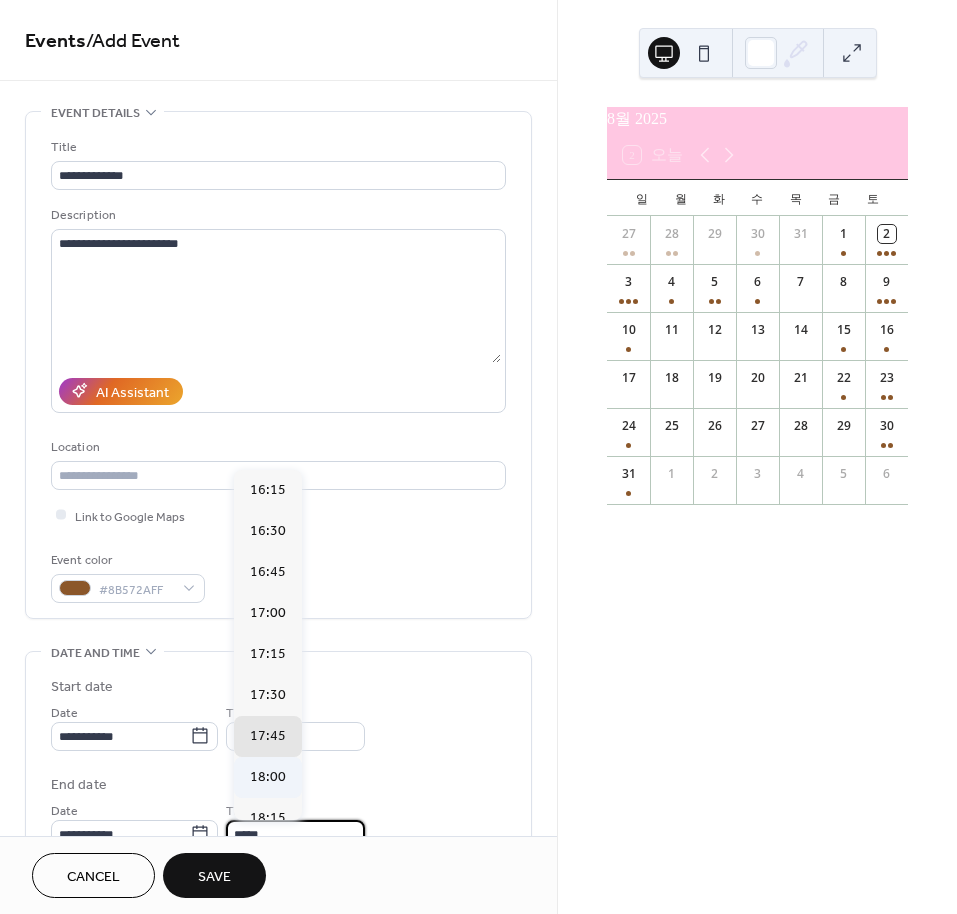 type on "*****" 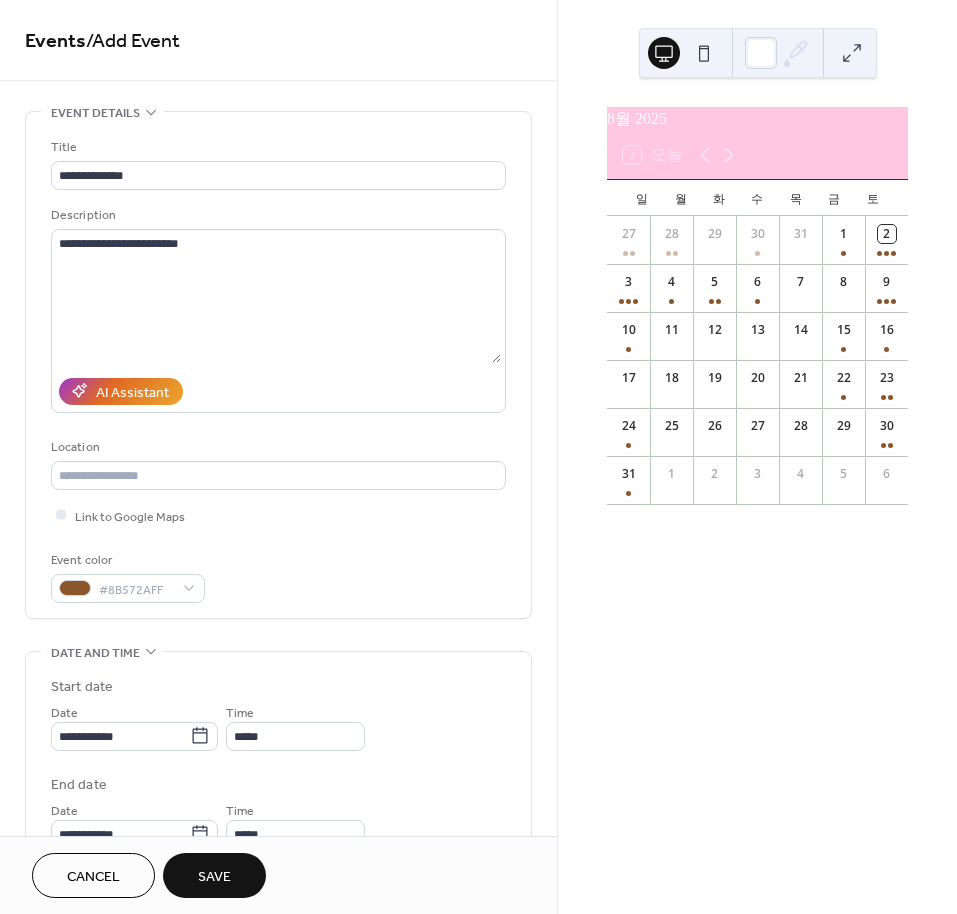 click on "Save" at bounding box center (214, 877) 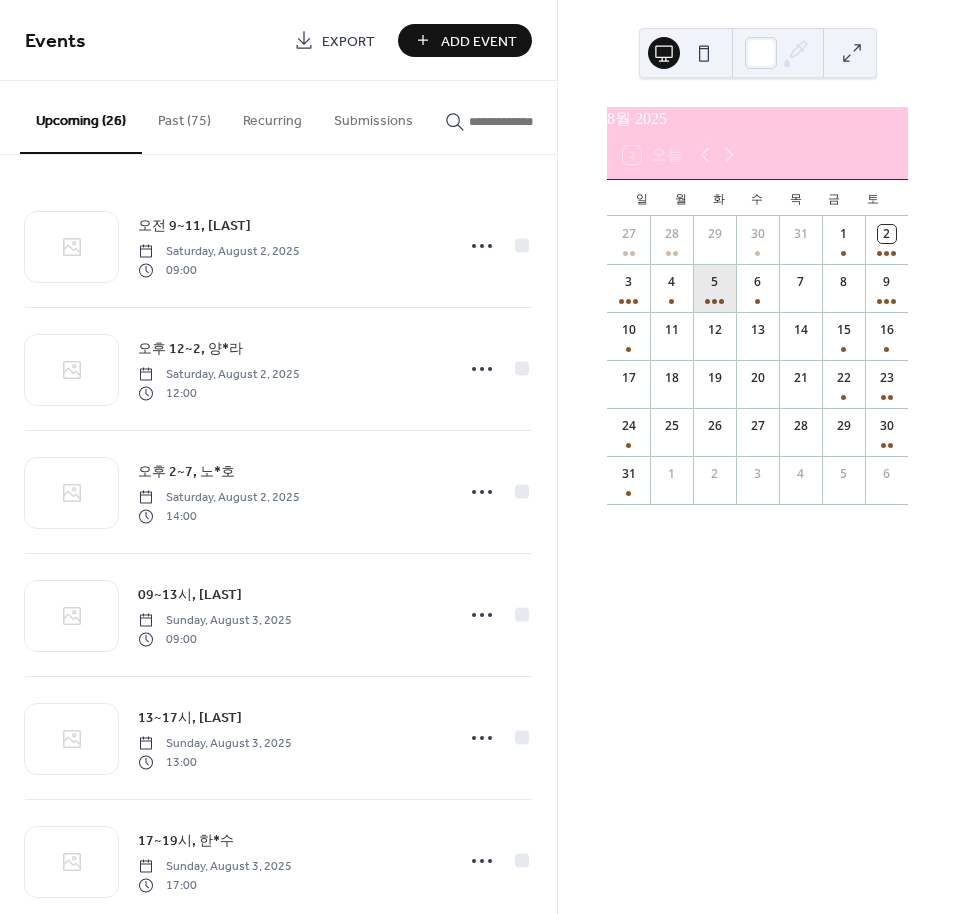 click on "5" at bounding box center [714, 288] 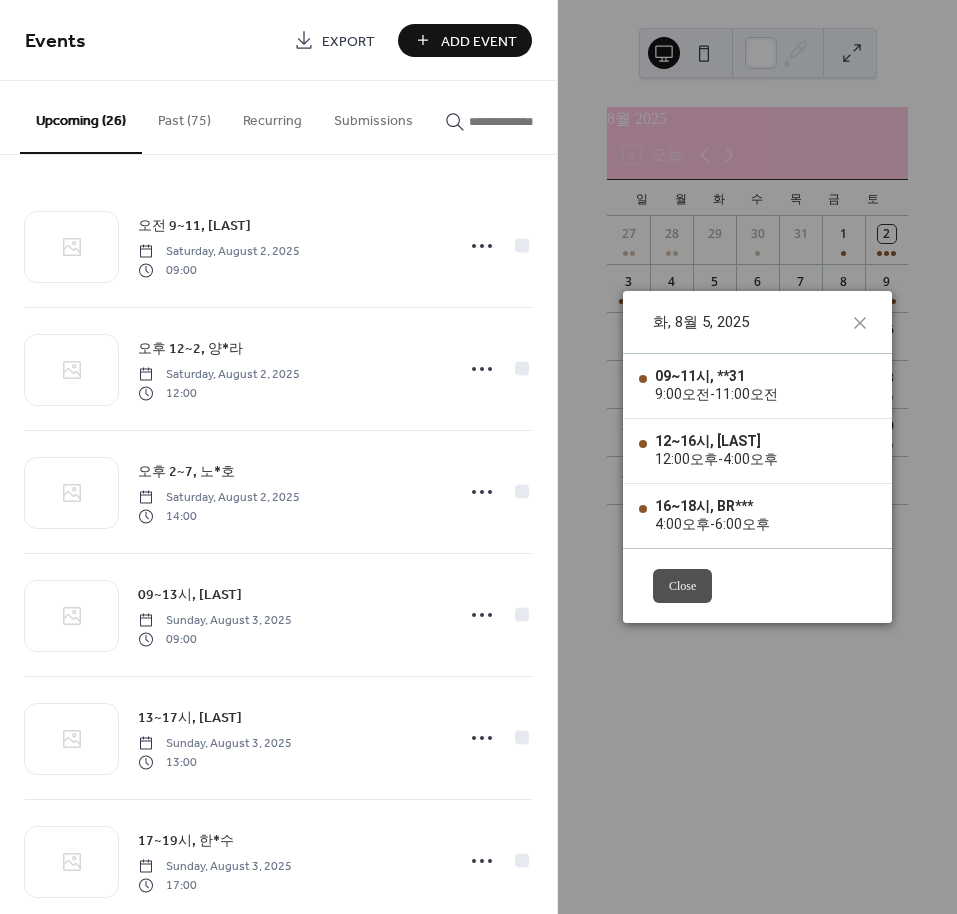 click on "Close" at bounding box center [682, 586] 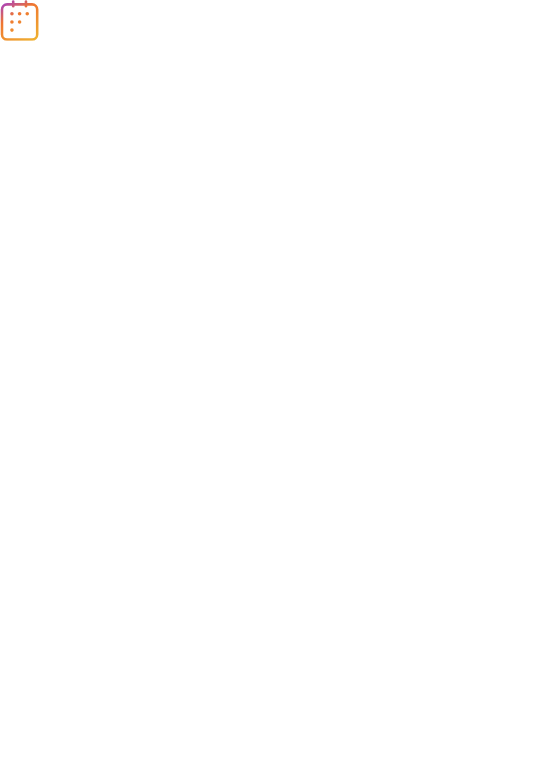 scroll, scrollTop: 0, scrollLeft: 0, axis: both 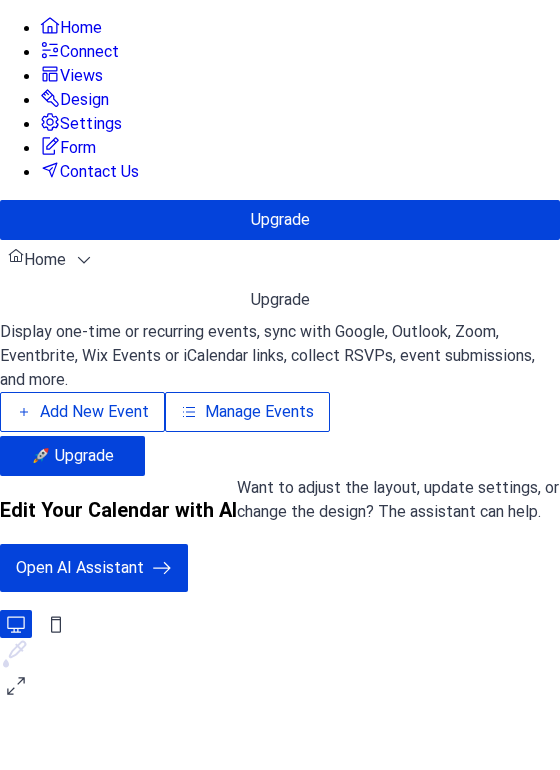 click on "Views" at bounding box center (71, 75) 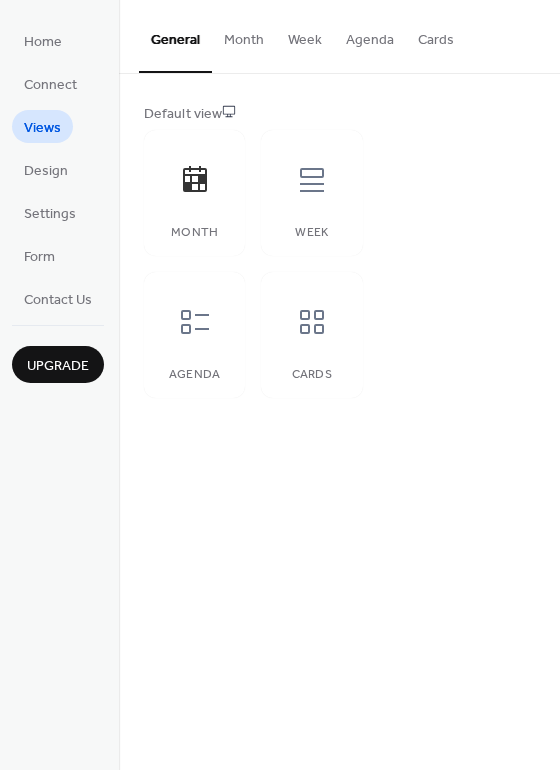 click on "Month" at bounding box center (244, 35) 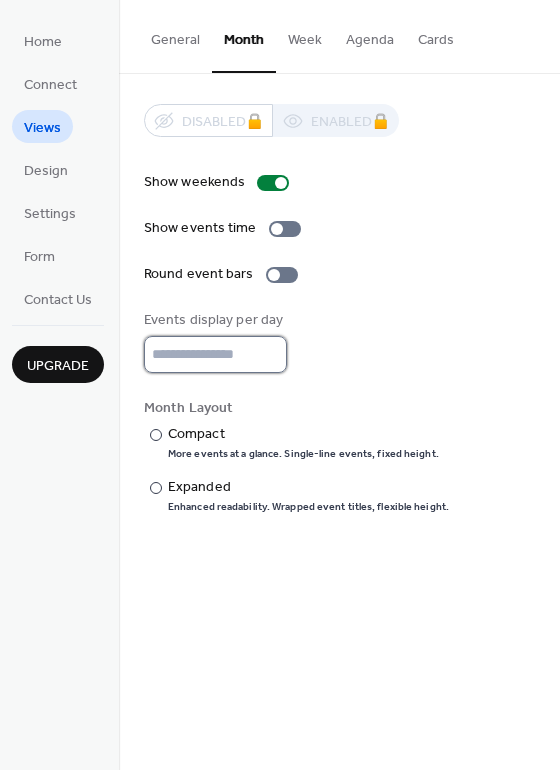 click on "*" at bounding box center [215, 354] 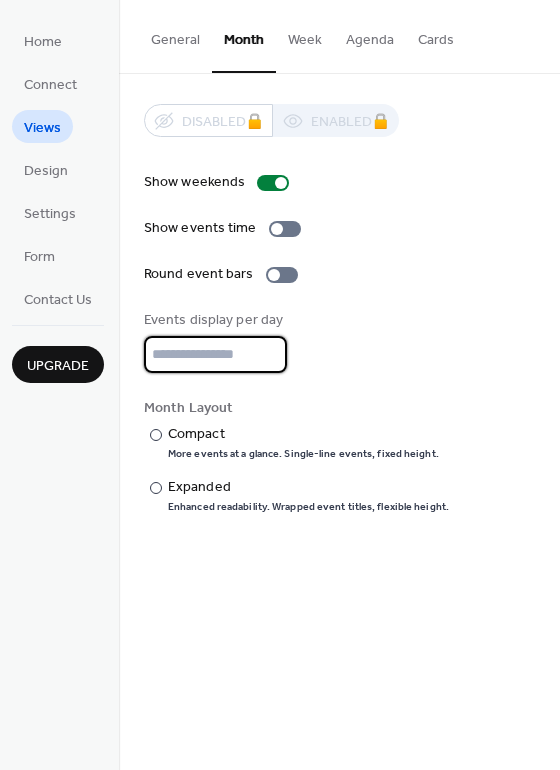 click on "*" at bounding box center [215, 354] 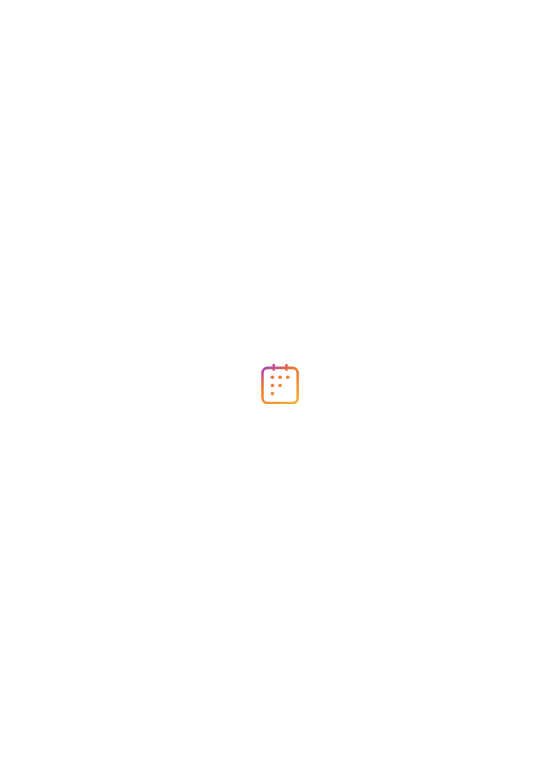 scroll, scrollTop: 0, scrollLeft: 0, axis: both 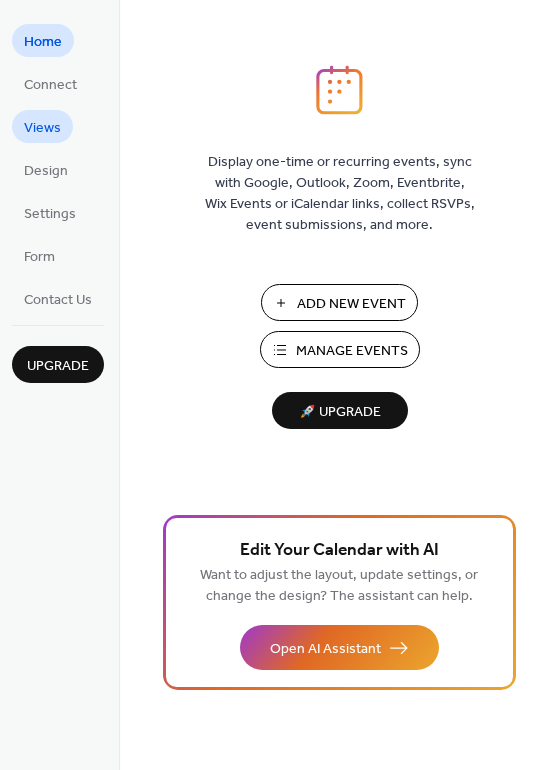 click on "Views" at bounding box center [42, 128] 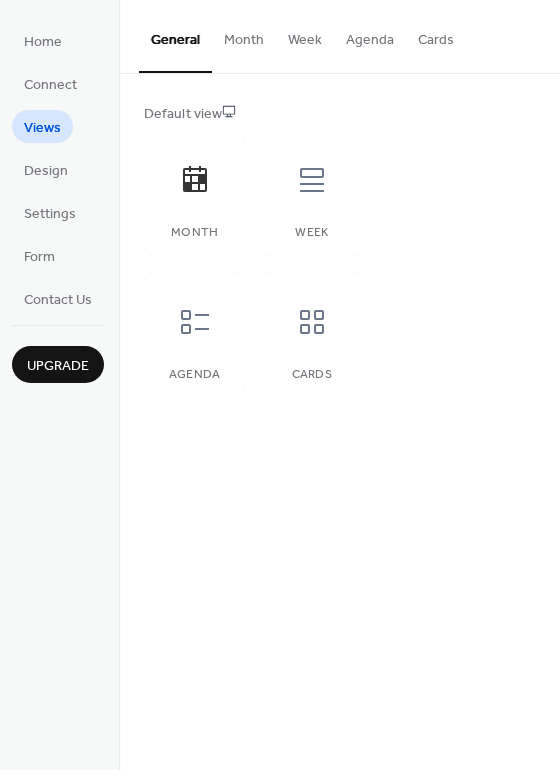click on "Month" at bounding box center [244, 35] 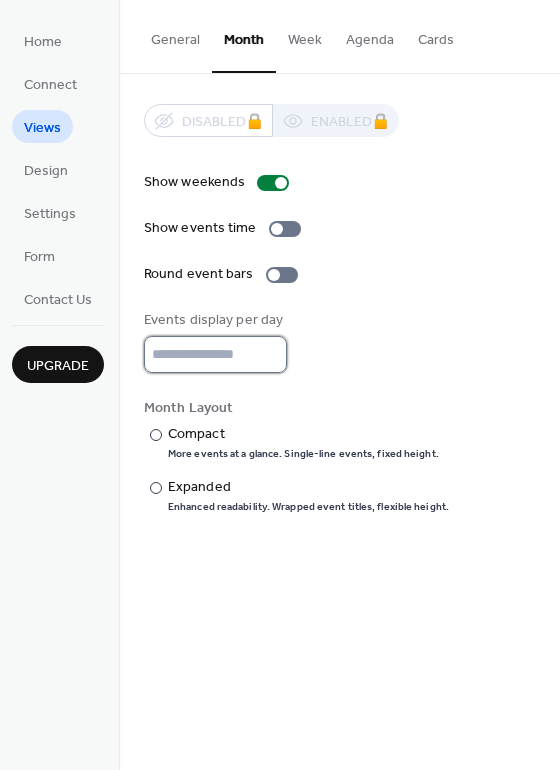 click on "*" at bounding box center (215, 354) 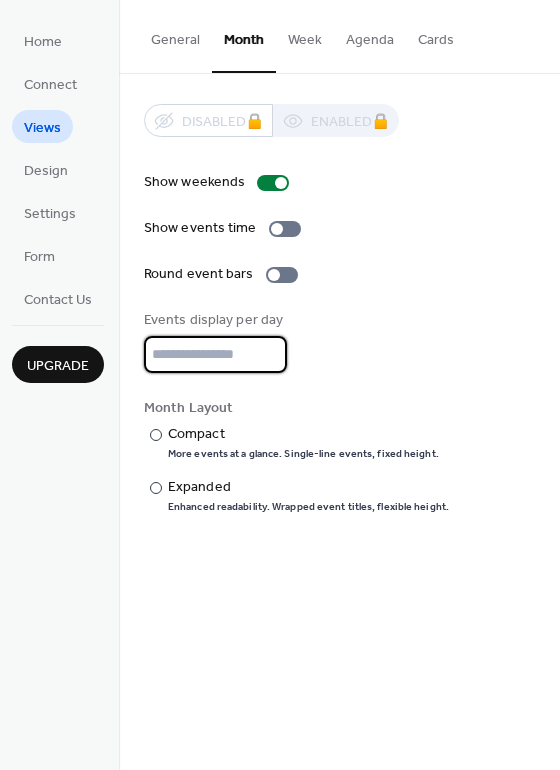 type on "*" 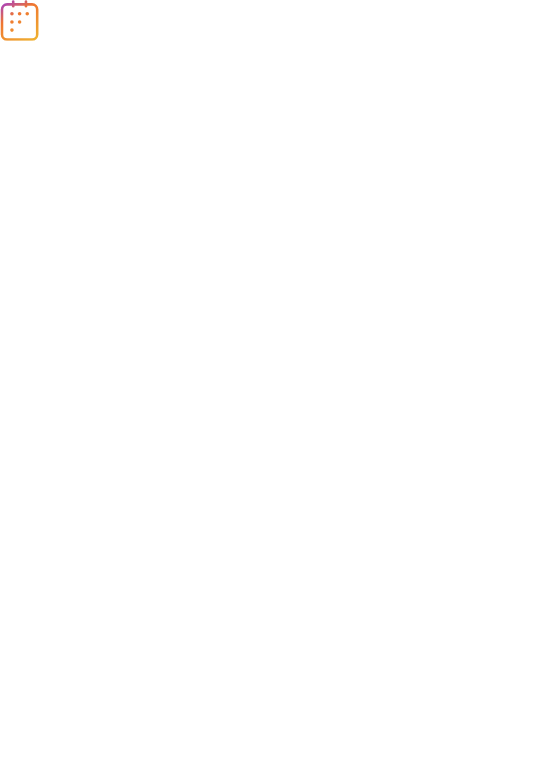 scroll, scrollTop: 0, scrollLeft: 0, axis: both 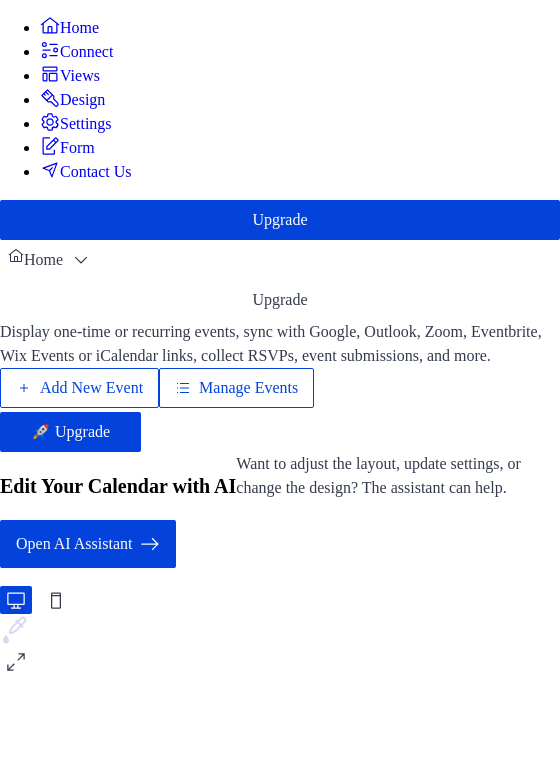 click on "Views" at bounding box center (80, 76) 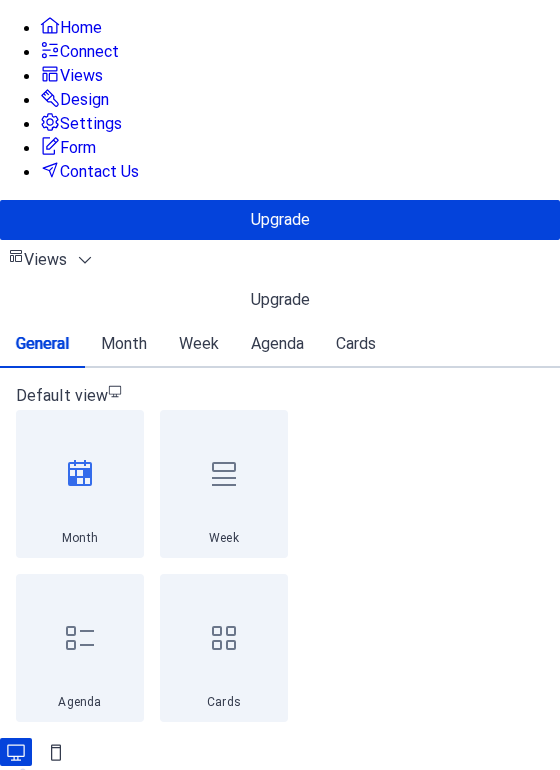 click on "Month" at bounding box center (124, 344) 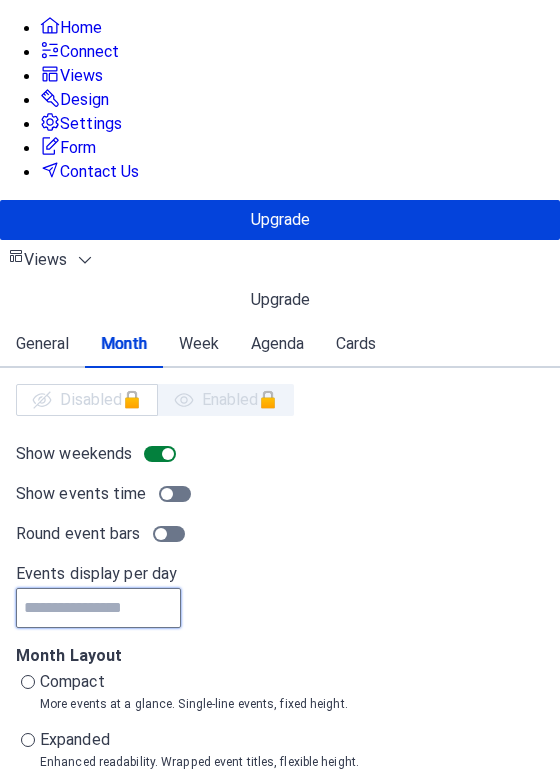 type on "*" 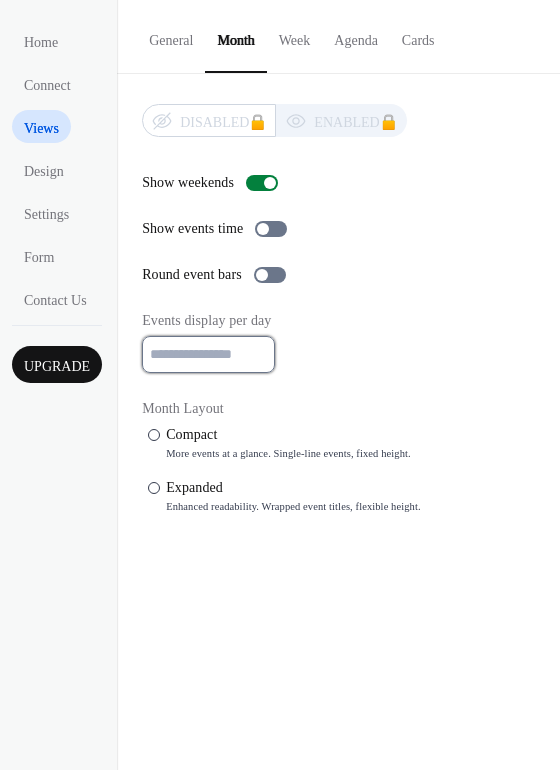 click on "*" at bounding box center (208, 354) 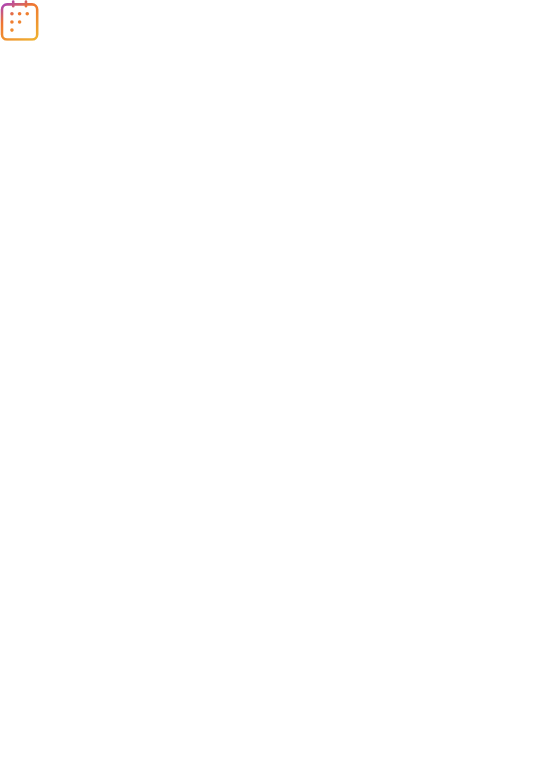 scroll, scrollTop: 0, scrollLeft: 0, axis: both 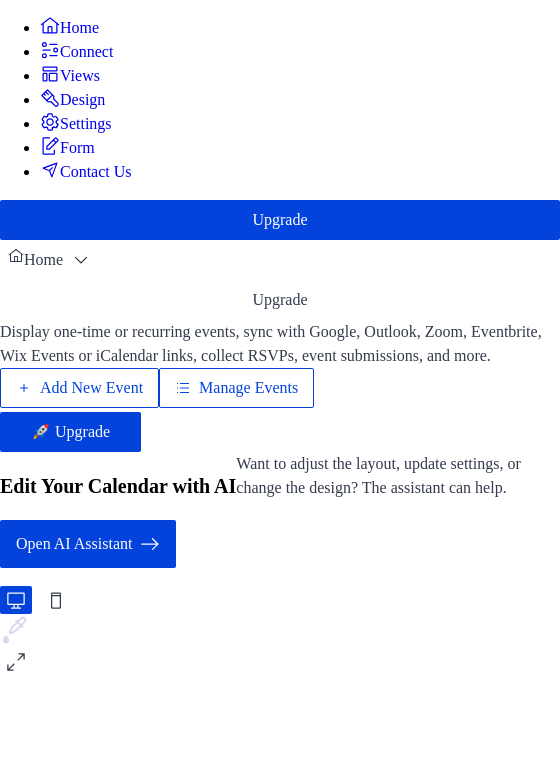 click on "Views" at bounding box center [80, 76] 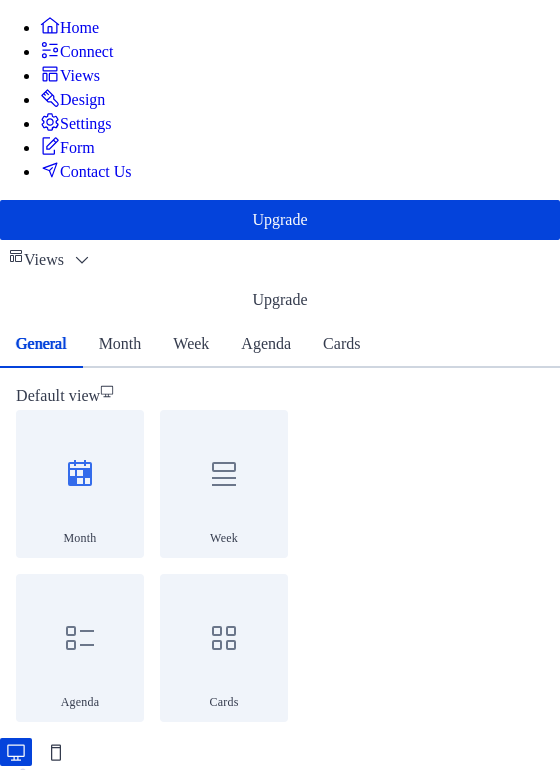 click on "Month" at bounding box center [120, 344] 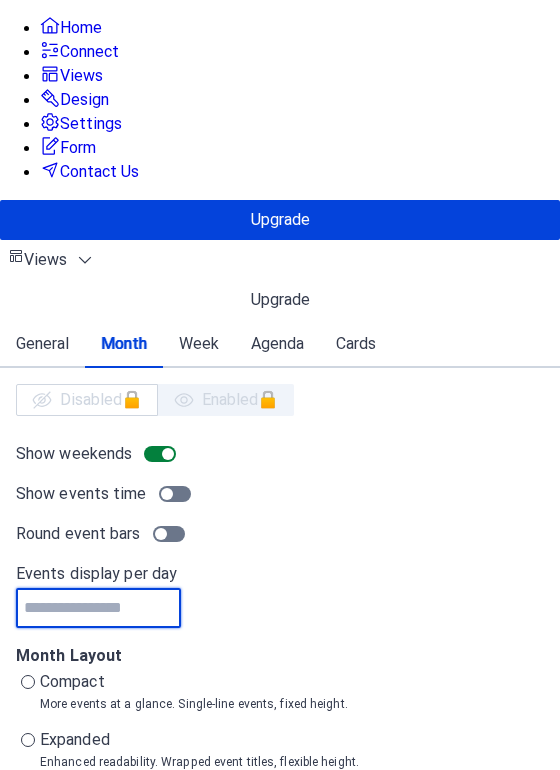 click on "*" at bounding box center (98, 608) 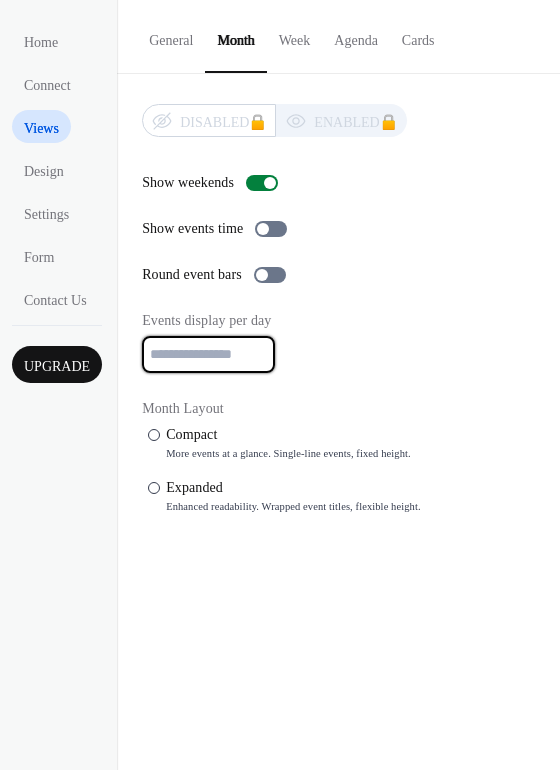 type on "*" 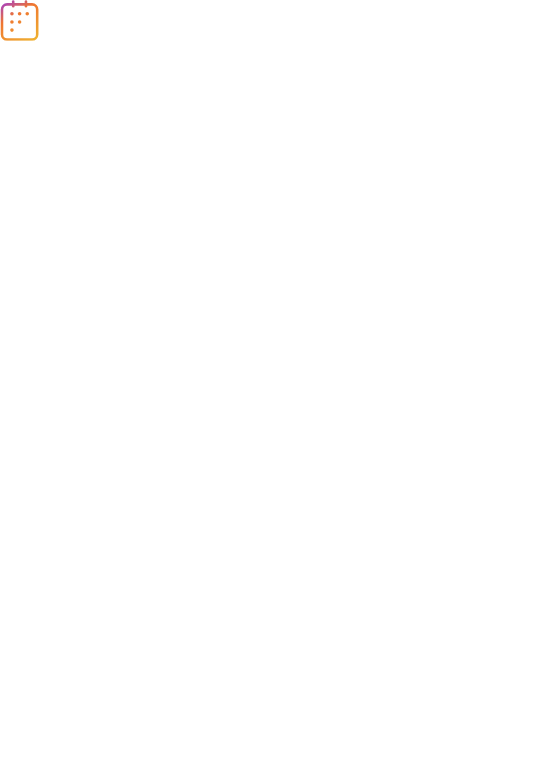 scroll, scrollTop: 0, scrollLeft: 0, axis: both 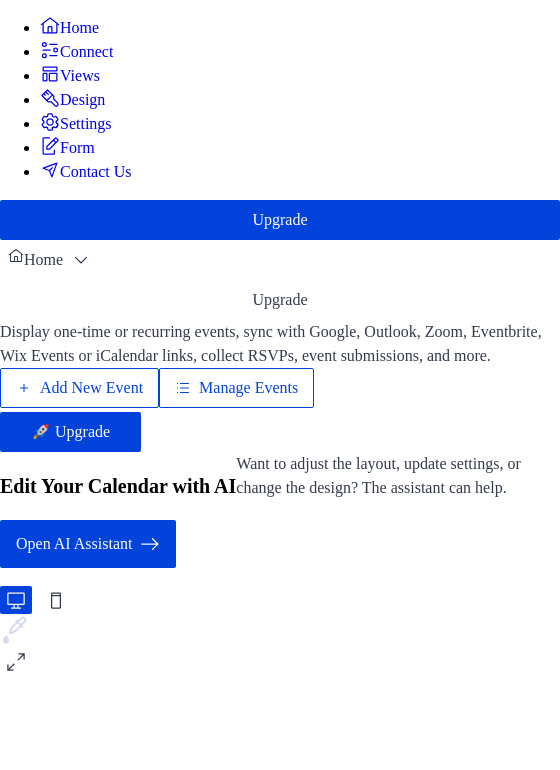 click on "Views" at bounding box center (80, 76) 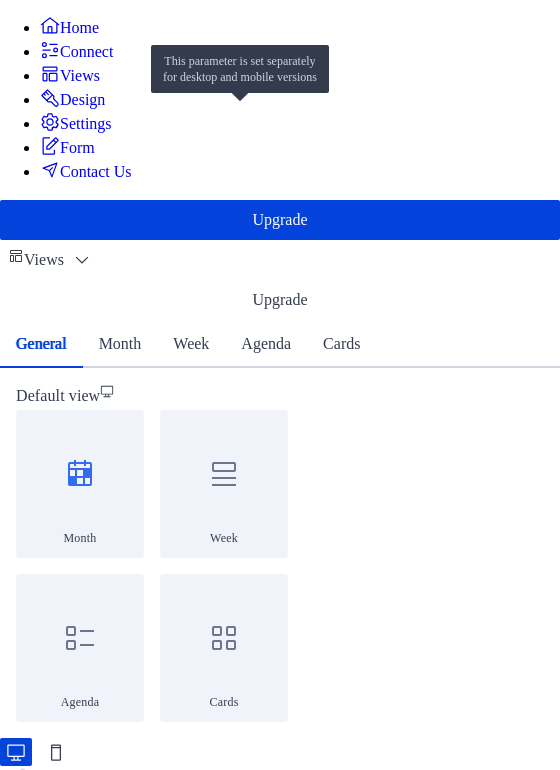 click on "Month" at bounding box center [120, 344] 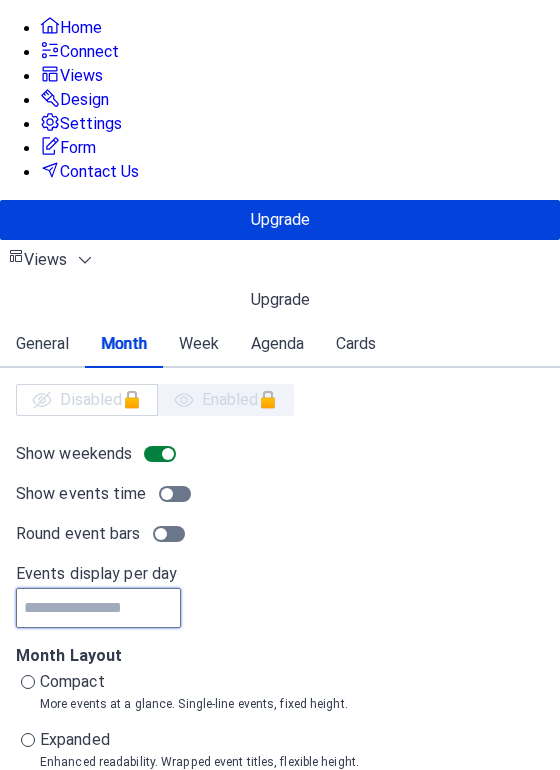 type on "*" 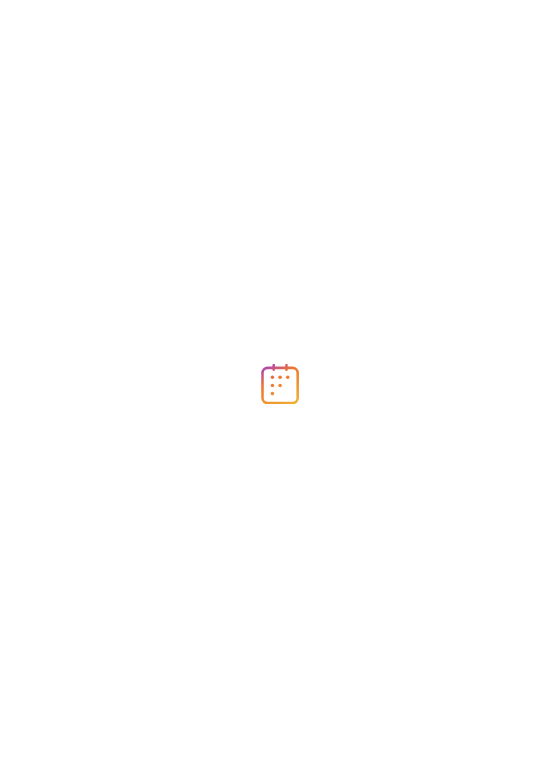 scroll, scrollTop: 0, scrollLeft: 0, axis: both 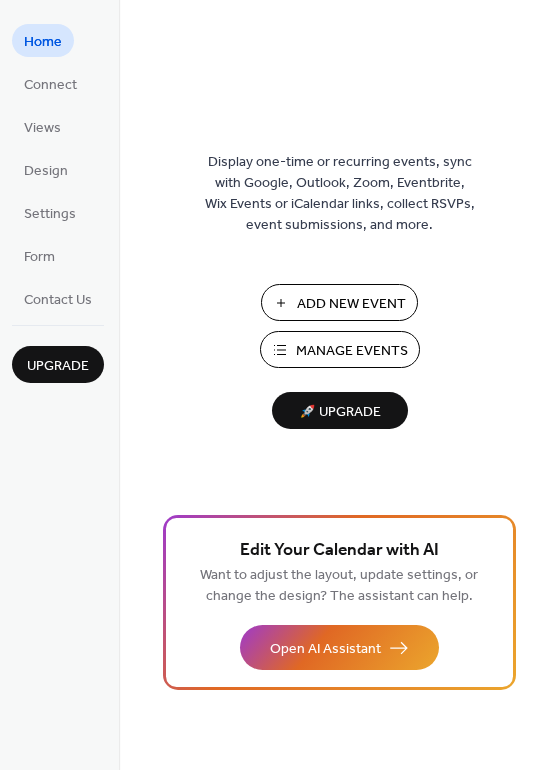 click on "Manage Events" at bounding box center [352, 351] 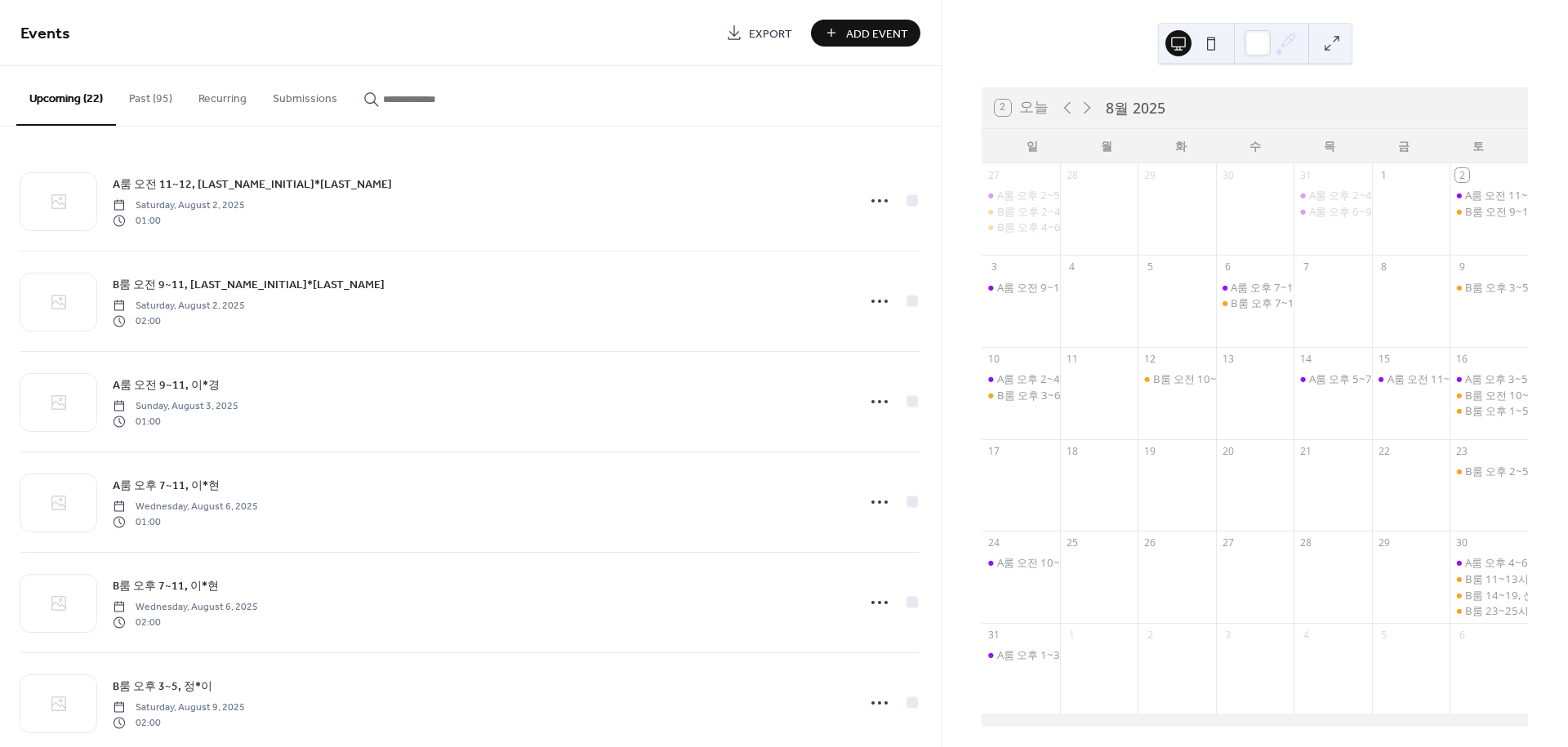 scroll, scrollTop: 0, scrollLeft: 0, axis: both 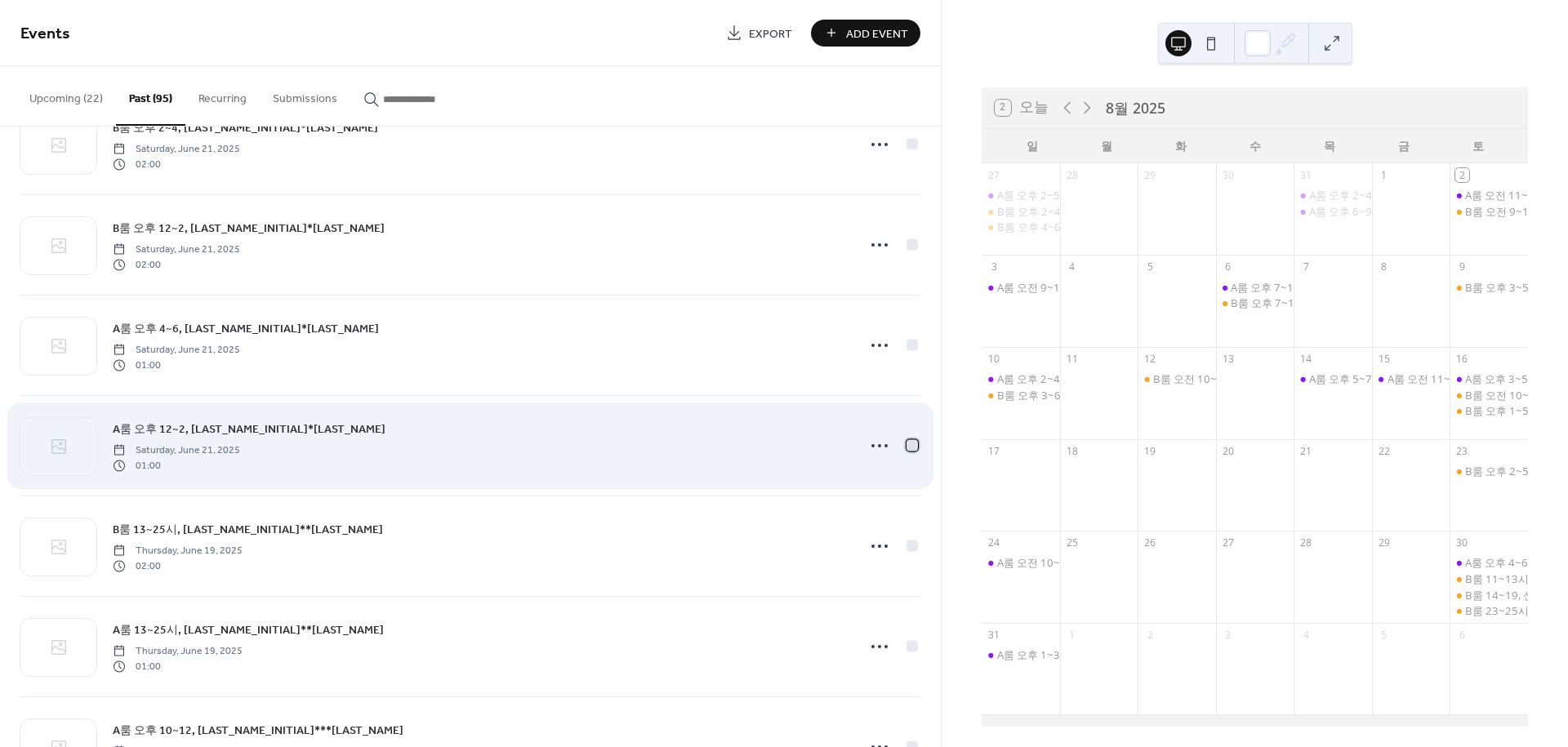click at bounding box center [912, 445] 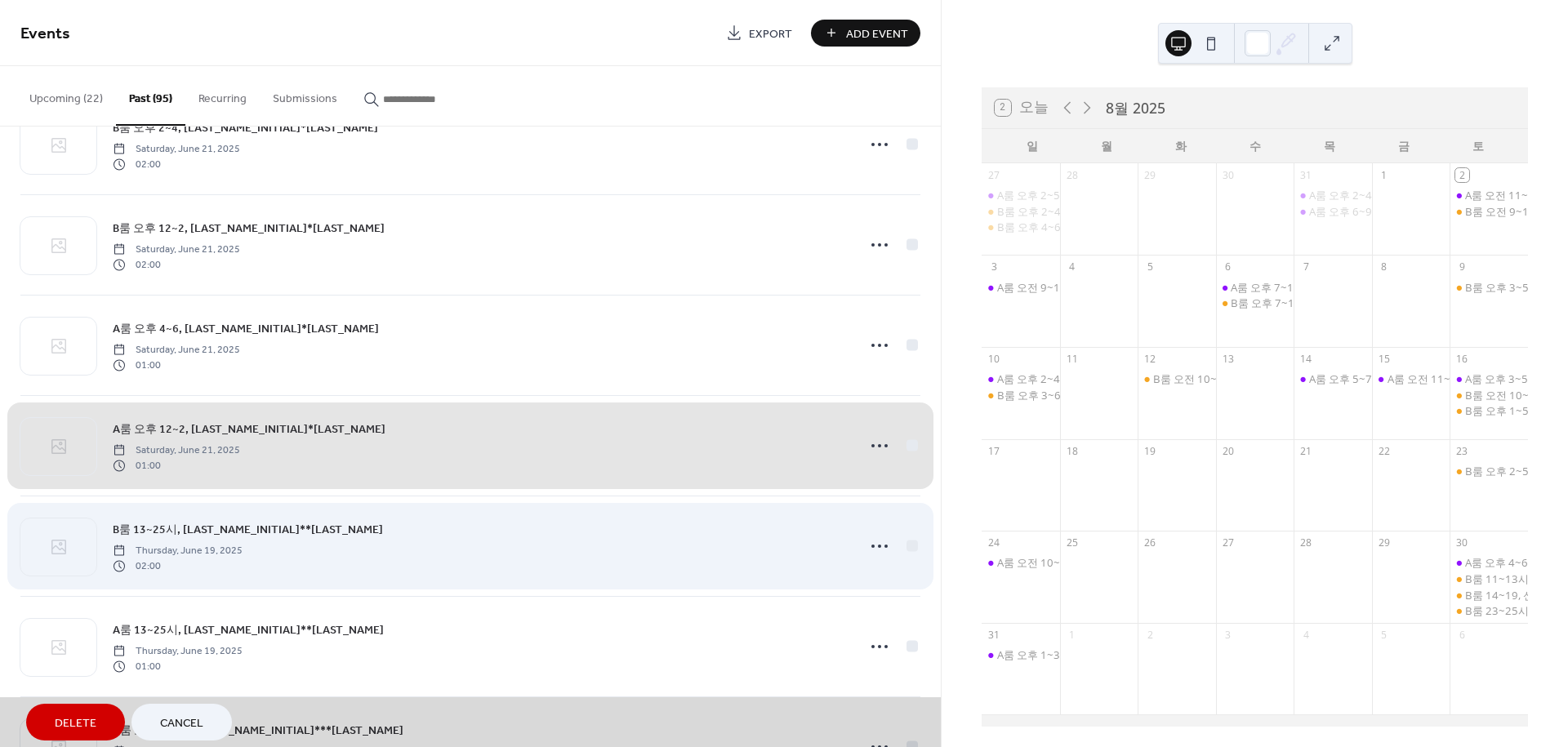 click on "B룸 13~25시, 인스**인 Thursday, June 19, 2025 02:00" at bounding box center [470, 545] 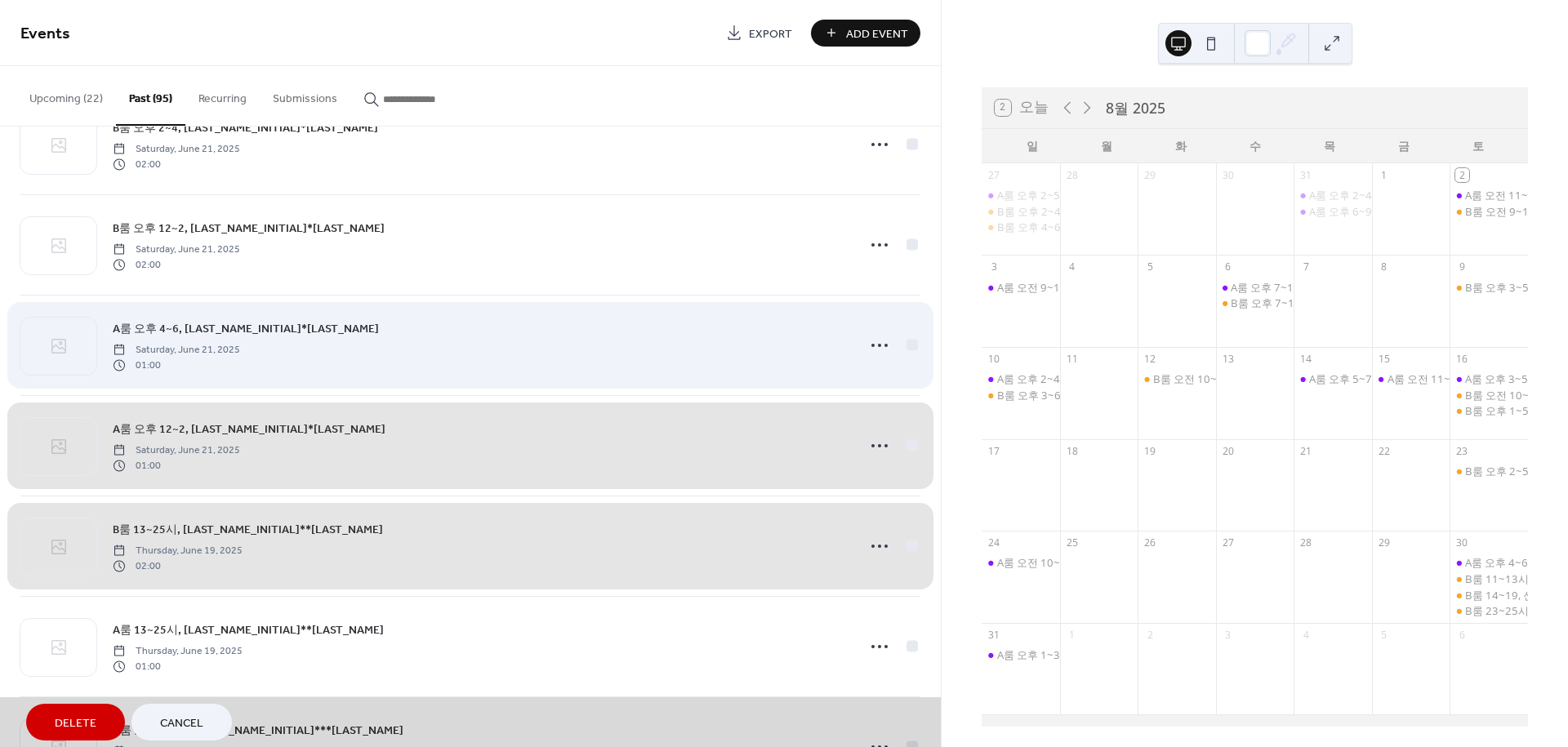click on "A룸 오후 4~6, 김*원 Saturday, June 21, 2025 01:00" at bounding box center [470, 345] 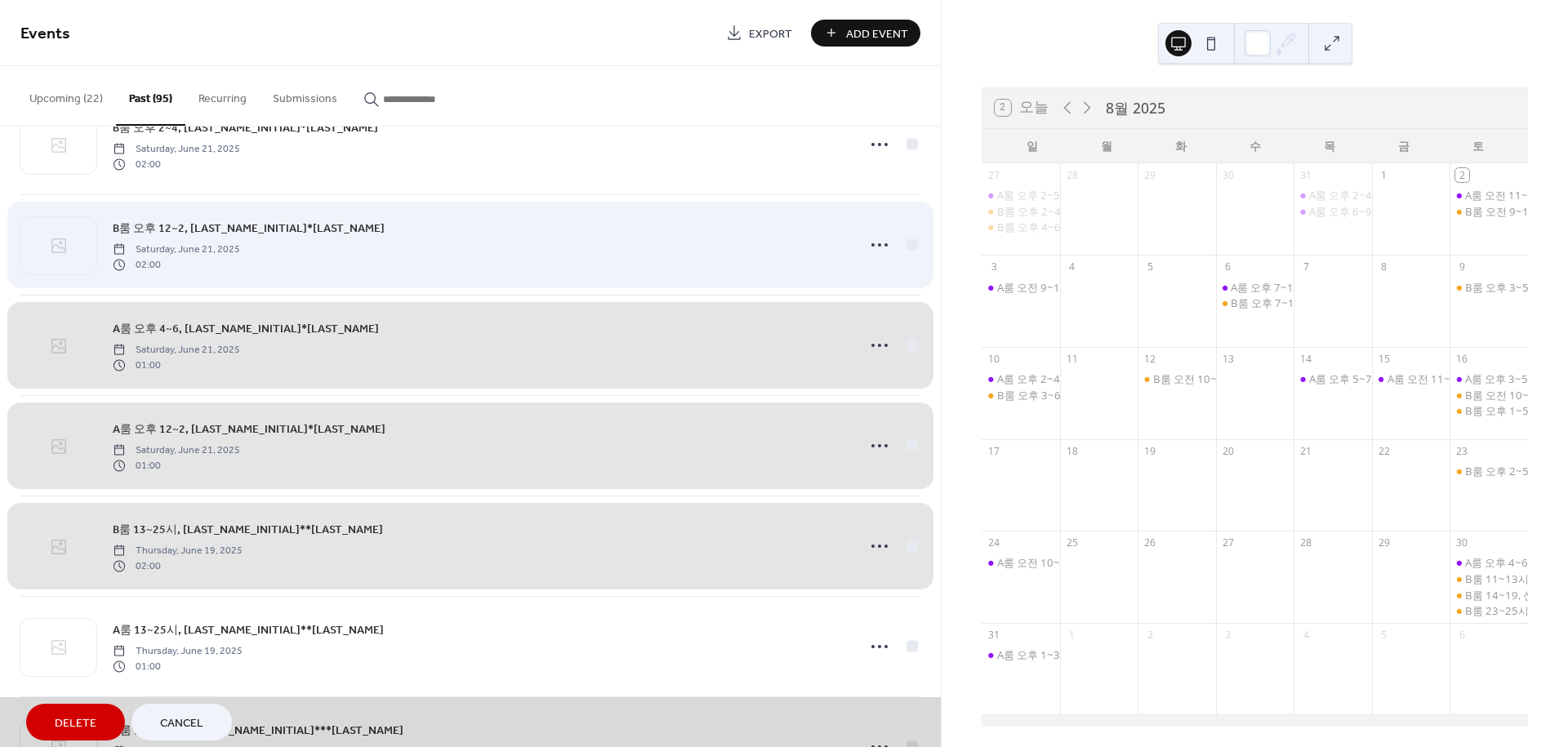 click on "B룸 오후 12~2, 김*연 Saturday, June 21, 2025 02:00" at bounding box center [470, 244] 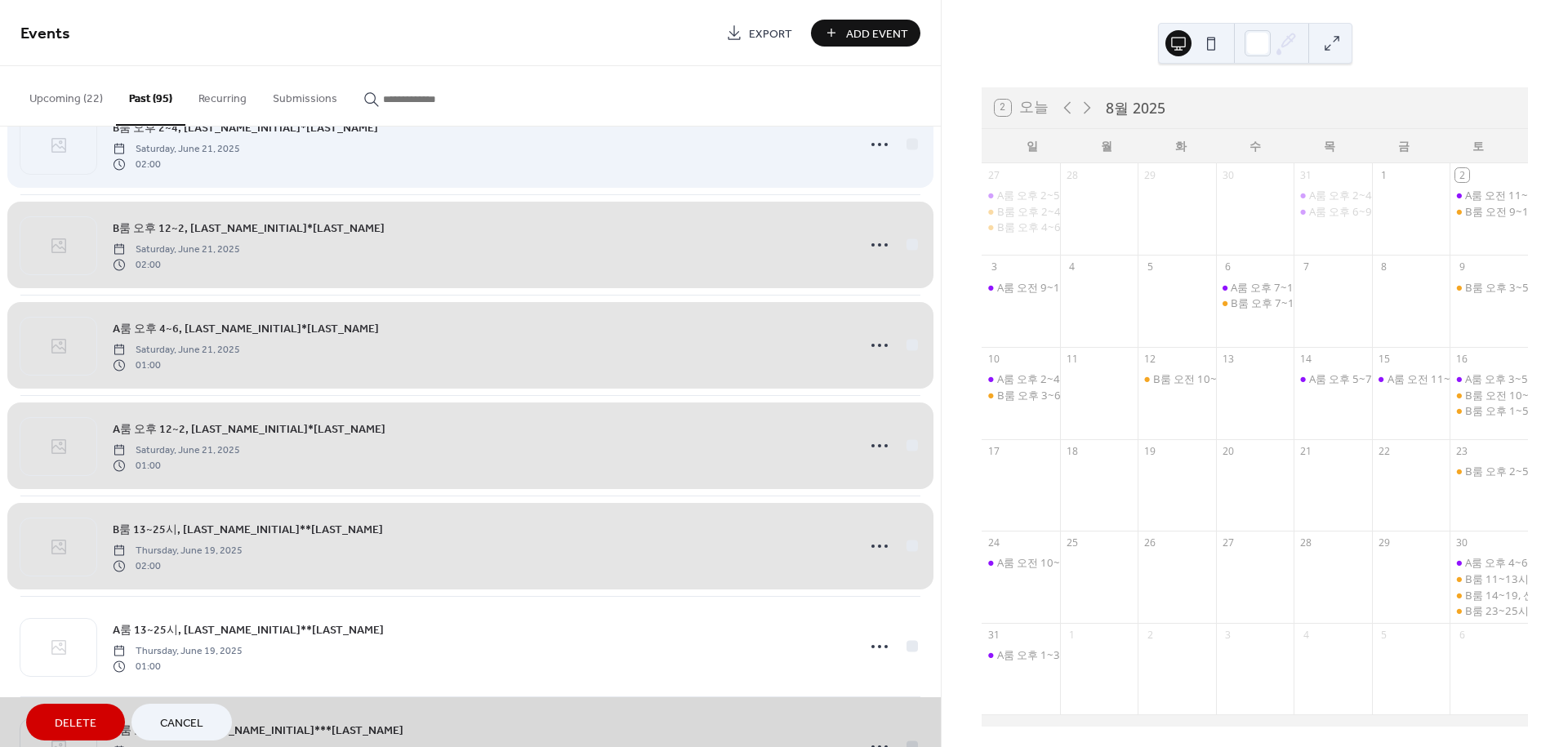 click on "B룸 오후 2~4, 홍*성 Saturday, June 21, 2025 02:00" at bounding box center (470, 144) 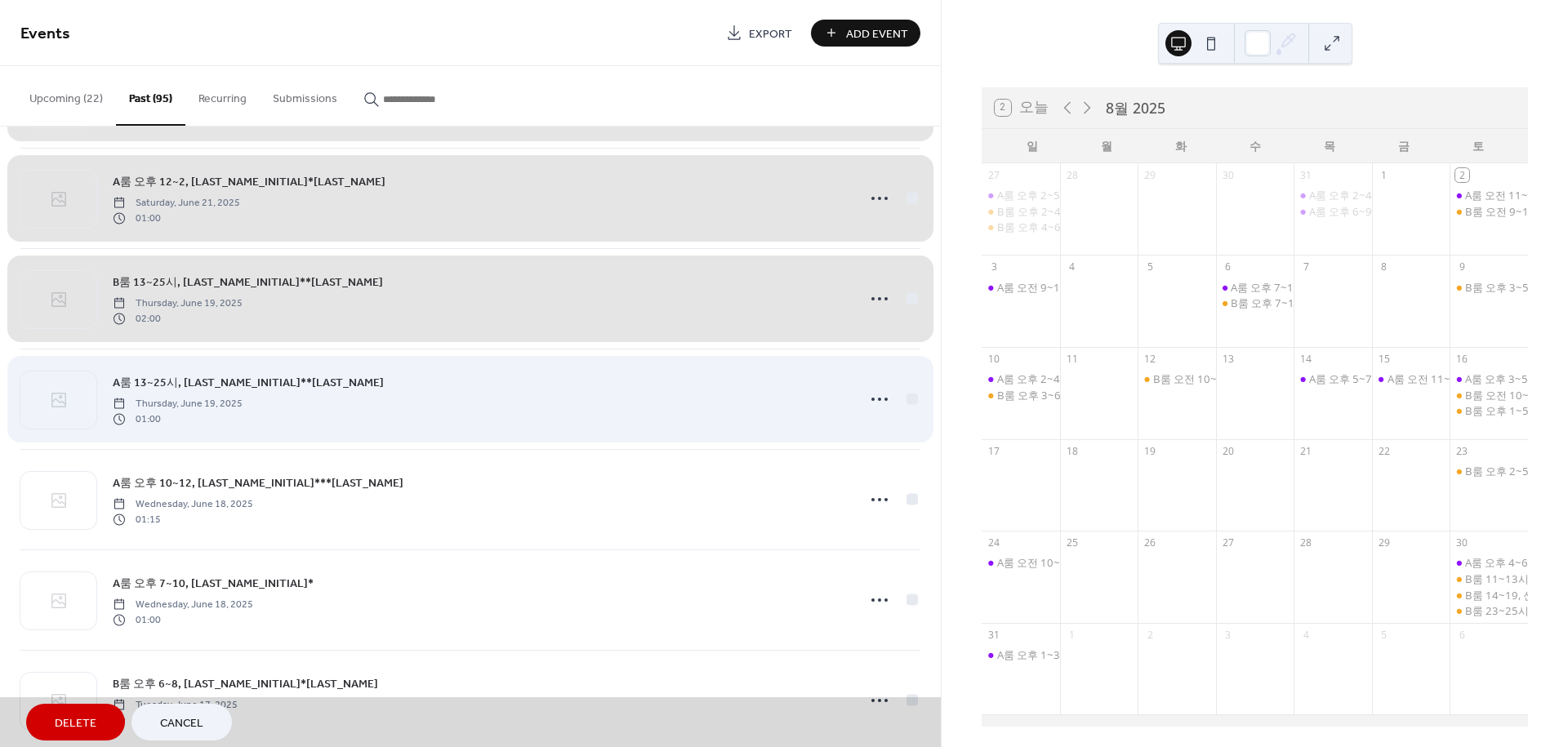 scroll, scrollTop: 5457, scrollLeft: 0, axis: vertical 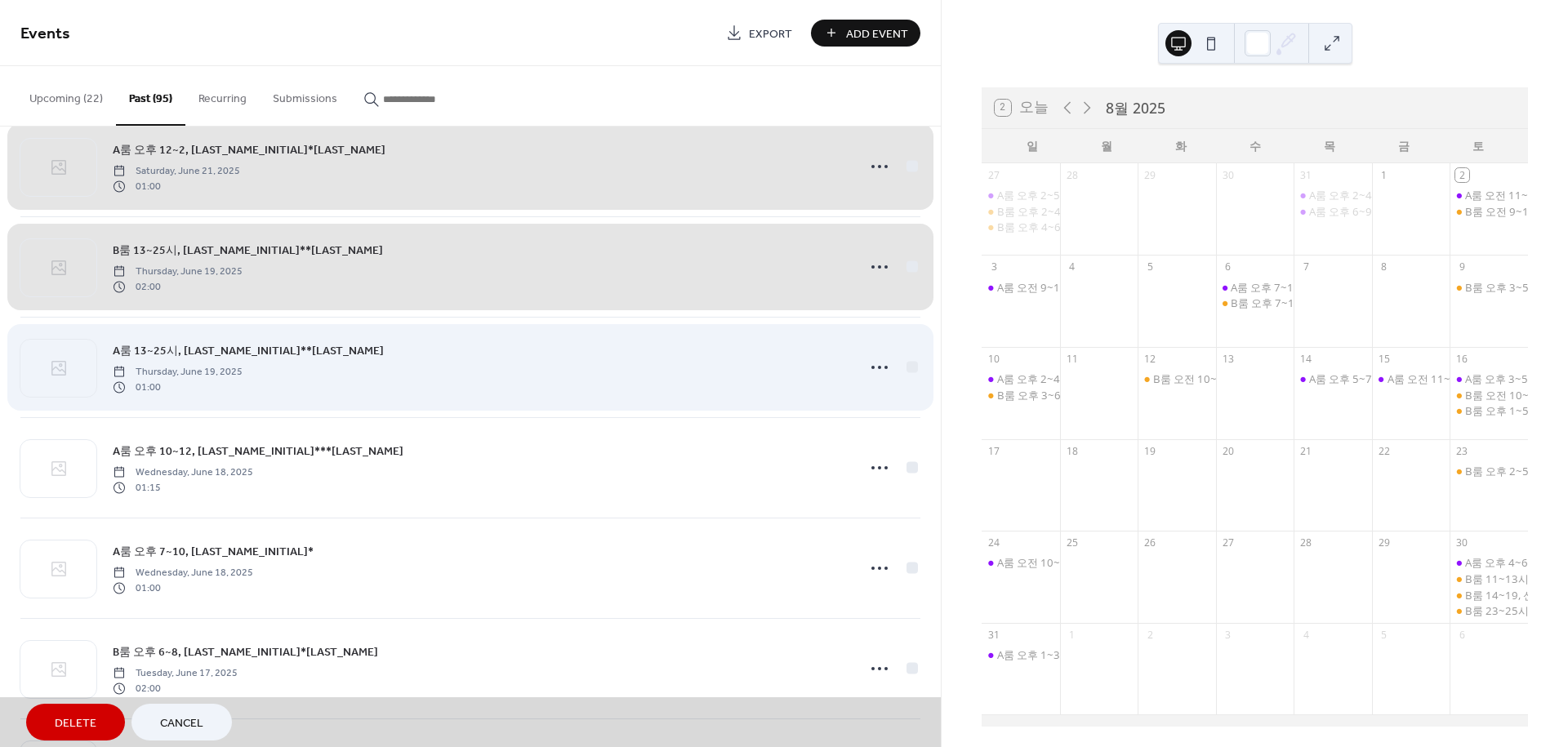 click on "A룸 13~25시, 인스**인 Thursday, June 19, 2025 01:00" at bounding box center (470, 367) 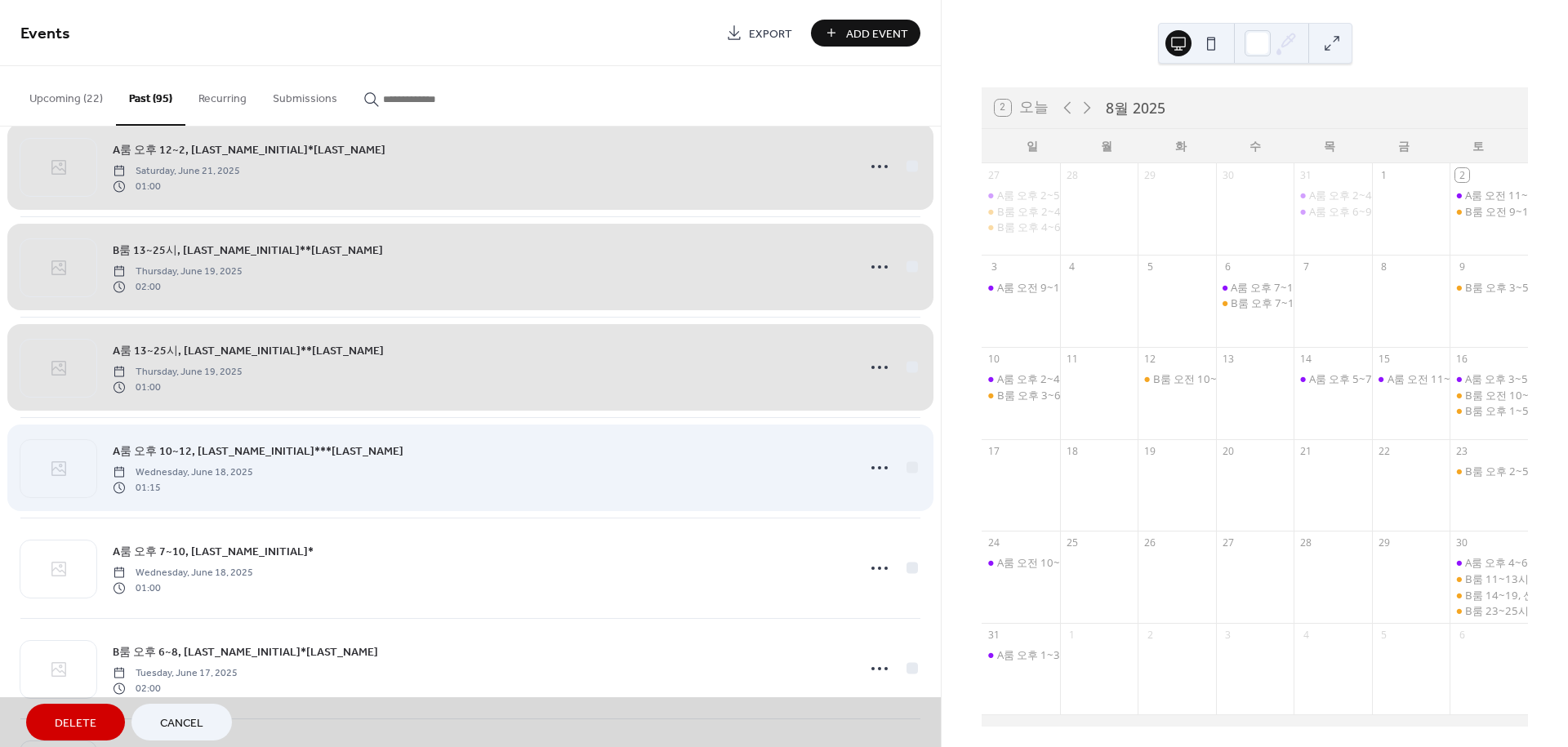 click on "A룸 오후 10~12, SHK***LLE Wednesday, June 18, 2025 01:15" at bounding box center [470, 467] 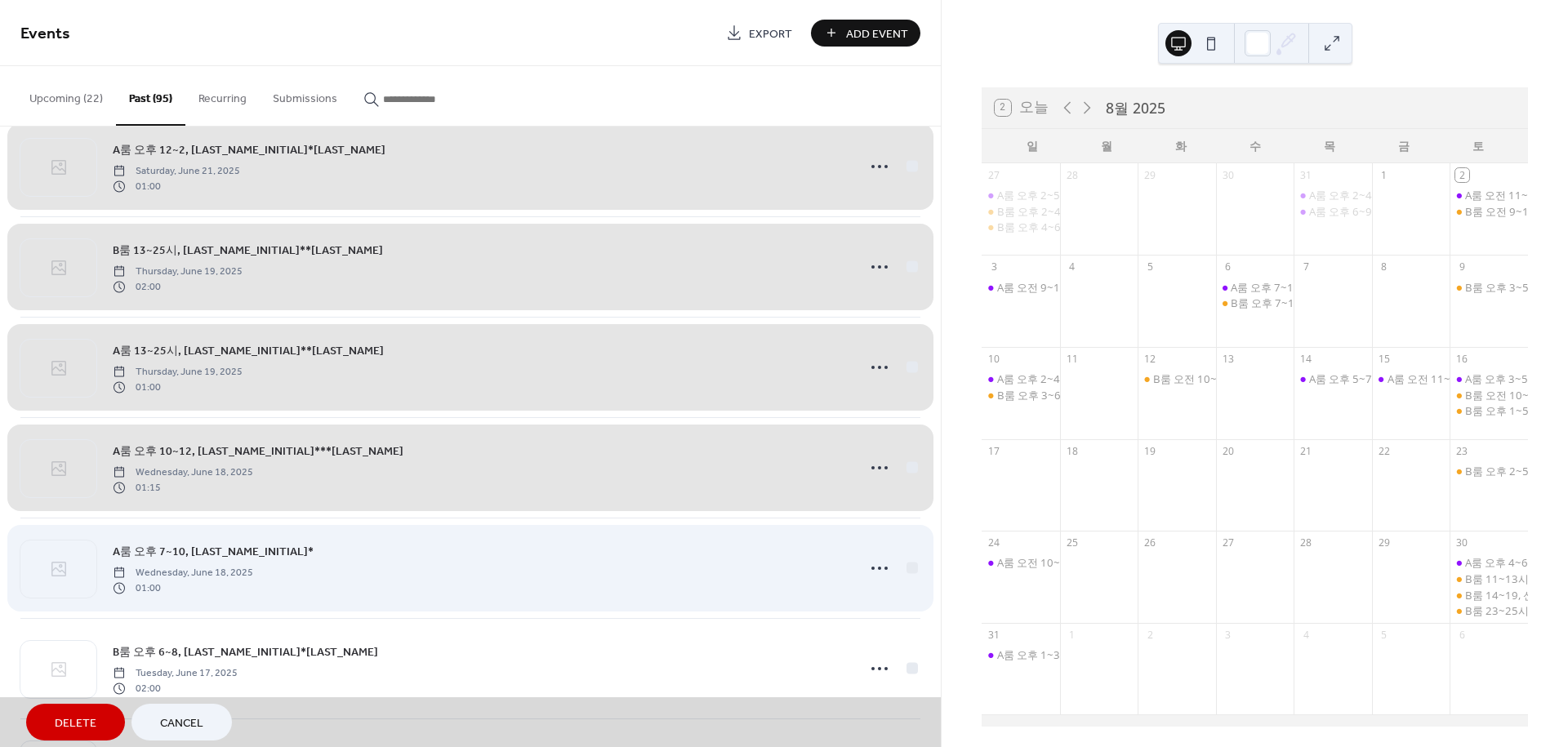 click on "A룸 오후 7~10, 서* Wednesday, June 18, 2025 01:00" at bounding box center [470, 567] 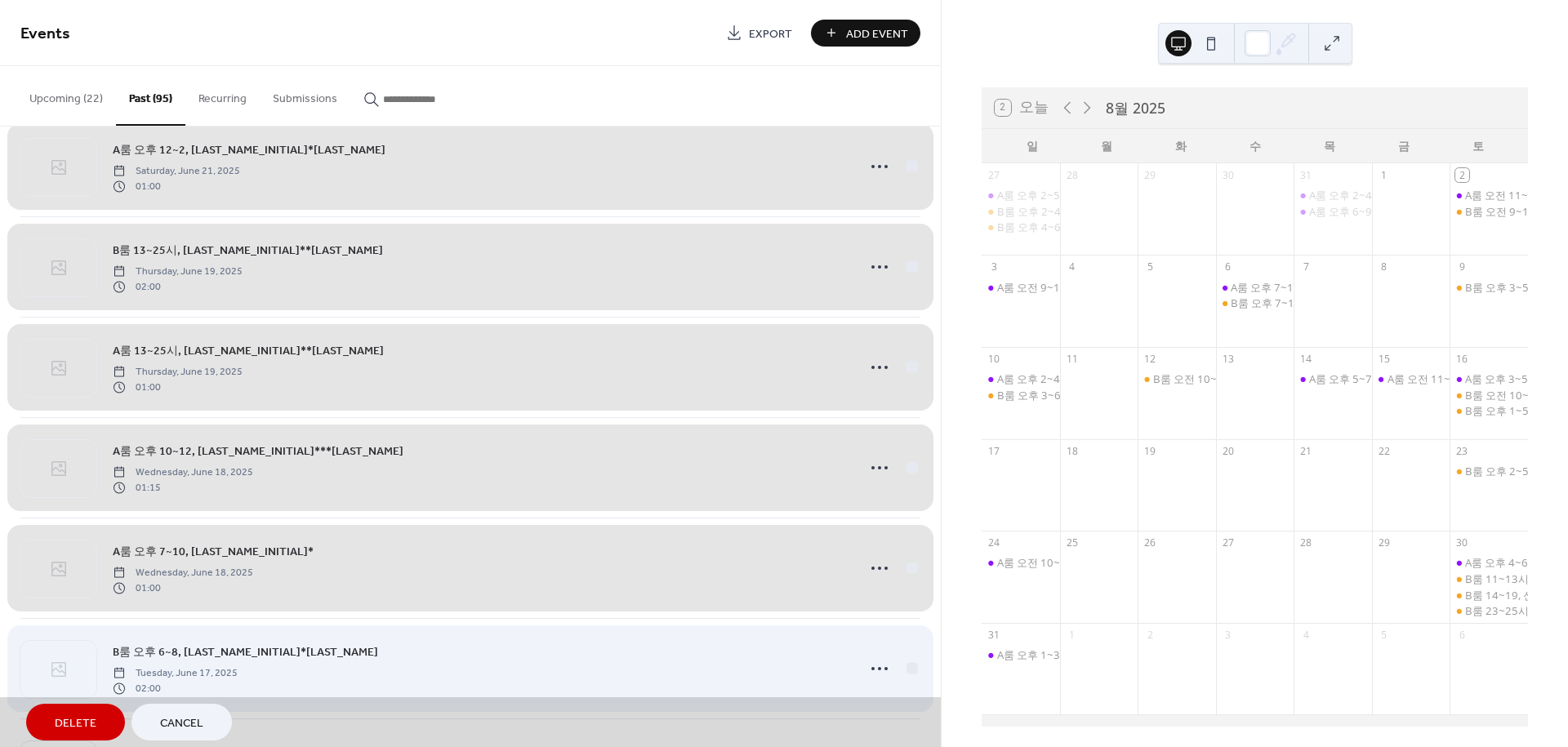 click on "B룸 오후 6~8, 이*준 Tuesday, June 17, 2025 02:00" at bounding box center (470, 668) 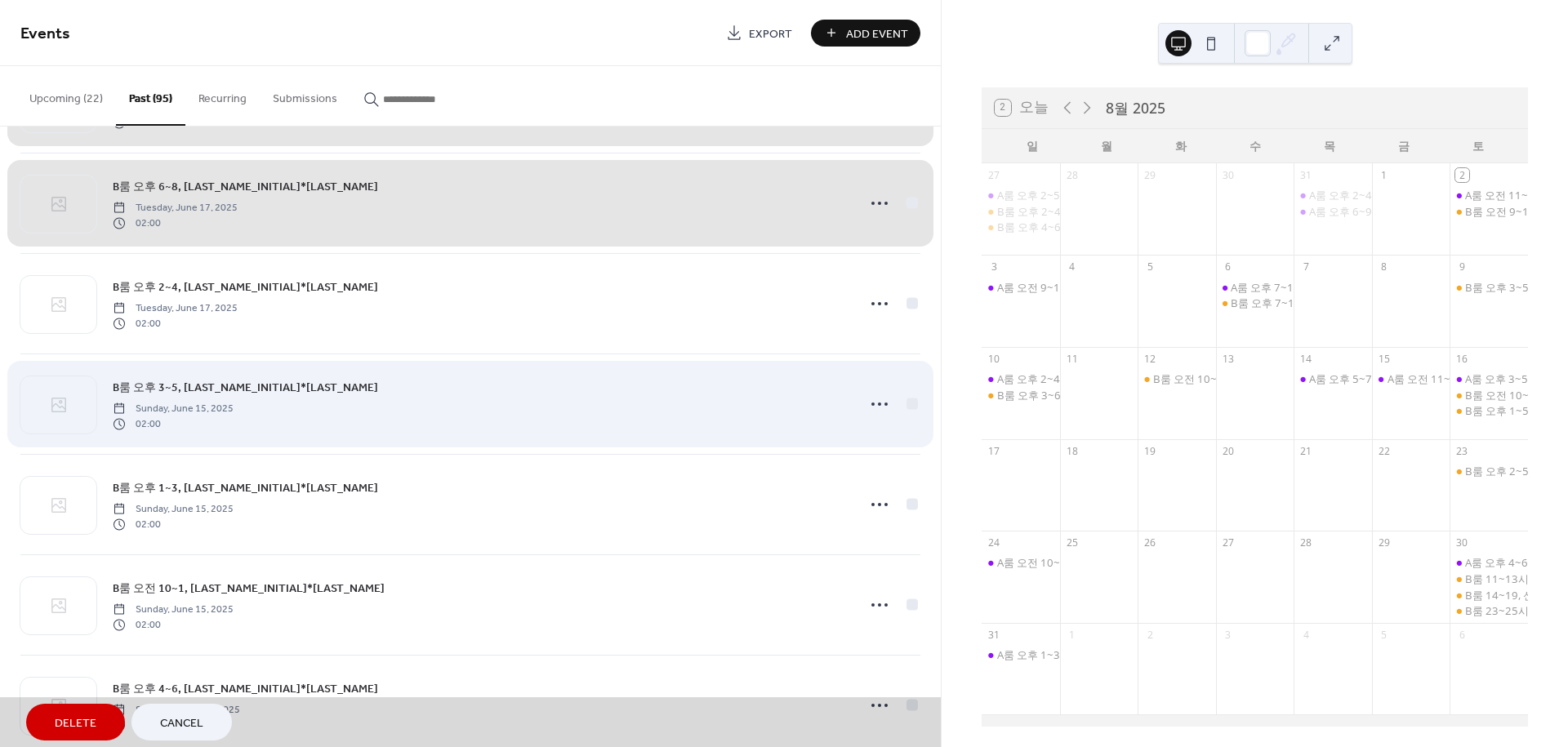 scroll, scrollTop: 5911, scrollLeft: 0, axis: vertical 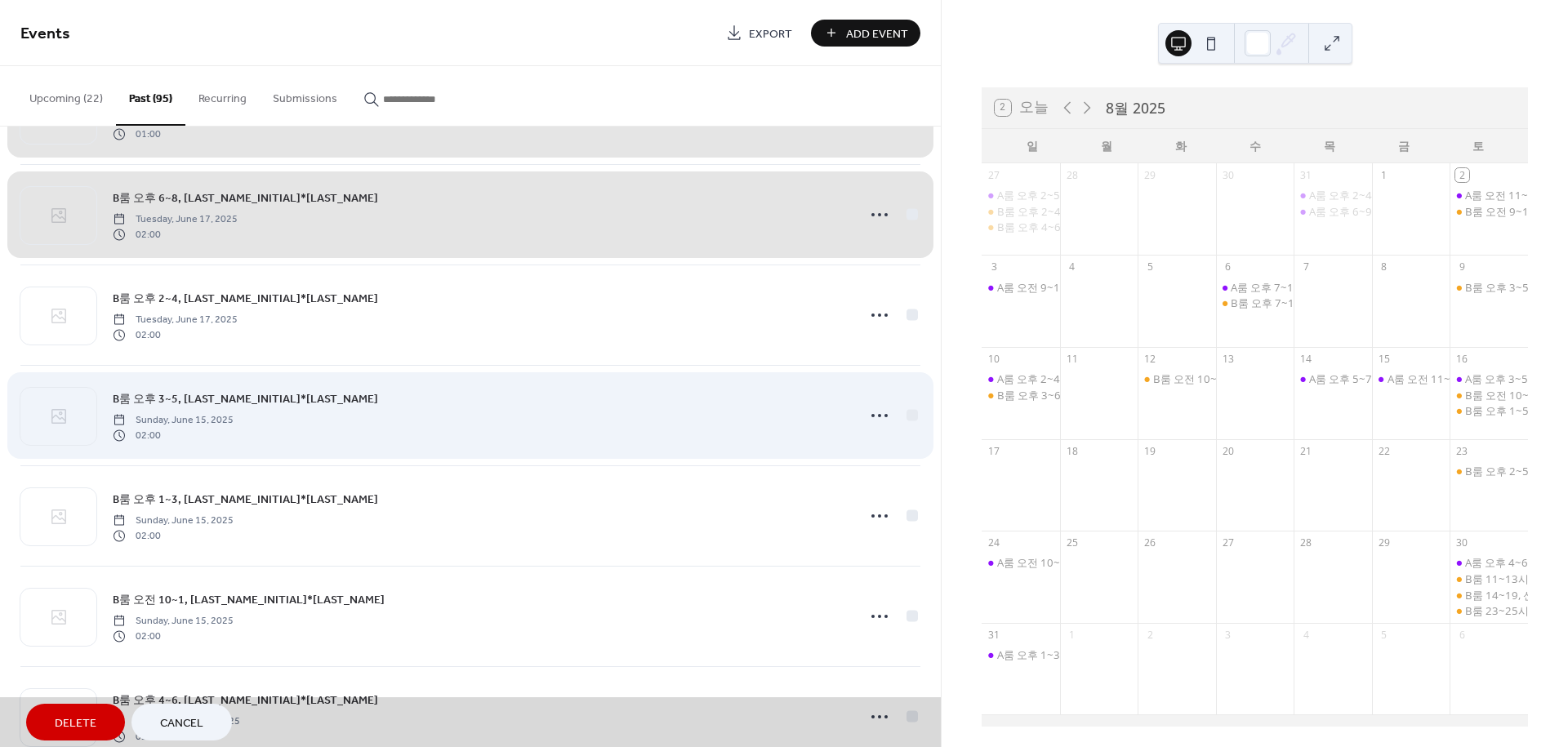 click on "B룸 오후 2~4, 윤*도 Tuesday, June 17, 2025 02:00" at bounding box center (470, 314) 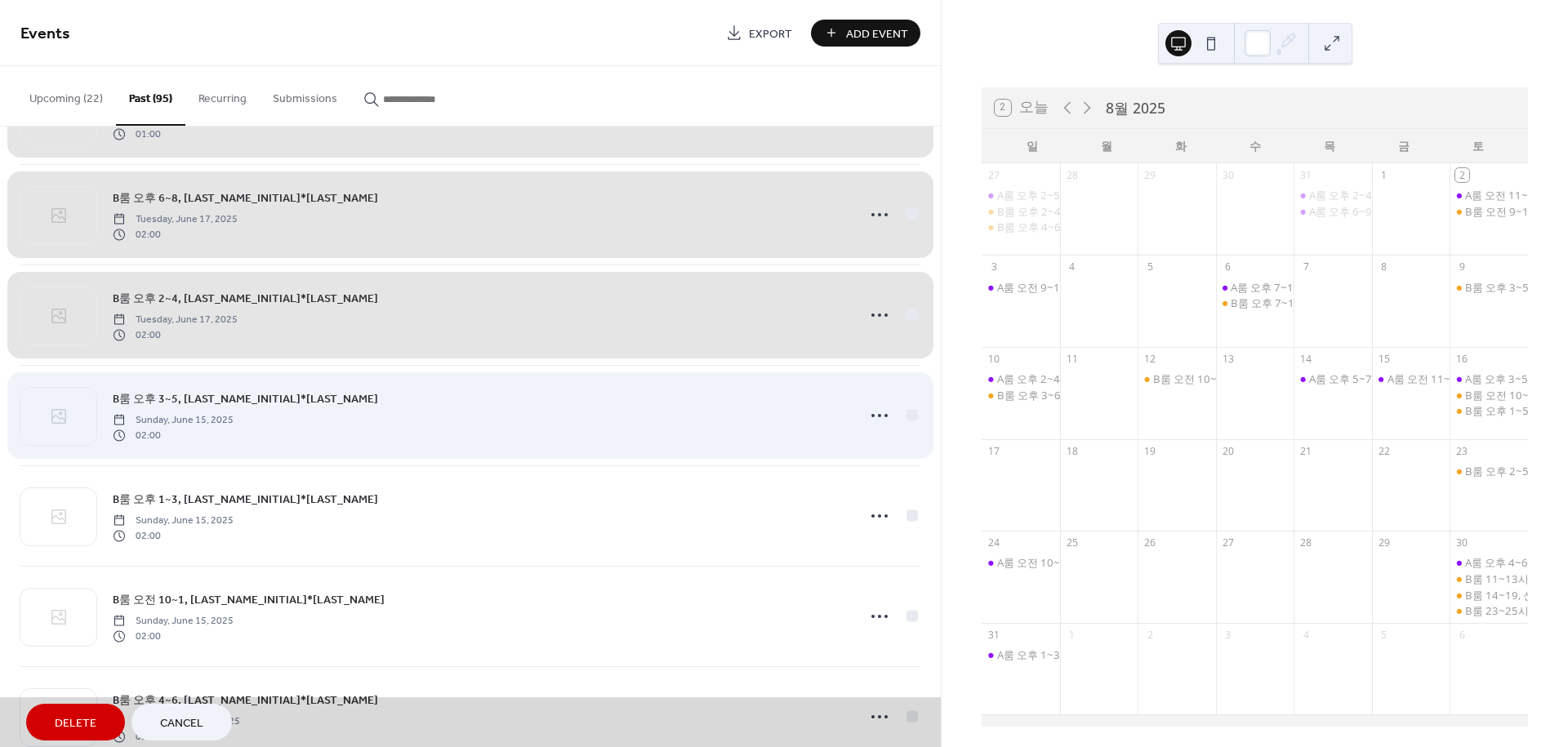 click on "B룸 오후 3~5, 이*은 Sunday, June 15, 2025 02:00" at bounding box center (470, 415) 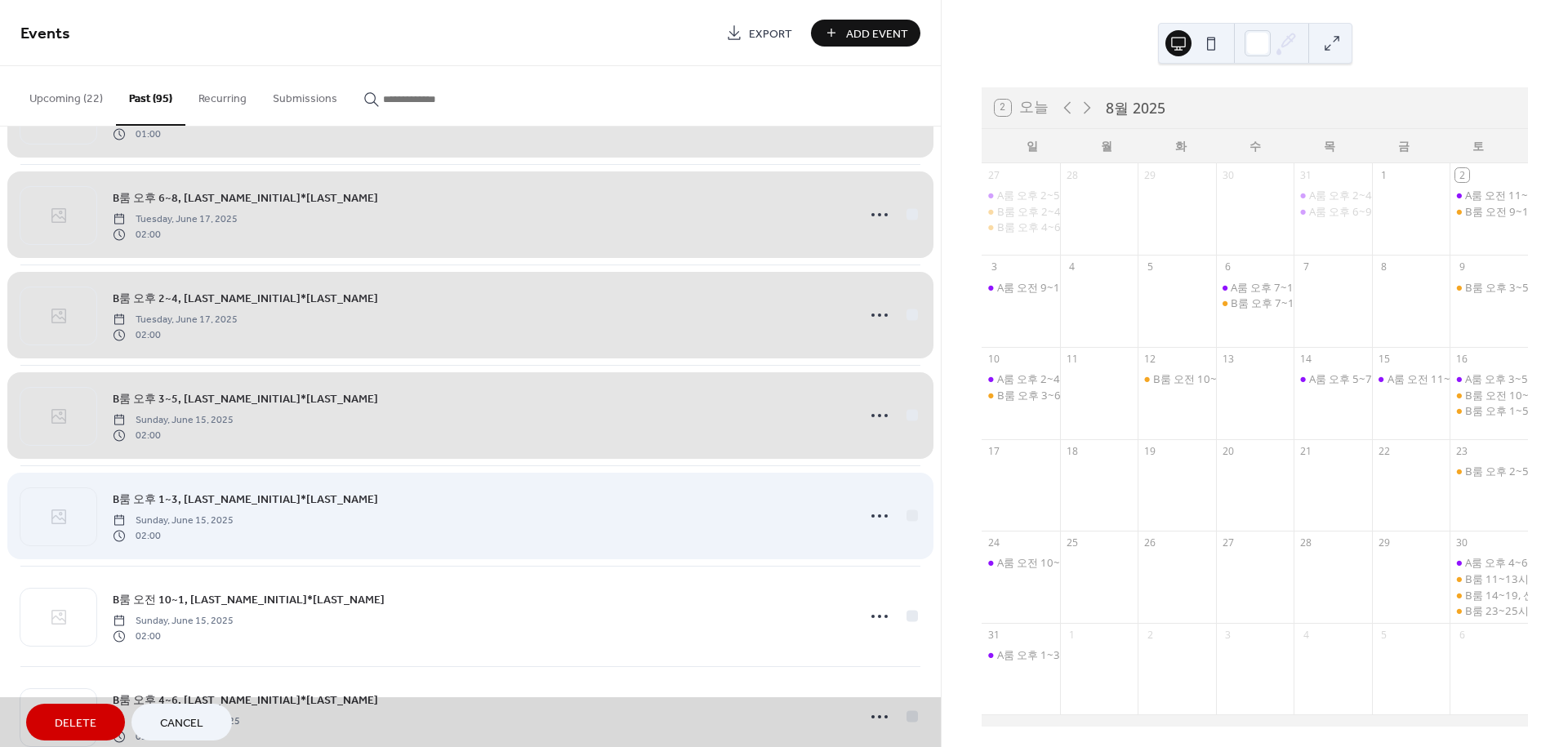 click on "B룸 오후 1~3, 한*이 Sunday, June 15, 2025 02:00" at bounding box center (470, 515) 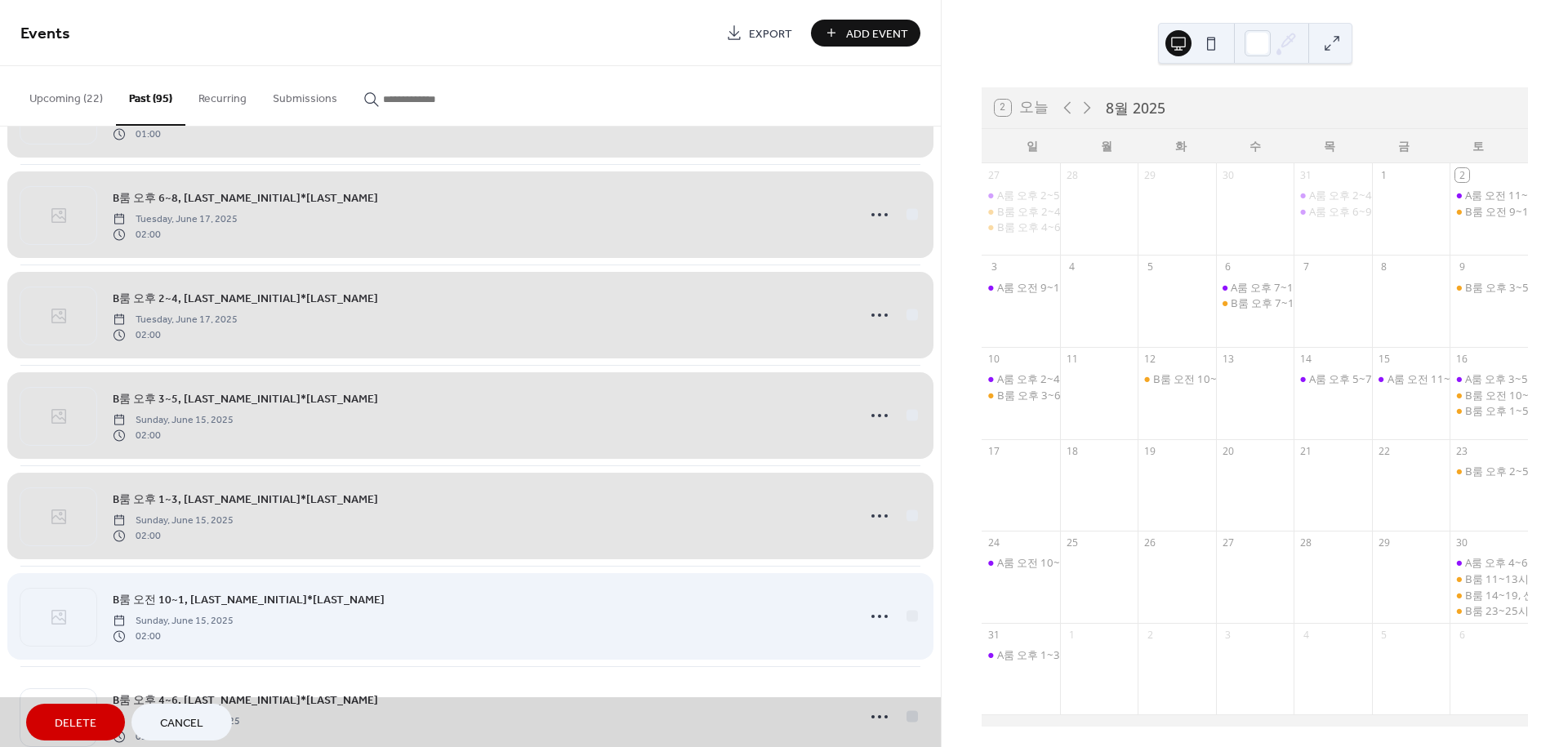 drag, startPoint x: 782, startPoint y: 620, endPoint x: 792, endPoint y: 589, distance: 32.573 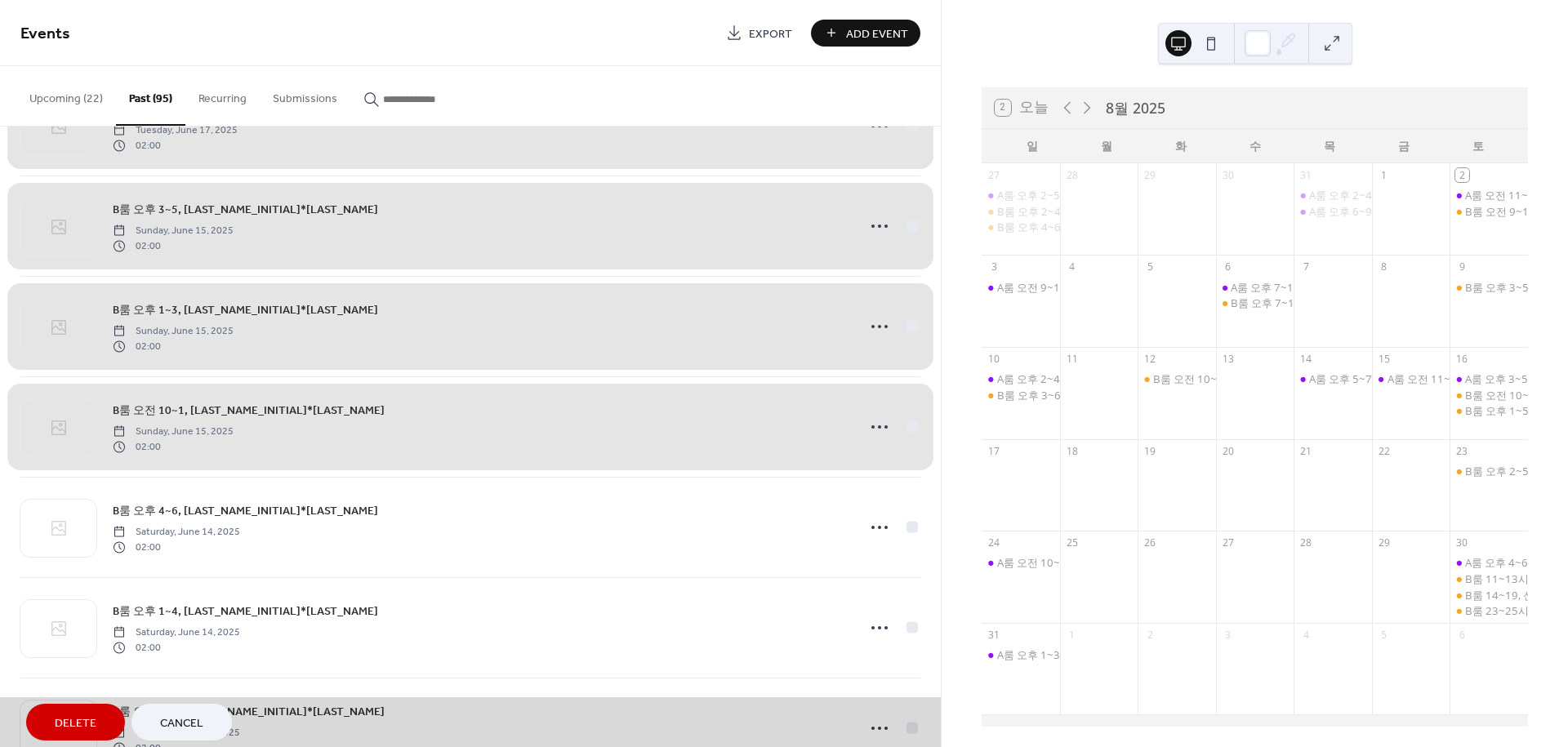 scroll, scrollTop: 6364, scrollLeft: 0, axis: vertical 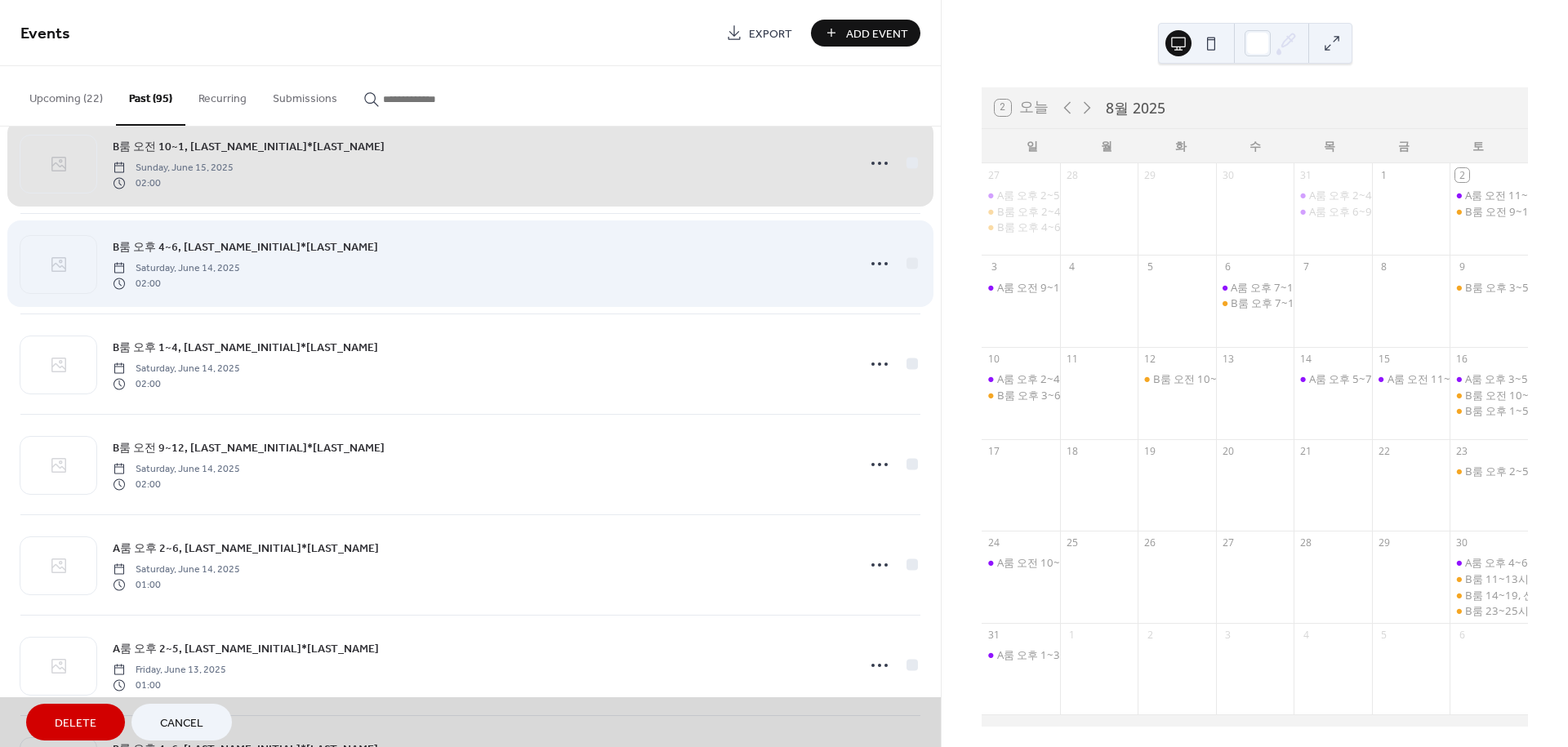 click on "B룸 오후 4~6, 손*서 Saturday, June 14, 2025 02:00" at bounding box center (470, 263) 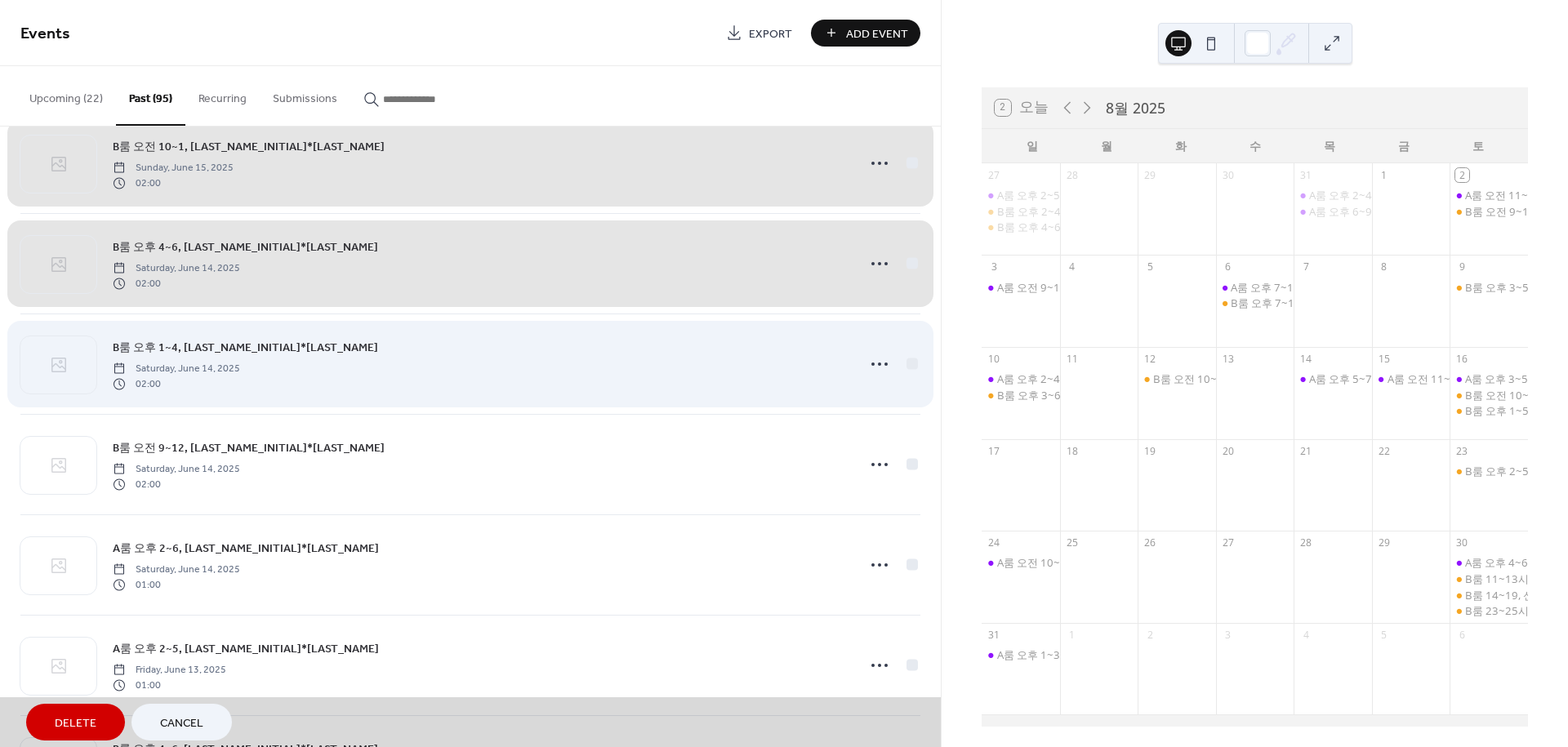 click on "B룸 오후 1~4, 김*희 Saturday, June 14, 2025 02:00" at bounding box center (470, 363) 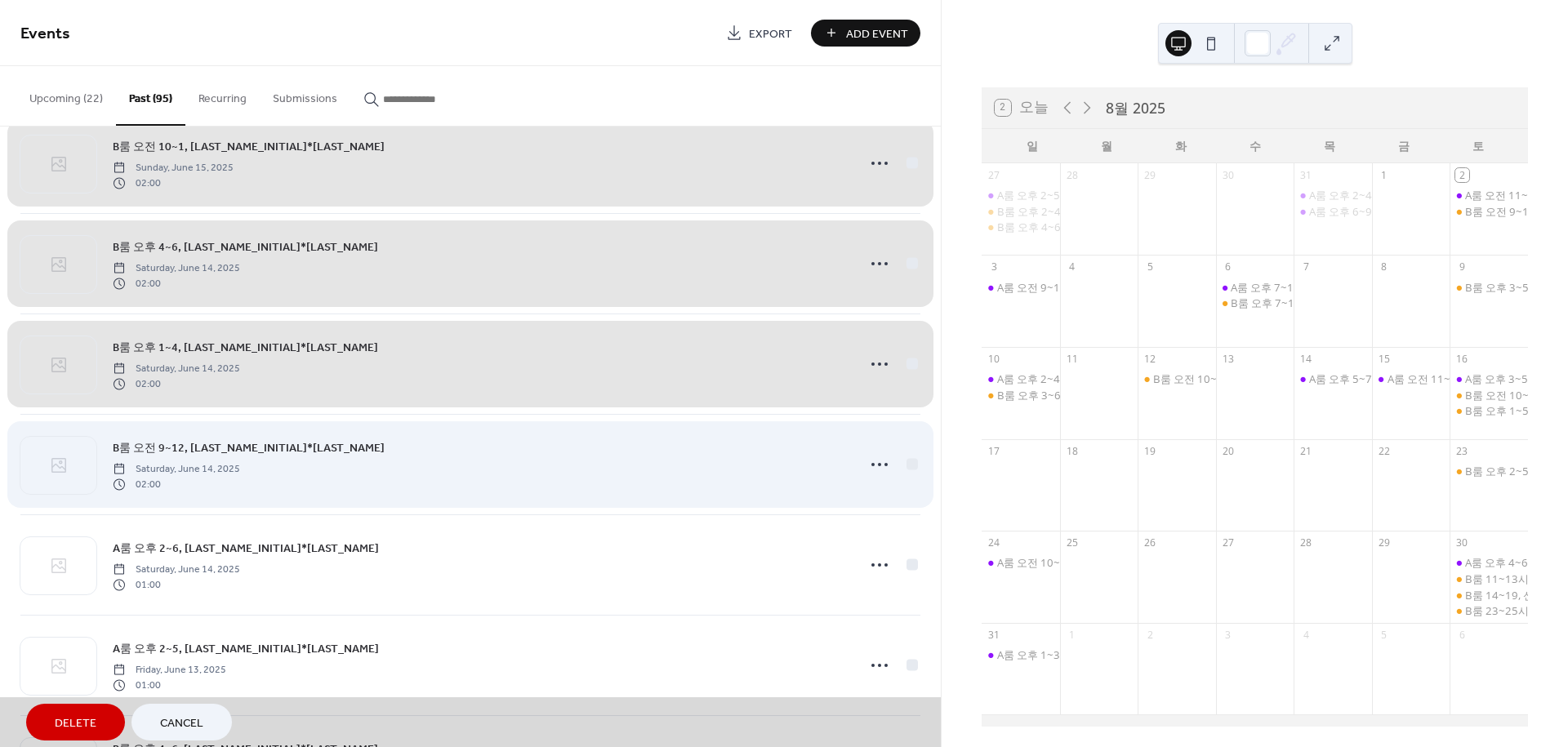 click on "B룸 오전 9~12, 정*희 Saturday, June 14, 2025 02:00" at bounding box center (470, 464) 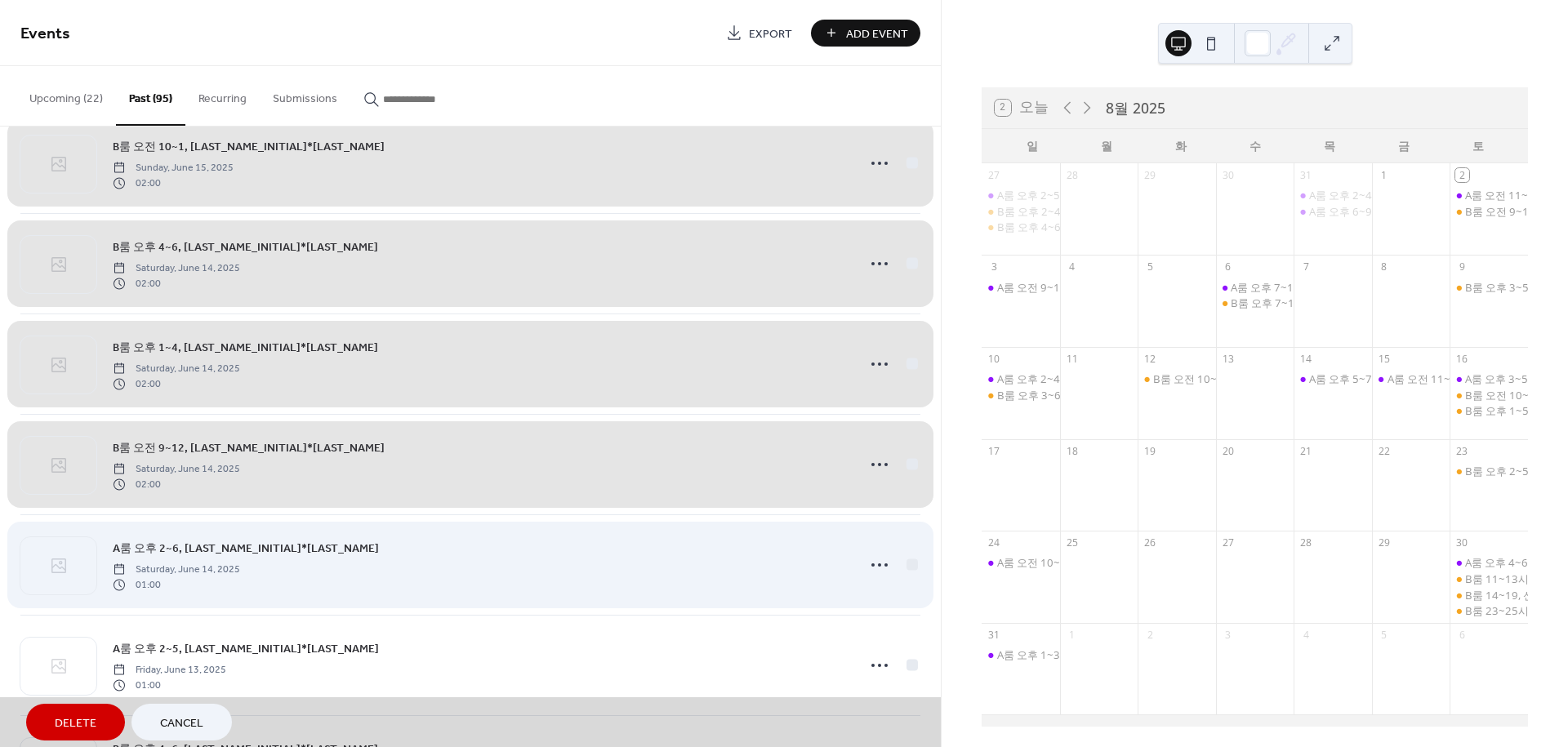 click on "A룸 오후 2~6, 박*서 Saturday, June 14, 2025 01:00" at bounding box center (470, 564) 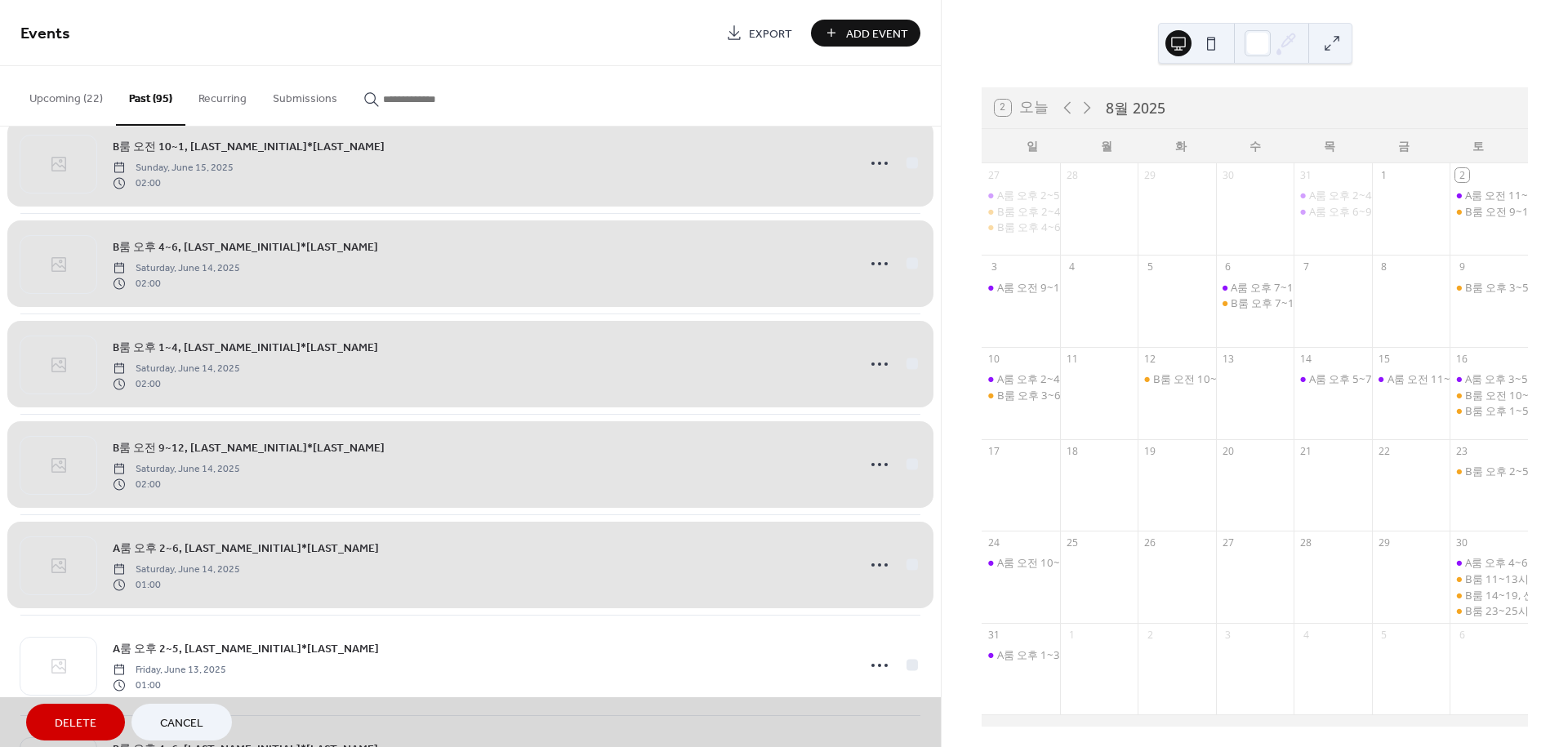 drag, startPoint x: 779, startPoint y: 661, endPoint x: 789, endPoint y: 618, distance: 44.14748 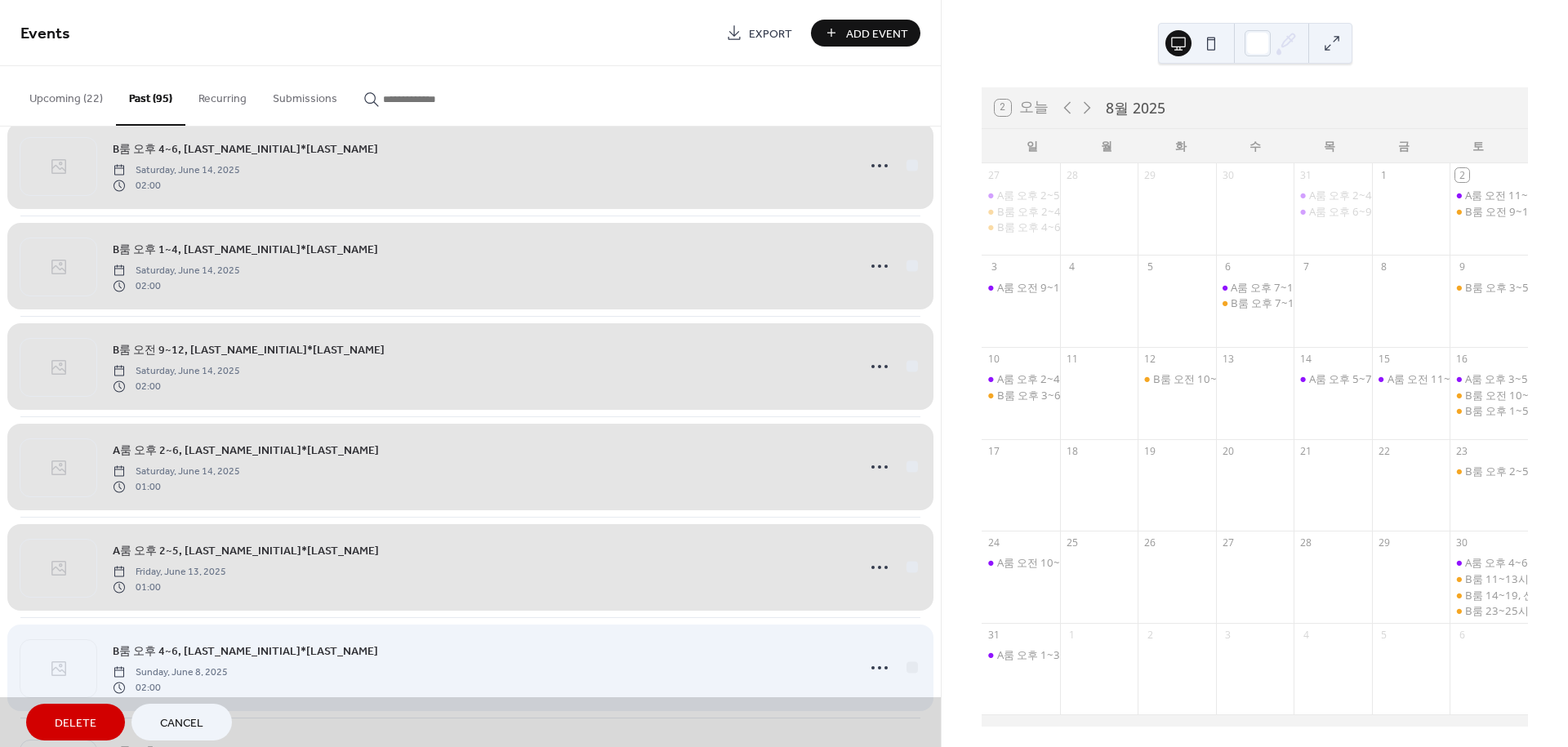 click on "B룸 오후 4~6, 윤*정 Sunday, June 8, 2025 02:00" at bounding box center [470, 667] 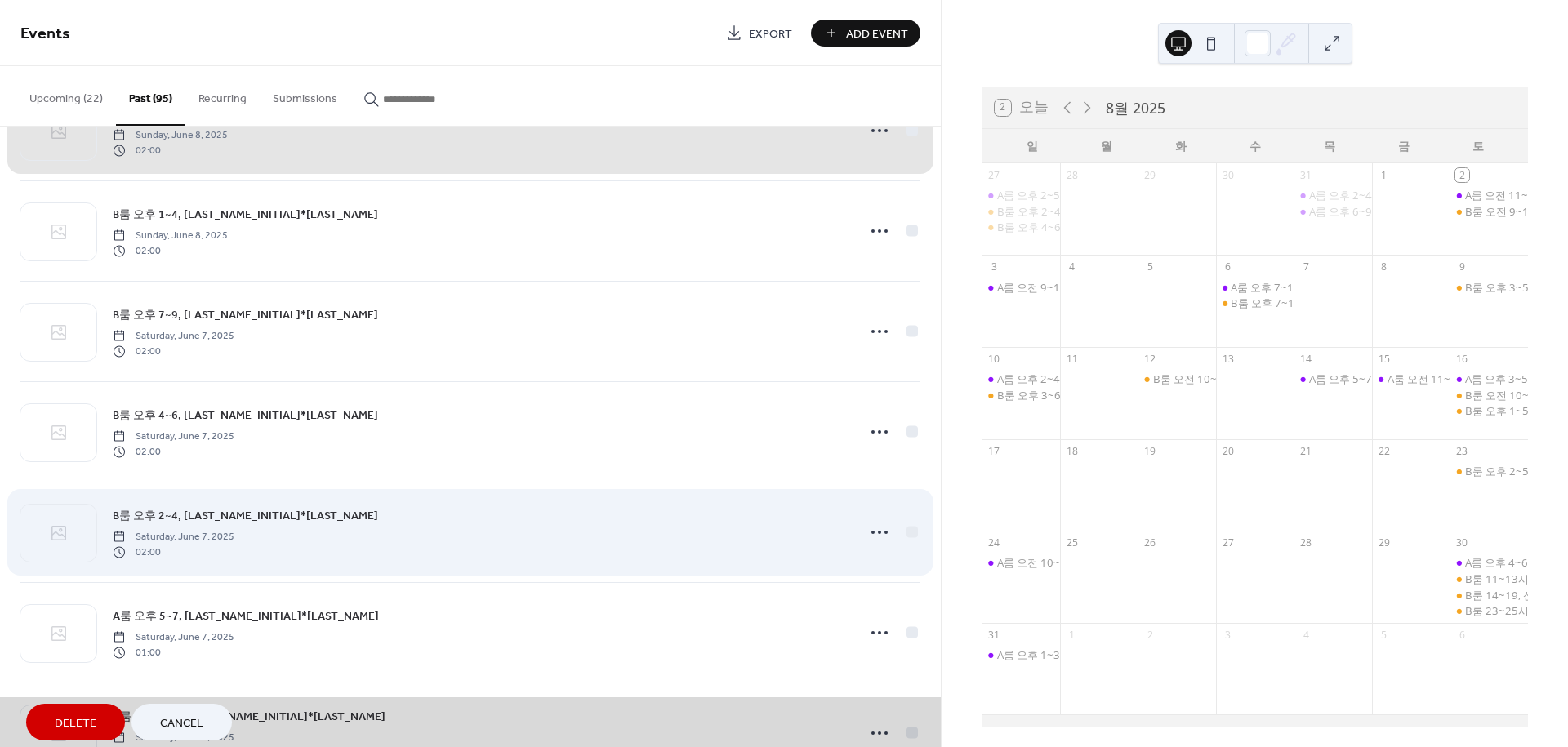 scroll, scrollTop: 7006, scrollLeft: 0, axis: vertical 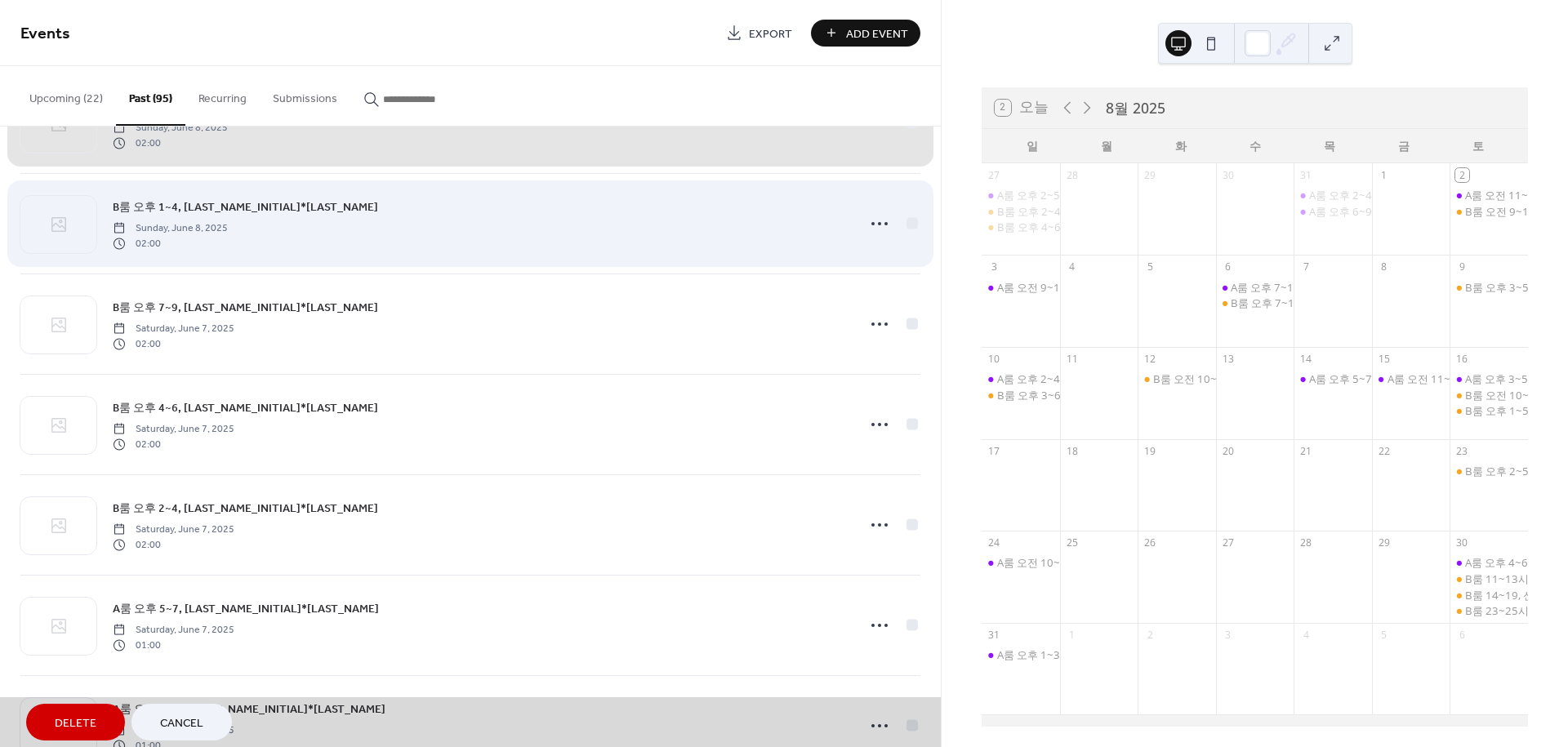 click on "B룸 오후 1~4, 최*혜 Sunday, June 8, 2025 02:00" at bounding box center (470, 223) 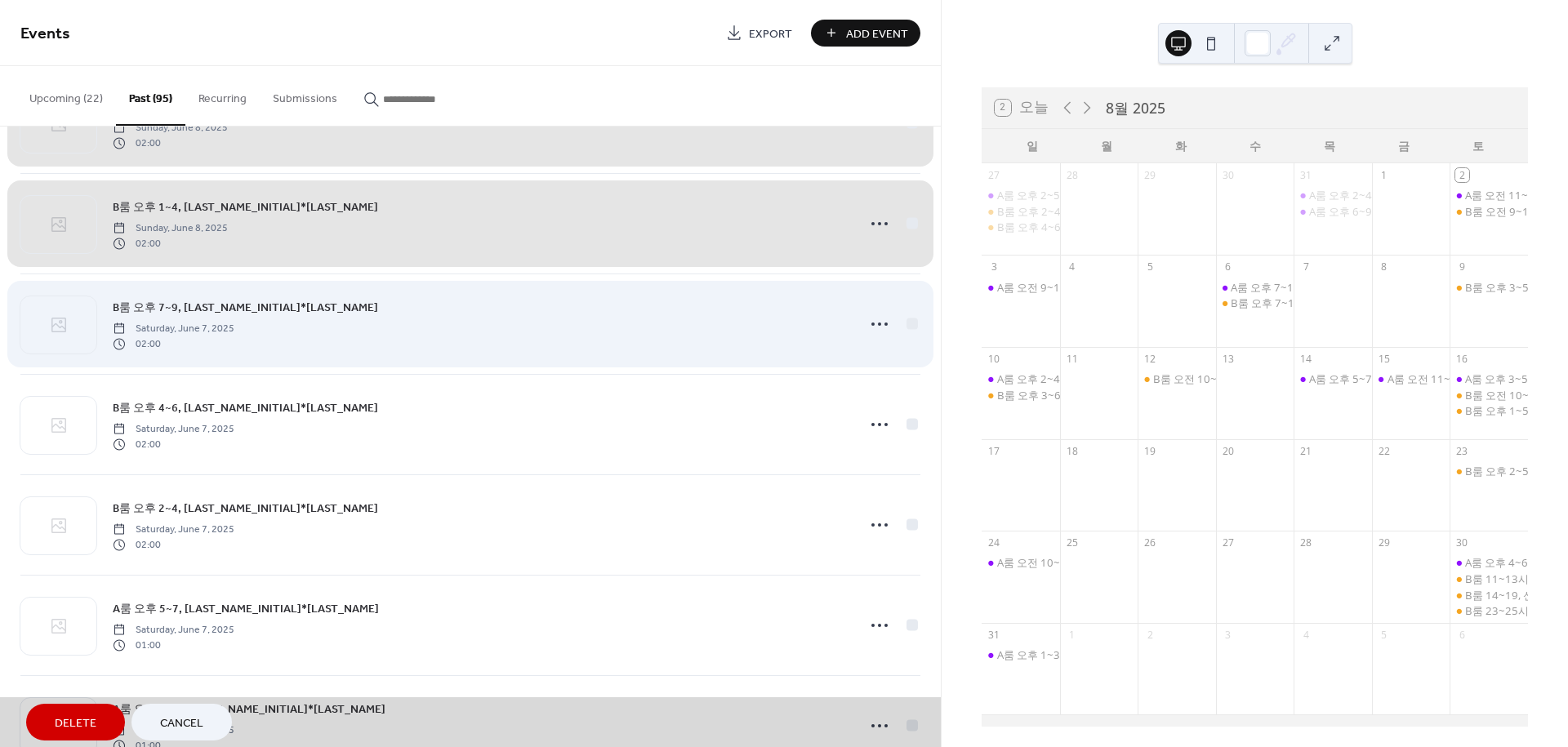 click on "B룸 오후 7~9, 박*원 Saturday, June 7, 2025 02:00" at bounding box center [470, 323] 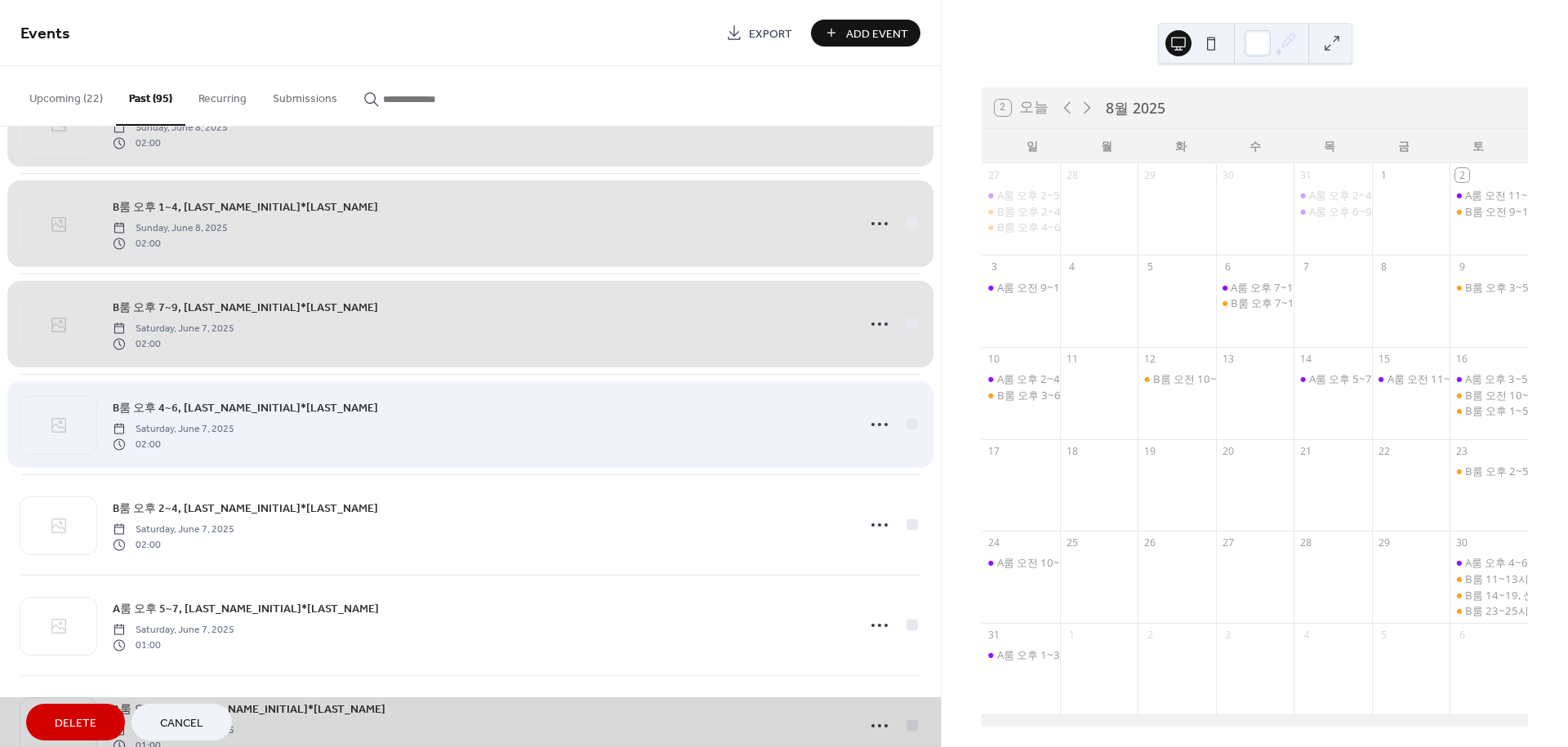 click on "B룸 오후 4~6, 경*현 Saturday, June 7, 2025 02:00" at bounding box center [470, 424] 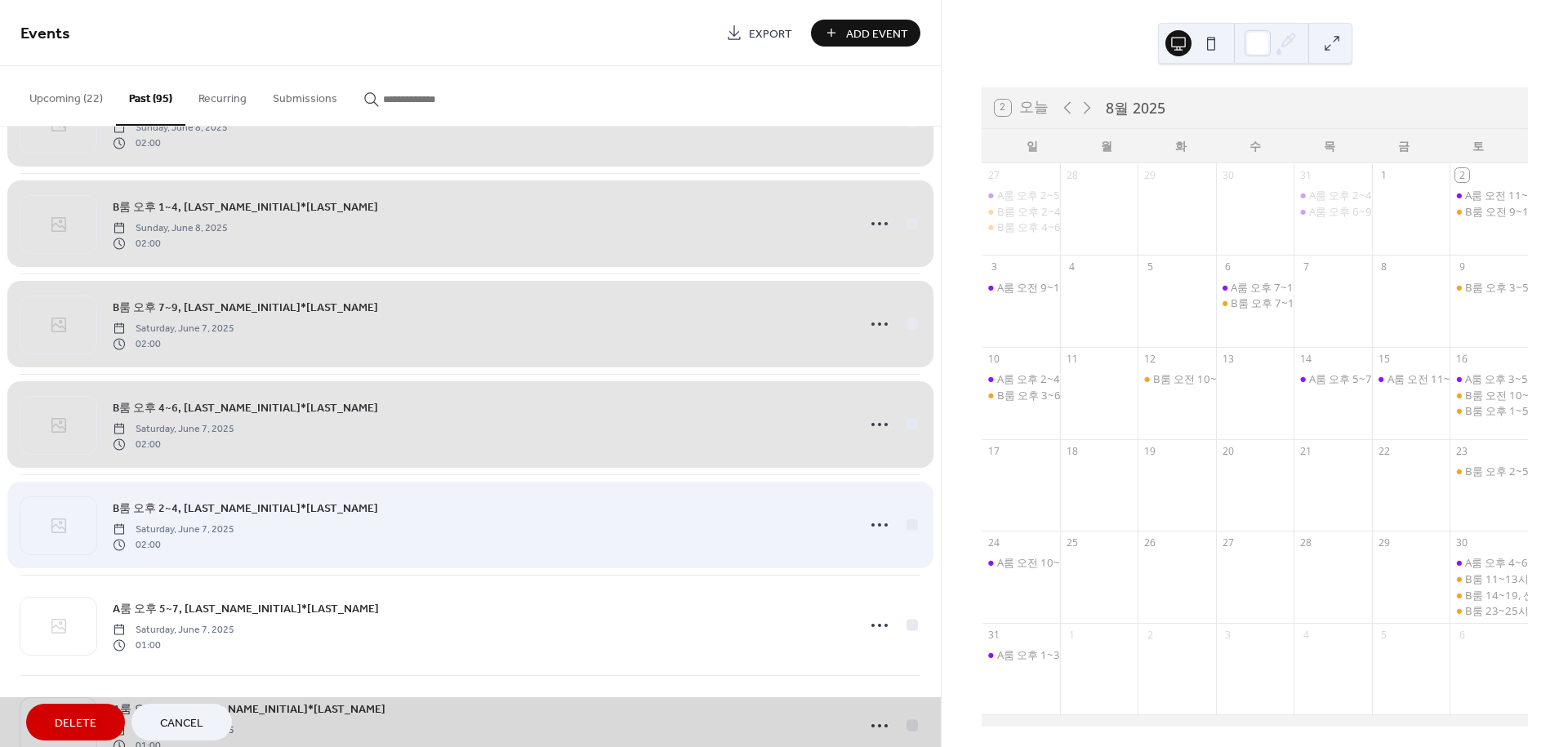 click on "B룸 오후 2~4, 김*진 Saturday, June 7, 2025 02:00" at bounding box center (470, 524) 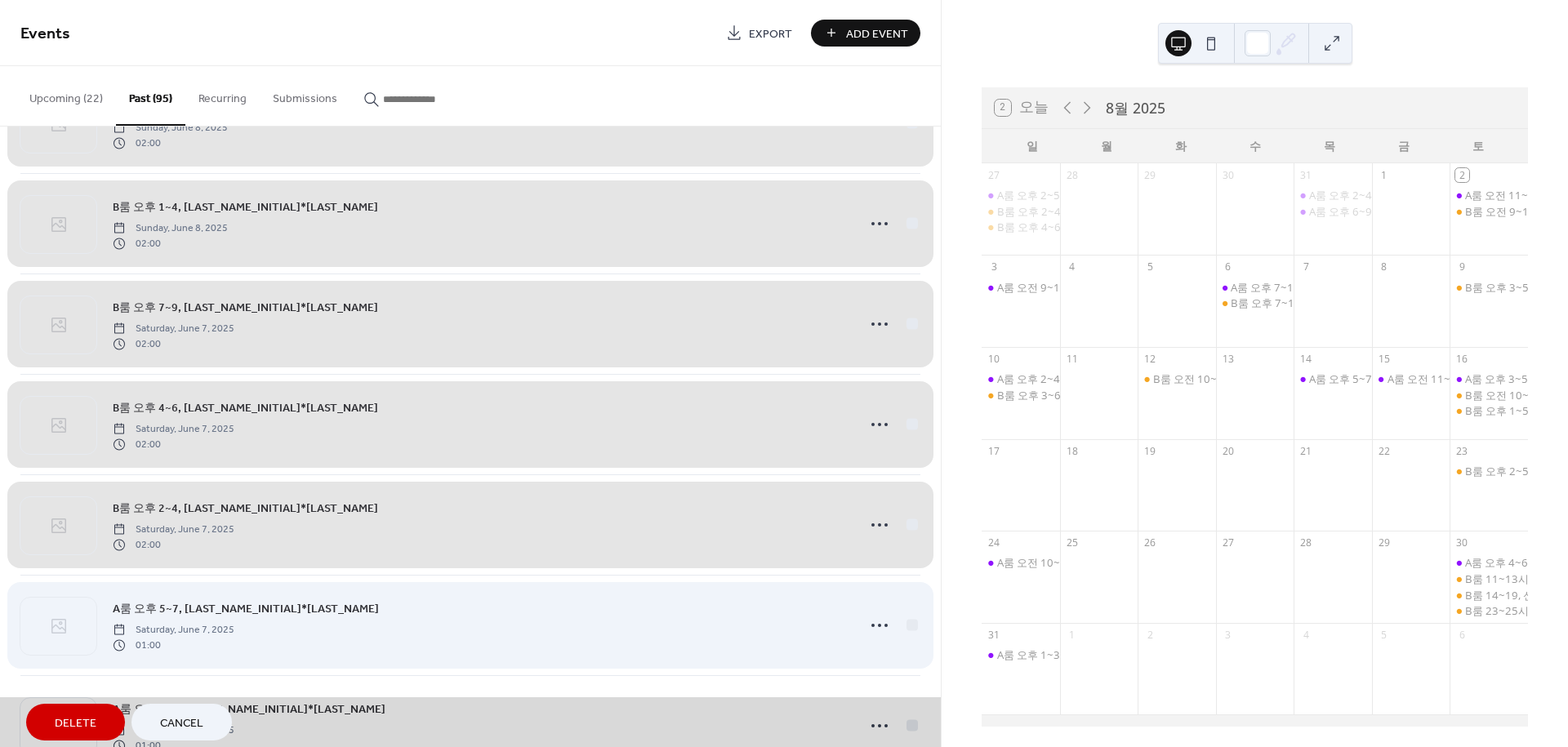 click on "A룸 오후 5~7, 박*원 Saturday, June 7, 2025 01:00" at bounding box center (470, 625) 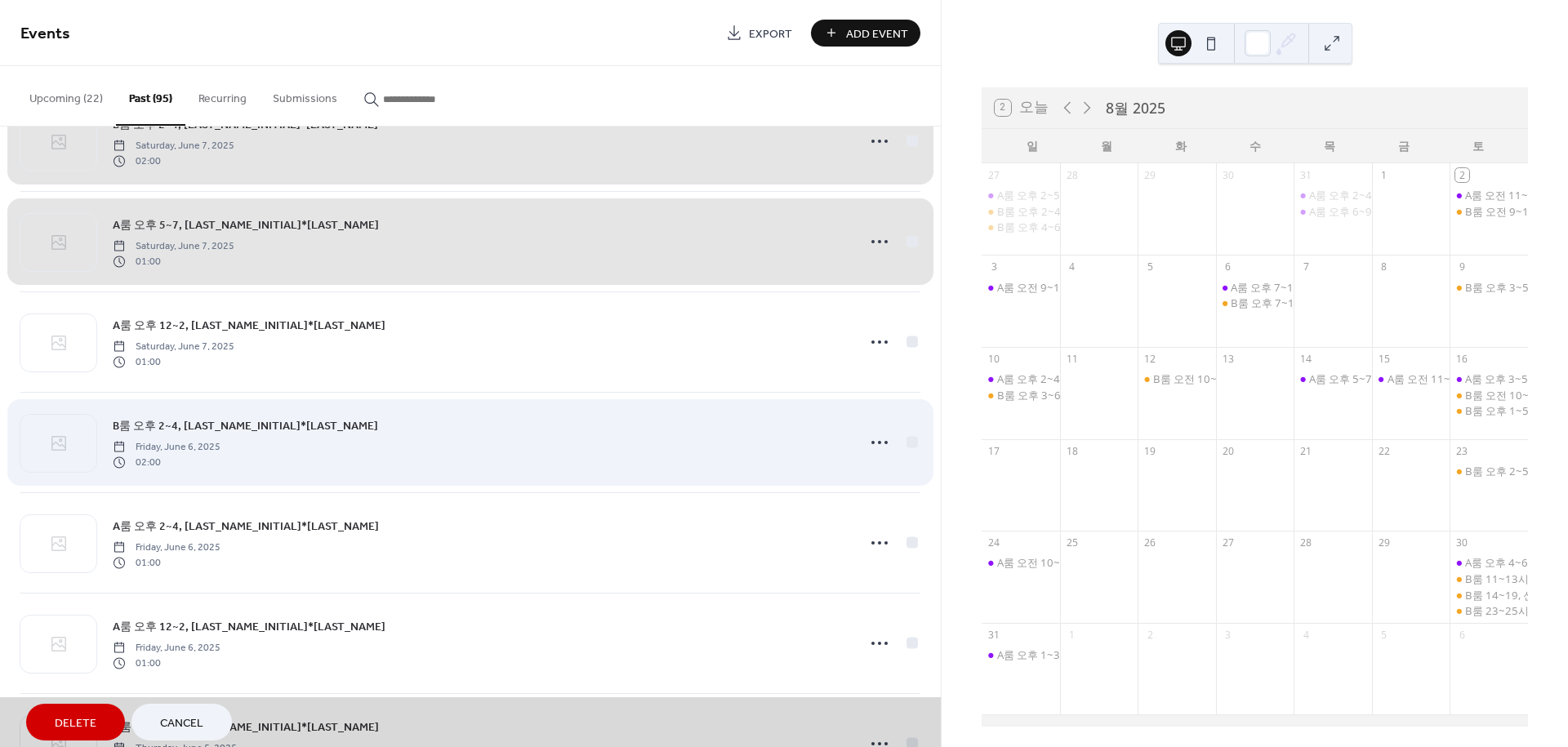 scroll, scrollTop: 7459, scrollLeft: 0, axis: vertical 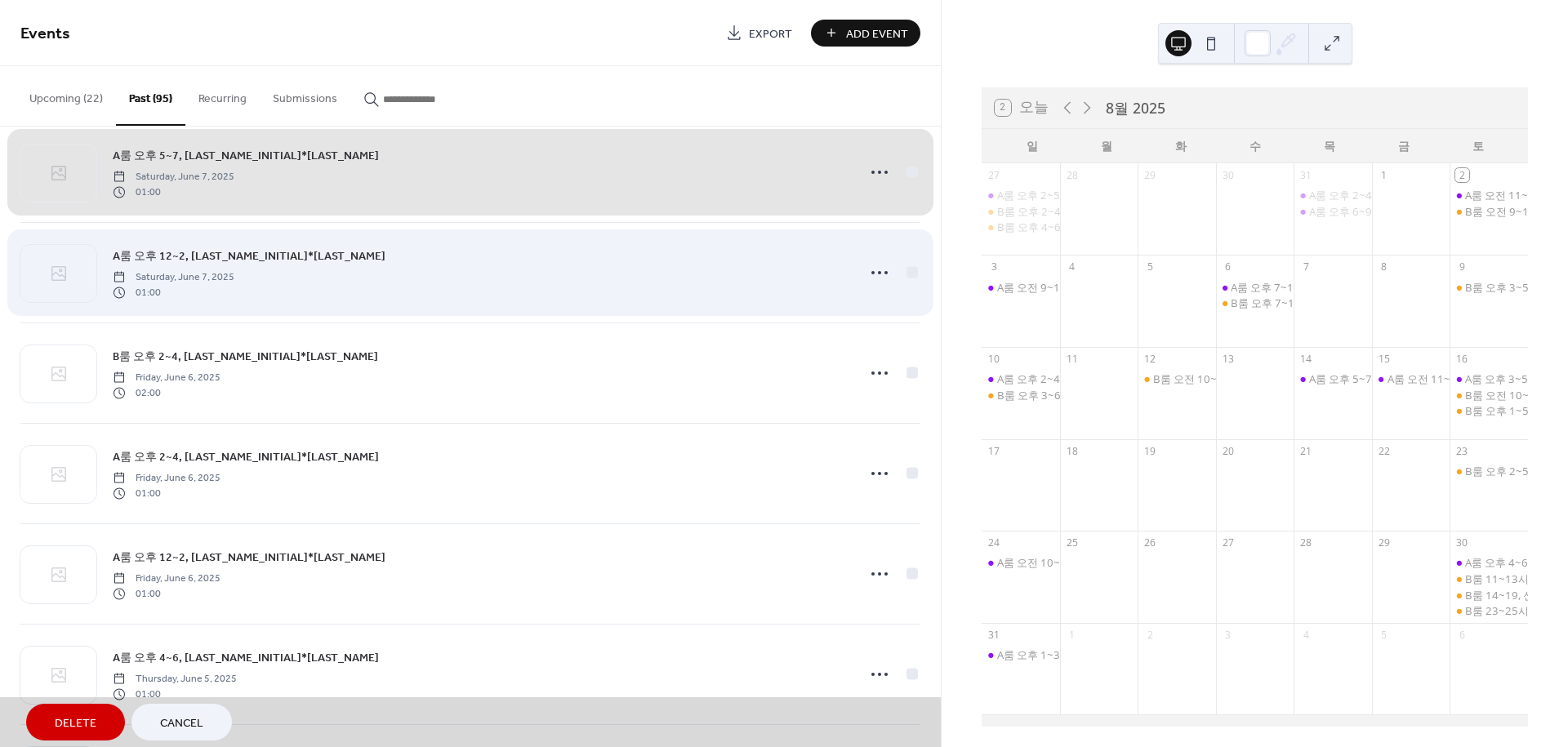 click on "A룸 오후 12~2, 정*아 Saturday, June 7, 2025 01:00" at bounding box center (470, 272) 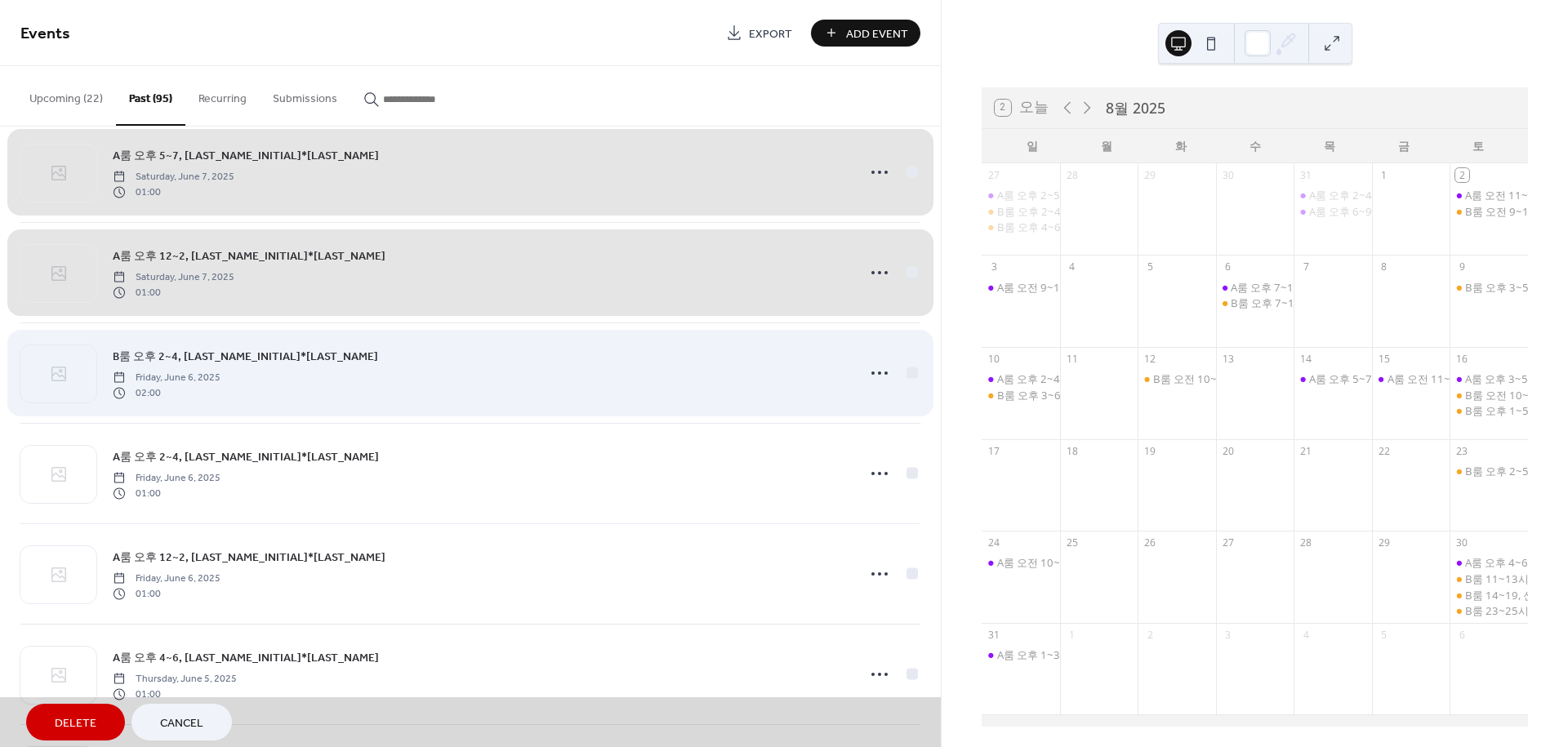 click on "B룸 오후 2~4, 송*재 Friday, June 6, 2025 02:00" at bounding box center (470, 372) 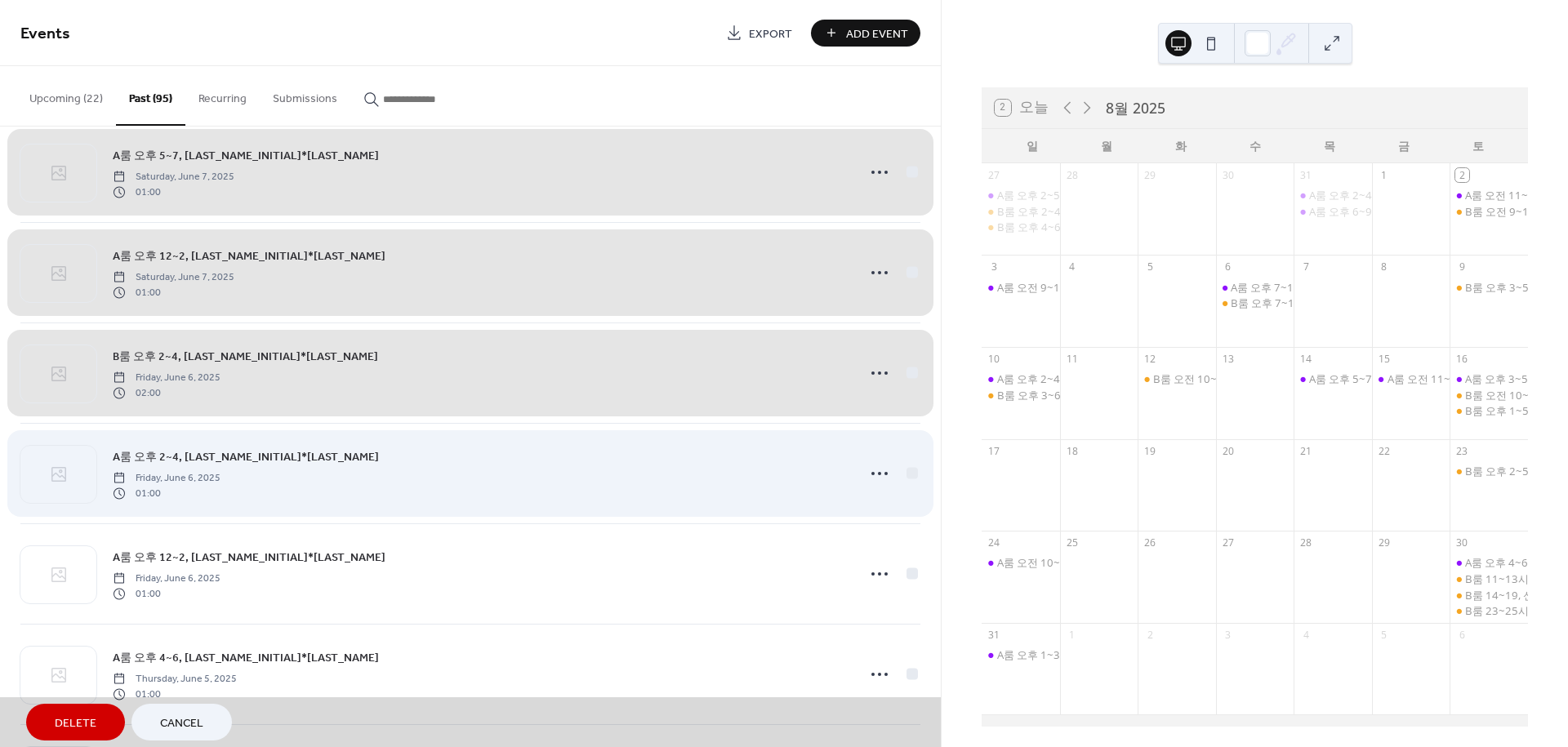 click on "A룸 오후 2~4, 박*연 Friday, June 6, 2025 01:00" at bounding box center [470, 473] 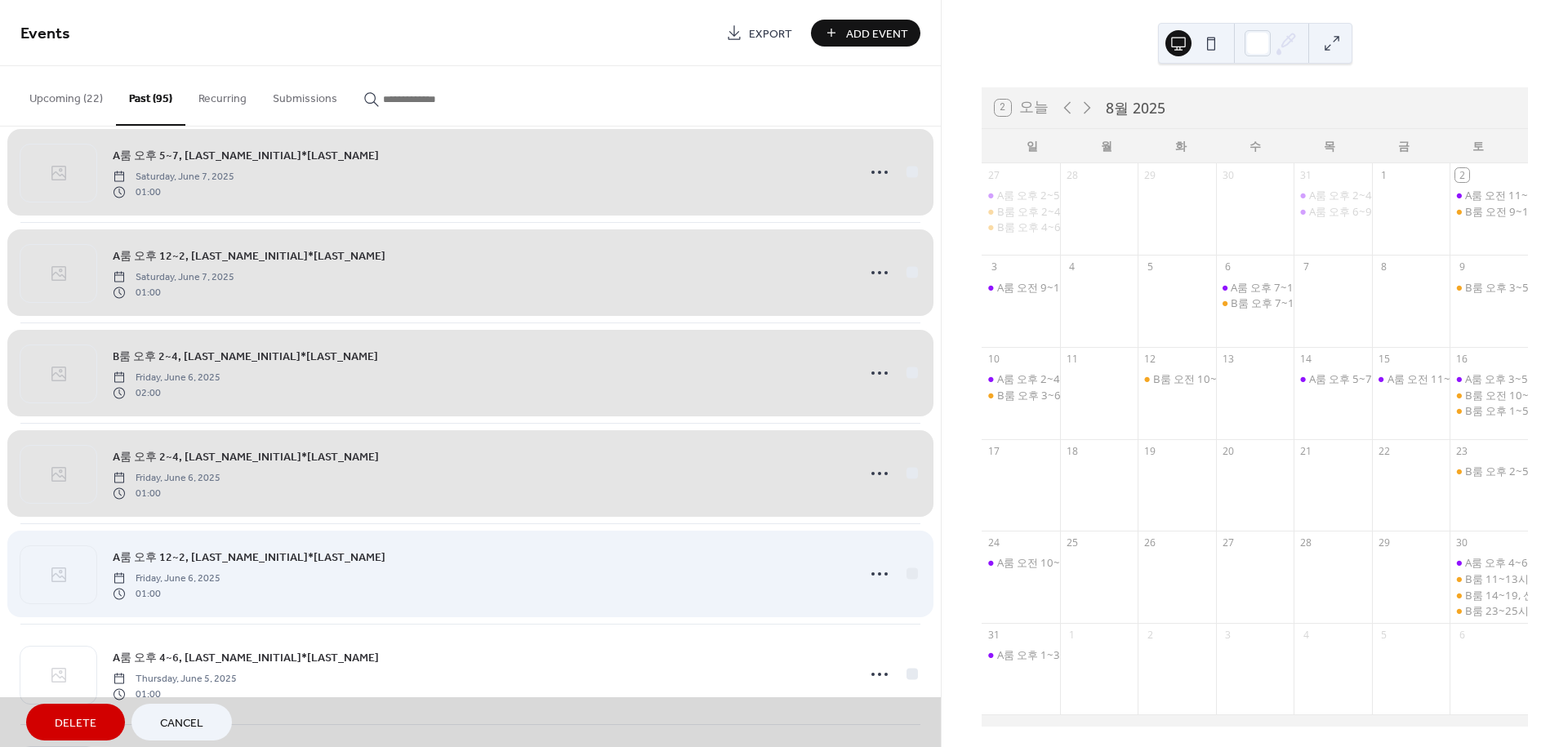 click on "A룸 오후 12~2, 주*성 Friday, June 6, 2025 01:00" at bounding box center [470, 573] 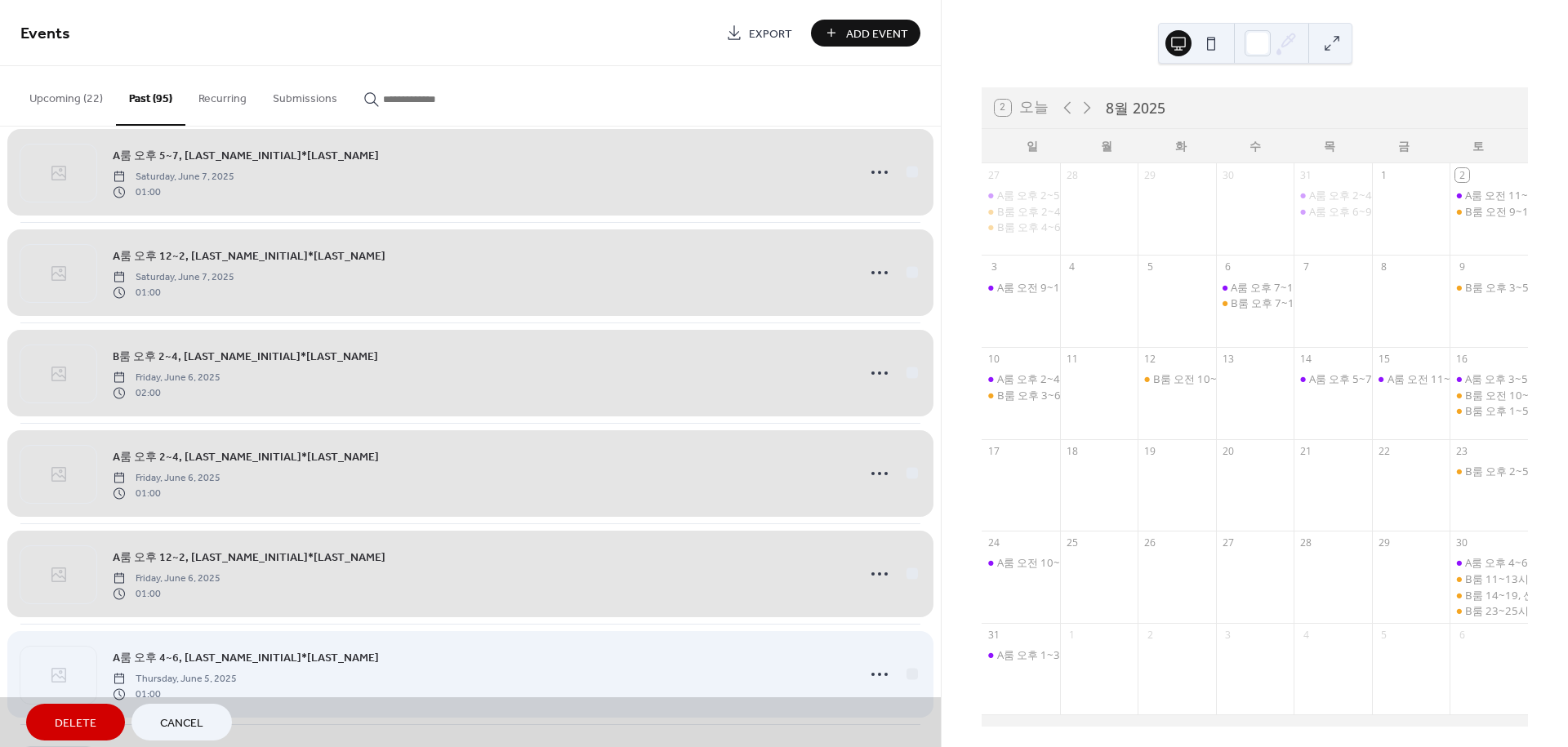 click on "A룸 오후 4~6, 정*주 Thursday, June 5, 2025 01:00" at bounding box center [470, 674] 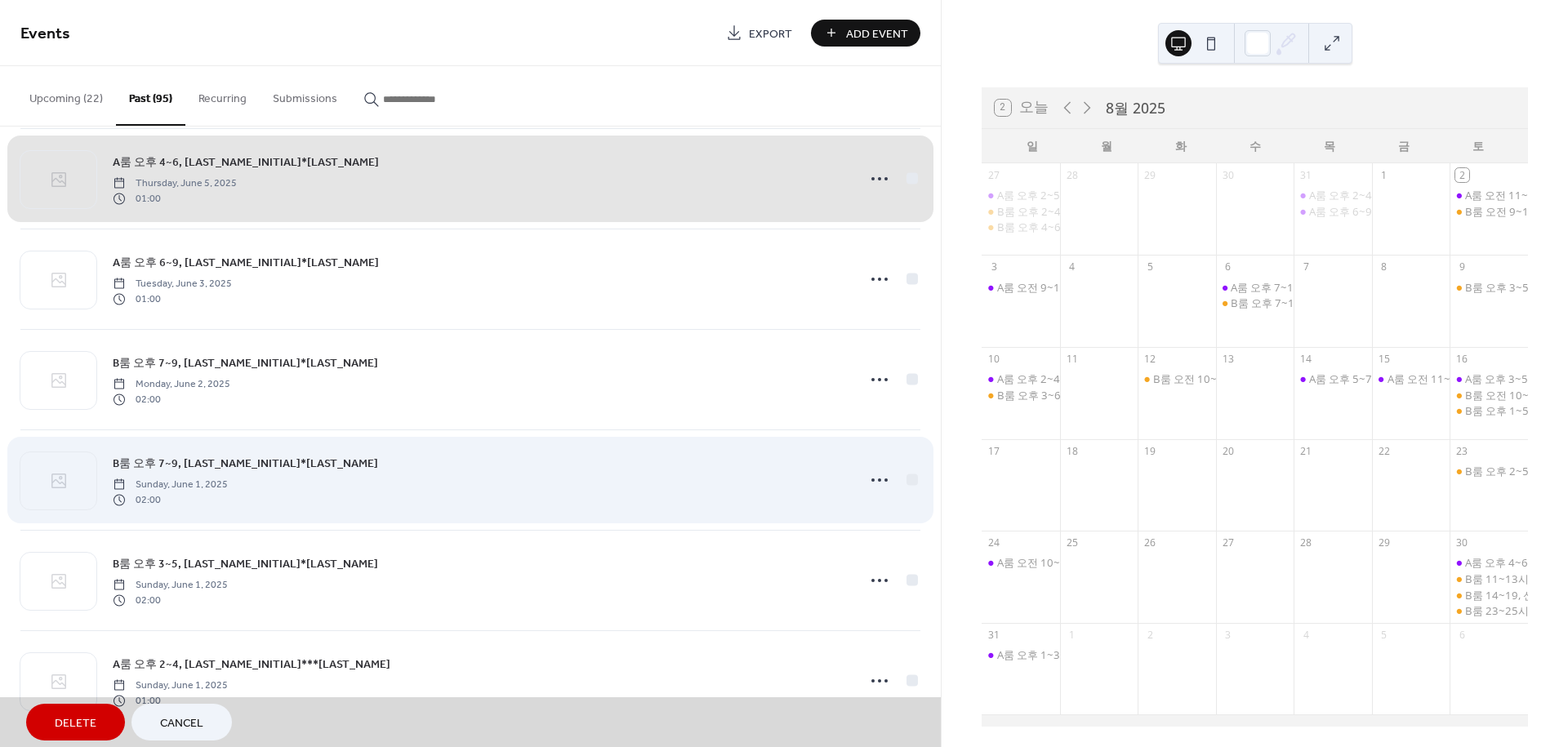 scroll, scrollTop: 7970, scrollLeft: 0, axis: vertical 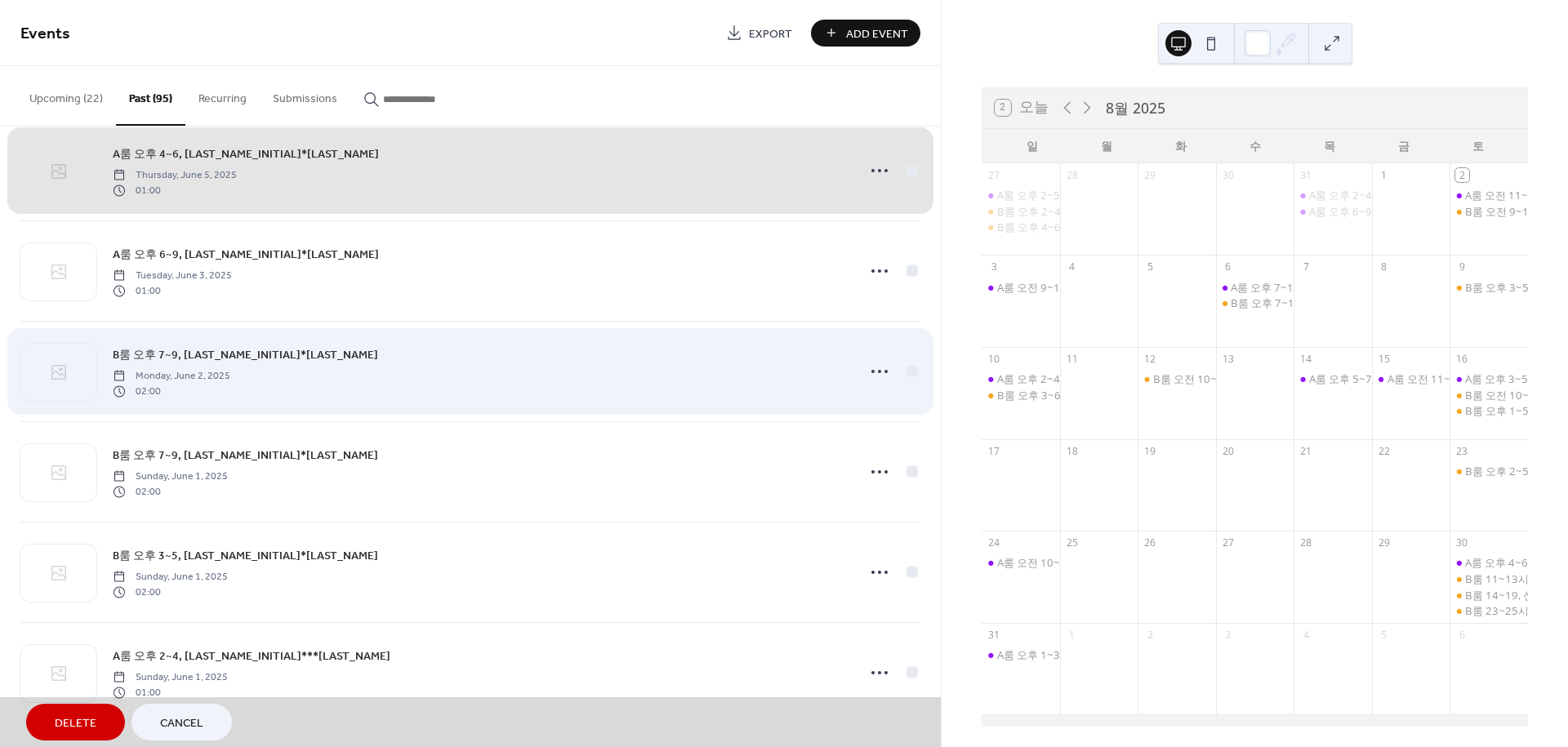 click on "B룸 오후 7~9, 조*창 Monday, June 2, 2025 02:00" at bounding box center (470, 371) 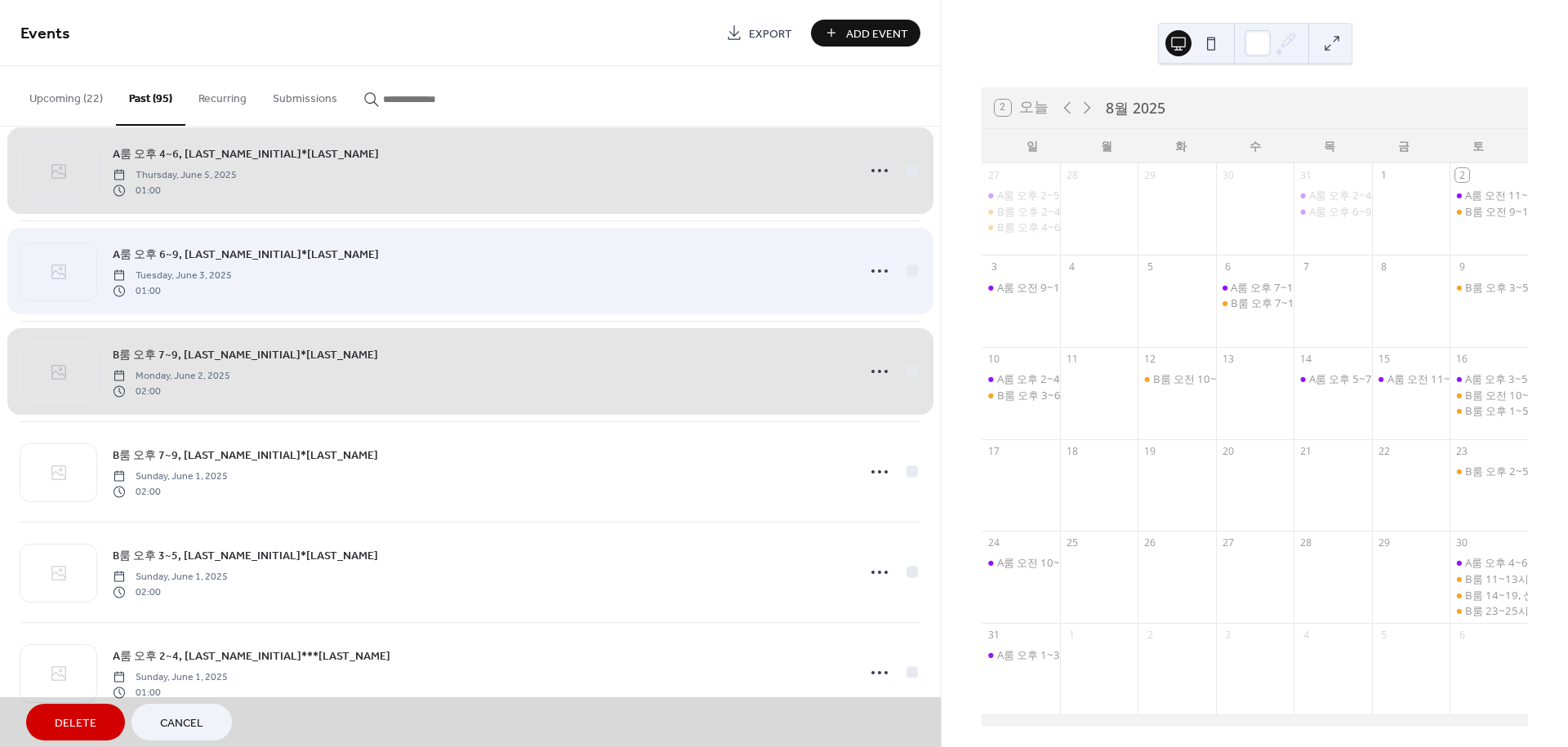 click on "A룸 오후 6~9, 서*희 Tuesday, June 3, 2025 01:00" at bounding box center (470, 270) 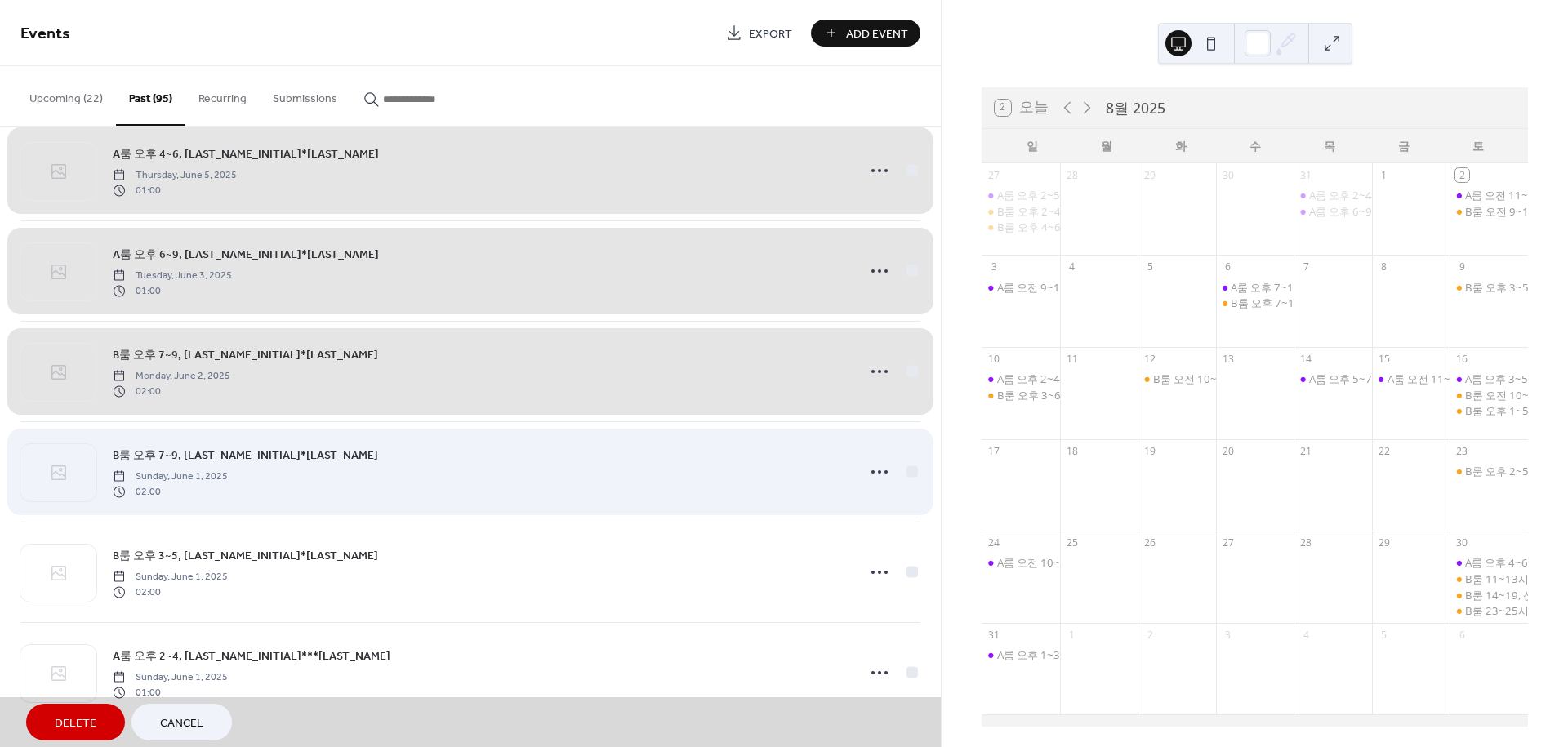 click on "B룸 오후 7~9, 김*인 Sunday, June 1, 2025 02:00" at bounding box center (470, 471) 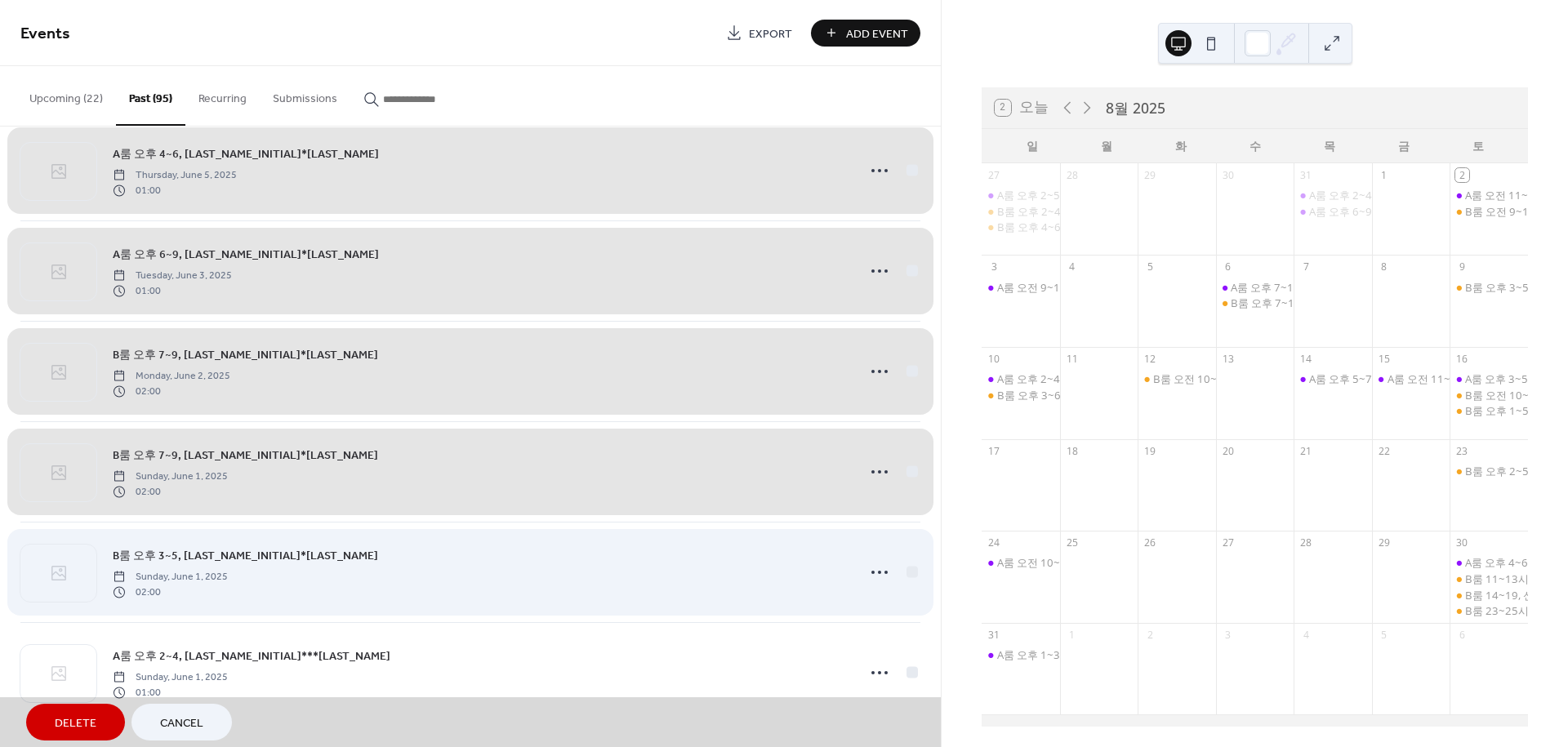 click on "B룸 오후 3~5, 박*연 Sunday, June 1, 2025 02:00" at bounding box center [470, 571] 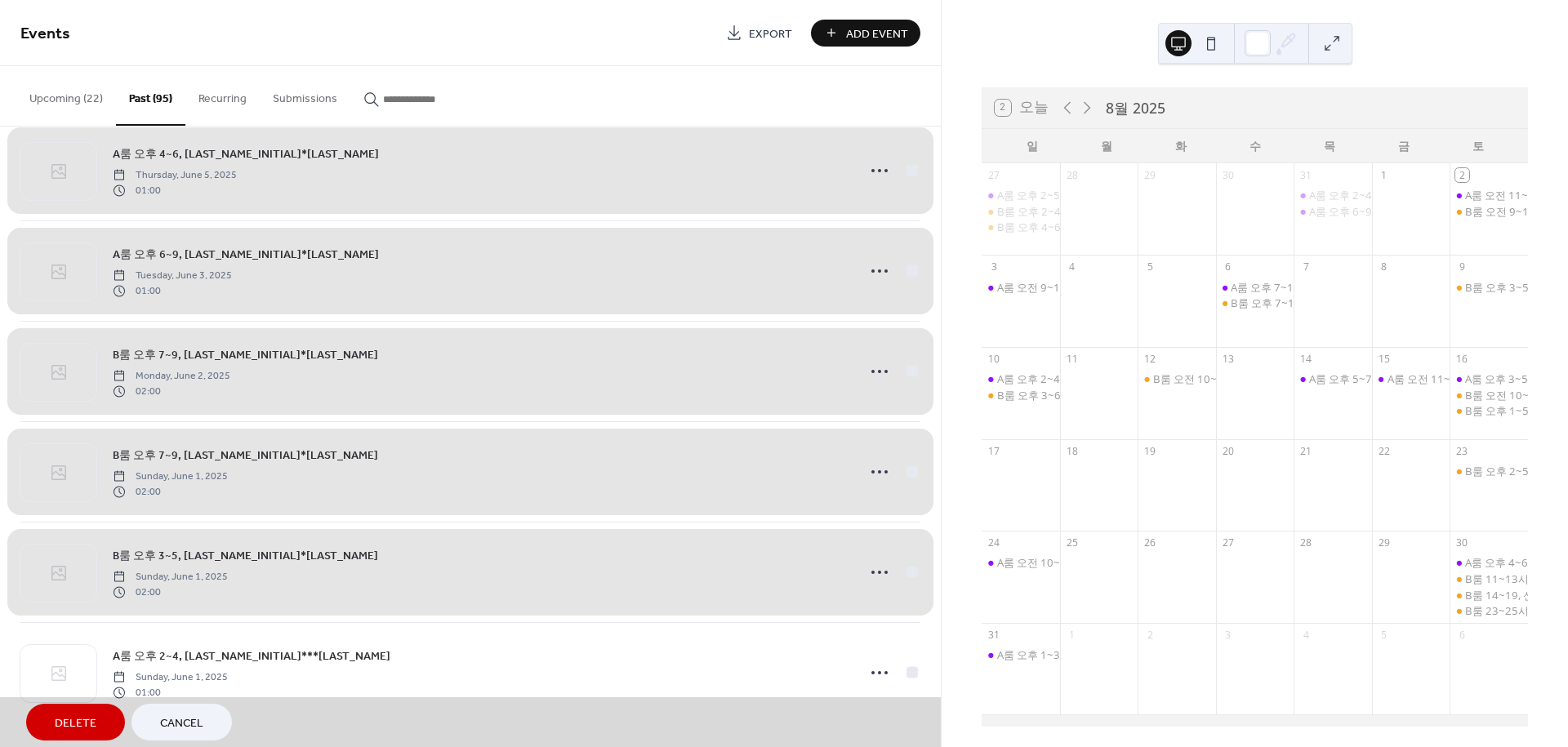 click on "A룸 오후 2~4, SON***ONG Sunday, June 1, 2025 01:00" at bounding box center (470, 672) 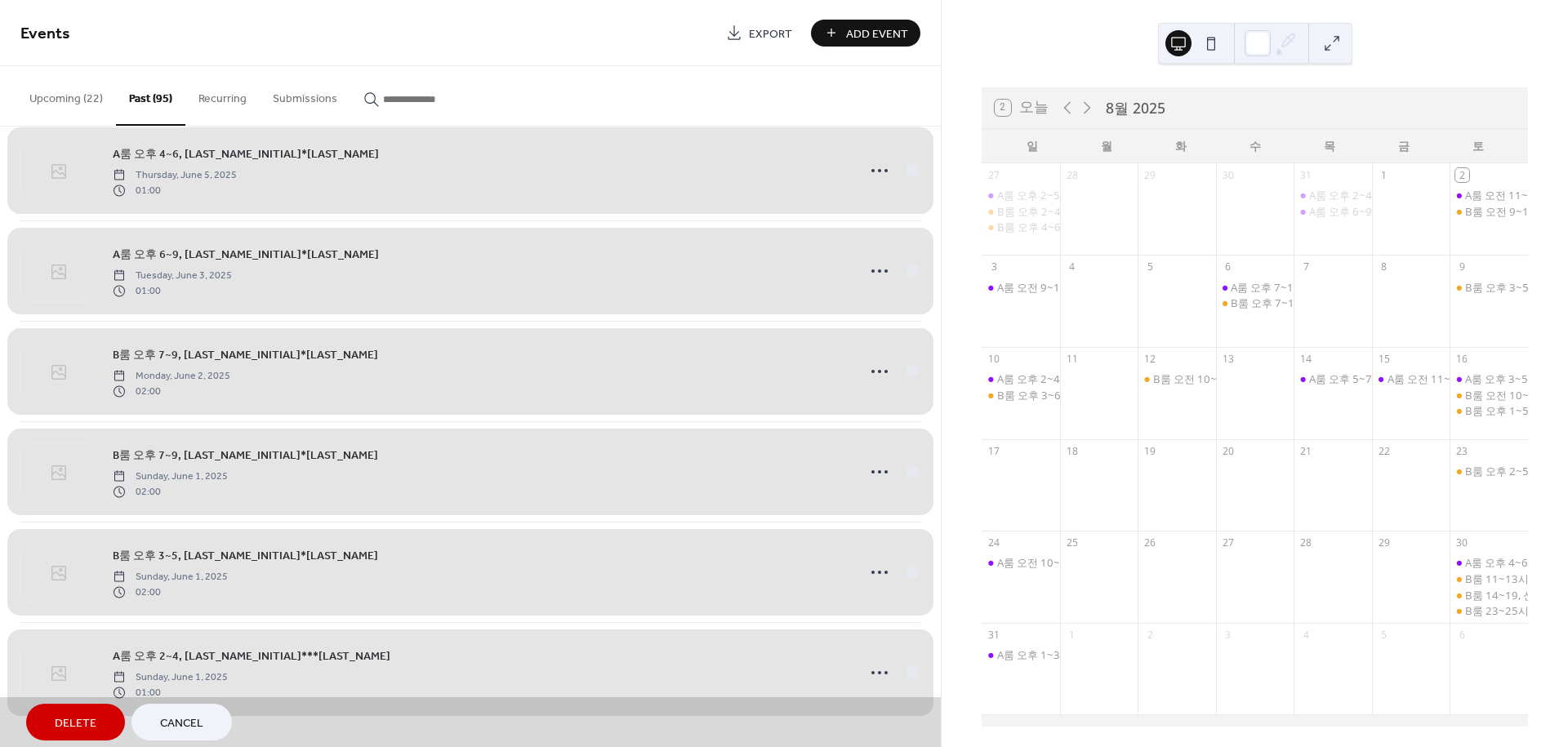 click on "Delete" at bounding box center (75, 722) 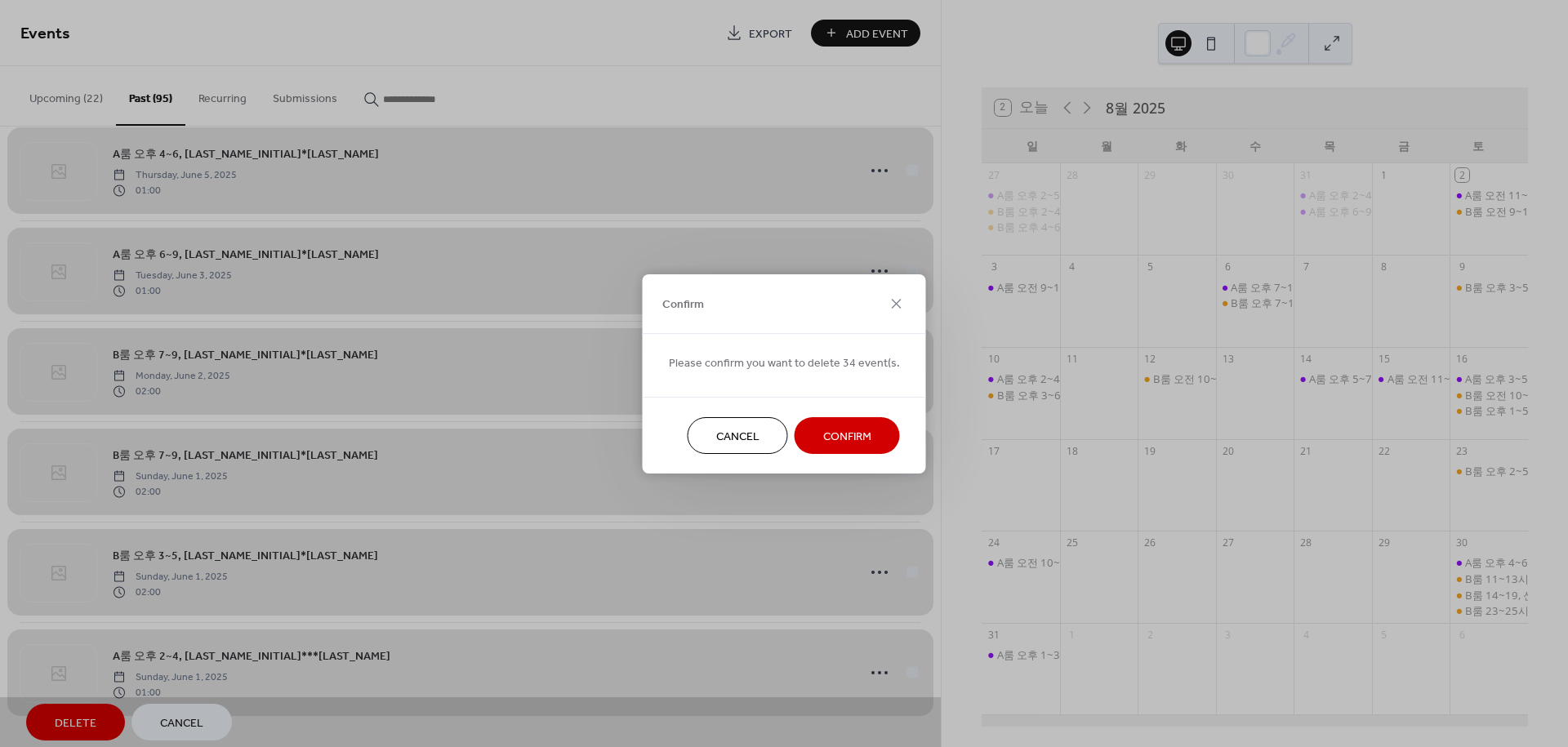 click on "Confirm" at bounding box center [847, 435] 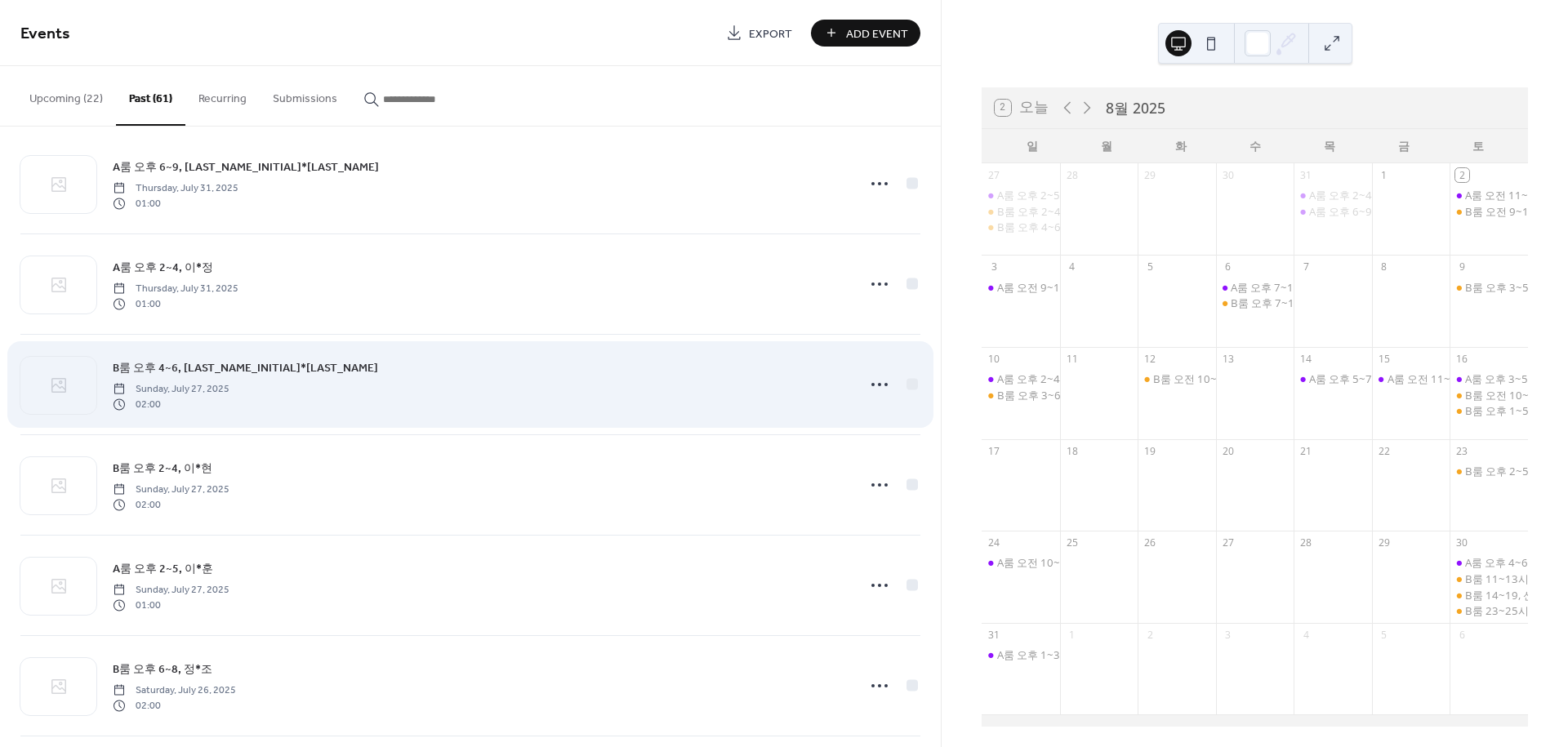 scroll, scrollTop: 0, scrollLeft: 0, axis: both 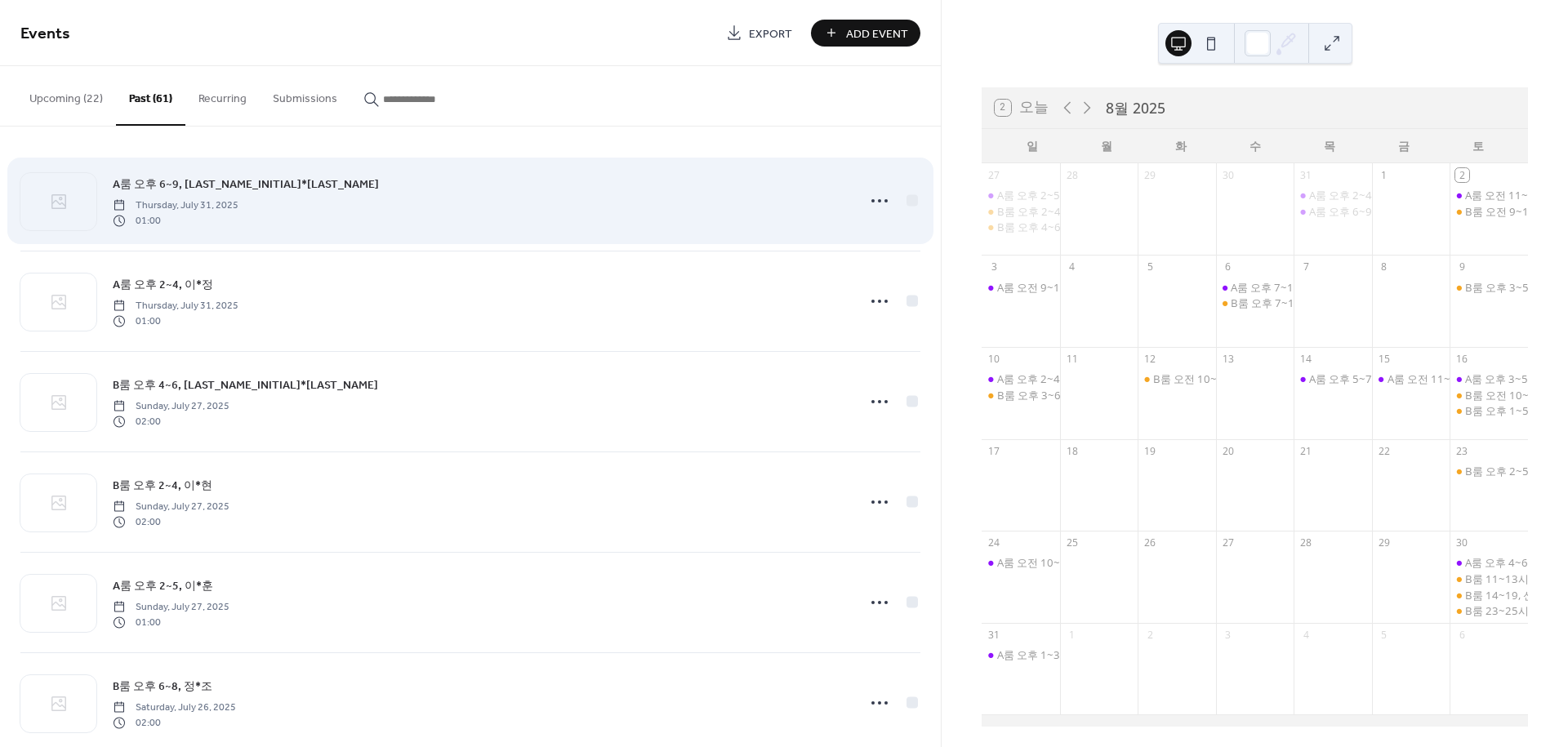 click on "A룸 오후 6~9, 윤*경 Thursday, July 31, 2025 01:00" at bounding box center [479, 201] 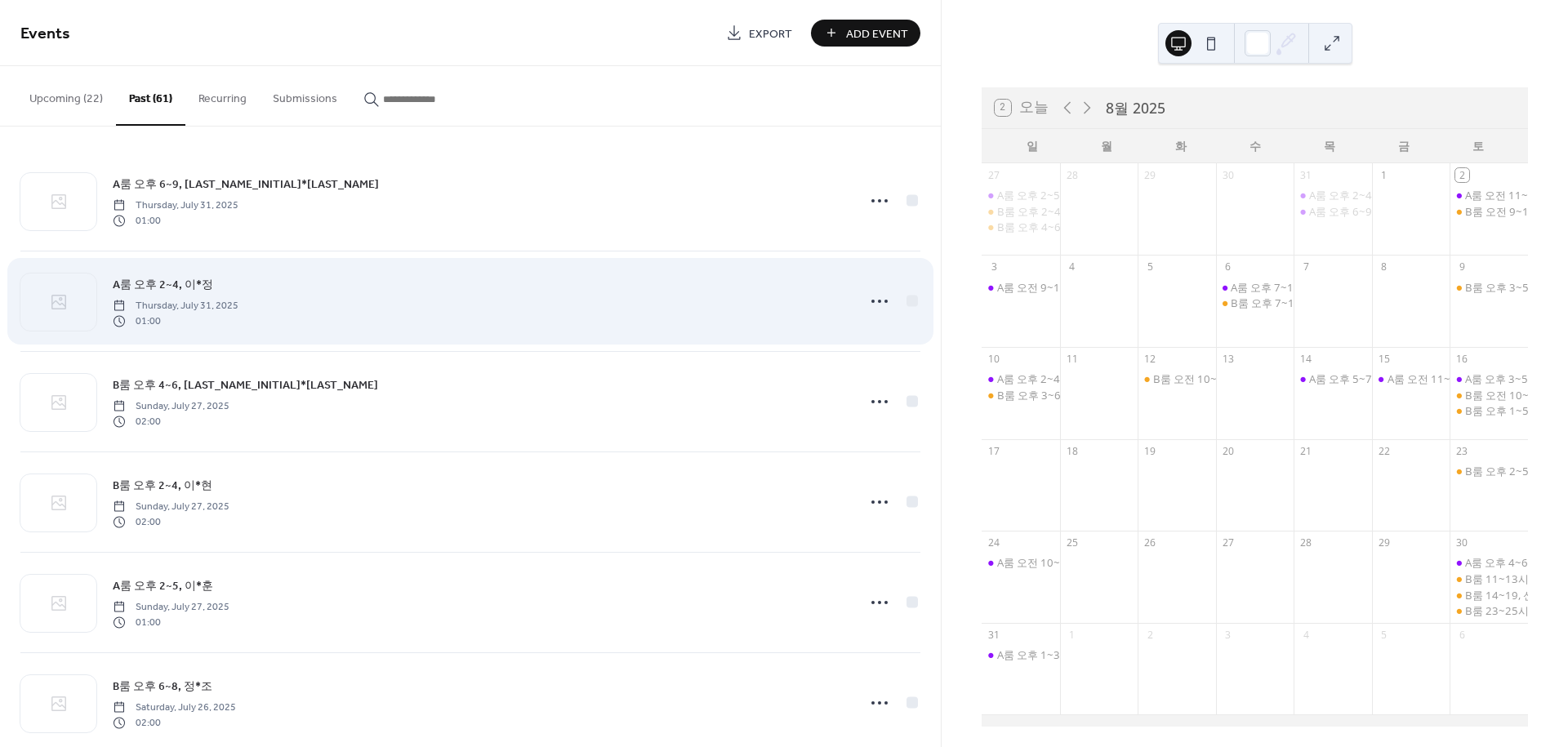 click on "A룸 오후 2~4, 이*정 Thursday, July 31, 2025 01:00" at bounding box center [479, 301] 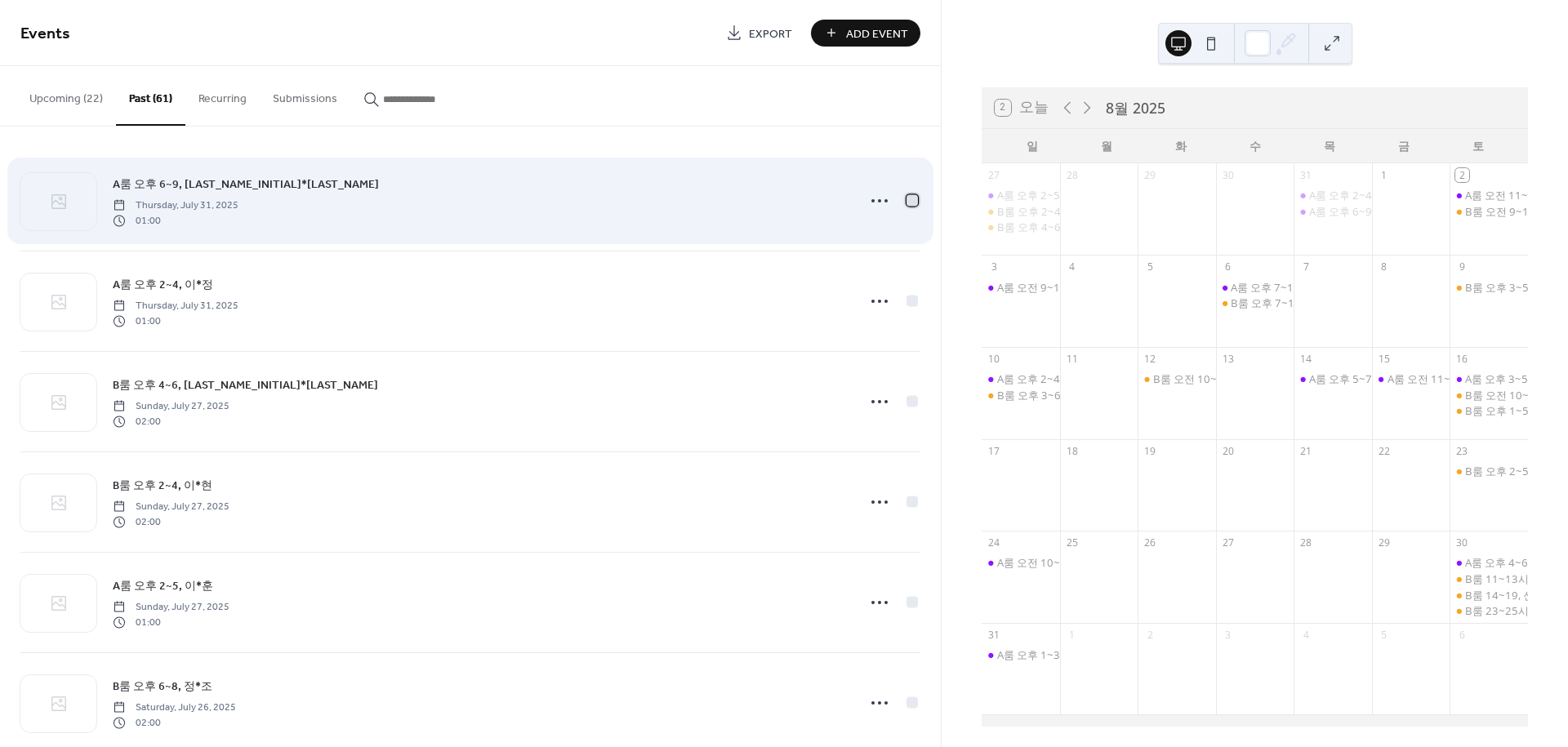 click at bounding box center [912, 200] 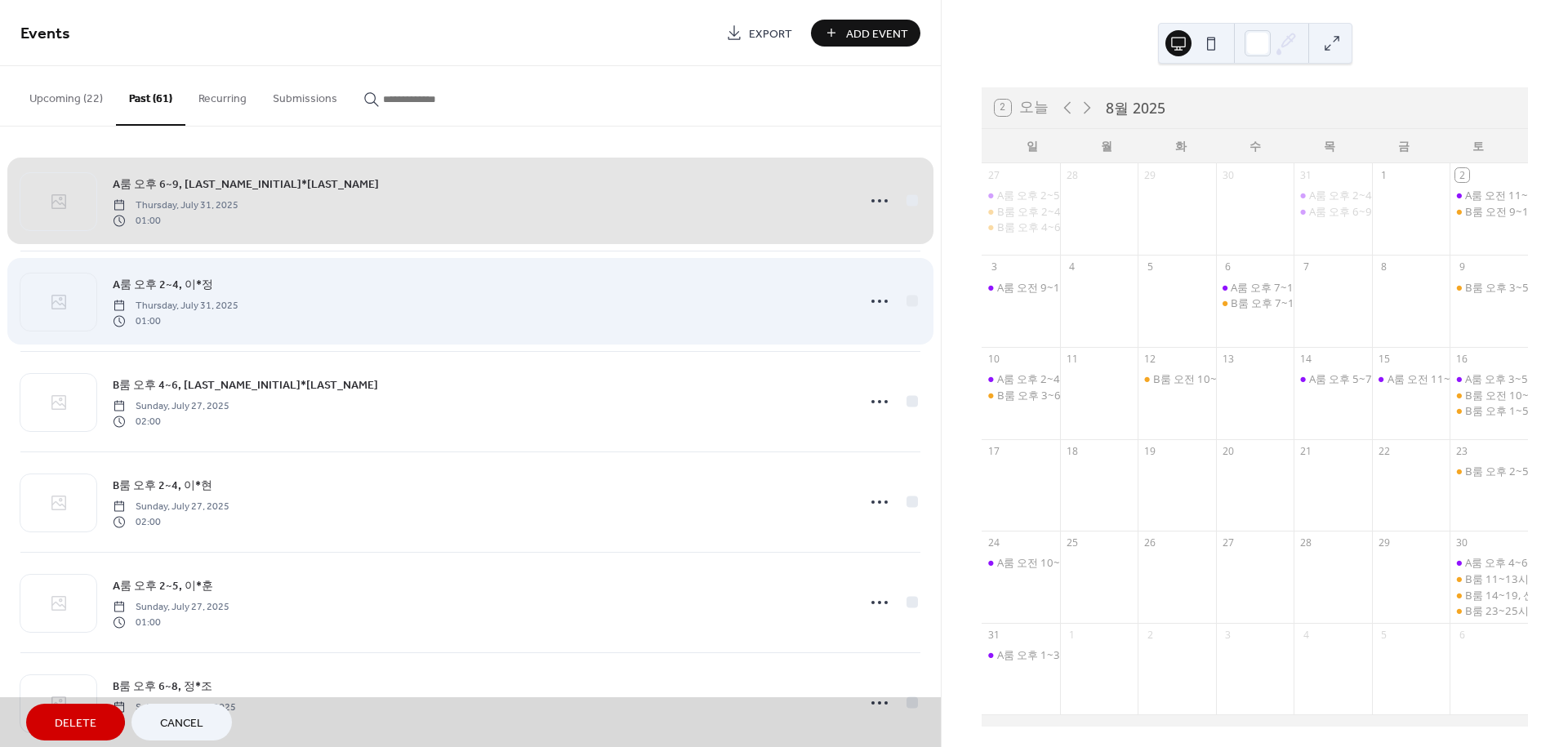 click on "A룸 오후 2~4, 이*정 Thursday, July 31, 2025 01:00" at bounding box center [470, 300] 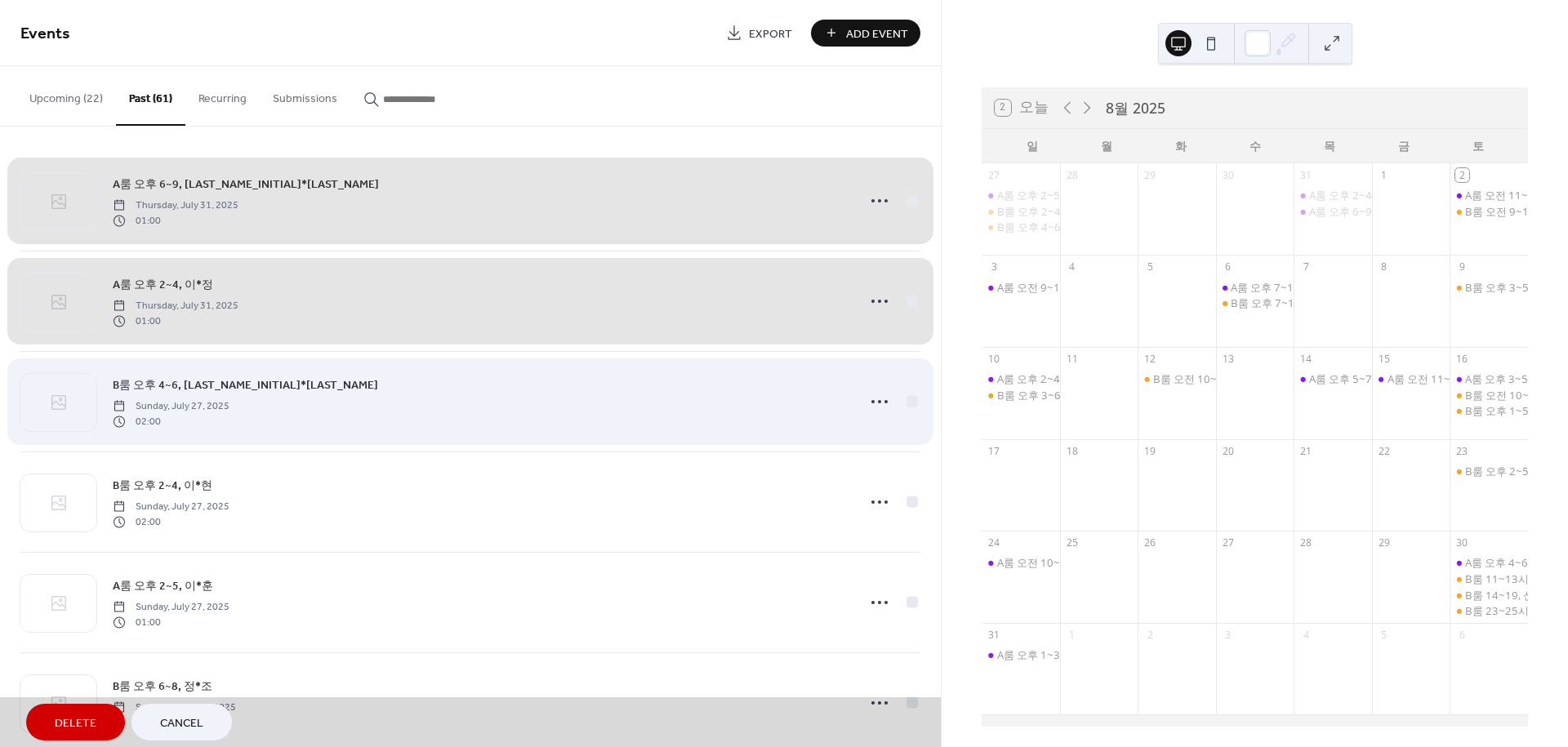 click on "B룸 오후 4~6, 박*영 Sunday, July 27, 2025 02:00" at bounding box center [470, 401] 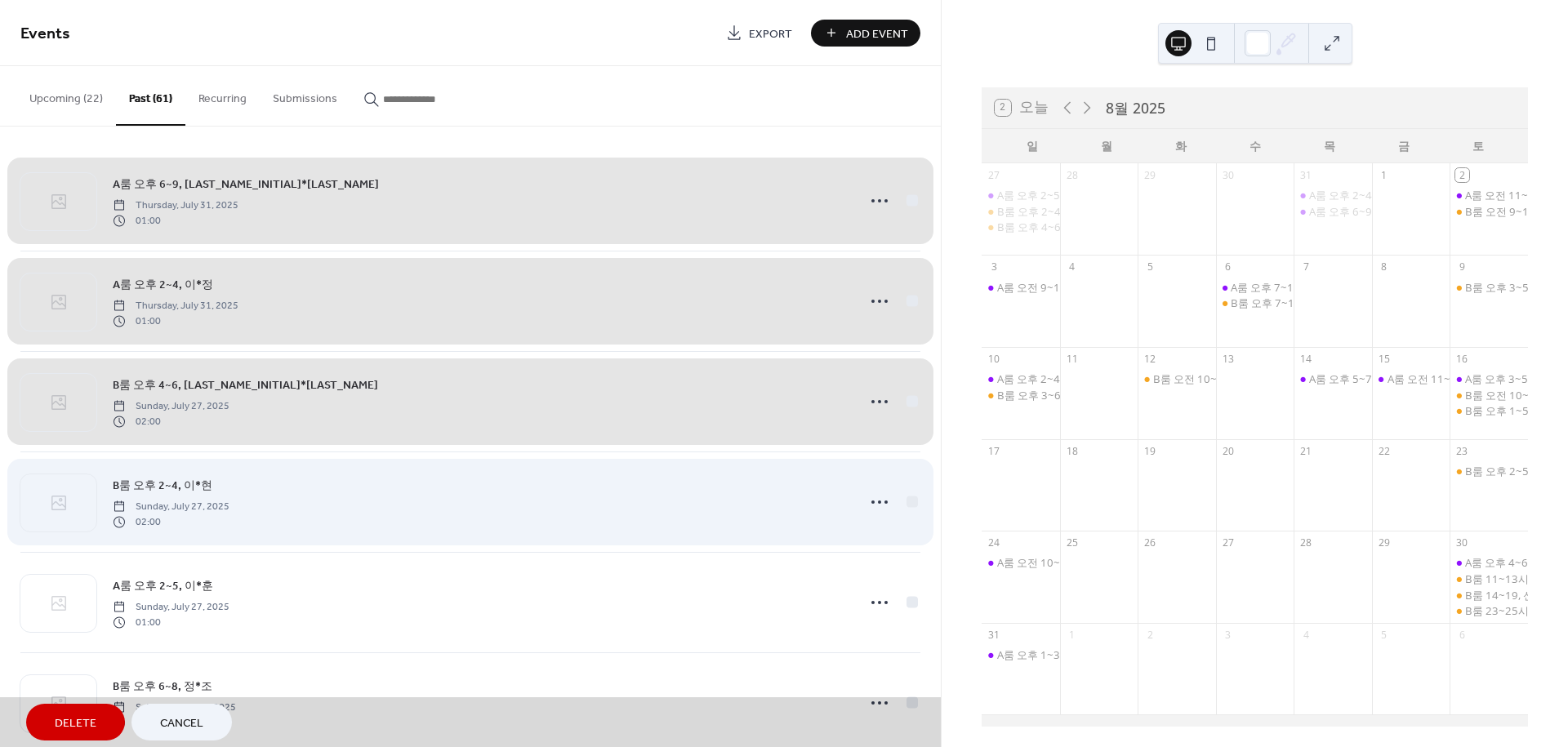 click on "B룸 오후 2~4, 이*현 Sunday, July 27, 2025 02:00" at bounding box center (470, 501) 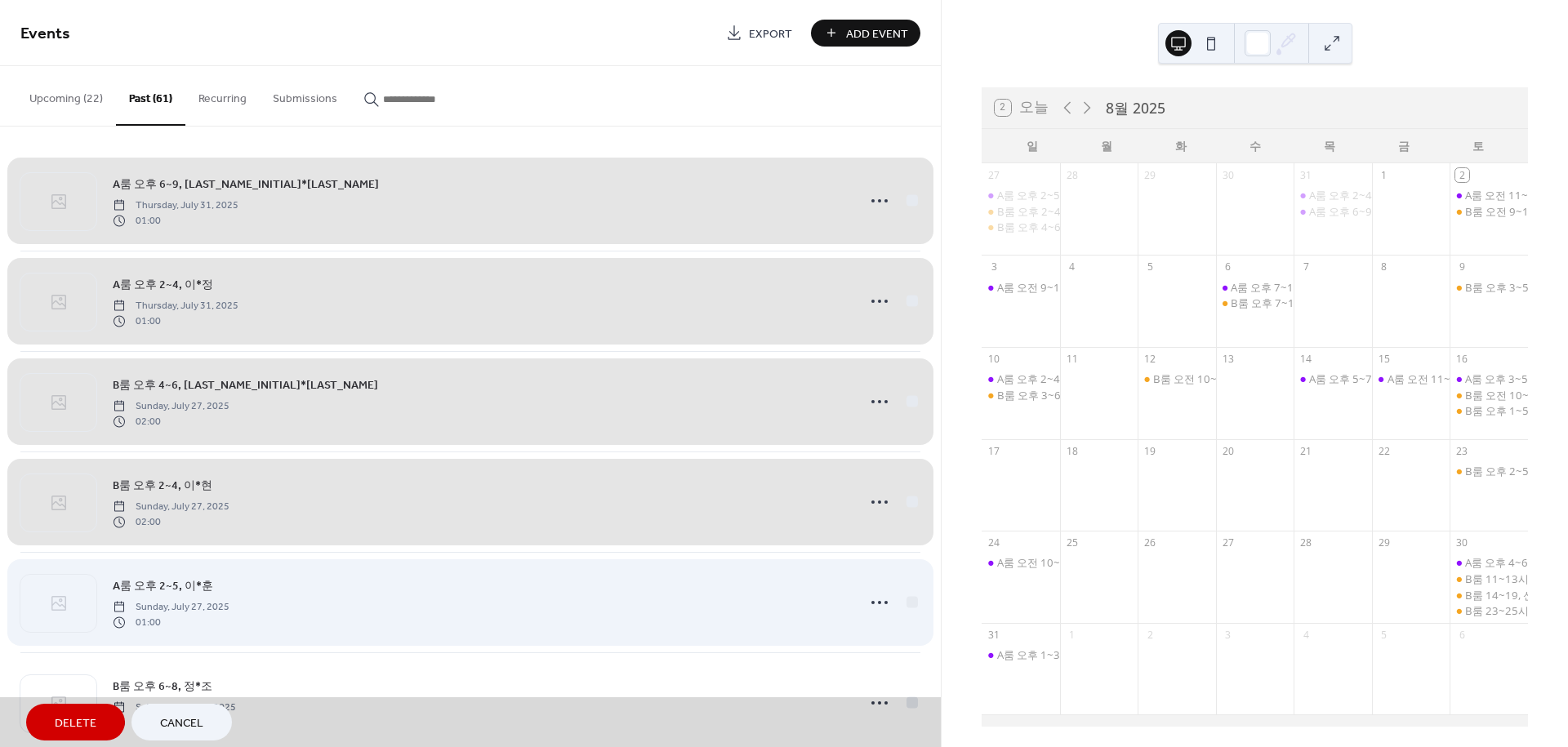 click on "A룸 오후 2~5, 이*훈 Sunday, July 27, 2025 01:00" at bounding box center (470, 602) 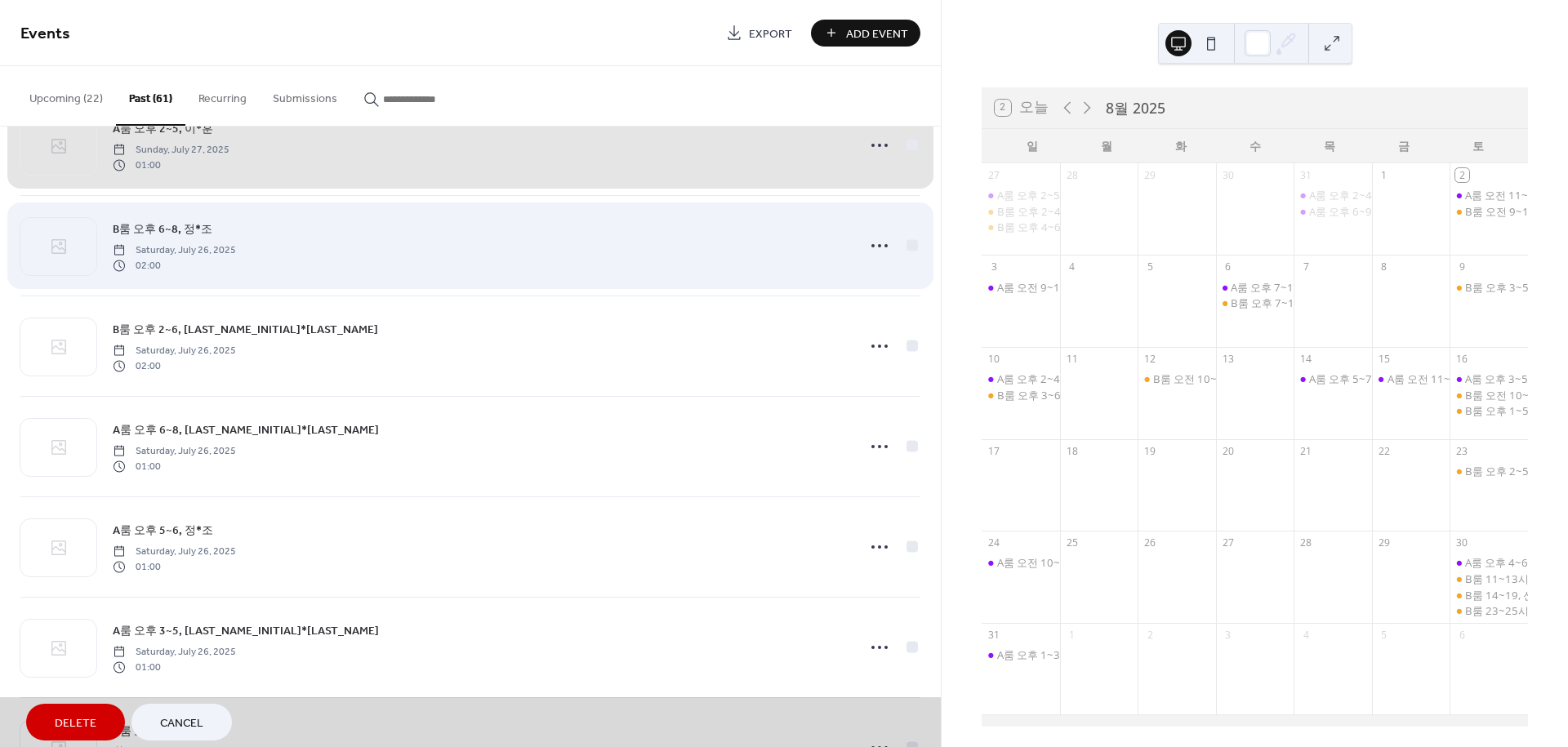scroll, scrollTop: 453, scrollLeft: 0, axis: vertical 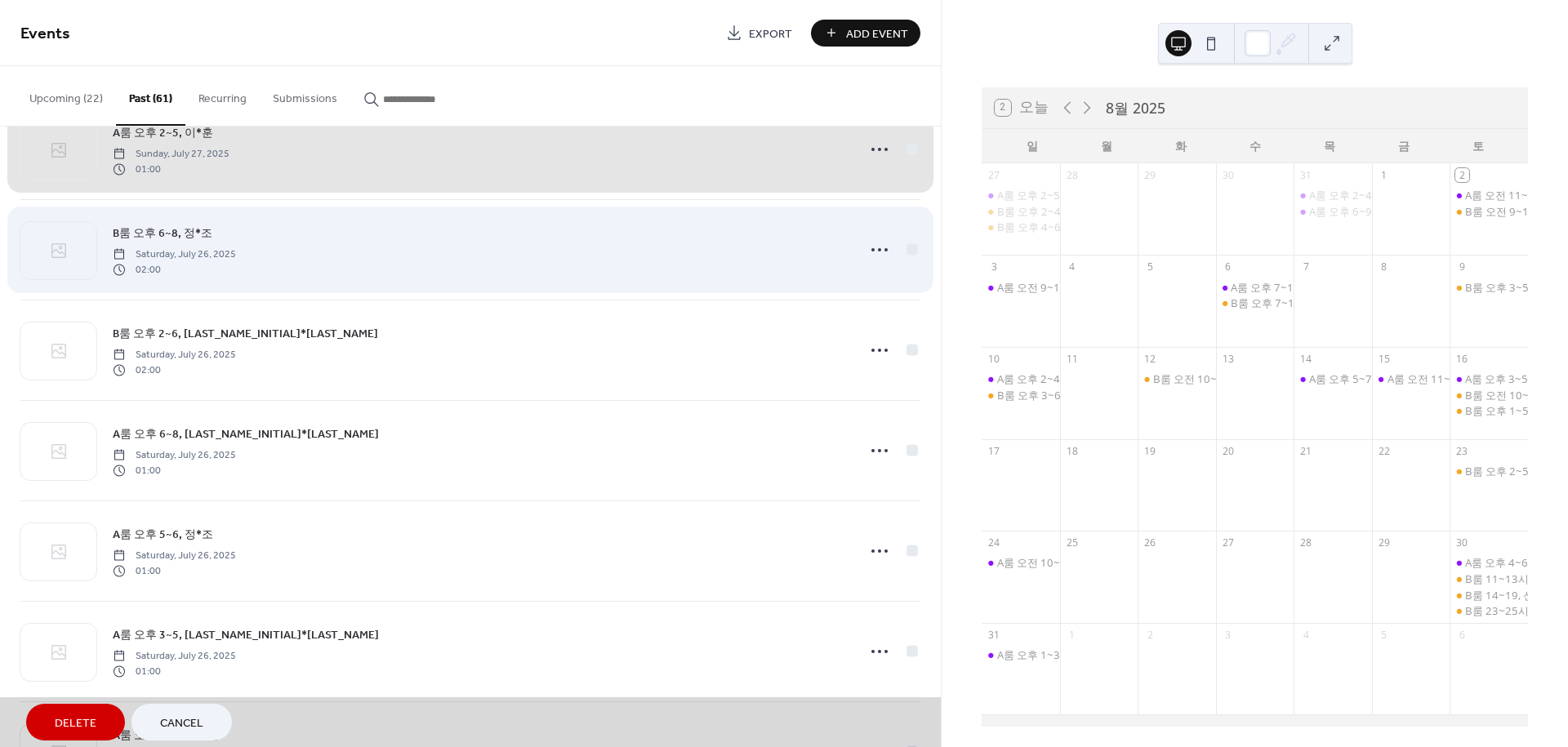 click on "B룸 오후 6~8, 정*조 Saturday, July 26, 2025 02:00" at bounding box center [470, 249] 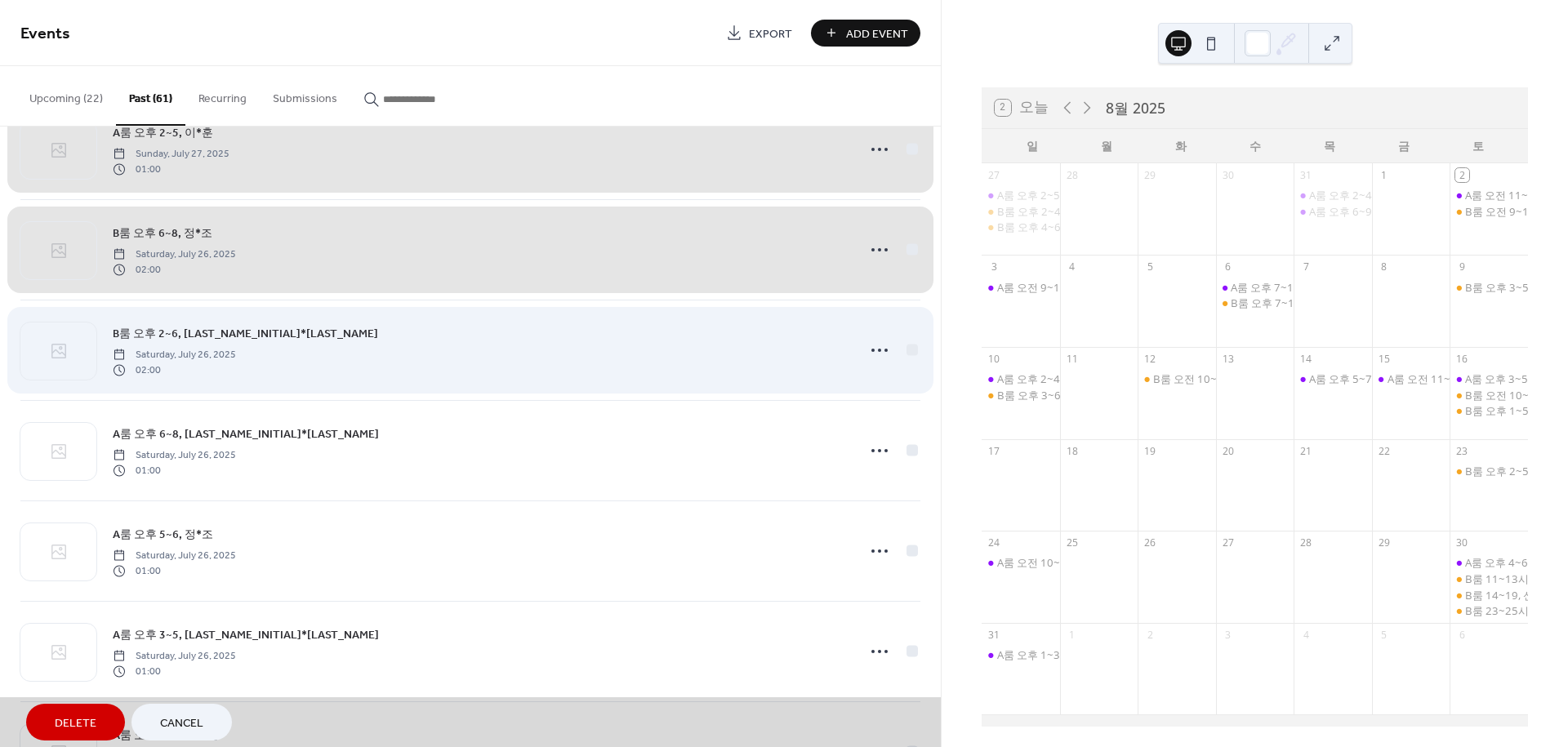 click on "B룸 오후 2~6, 최*혜 Saturday, July 26, 2025 02:00" at bounding box center [470, 349] 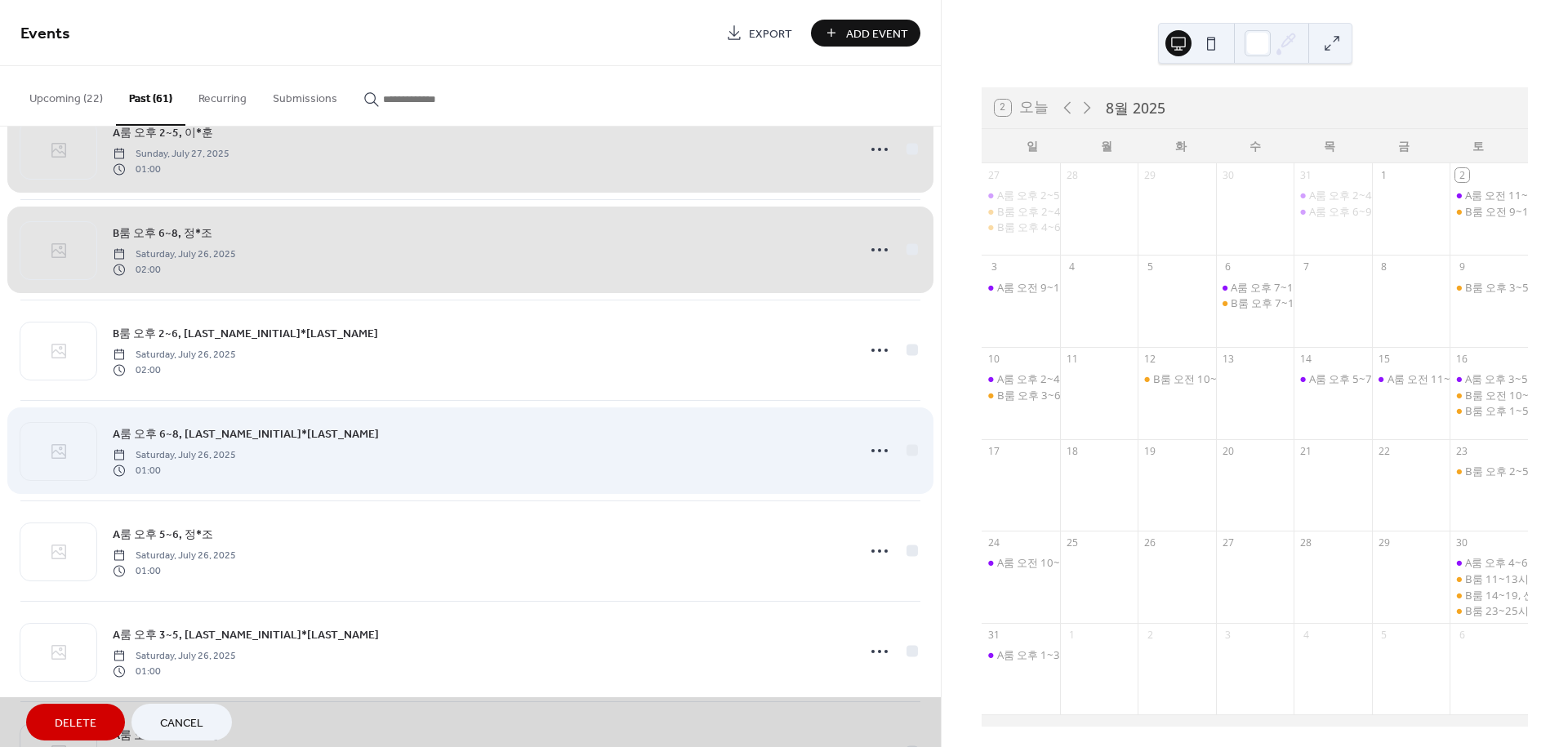 click on "A룸 오후 6~8, 김*현 Saturday, July 26, 2025 01:00" at bounding box center [470, 450] 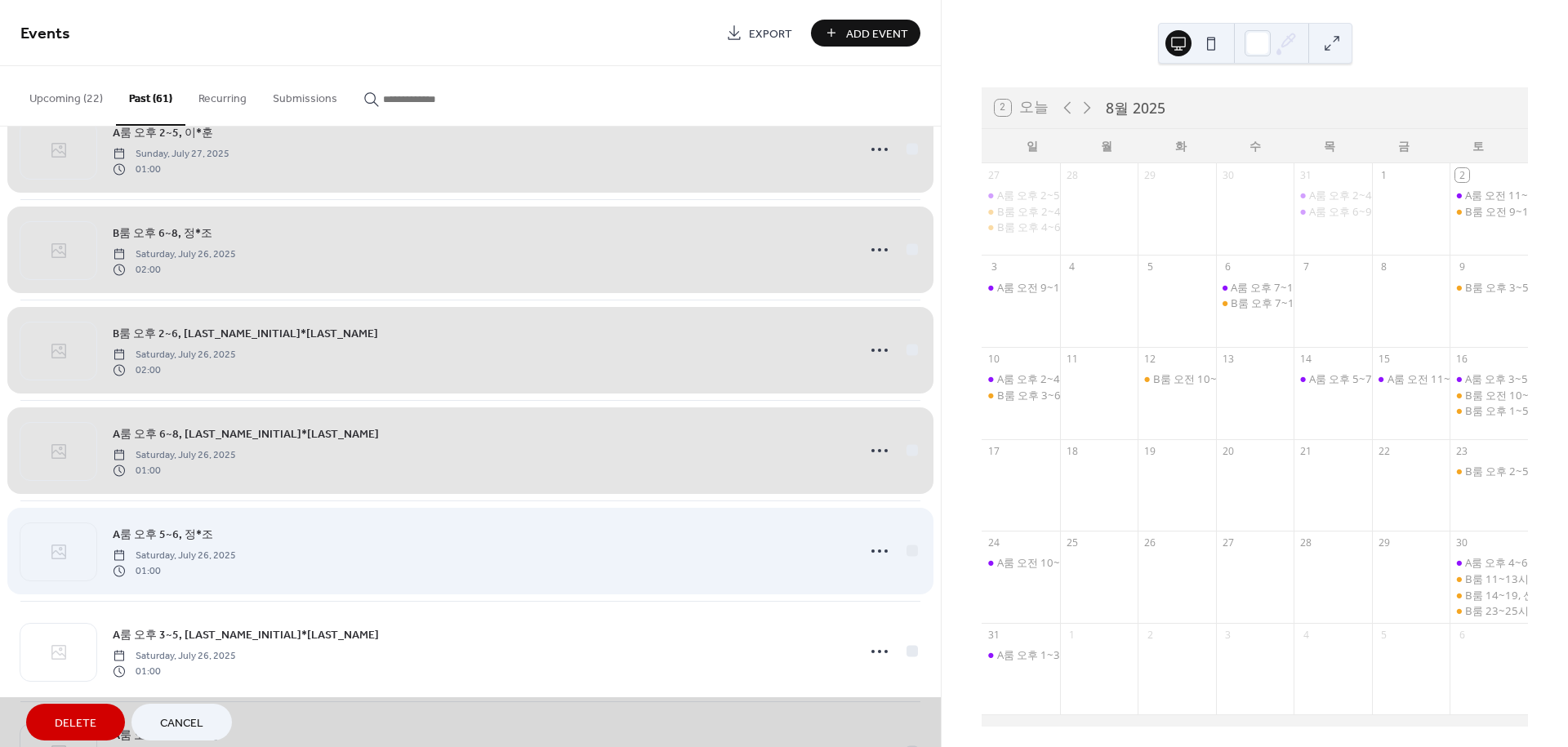 click on "A룸 오후 5~6, 정*조 Saturday, July 26, 2025 01:00" at bounding box center [470, 550] 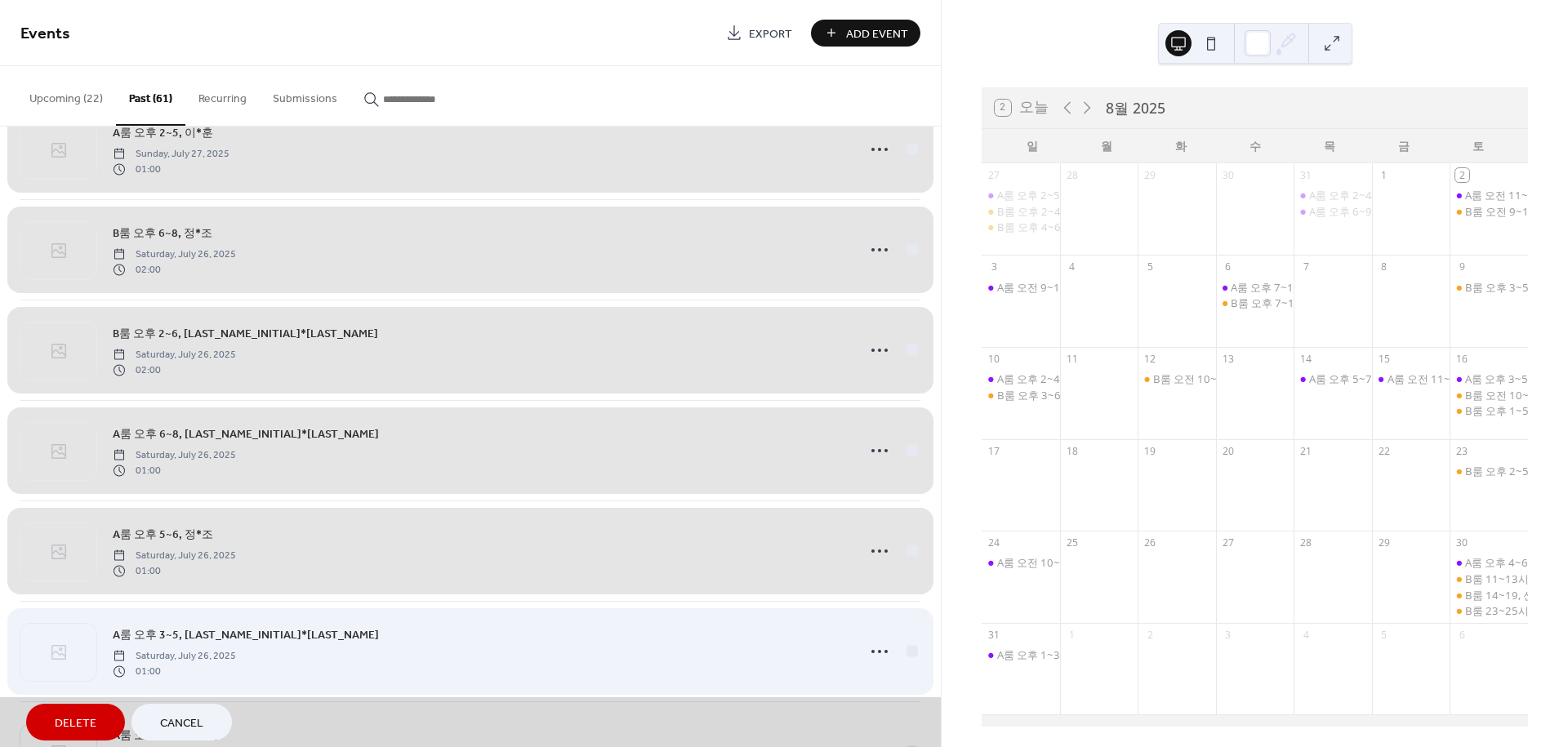 click on "A룸 오후 3~5, 백*원 Saturday, July 26, 2025 01:00" at bounding box center (470, 651) 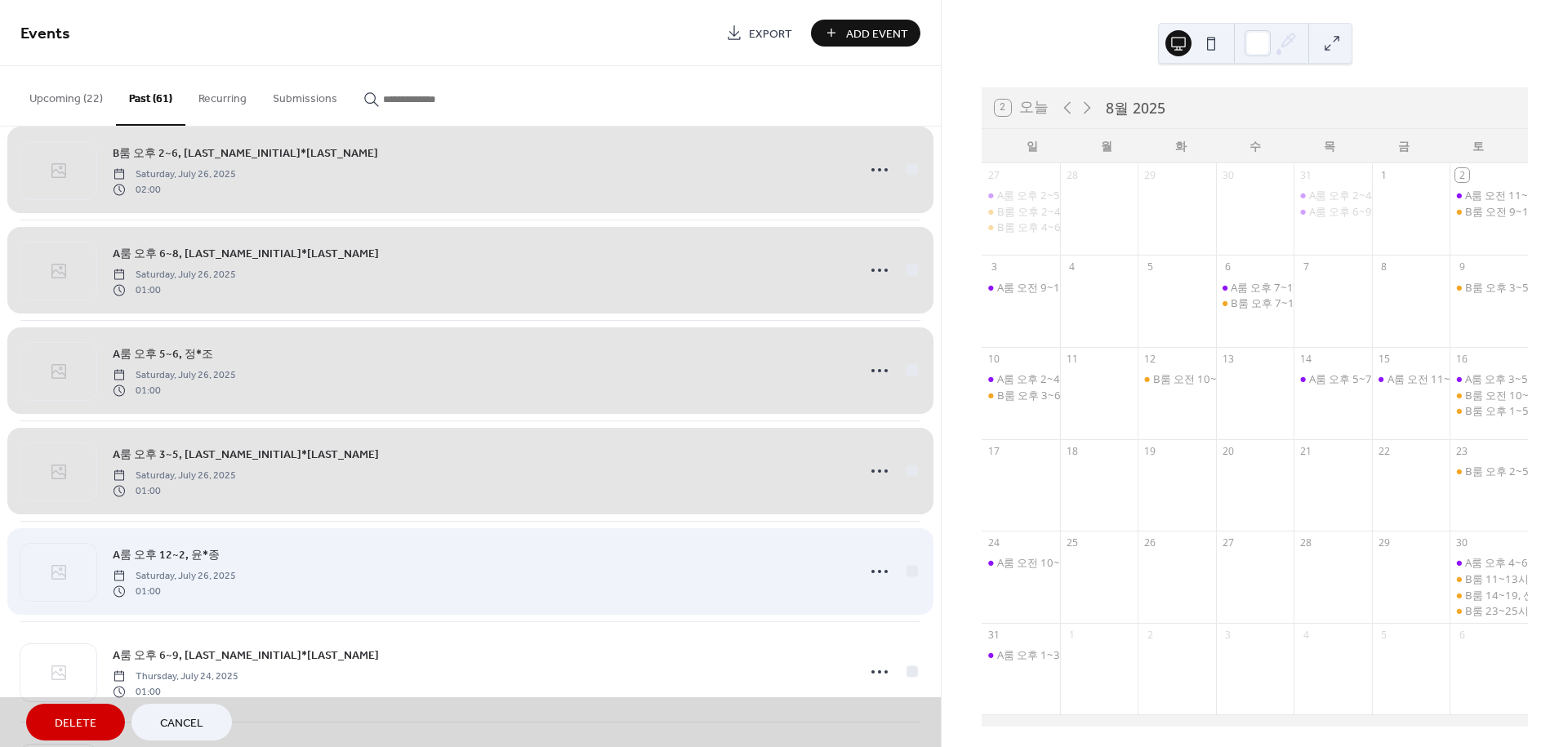scroll, scrollTop: 725, scrollLeft: 0, axis: vertical 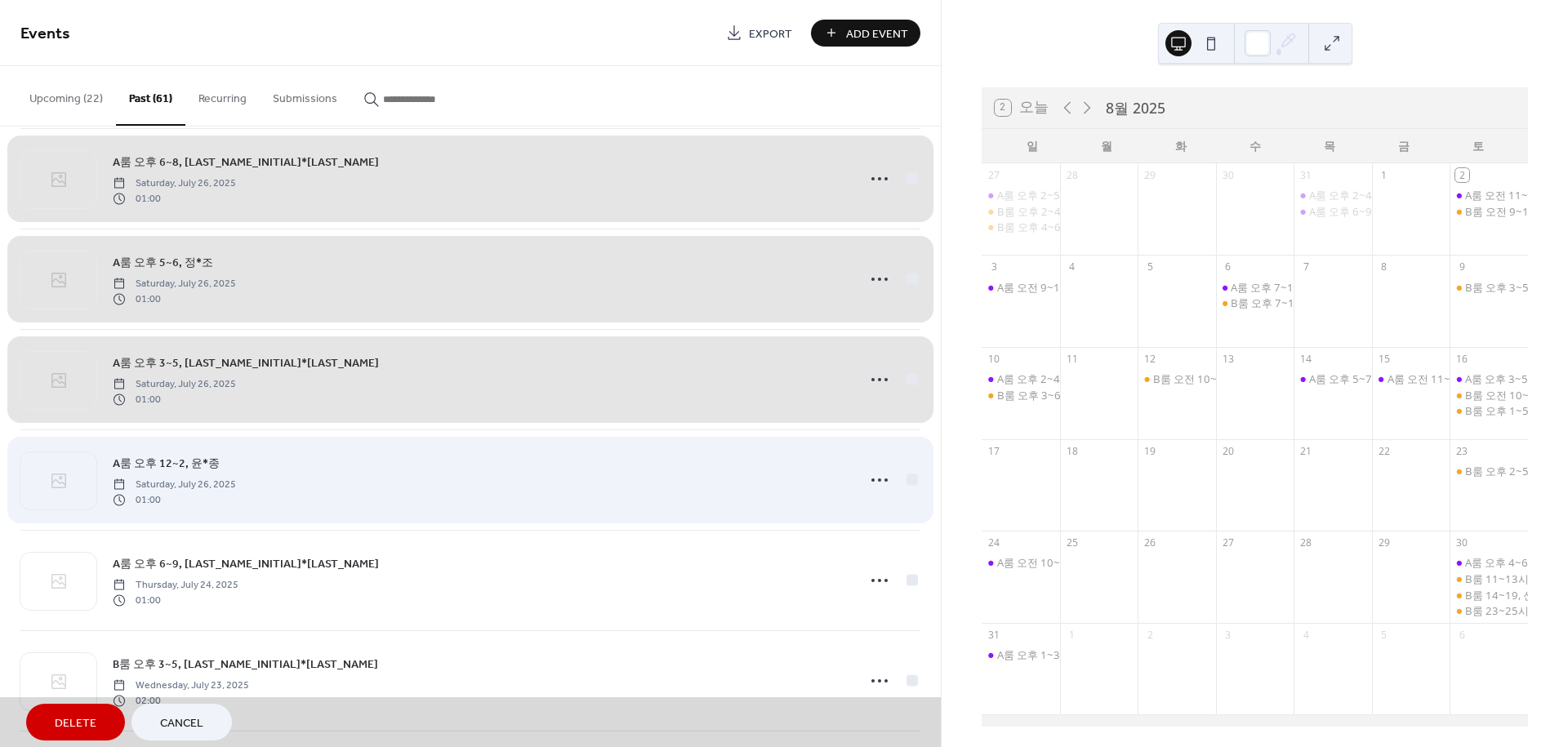 click on "A룸 오후 12~2, 윤*종 Saturday, July 26, 2025 01:00" at bounding box center [470, 479] 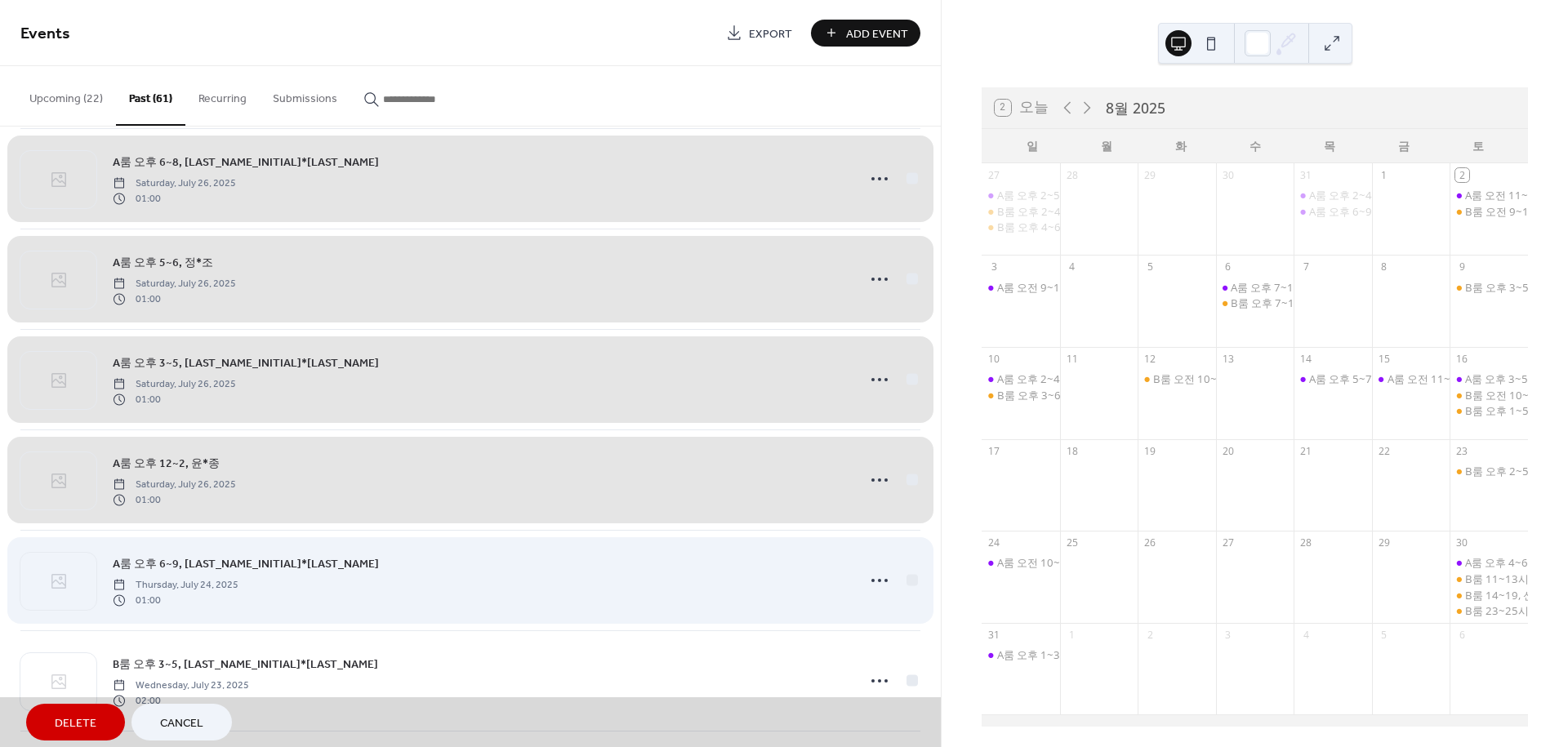 click on "A룸 오후 6~9, 김*레 Thursday, July 24, 2025 01:00" at bounding box center (470, 580) 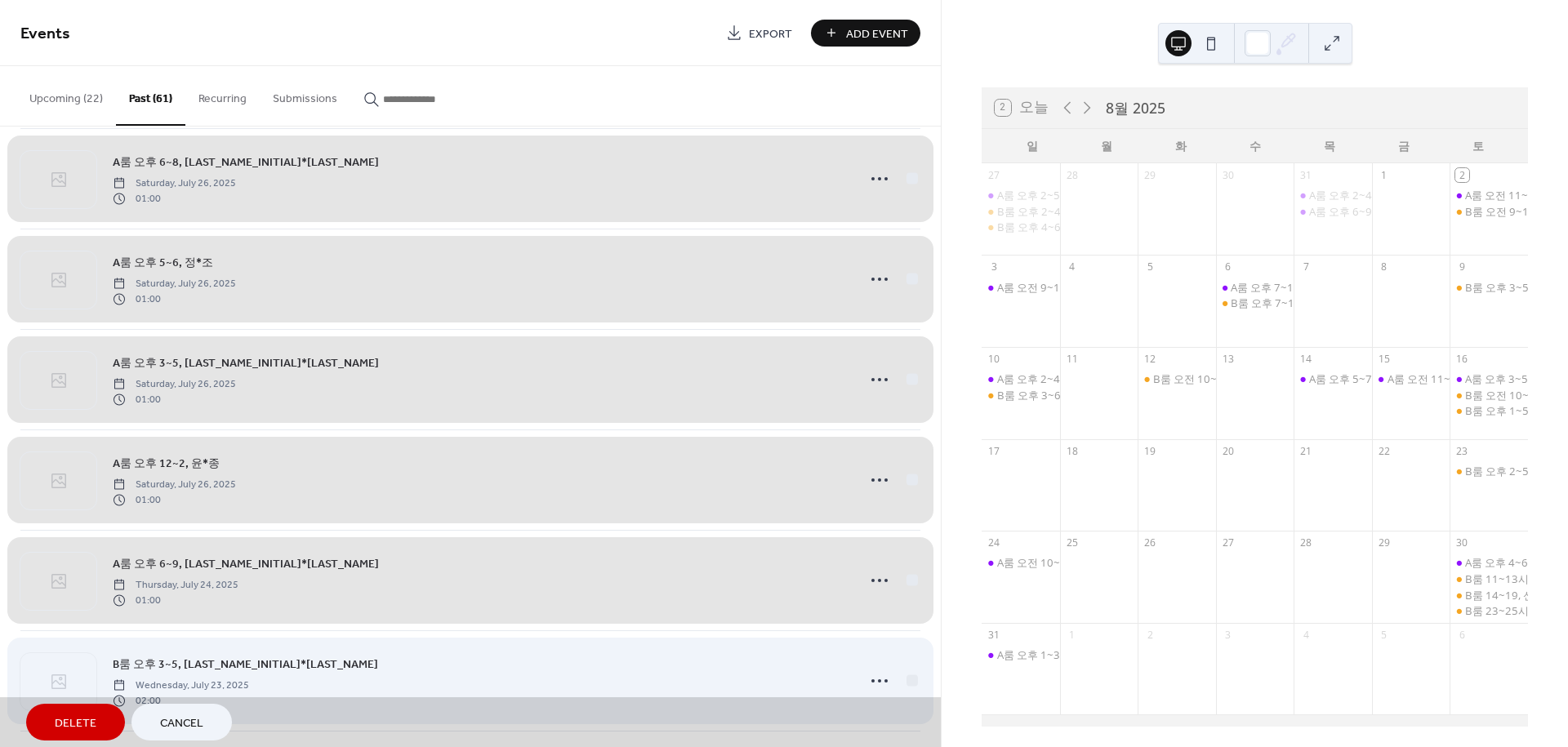 click on "B룸 오후 3~5, 정*현 Wednesday, July 23, 2025 02:00" at bounding box center [470, 680] 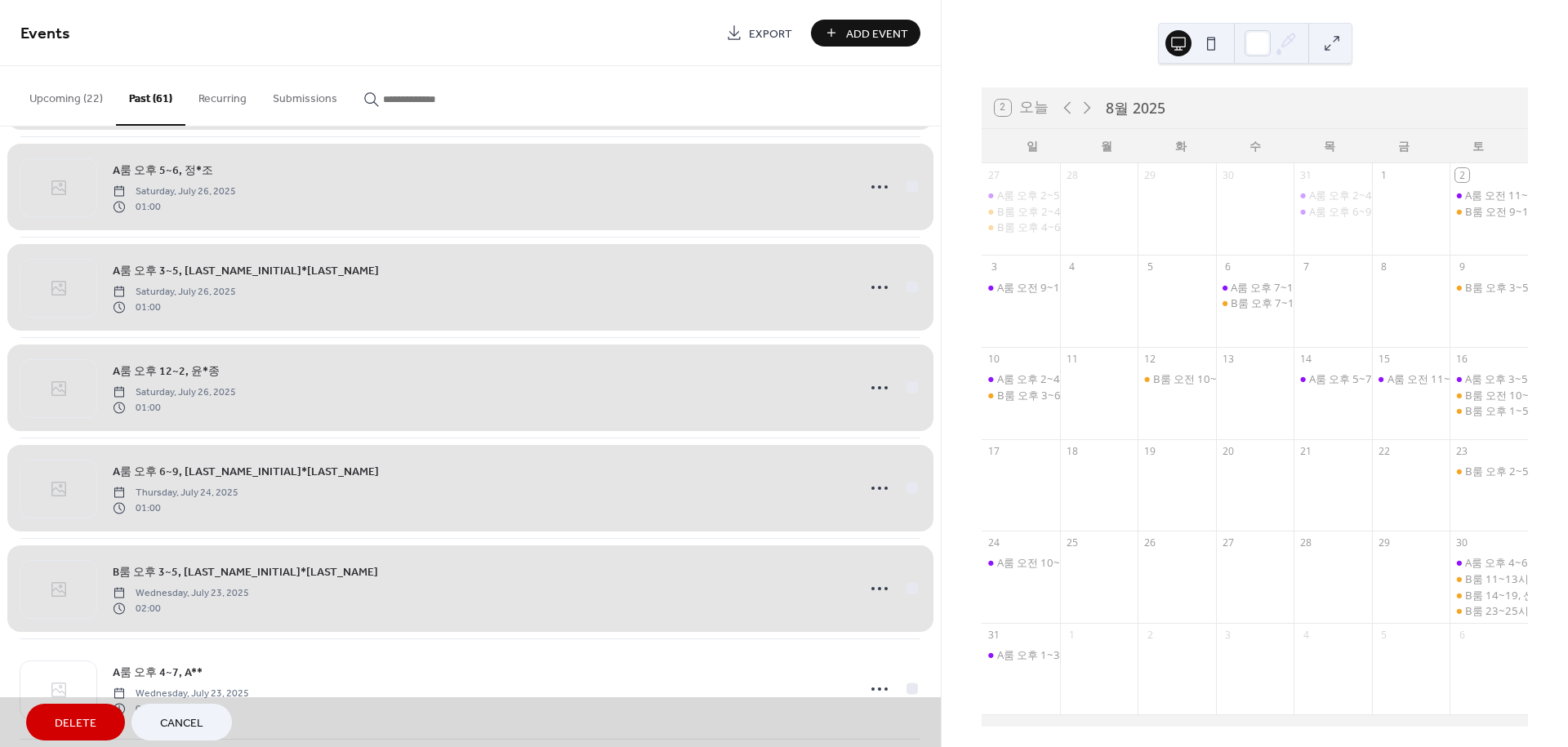 scroll, scrollTop: 1269, scrollLeft: 0, axis: vertical 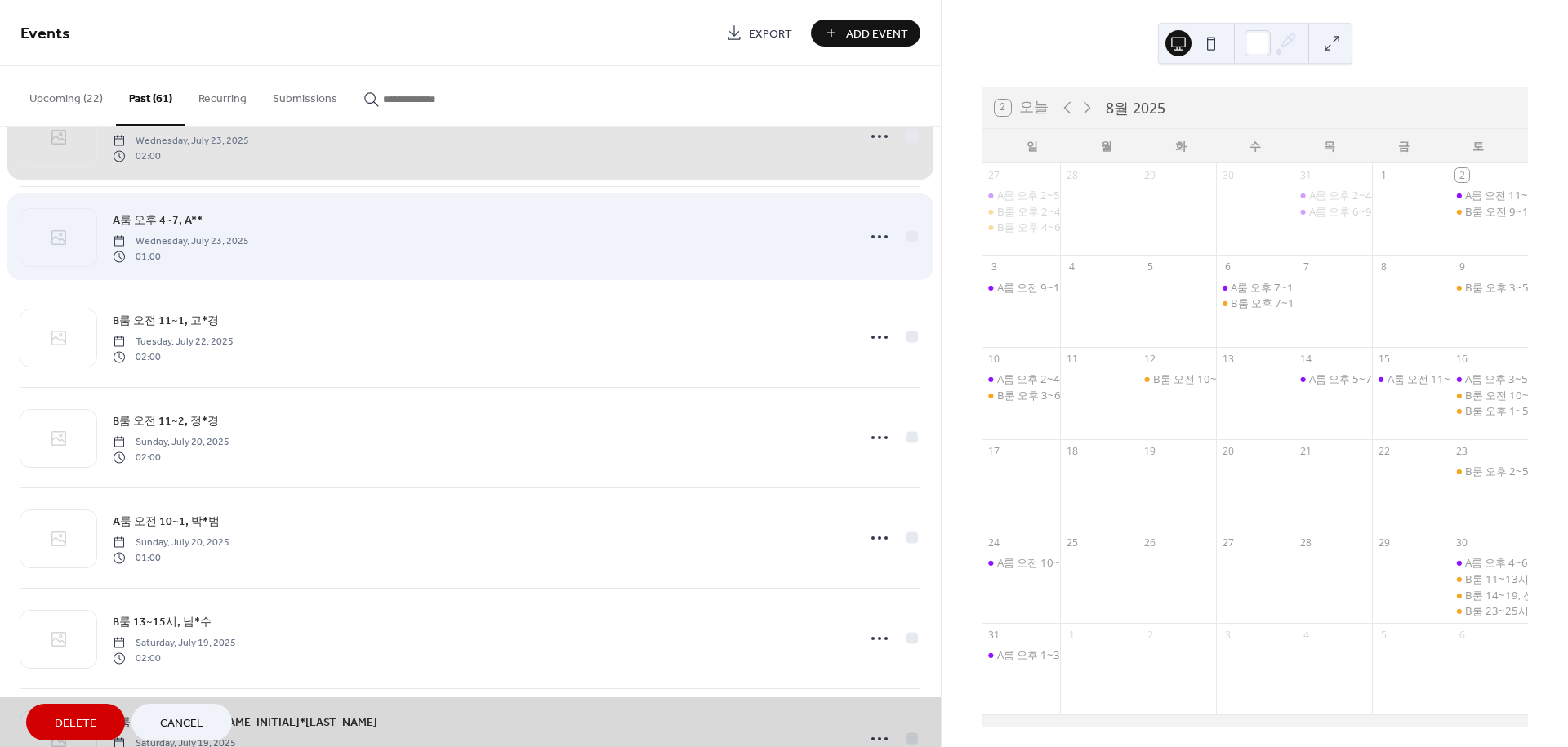 click on "A룸 오후 4~7, A** Wednesday, July 23, 2025 01:00" at bounding box center [470, 236] 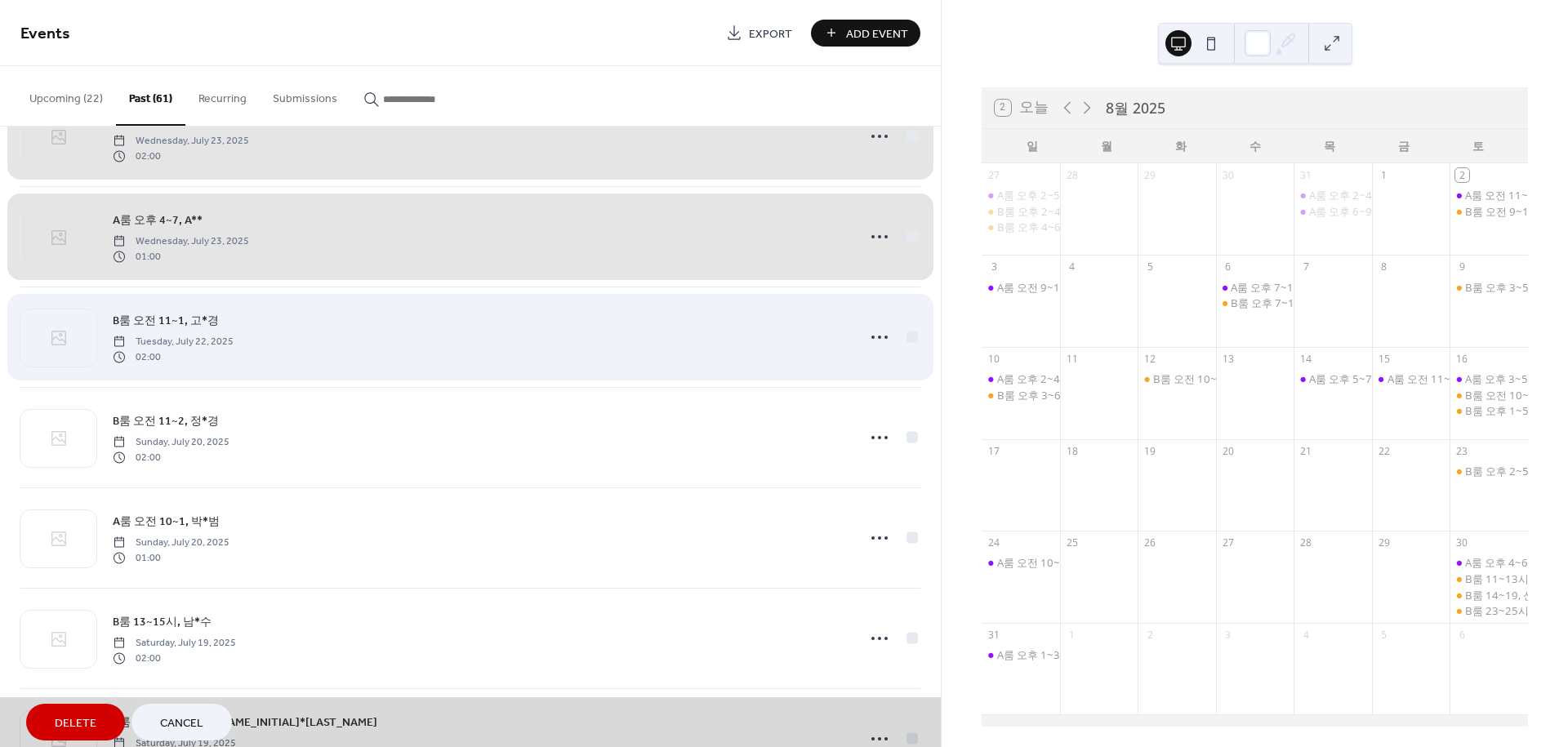 click on "B룸 오전 11~1, 고*경 Tuesday, July 22, 2025 02:00" at bounding box center (470, 336) 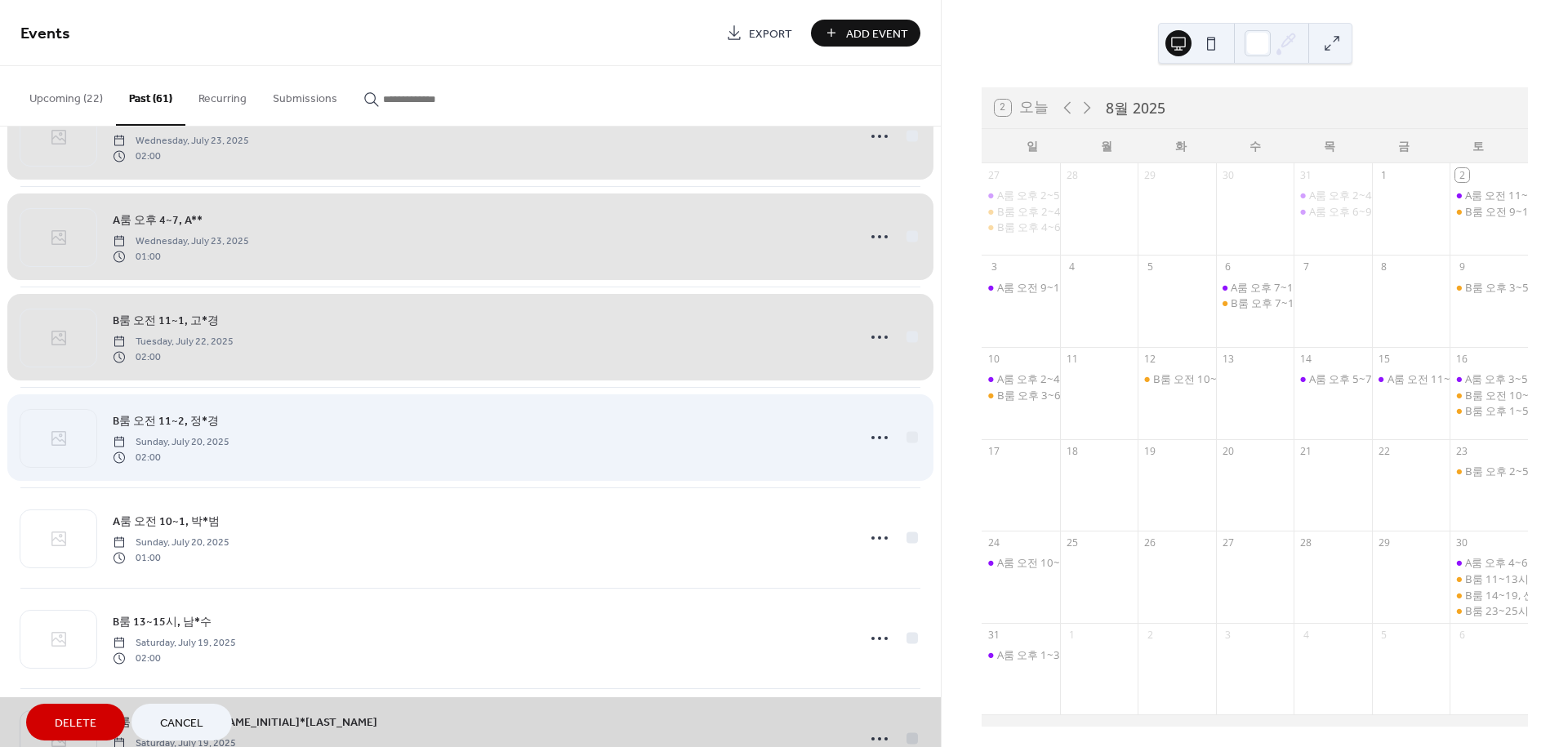 click on "B룸 오전 11~2, 정*경 Sunday, July 20, 2025 02:00" at bounding box center (470, 437) 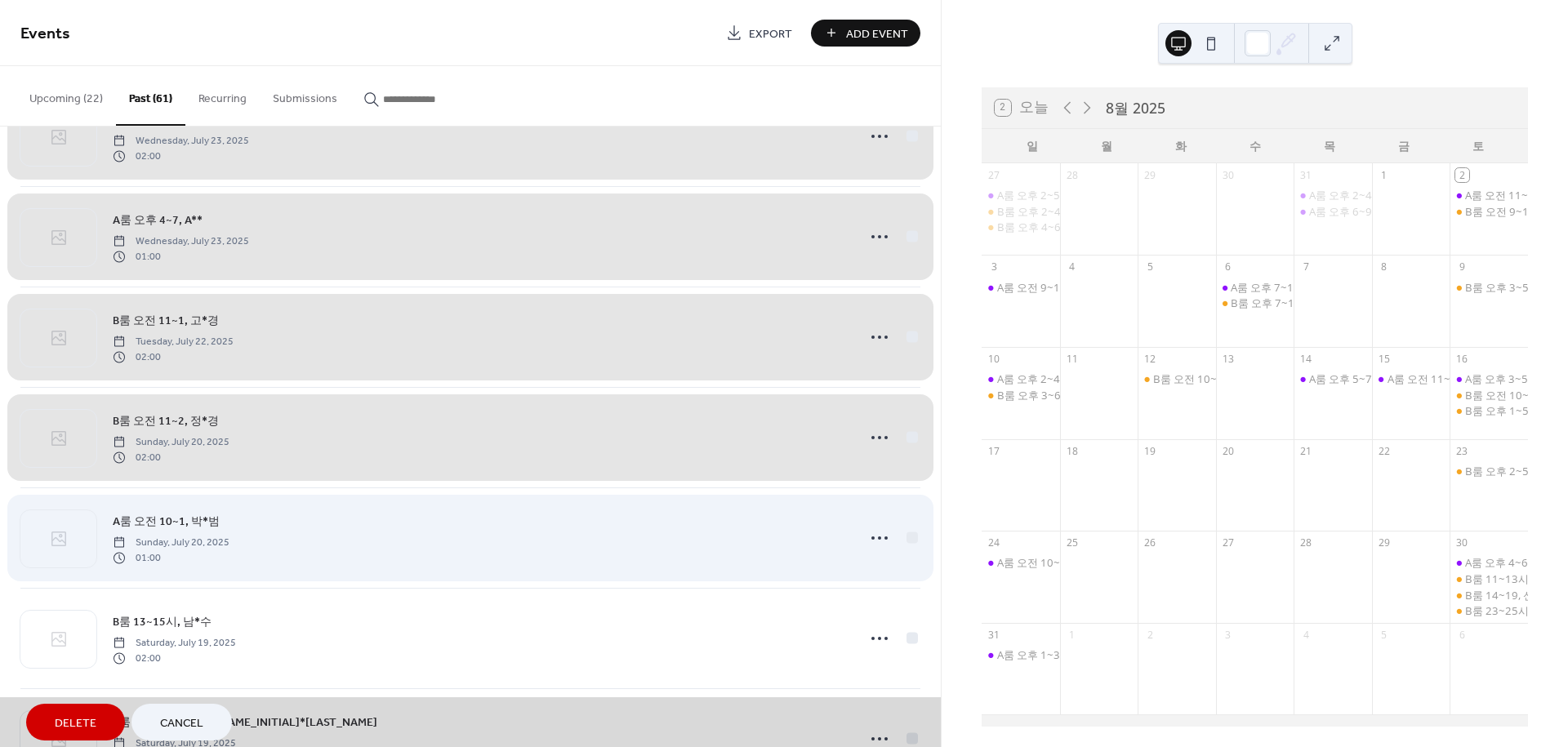 click on "A룸 오전 10~1, 박*범 Sunday, July 20, 2025 01:00" at bounding box center [470, 537] 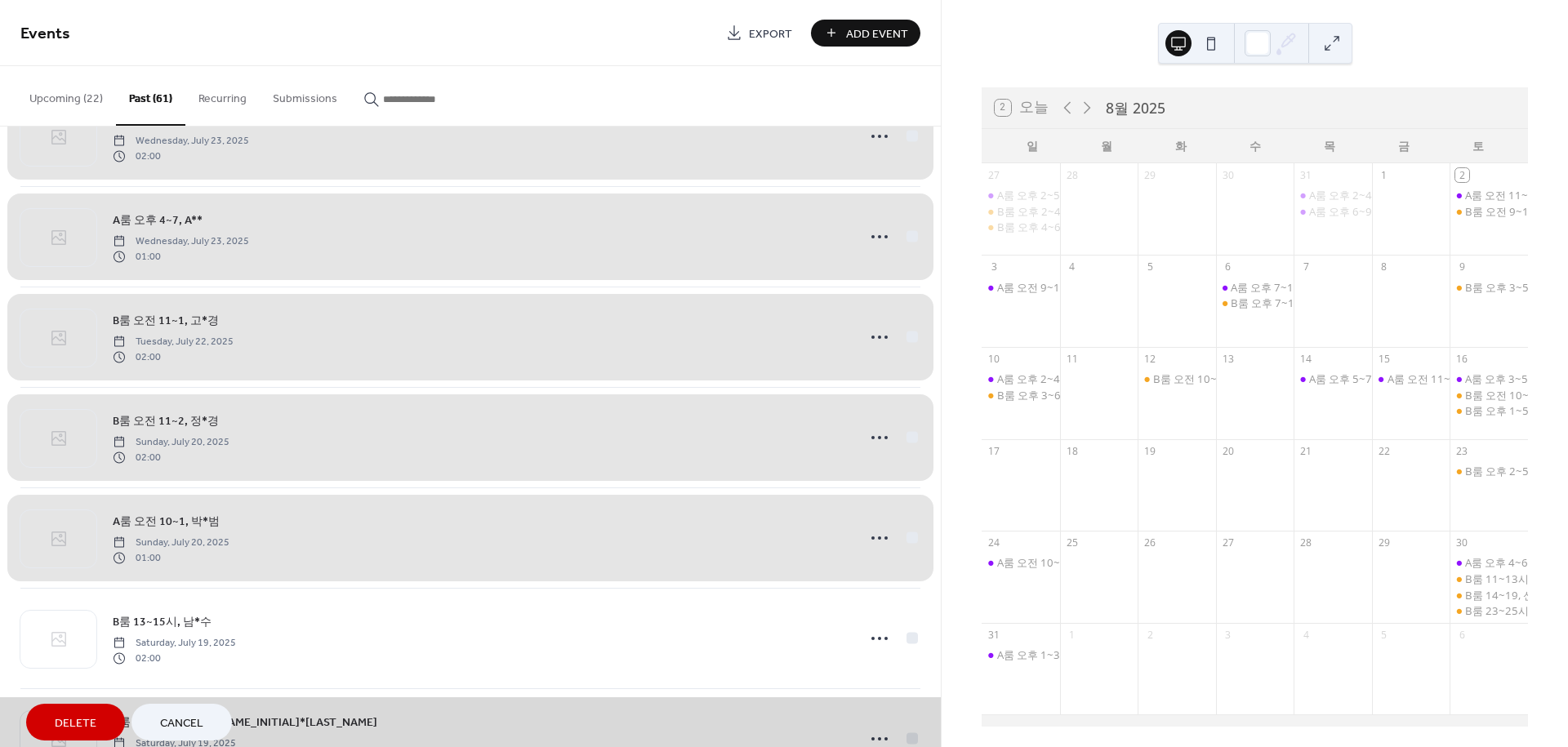 drag, startPoint x: 763, startPoint y: 612, endPoint x: 764, endPoint y: 558, distance: 54.00926 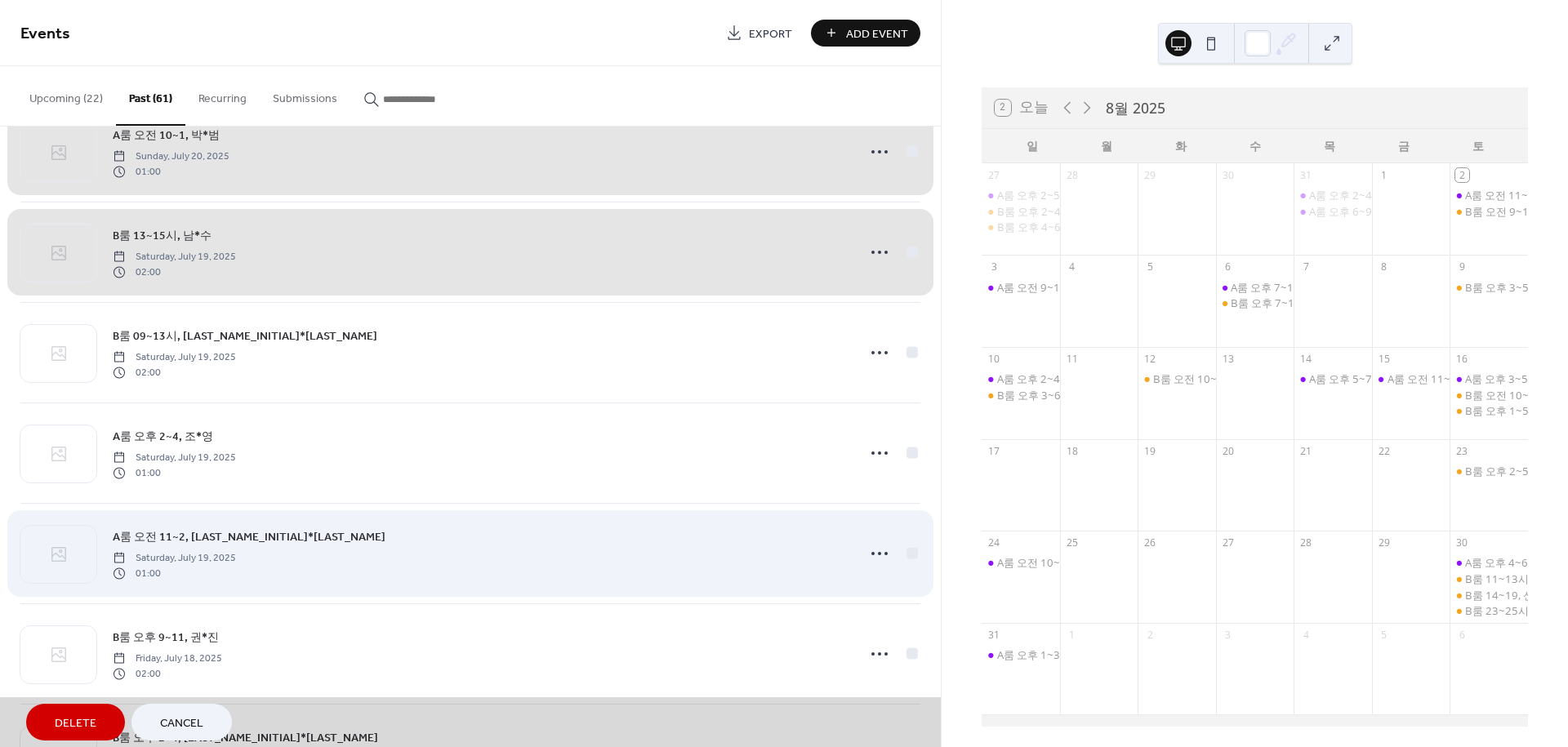 scroll, scrollTop: 1723, scrollLeft: 0, axis: vertical 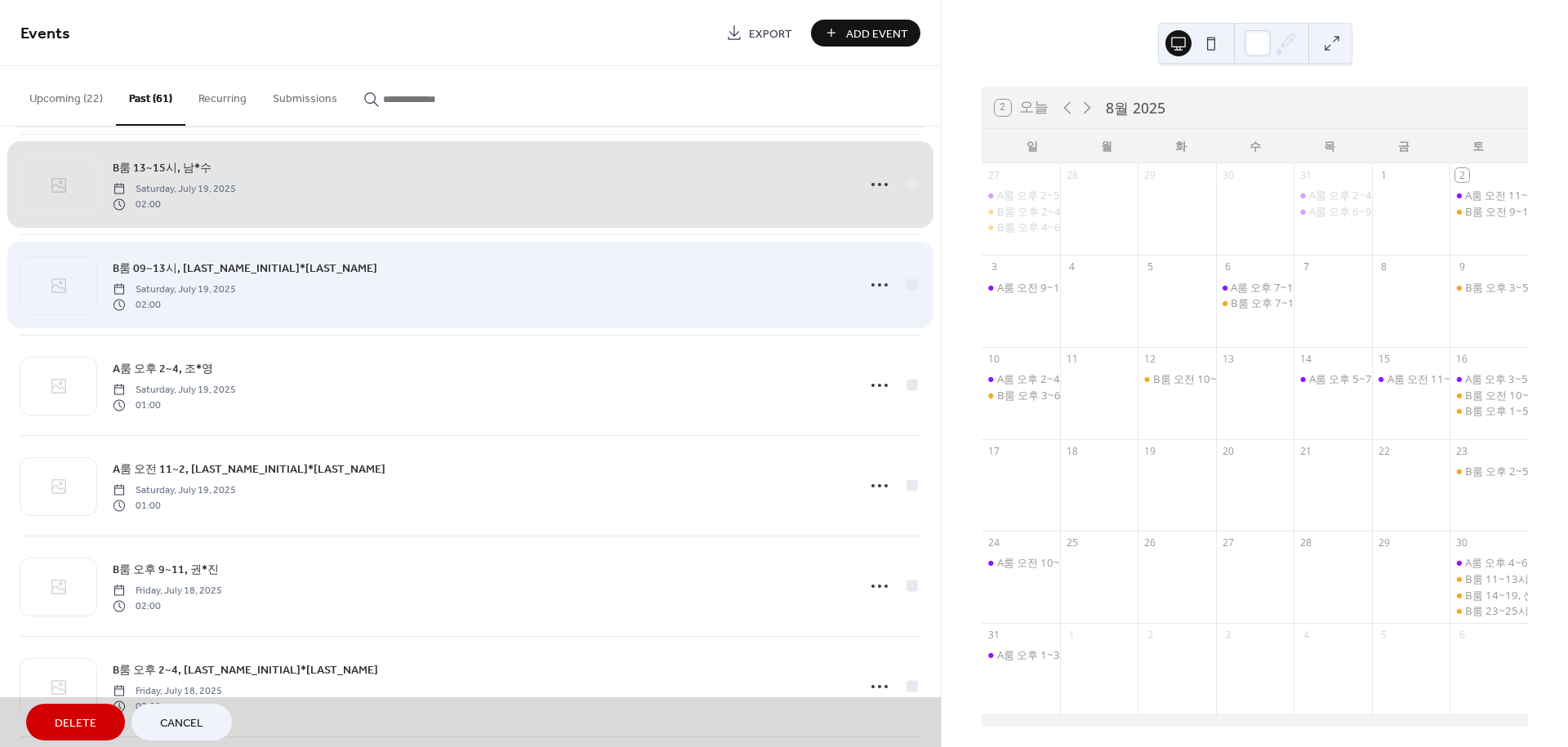 click on "B룸 09~13시, 김*정 Saturday, July 19, 2025 02:00" at bounding box center [470, 284] 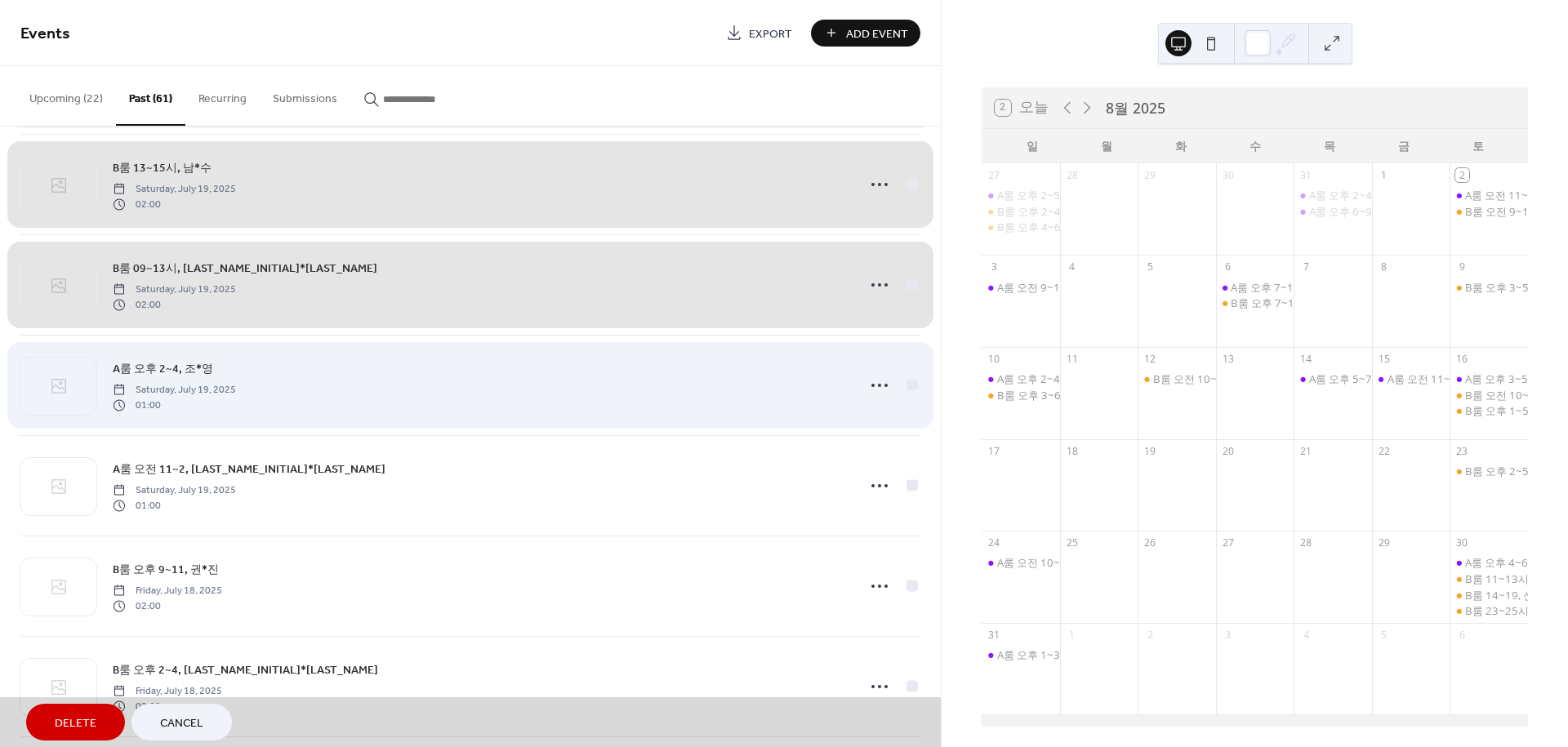 click on "A룸 오후 2~4, 조*영 Saturday, July 19, 2025 01:00" at bounding box center (470, 385) 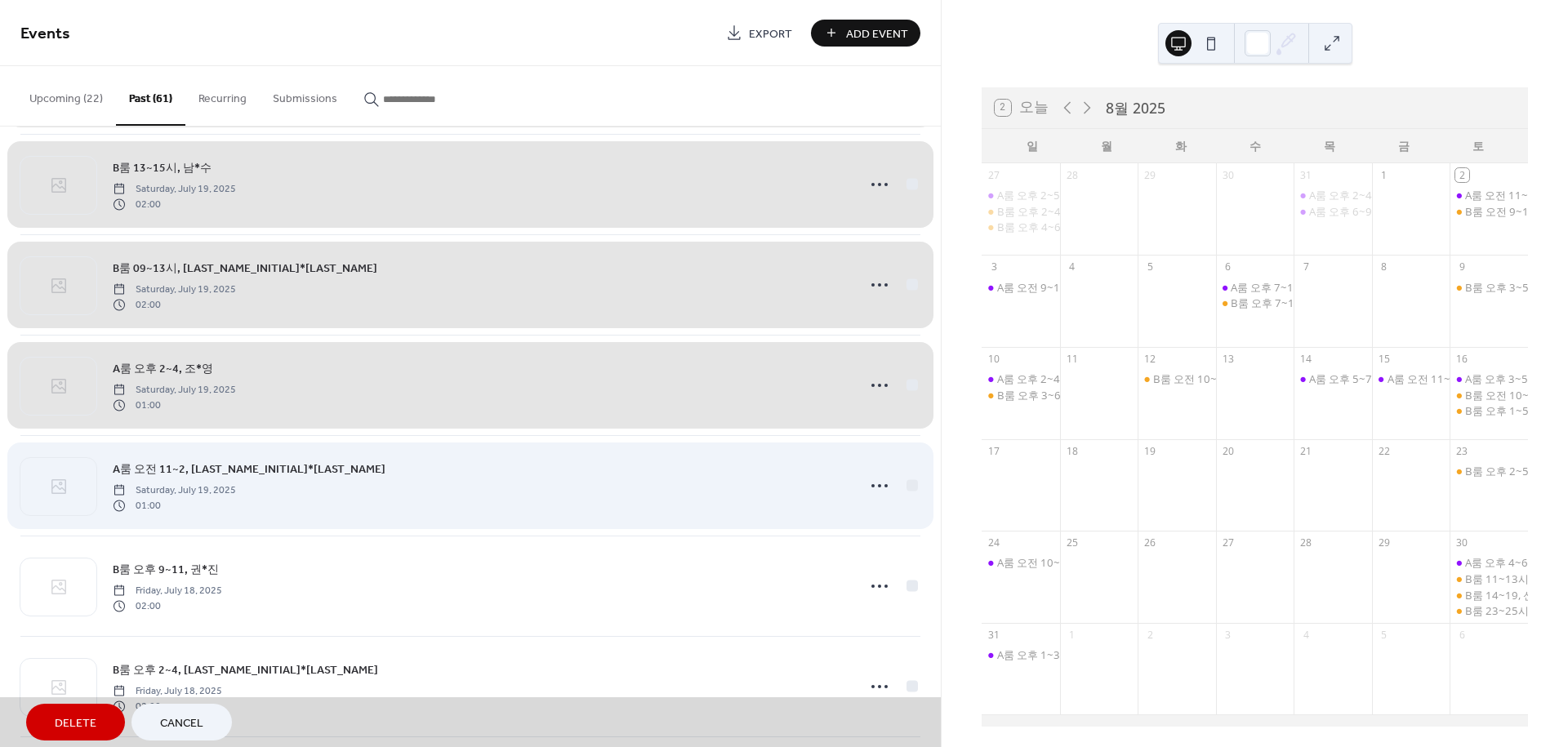 click on "A룸 오전 11~2, 윤*선 Saturday, July 19, 2025 01:00" at bounding box center (470, 485) 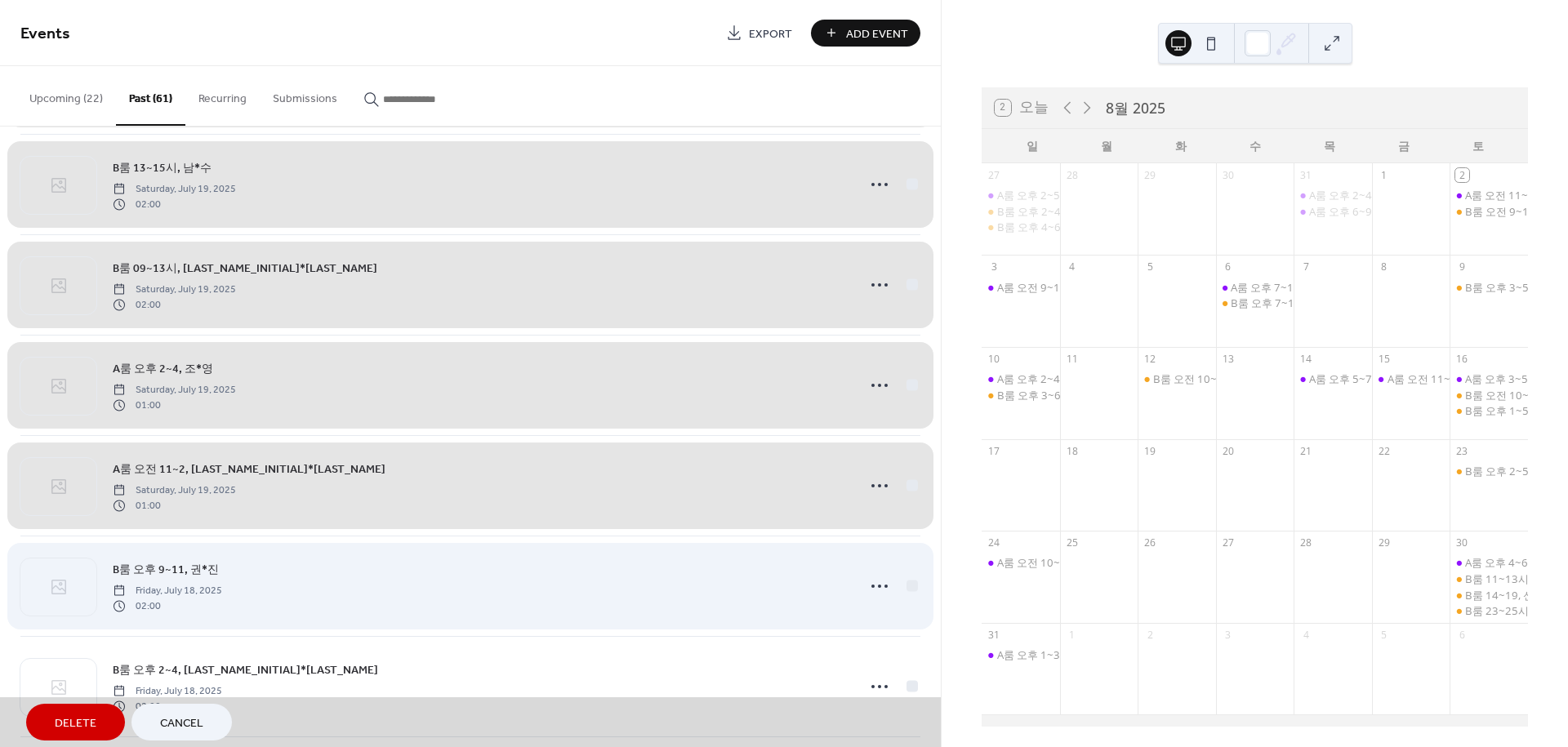 click on "B룸 오후 9~11, 권*진 Friday, July 18, 2025 02:00" at bounding box center [470, 585] 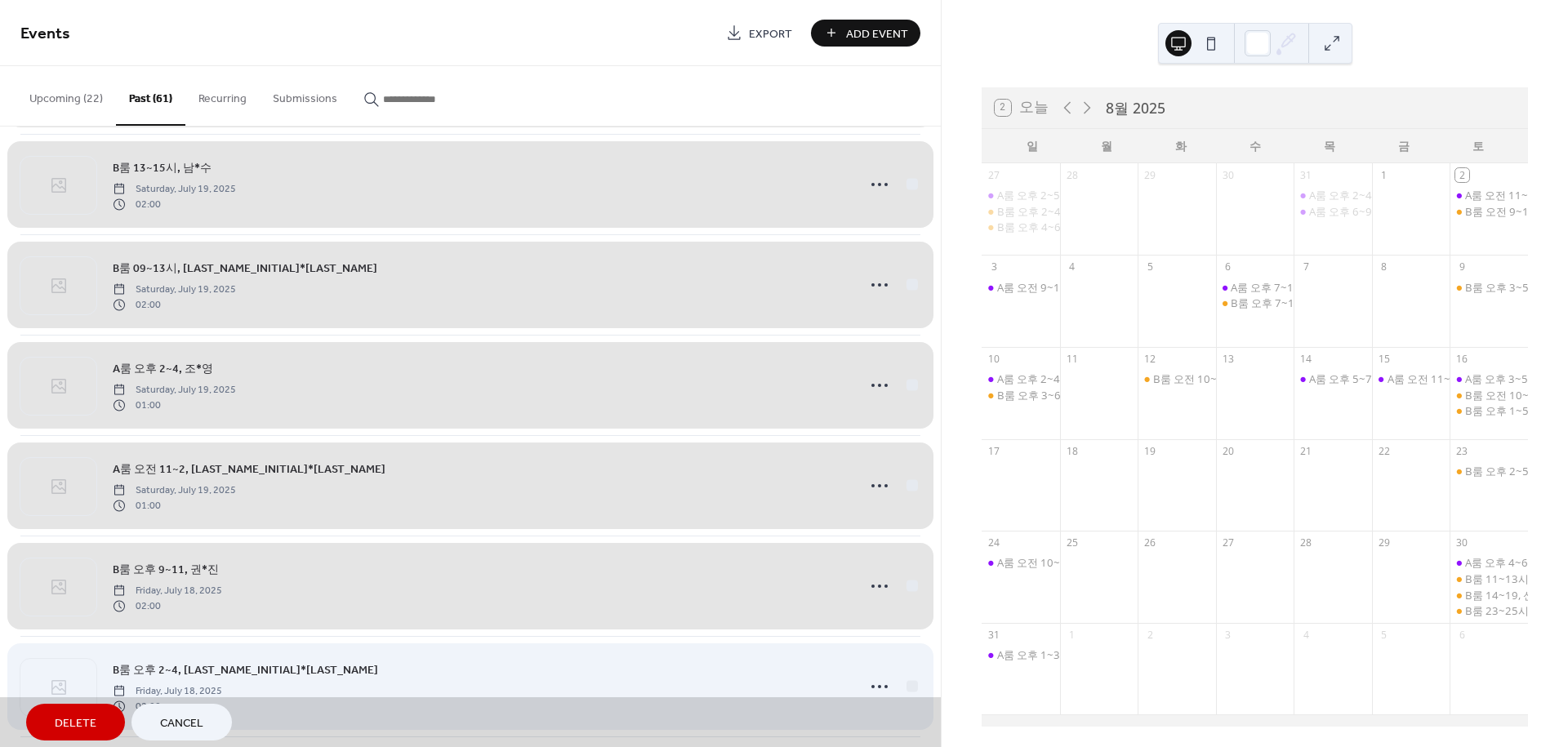 click on "B룸 오후 2~4, 김*진 Friday, July 18, 2025 02:00" at bounding box center [470, 686] 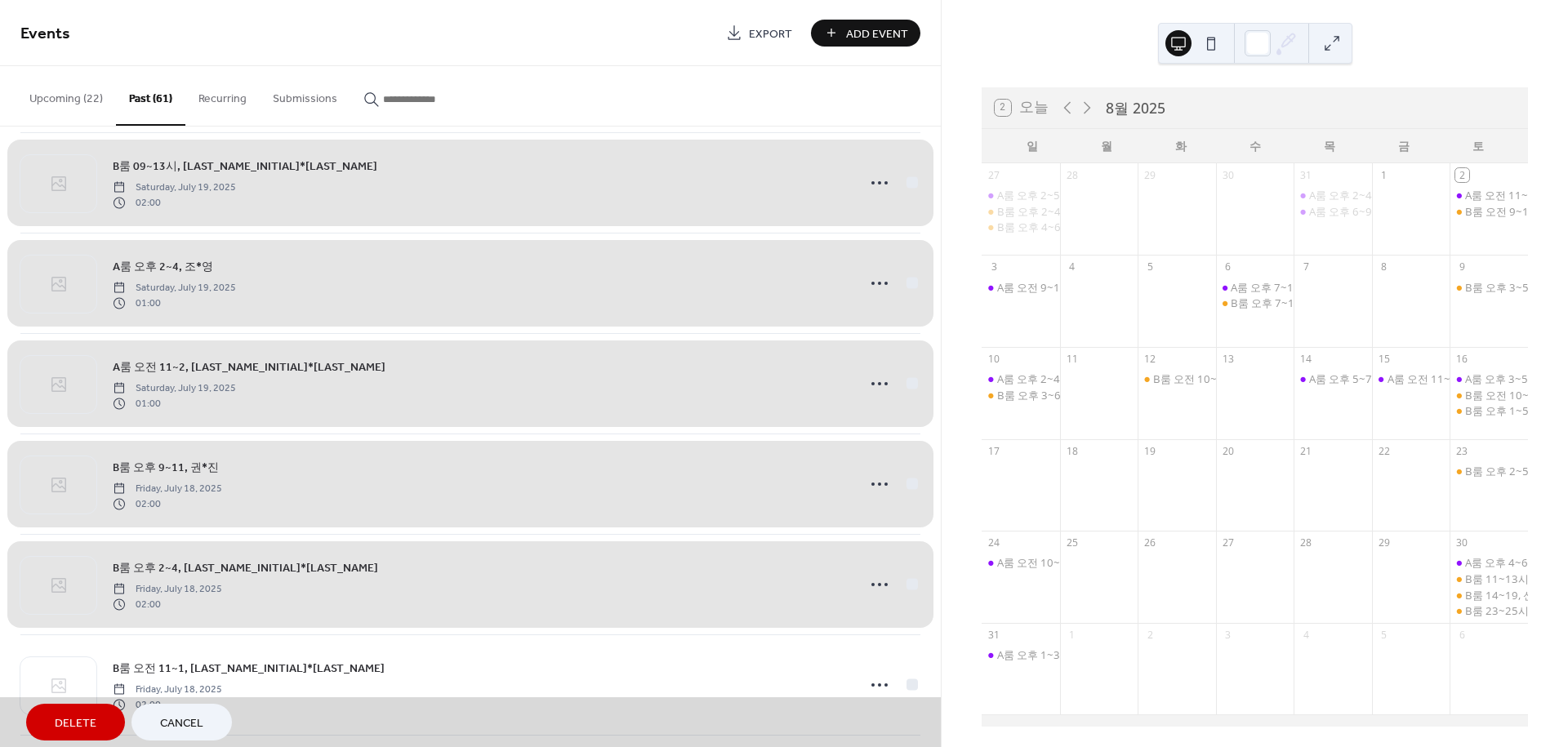 scroll, scrollTop: 2267, scrollLeft: 0, axis: vertical 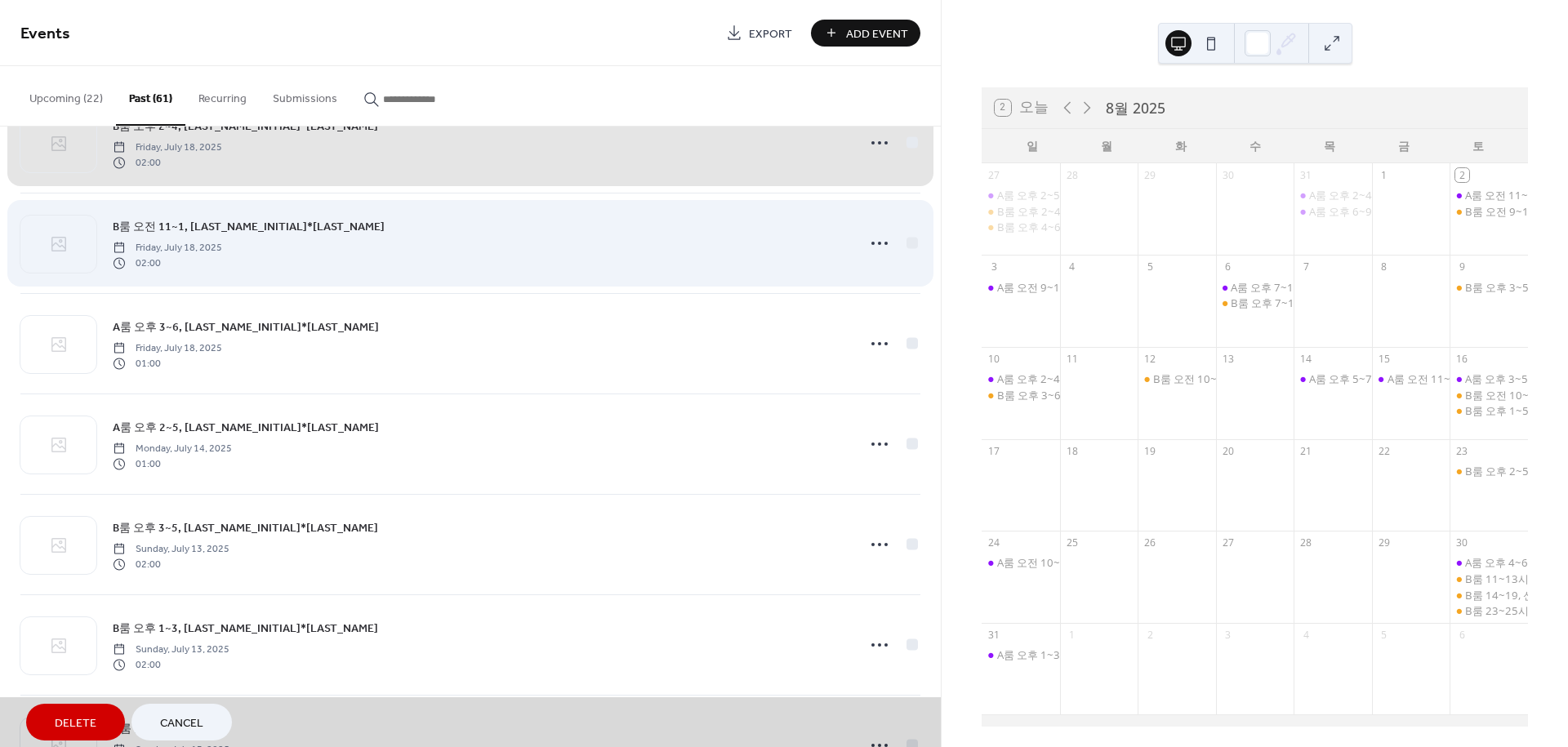 click on "B룸 오전 11~1, 김*진 Friday, July 18, 2025 02:00" at bounding box center (470, 242) 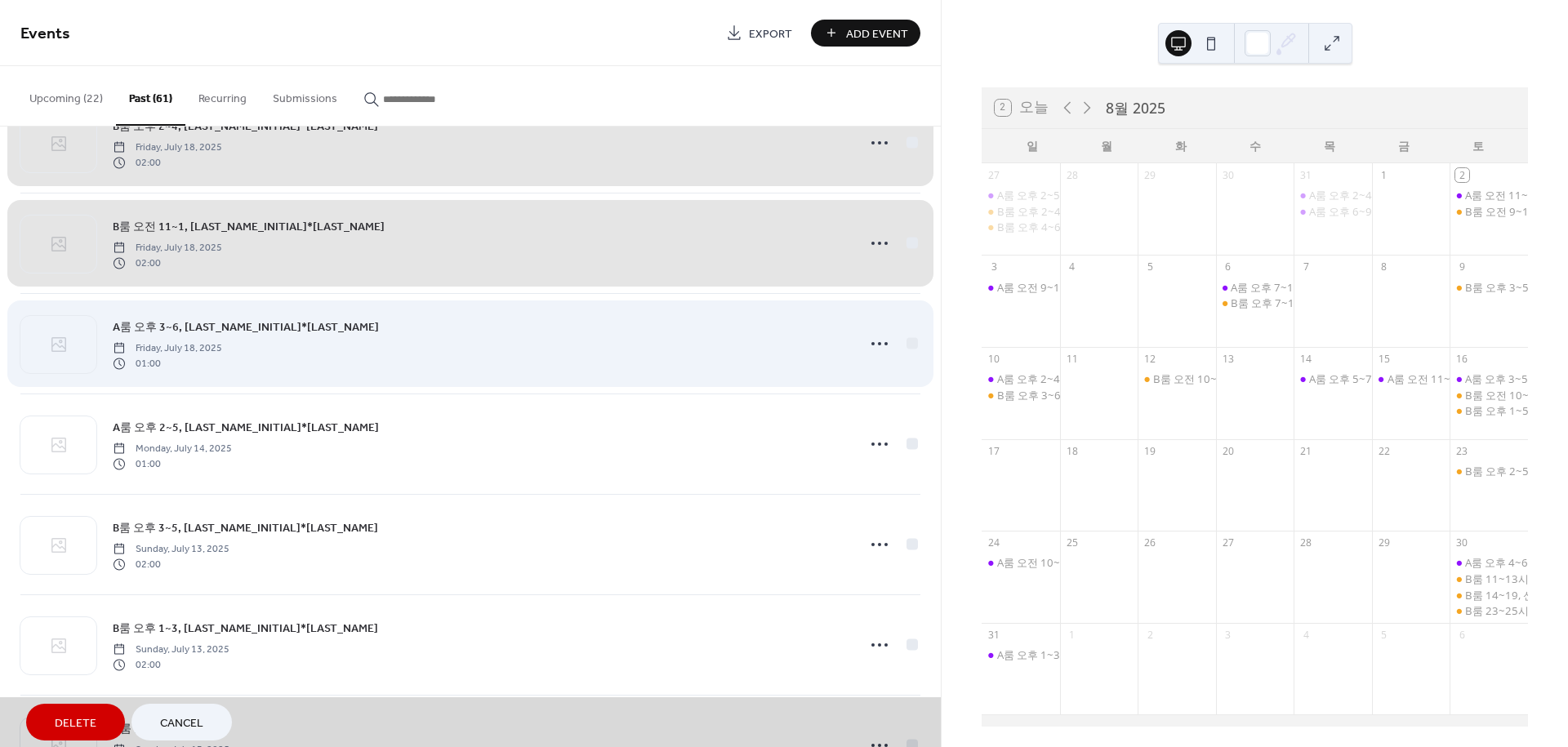 click on "A룸 오후 3~6, 김*수 Friday, July 18, 2025 01:00" at bounding box center [470, 343] 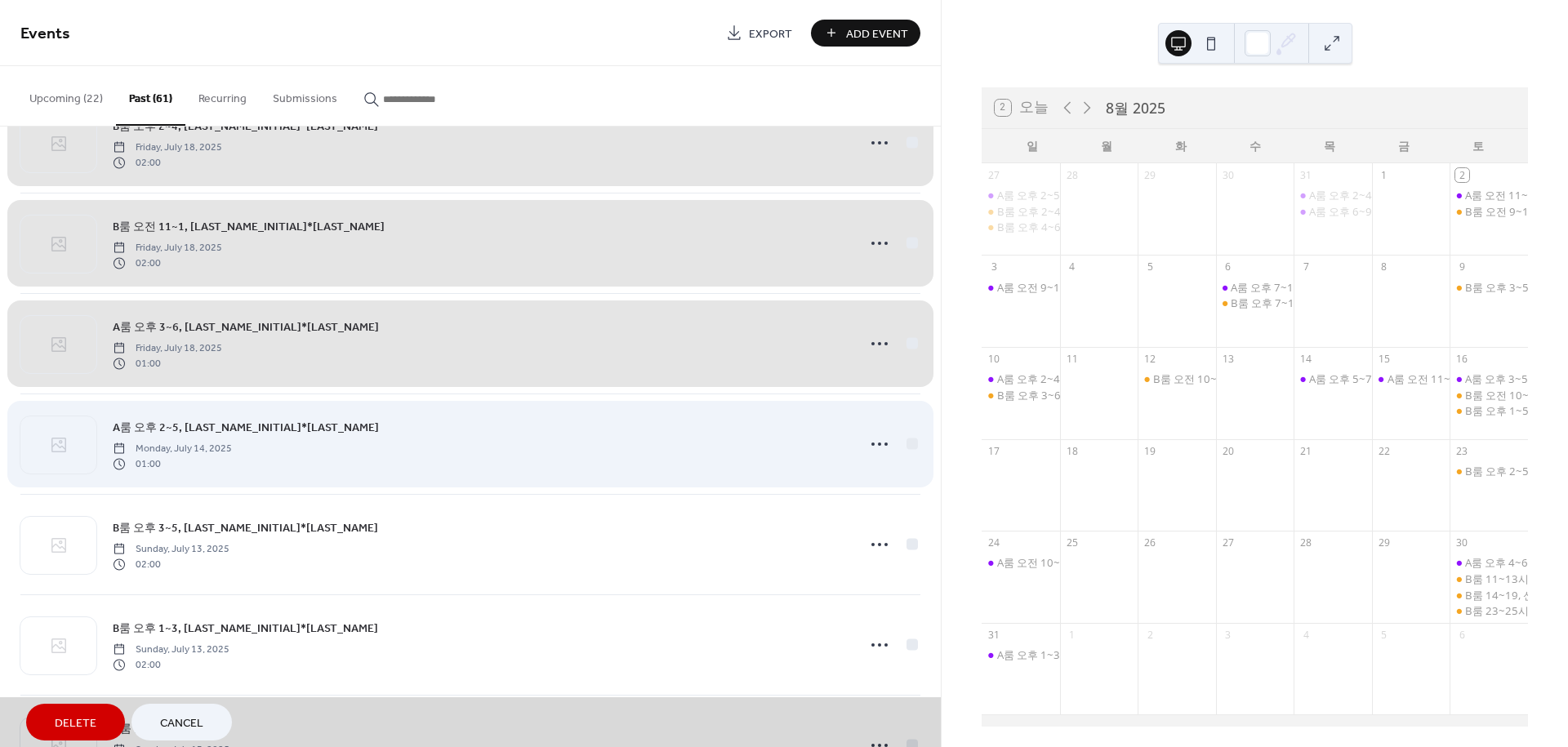 click on "A룸 오후 2~5, 김*훈 Monday, July 14, 2025 01:00" at bounding box center [470, 443] 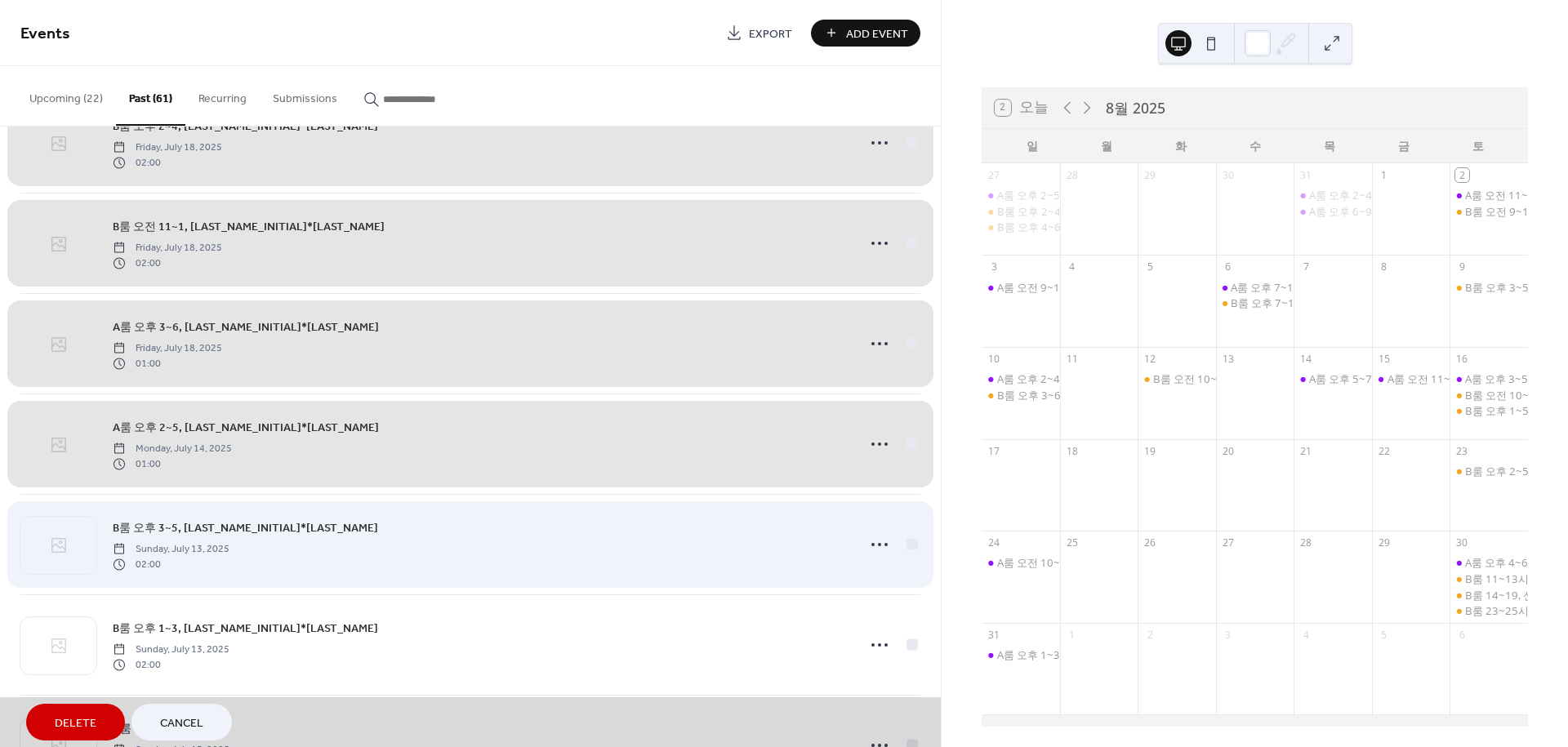 click on "B룸 오후 3~5, 박*영 Sunday, July 13, 2025 02:00" at bounding box center [470, 544] 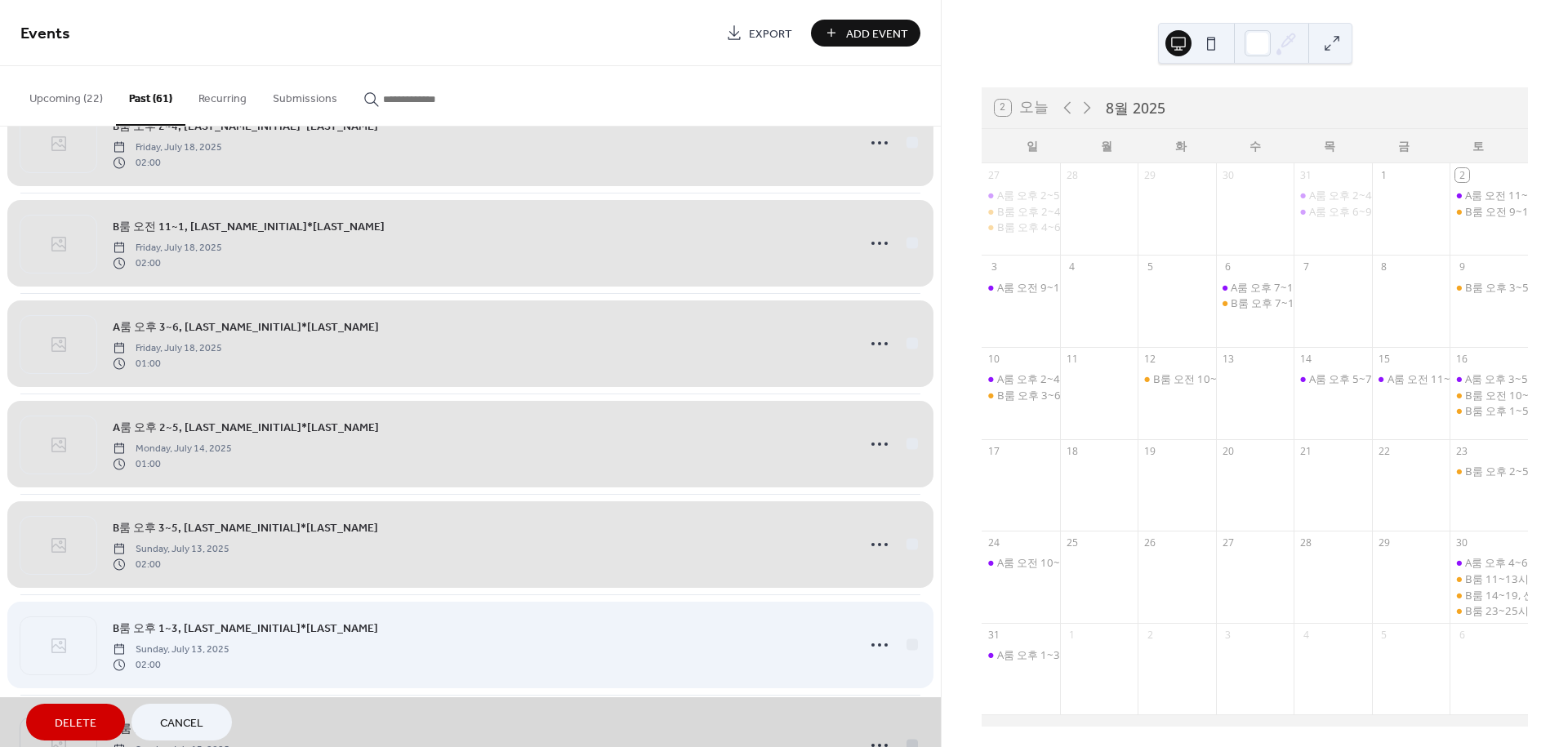 click on "B룸 오후 1~3, 김* Sunday, July 13, 2025 02:00" at bounding box center (470, 644) 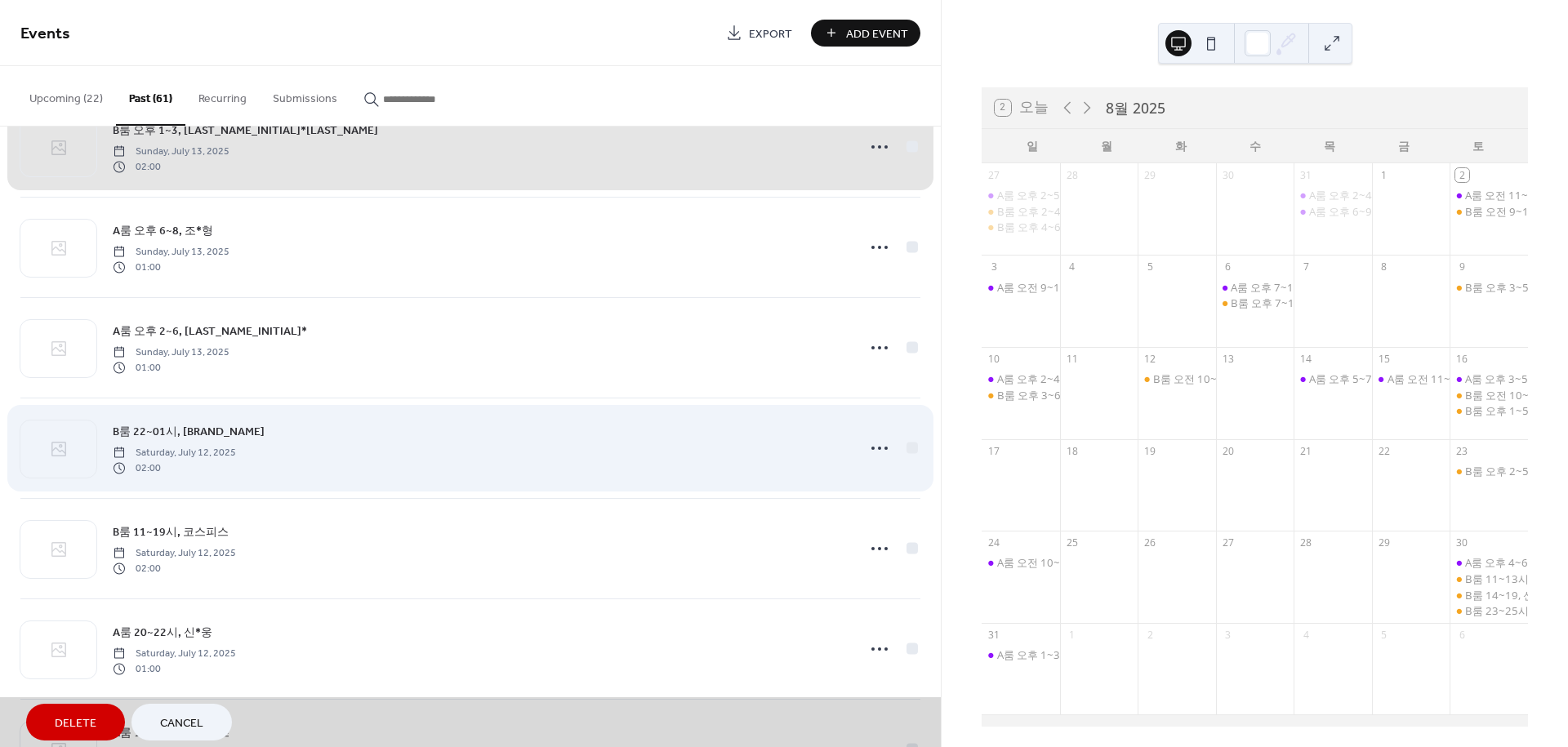 scroll, scrollTop: 2812, scrollLeft: 0, axis: vertical 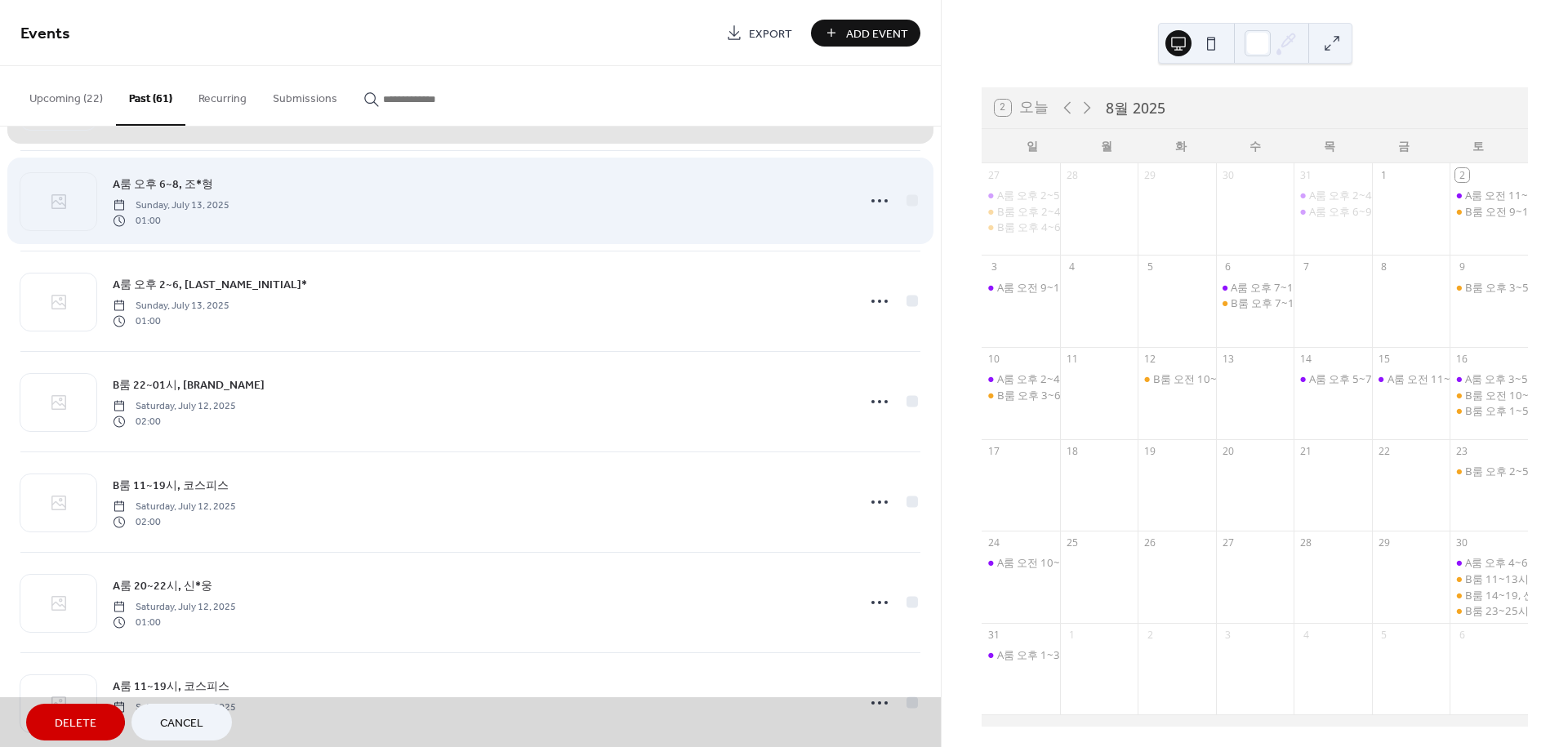 click on "A룸 오후 6~8, 조*형 Sunday, July 13, 2025 01:00" at bounding box center (470, 200) 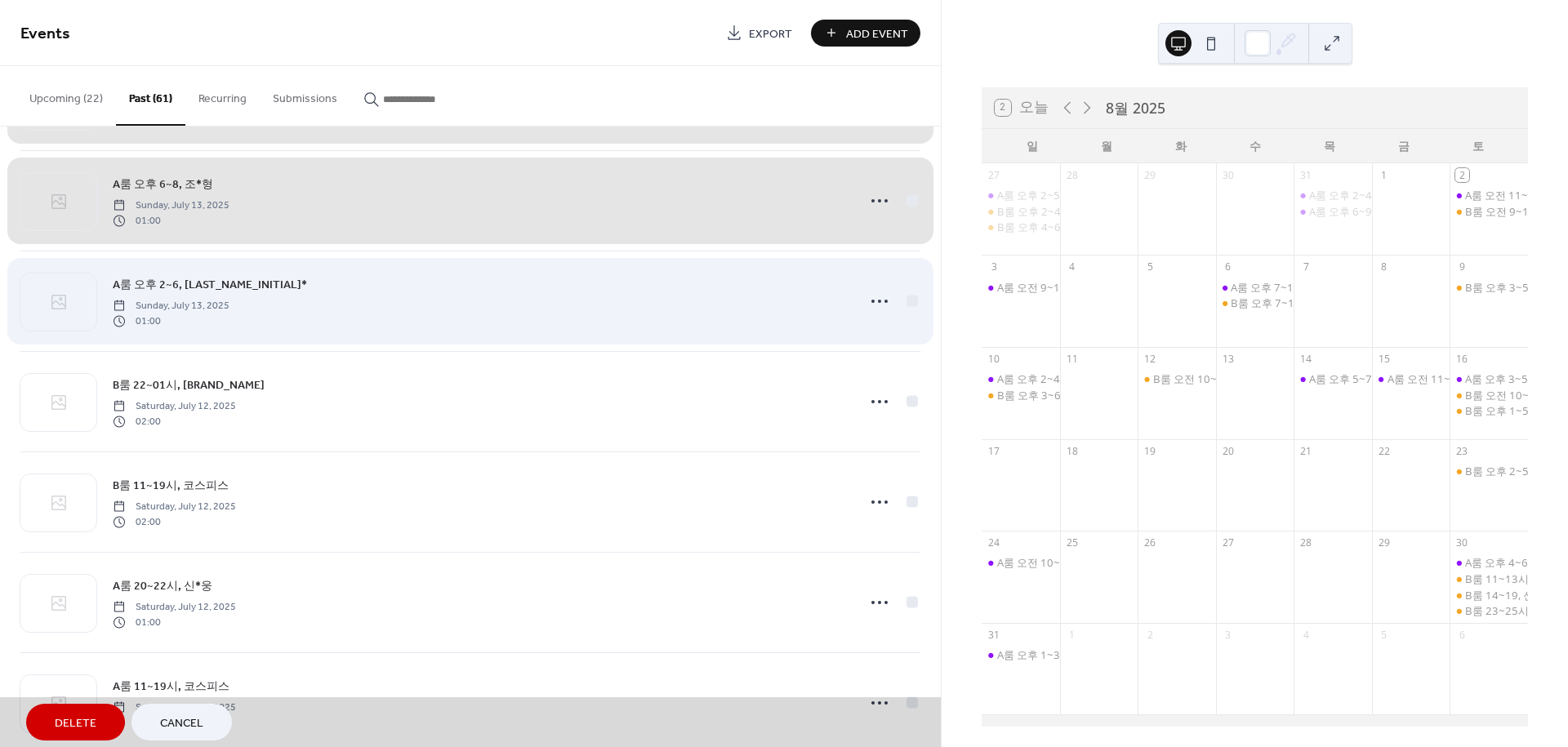 click on "A룸 오후 2~6, 류* Sunday, July 13, 2025 01:00" at bounding box center [470, 300] 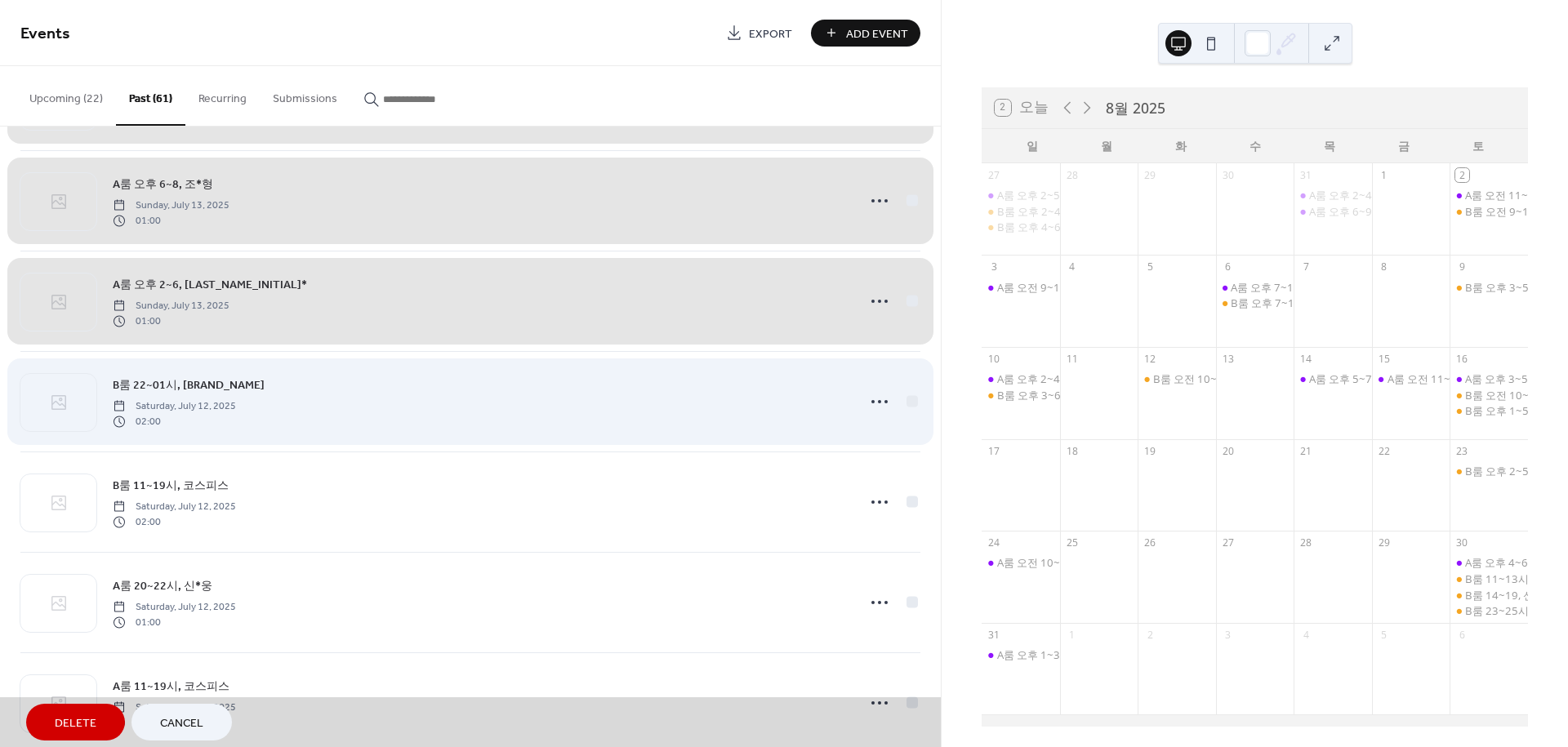 click on "B룸 22~01시, WA***R Saturday, July 12, 2025 02:00" at bounding box center [470, 401] 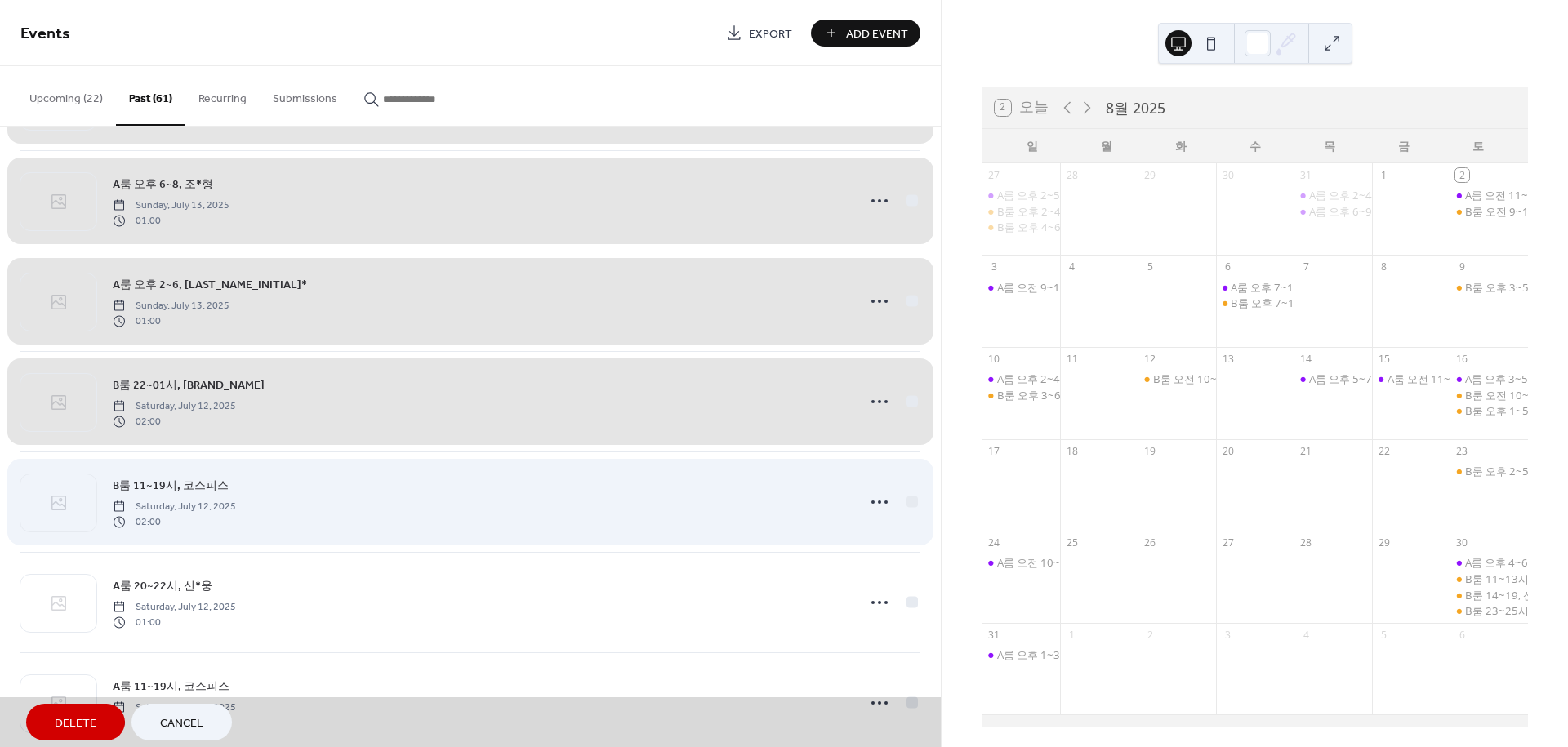 click on "B룸 11~19시, 코스피스 Saturday, July 12, 2025 02:00" at bounding box center [470, 501] 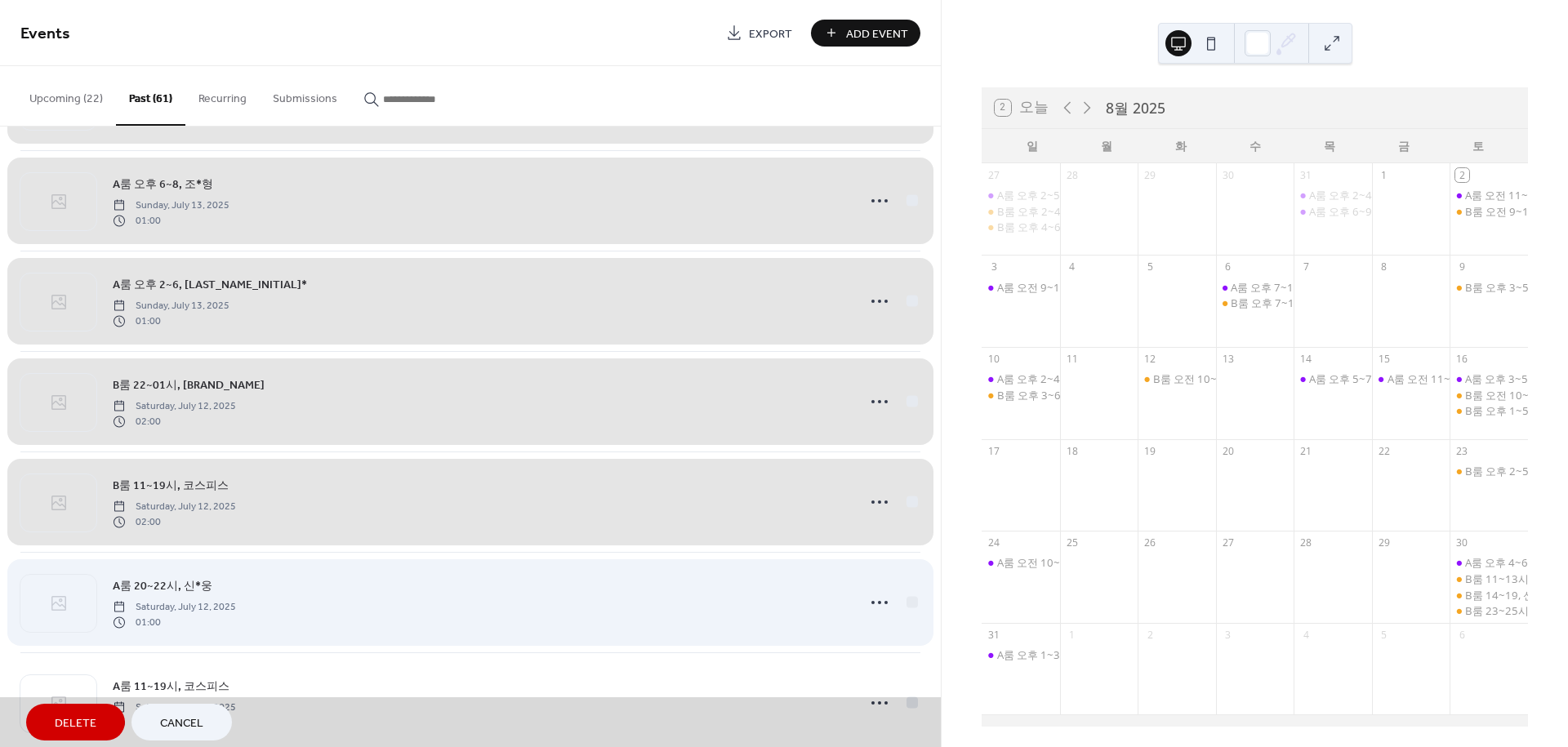 click on "A룸 20~22시, 신*웅 Saturday, July 12, 2025 01:00" at bounding box center [470, 602] 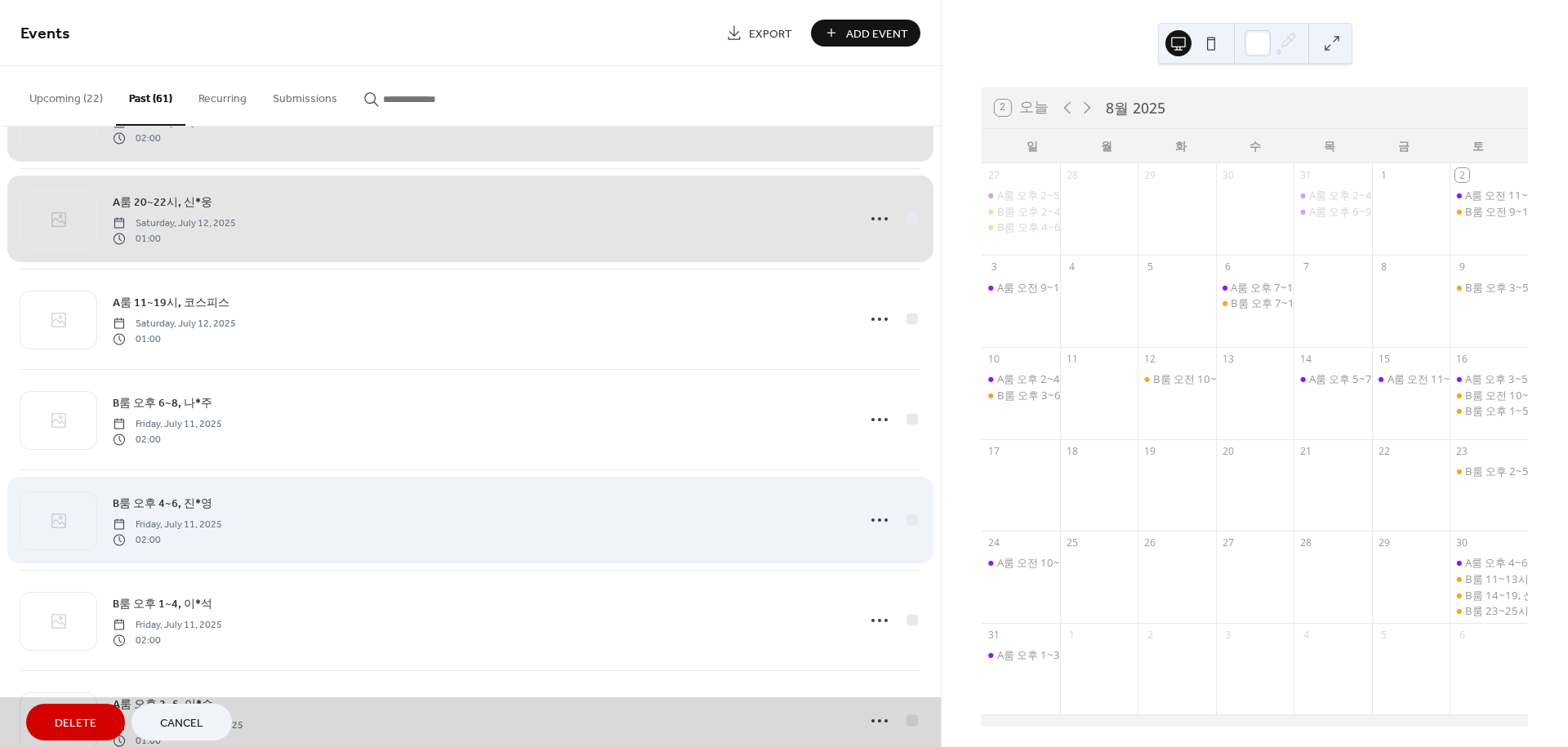 scroll, scrollTop: 3266, scrollLeft: 0, axis: vertical 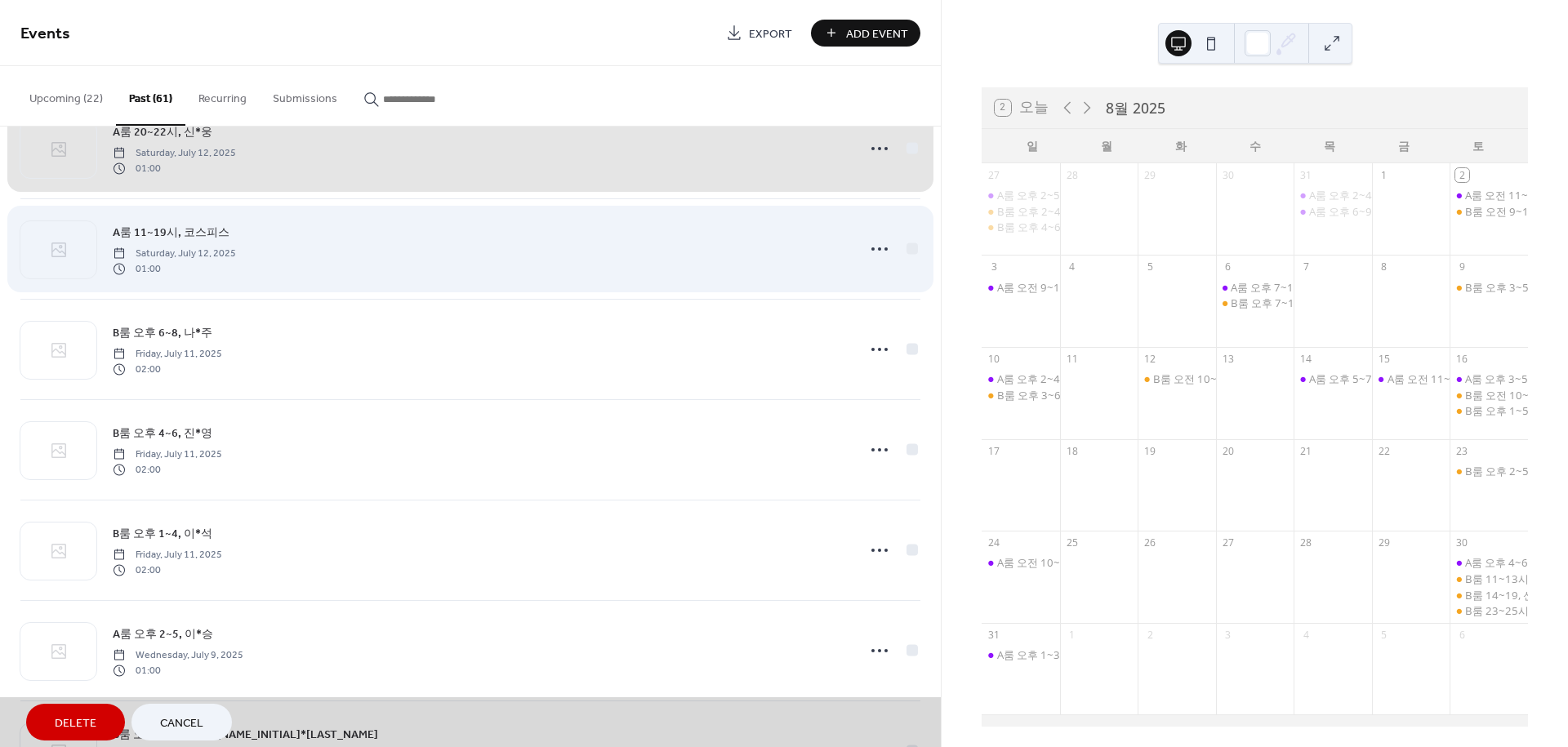 click on "A룸 11~19시, 코스피스 Saturday, July 12, 2025 01:00" at bounding box center (470, 248) 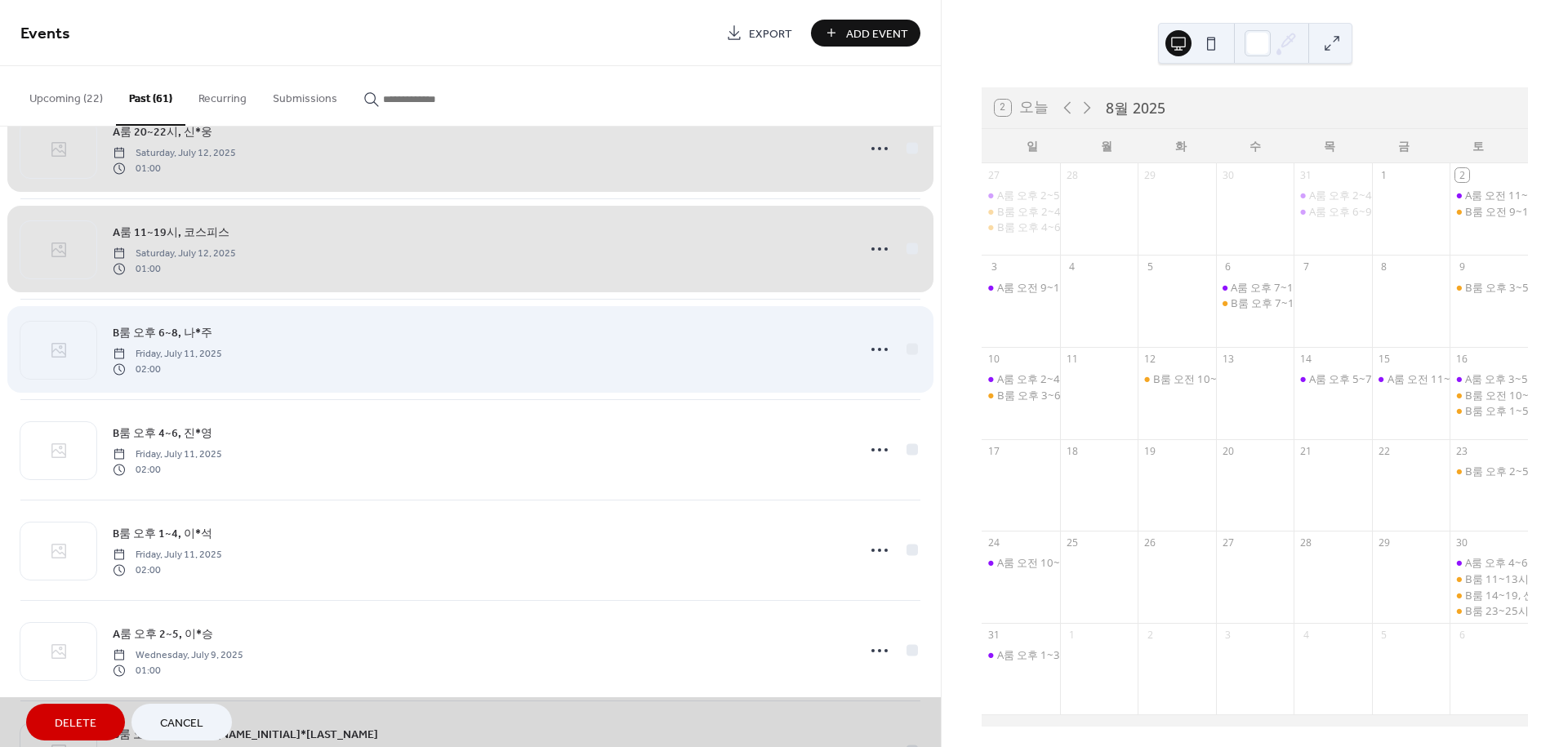 click on "B룸 오후 6~8, 나*주 Friday, July 11, 2025 02:00" at bounding box center (470, 349) 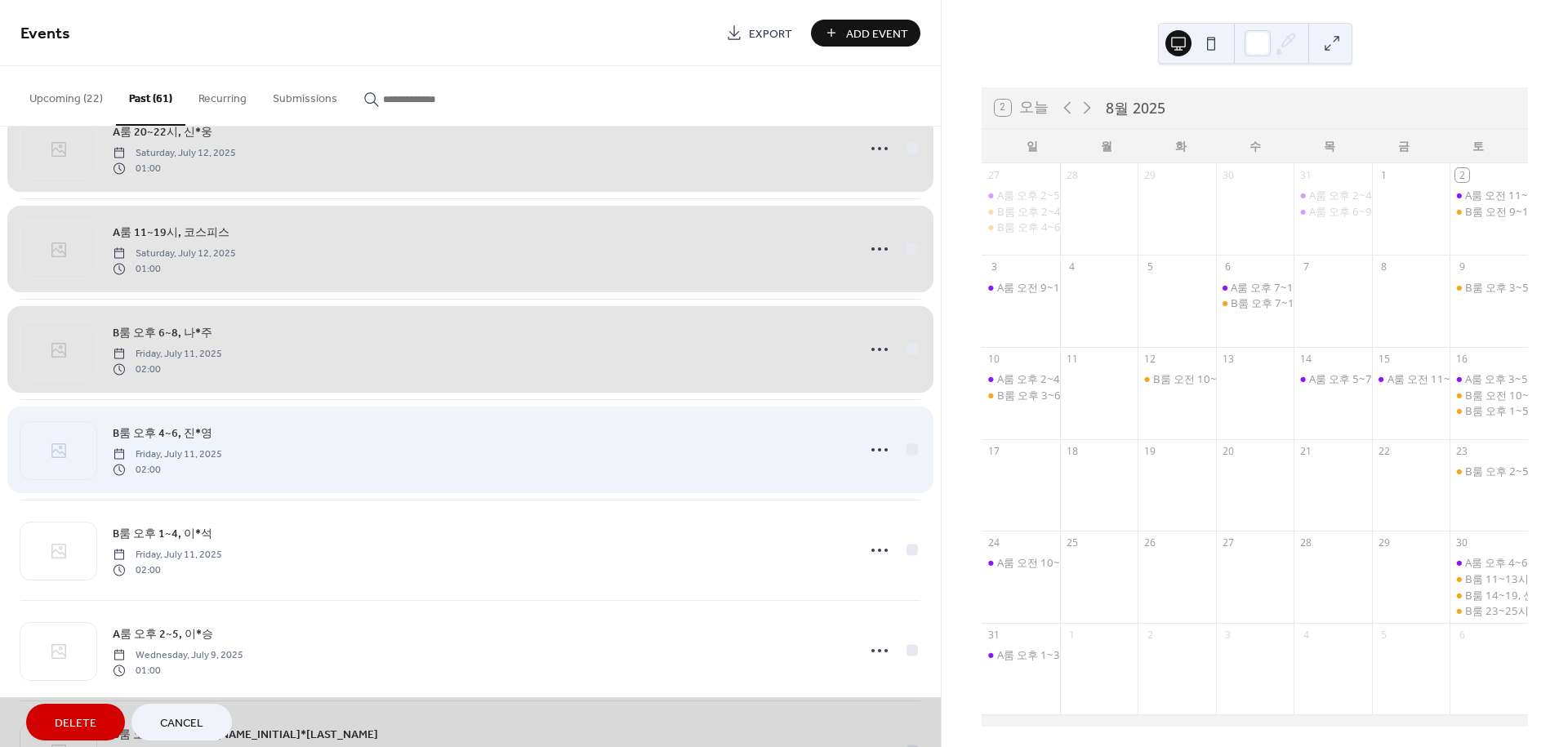 click on "B룸 오후 4~6, 진*영 Friday, July 11, 2025 02:00" at bounding box center [470, 449] 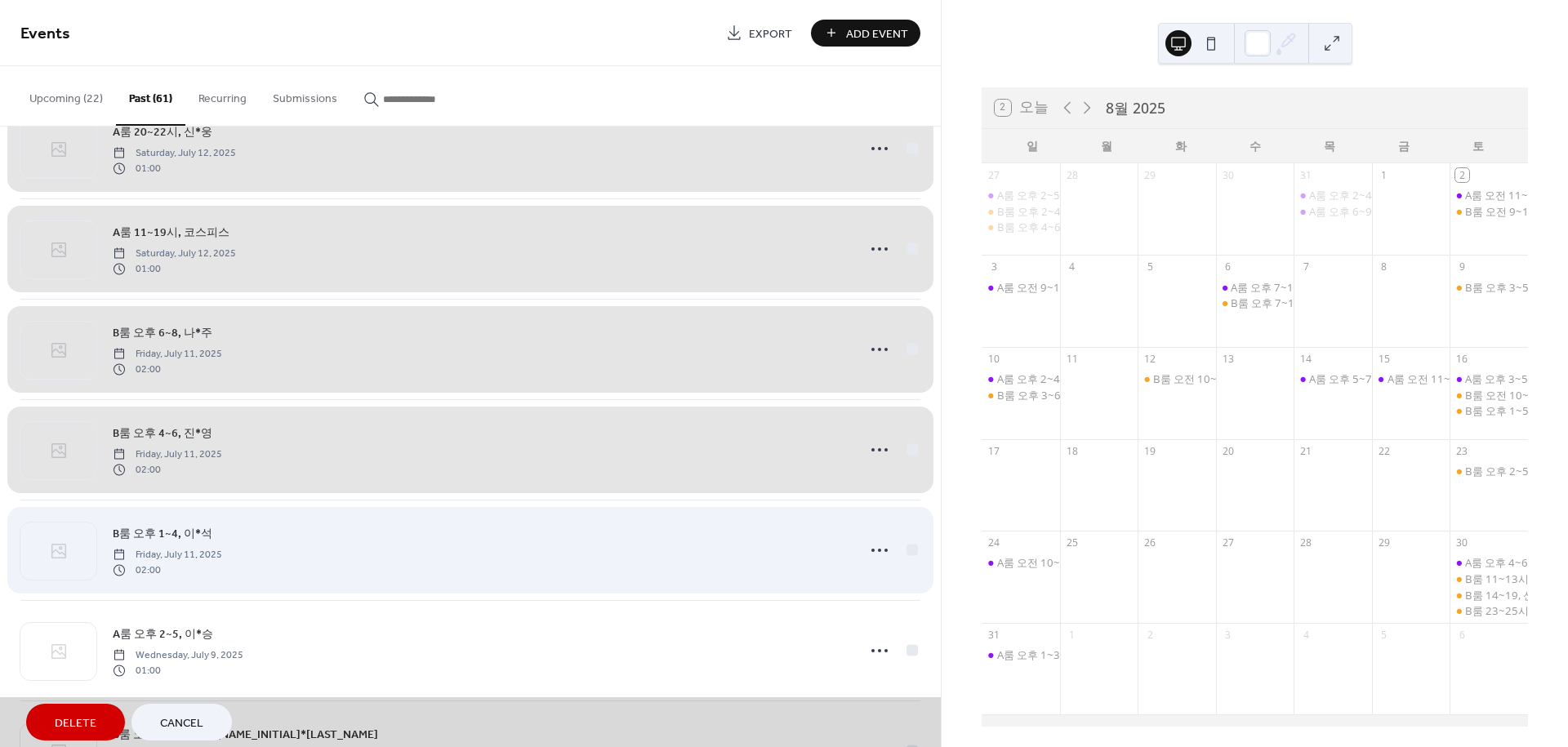 click on "B룸 오후 1~4, 이*석 Friday, July 11, 2025 02:00" at bounding box center [470, 549] 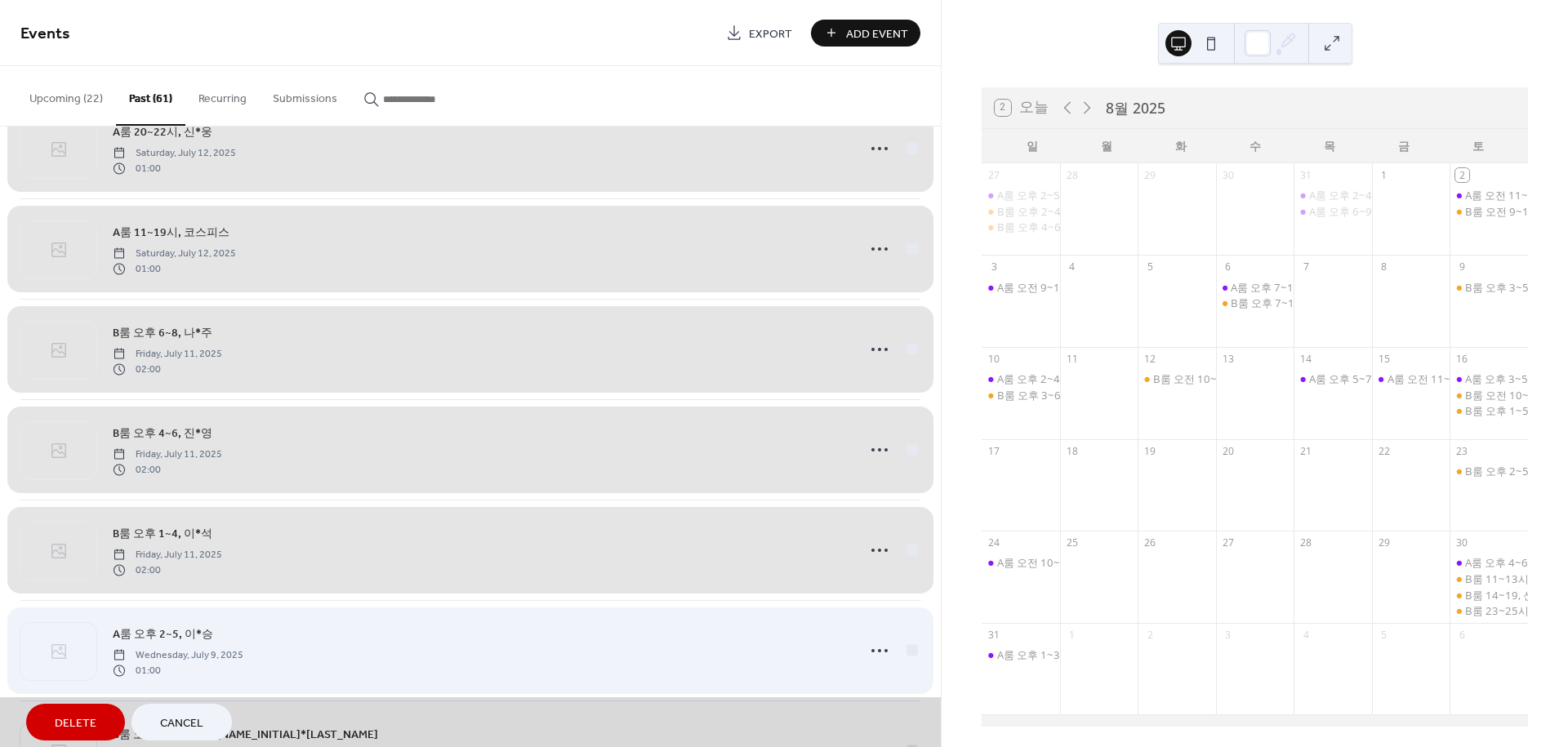 click on "A룸 오후 2~5, 이*승 Wednesday, July 9, 2025 01:00" at bounding box center [470, 650] 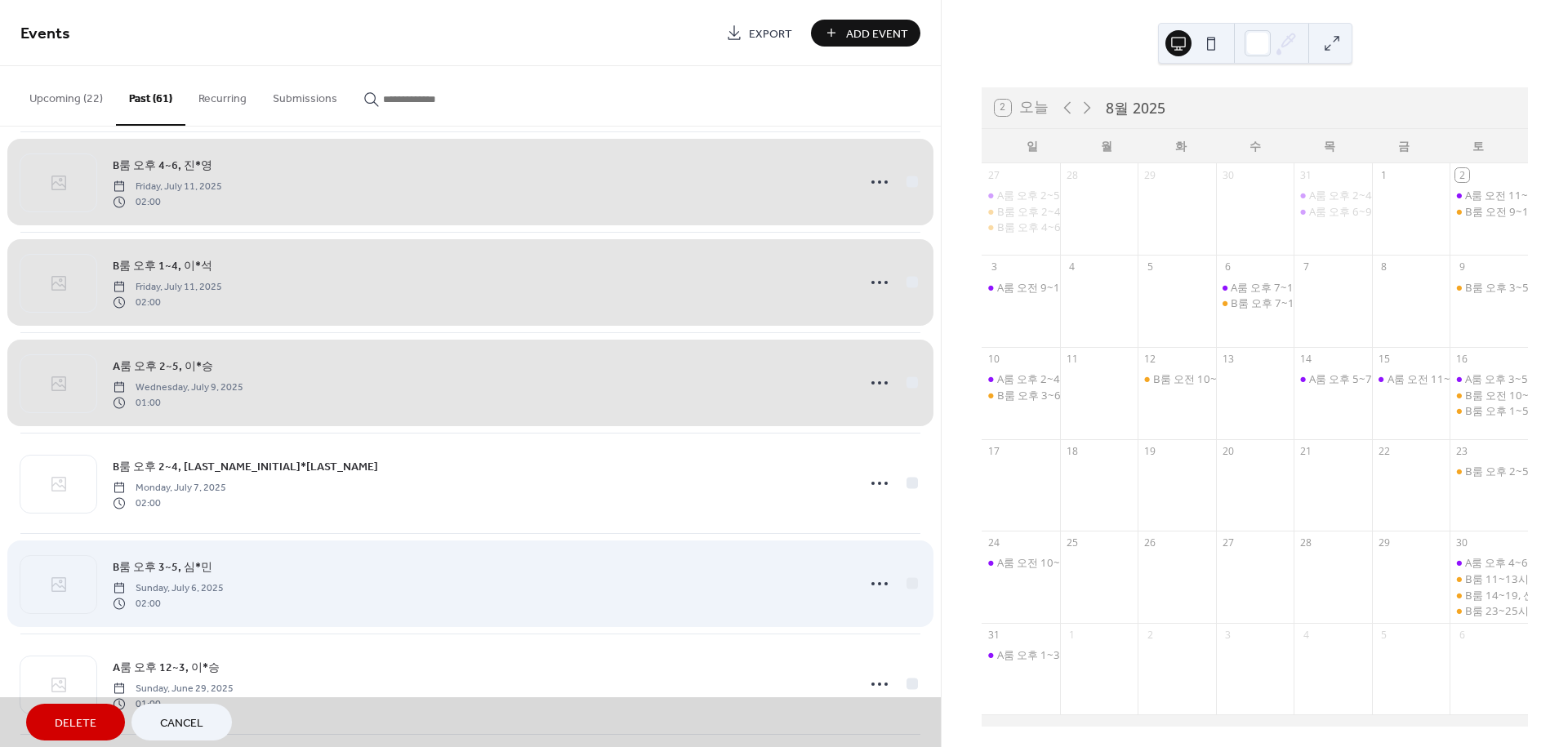 scroll, scrollTop: 3628, scrollLeft: 0, axis: vertical 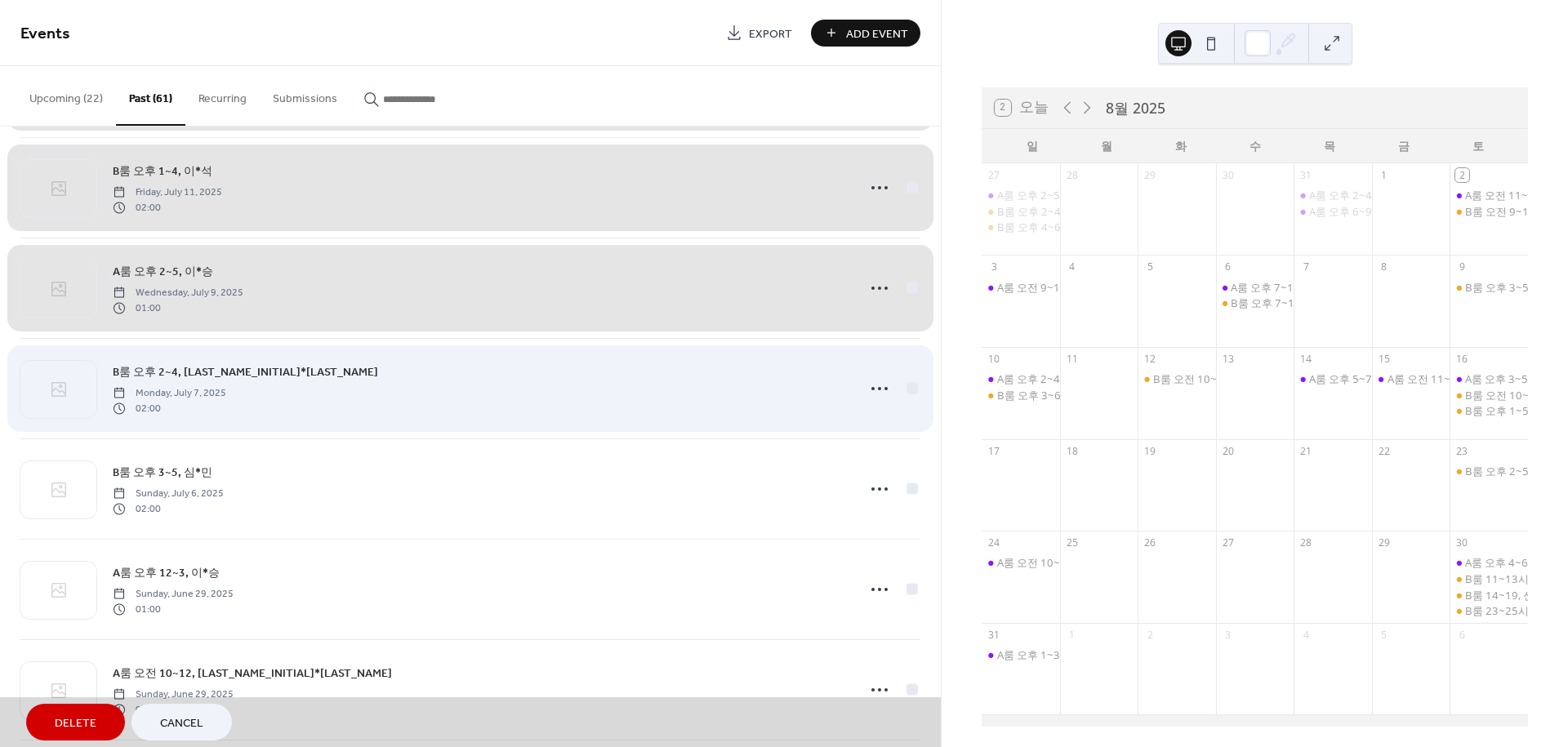 click on "B룸 오후 2~4, 최*모 Monday, July 7, 2025 02:00" at bounding box center [470, 388] 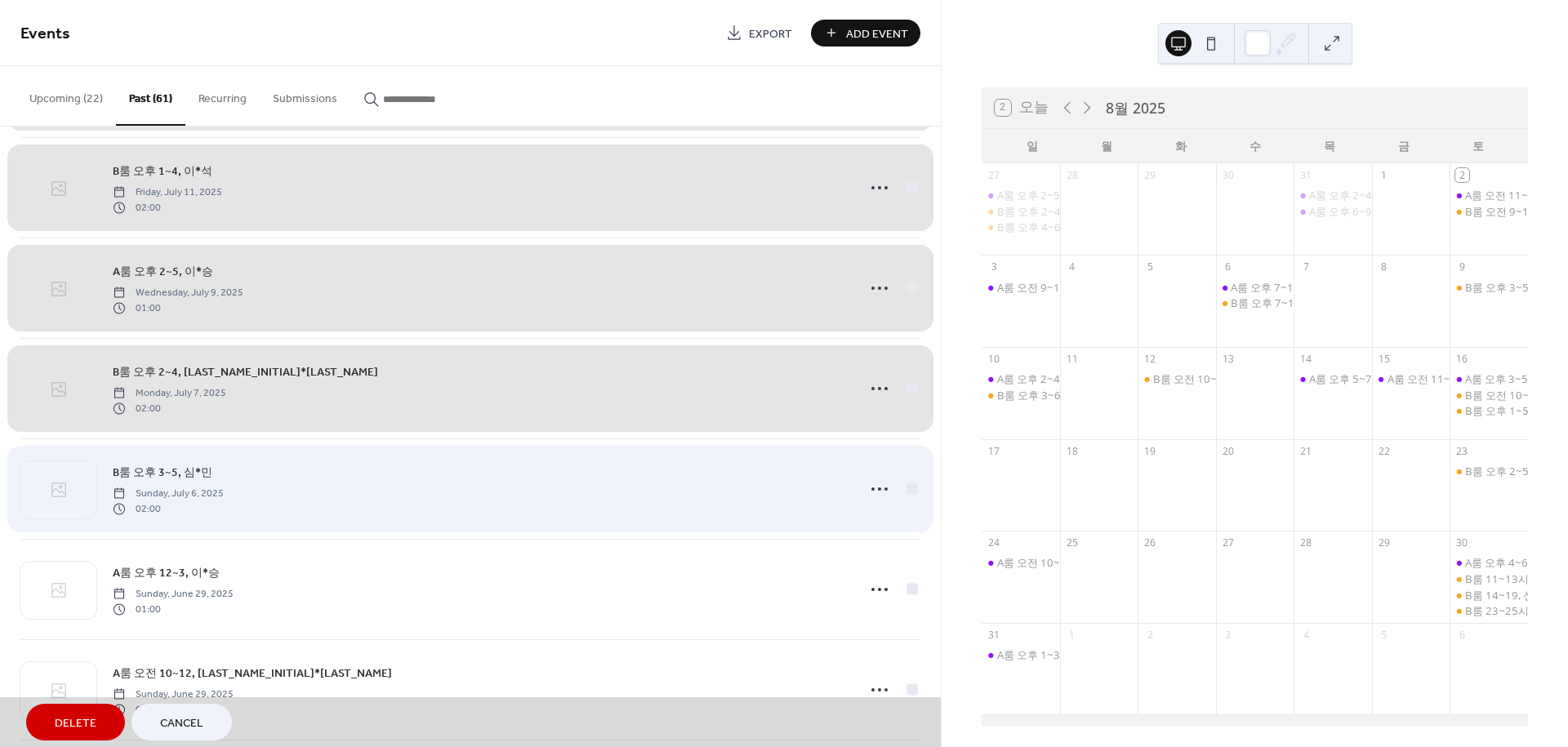 click on "B룸 오후 3~5, 심*민 Sunday, July 6, 2025 02:00" at bounding box center [470, 488] 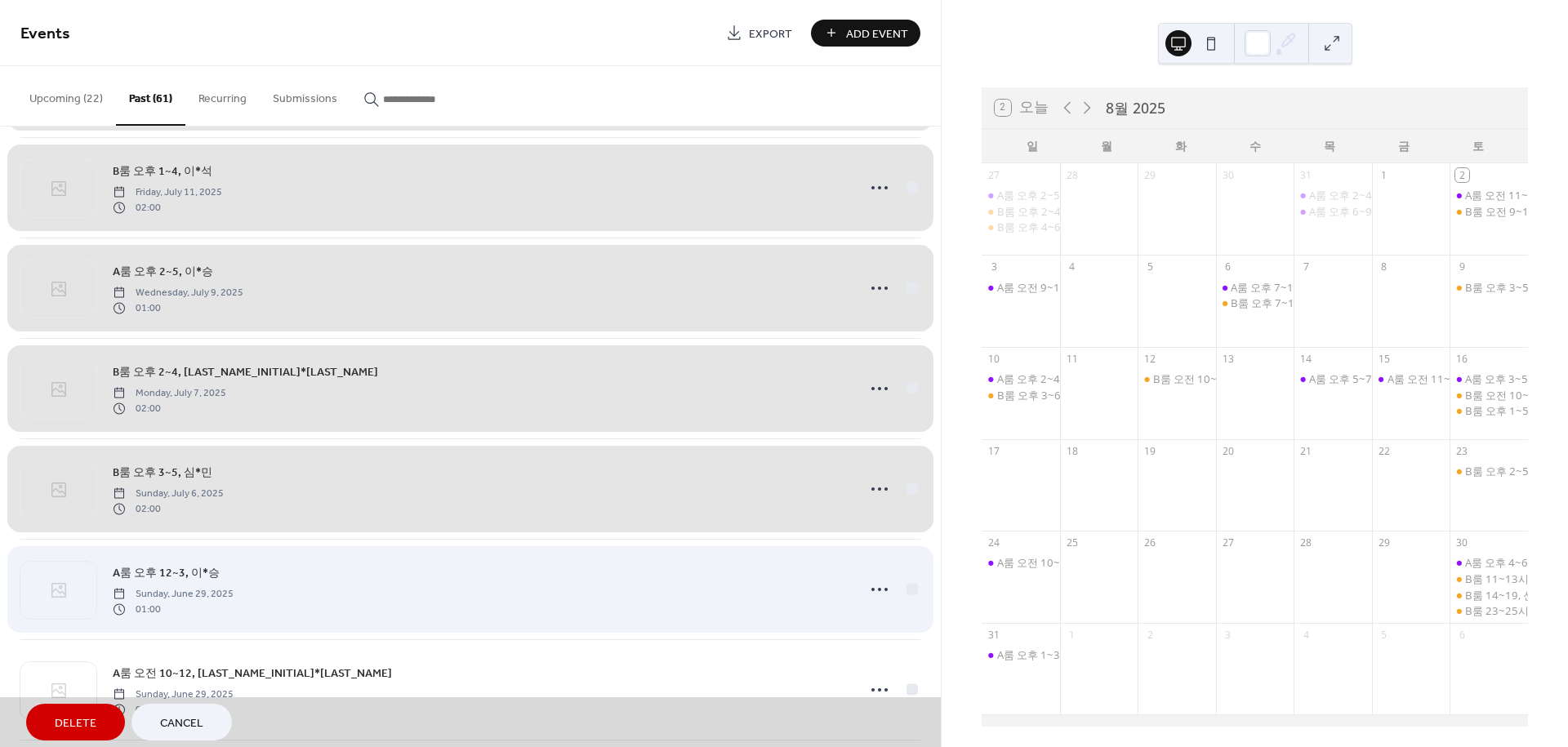 click on "A룸 오후 12~3, 이*승 Sunday, June 29, 2025 01:00" at bounding box center [470, 589] 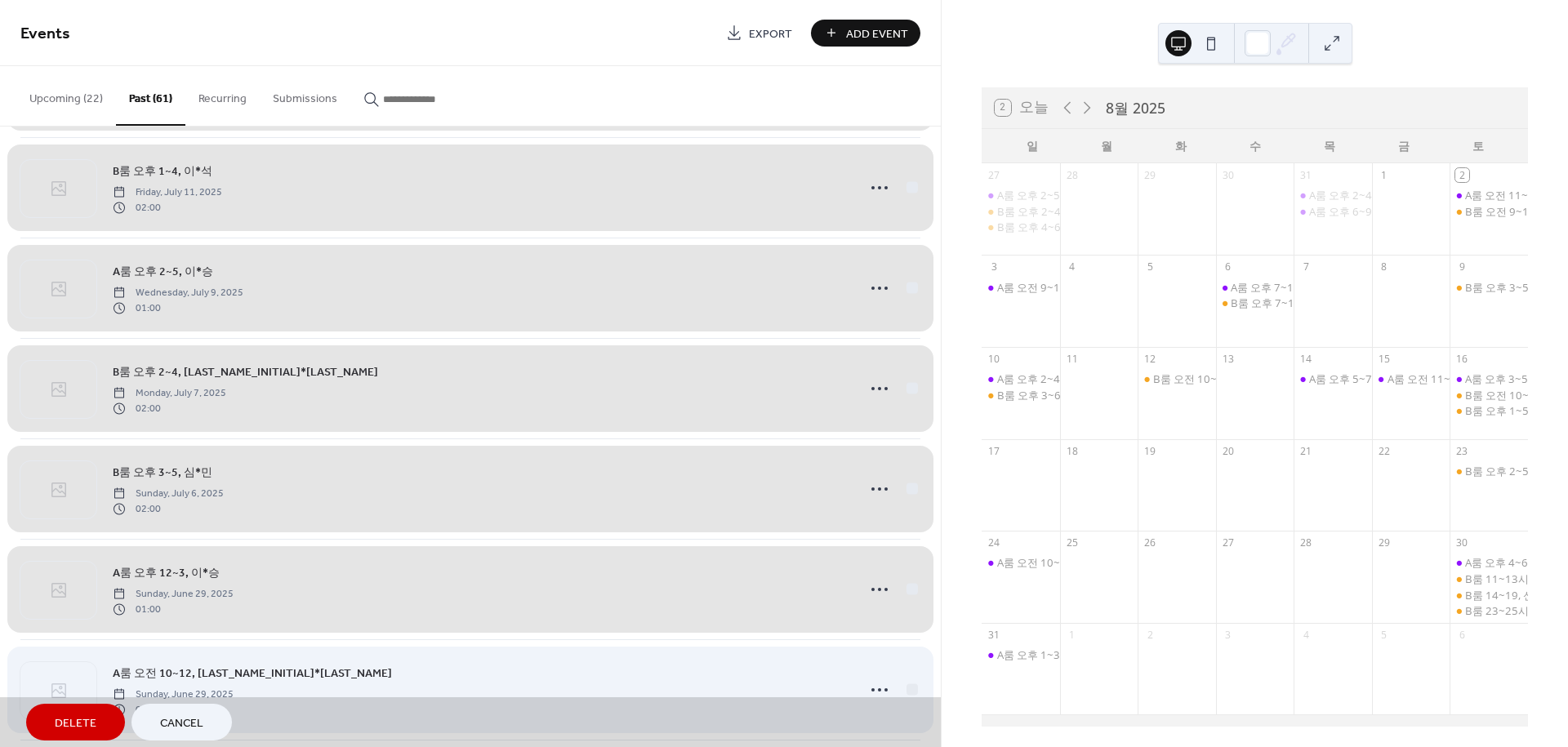 click on "A룸 오전 10~12, 김*주 Sunday, June 29, 2025 01:00" at bounding box center [470, 689] 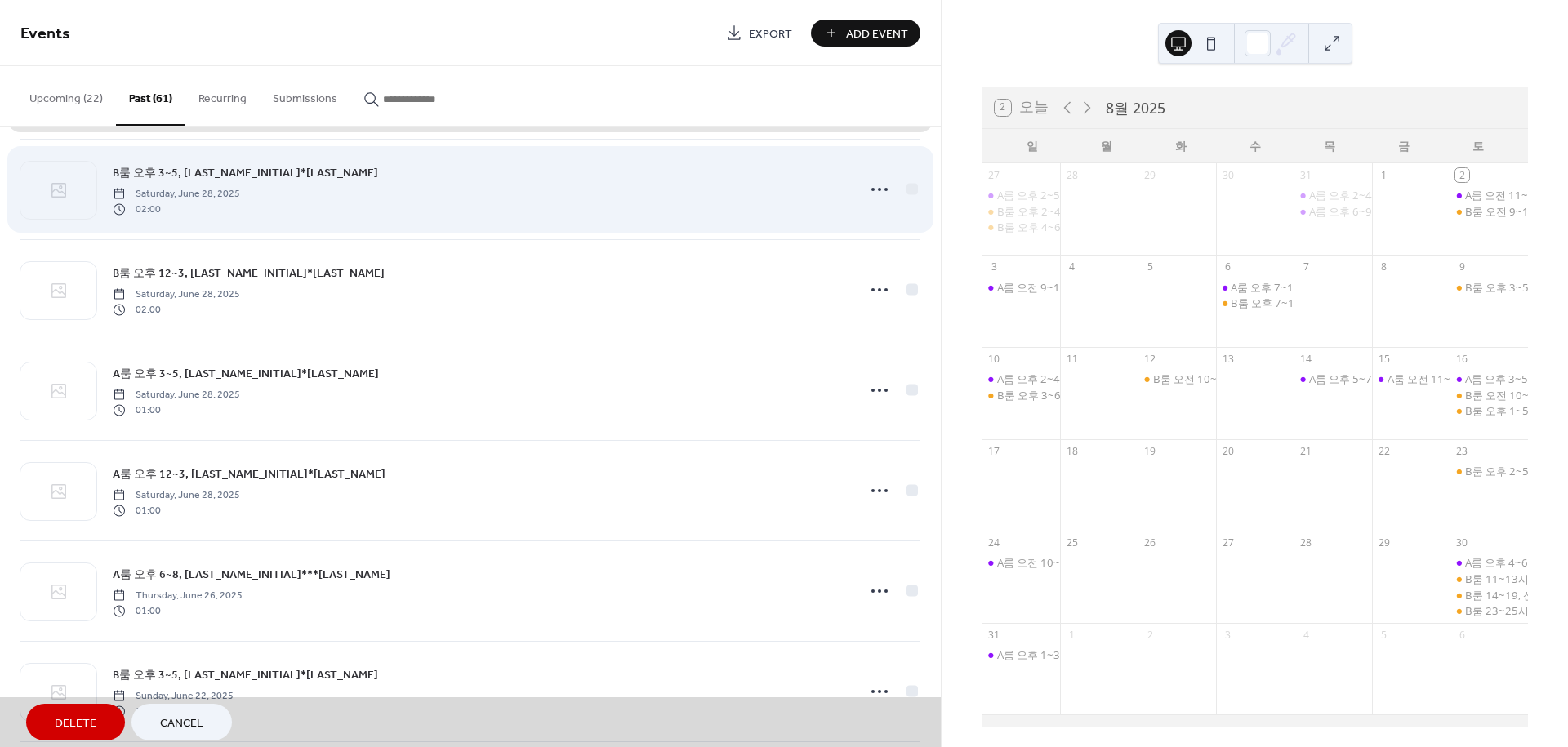 scroll, scrollTop: 4173, scrollLeft: 0, axis: vertical 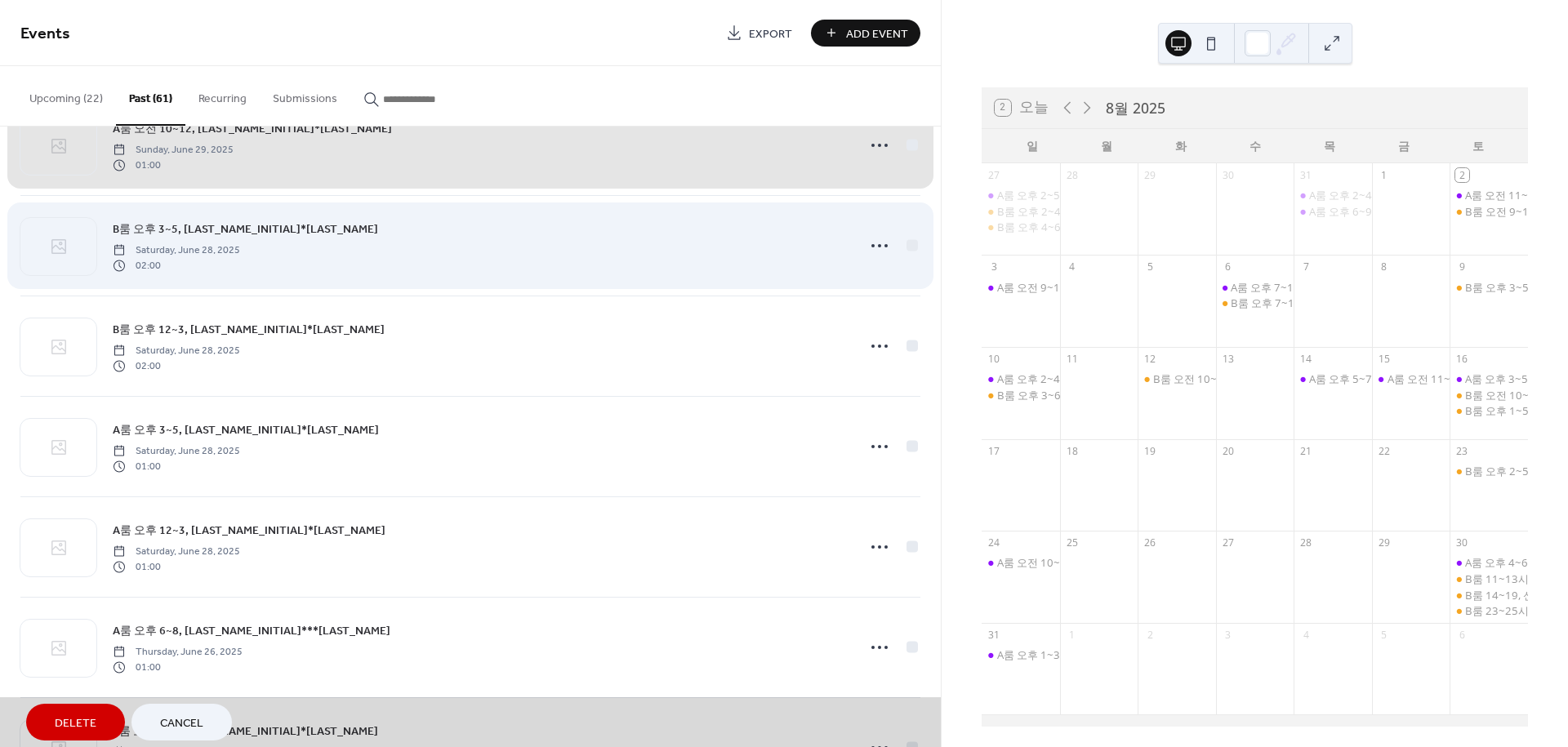 click on "B룸 오후 3~5, 김*재 Saturday, June 28, 2025 02:00" at bounding box center [470, 245] 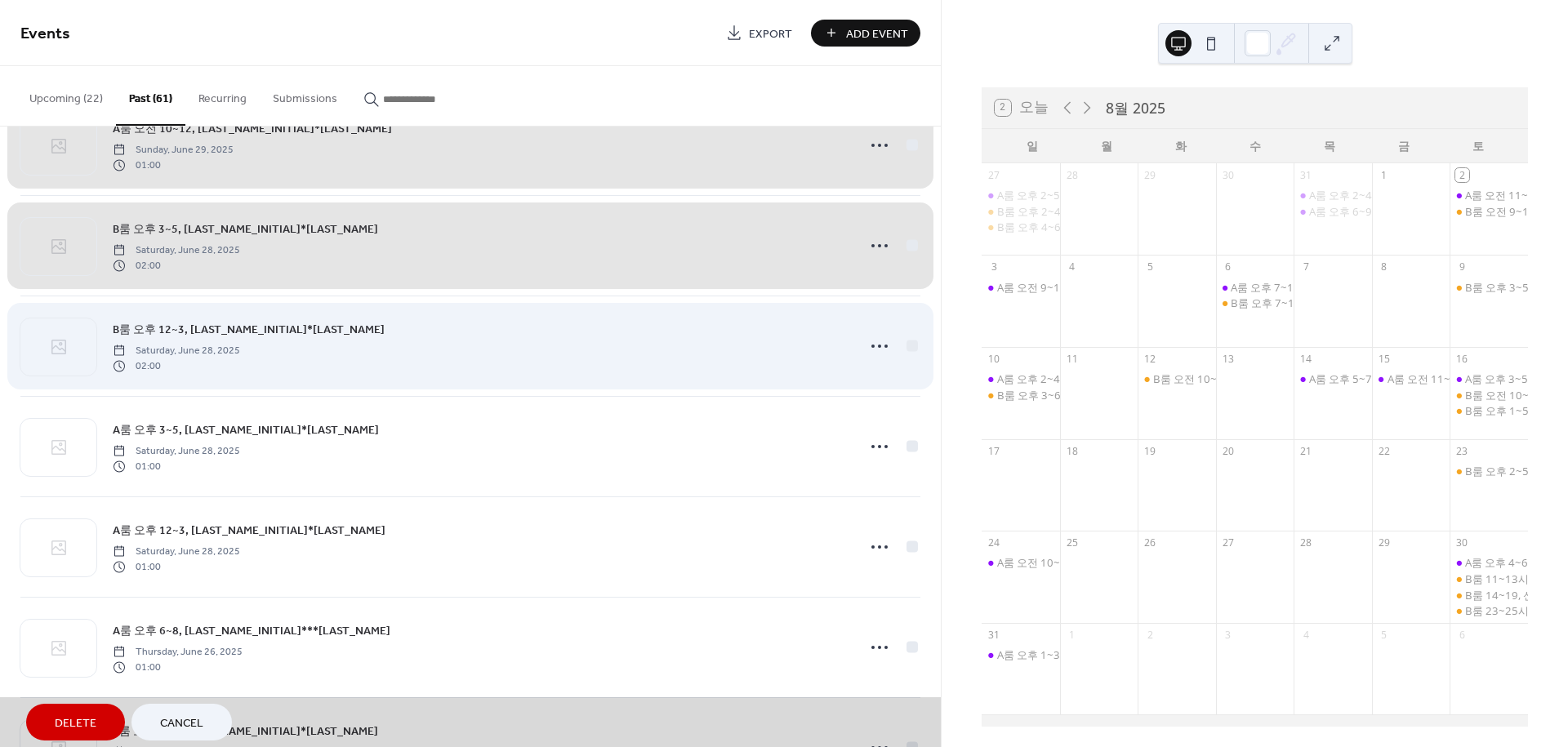 click on "B룸 오후 12~3, 김*현 Saturday, June 28, 2025 02:00" at bounding box center (470, 345) 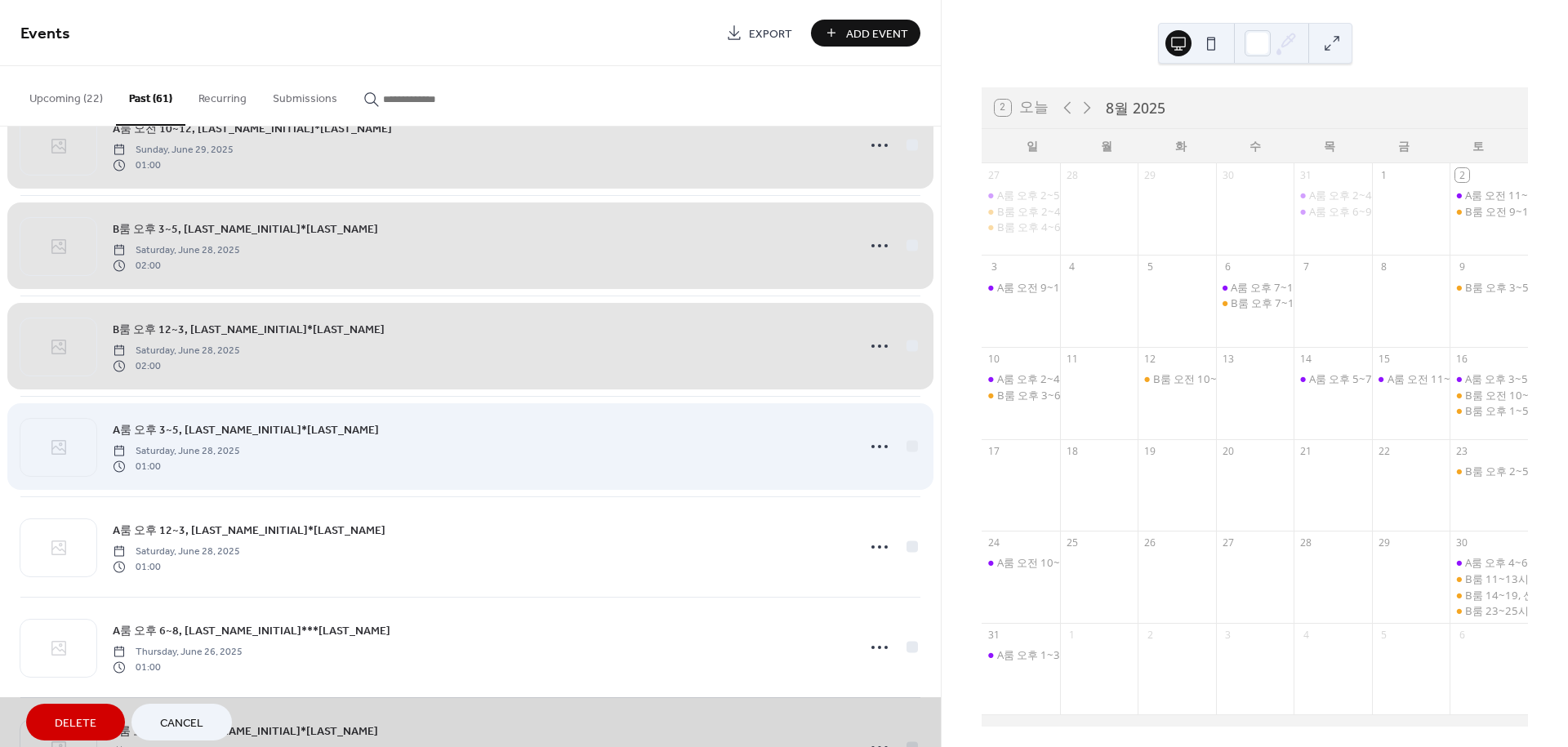 click on "A룸 오후 3~5, 조*목 Saturday, June 28, 2025 01:00" at bounding box center (470, 446) 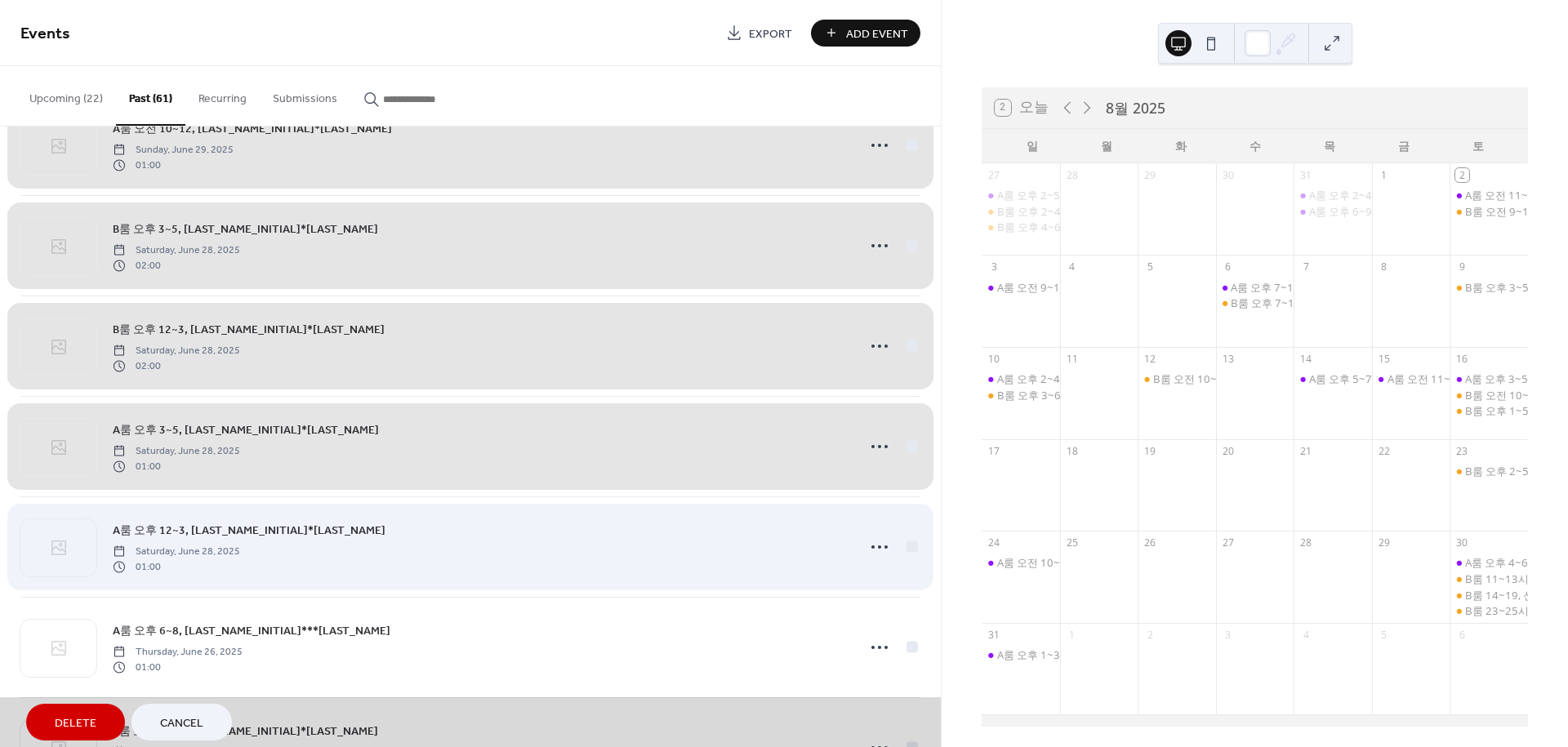 click on "A룸 오후 12~3, 김*현 Saturday, June 28, 2025 01:00" at bounding box center (470, 546) 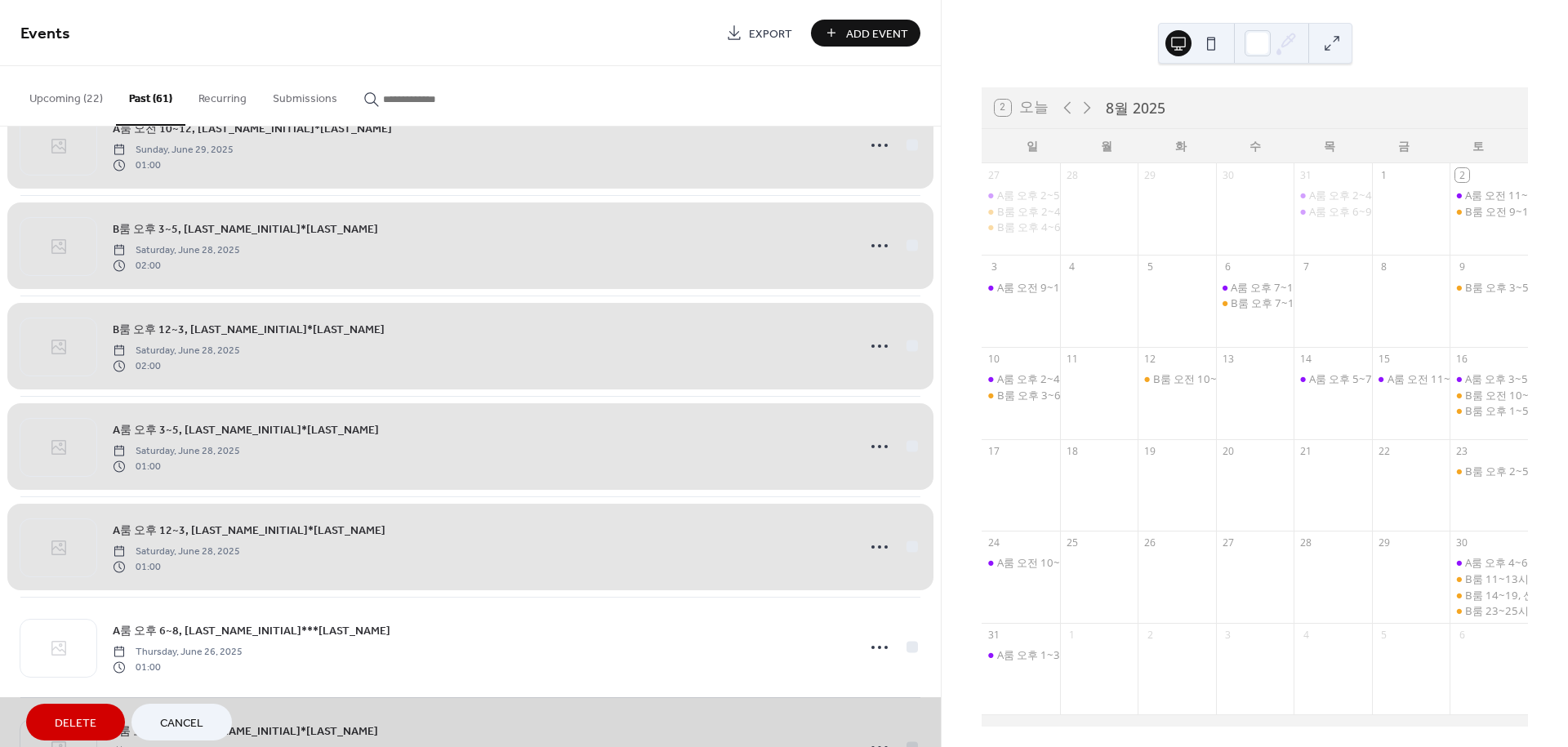 drag, startPoint x: 710, startPoint y: 634, endPoint x: 722, endPoint y: 598, distance: 37.947332 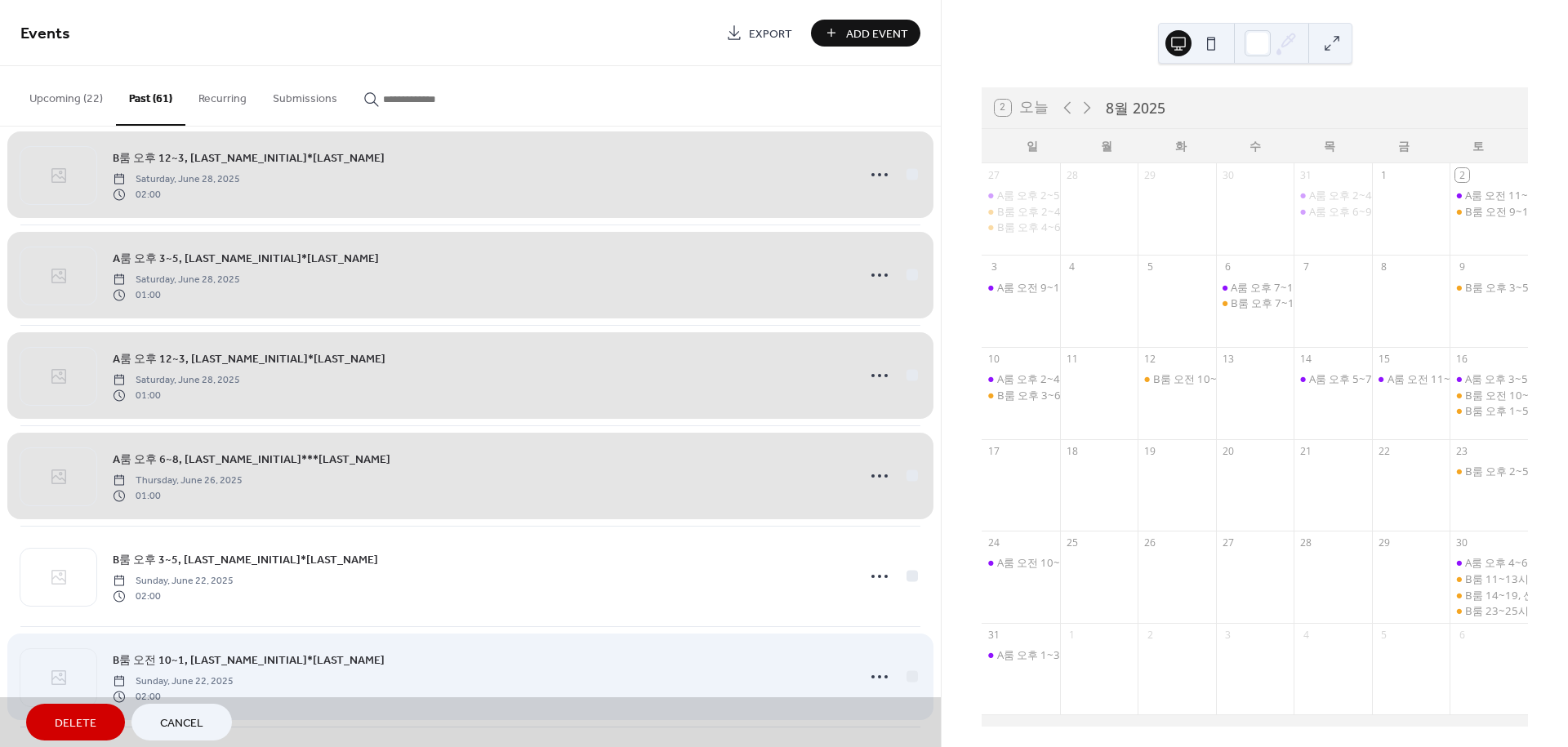 scroll, scrollTop: 4552, scrollLeft: 0, axis: vertical 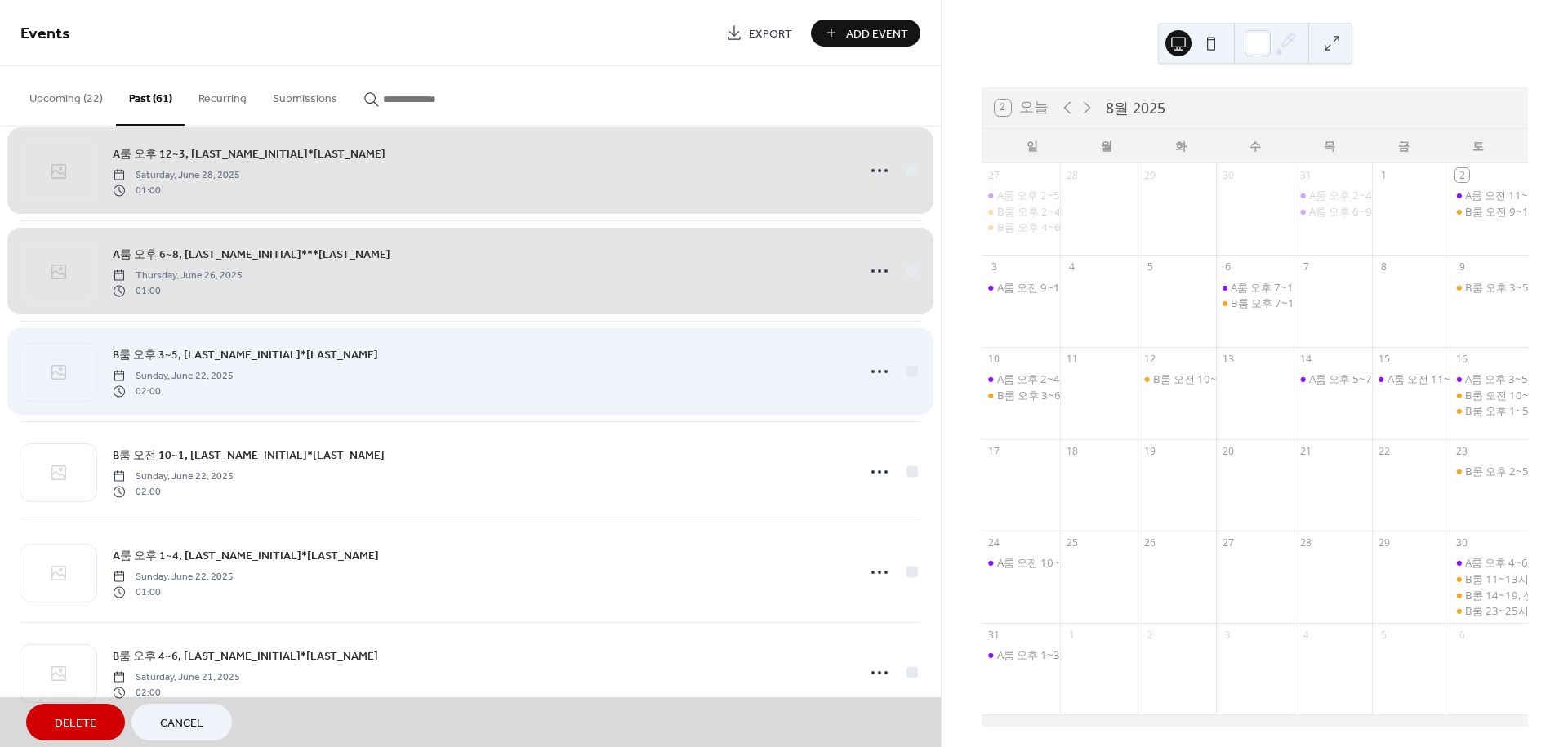 click on "B룸 오후 3~5, 이*유 Sunday, June 22, 2025 02:00" at bounding box center [470, 371] 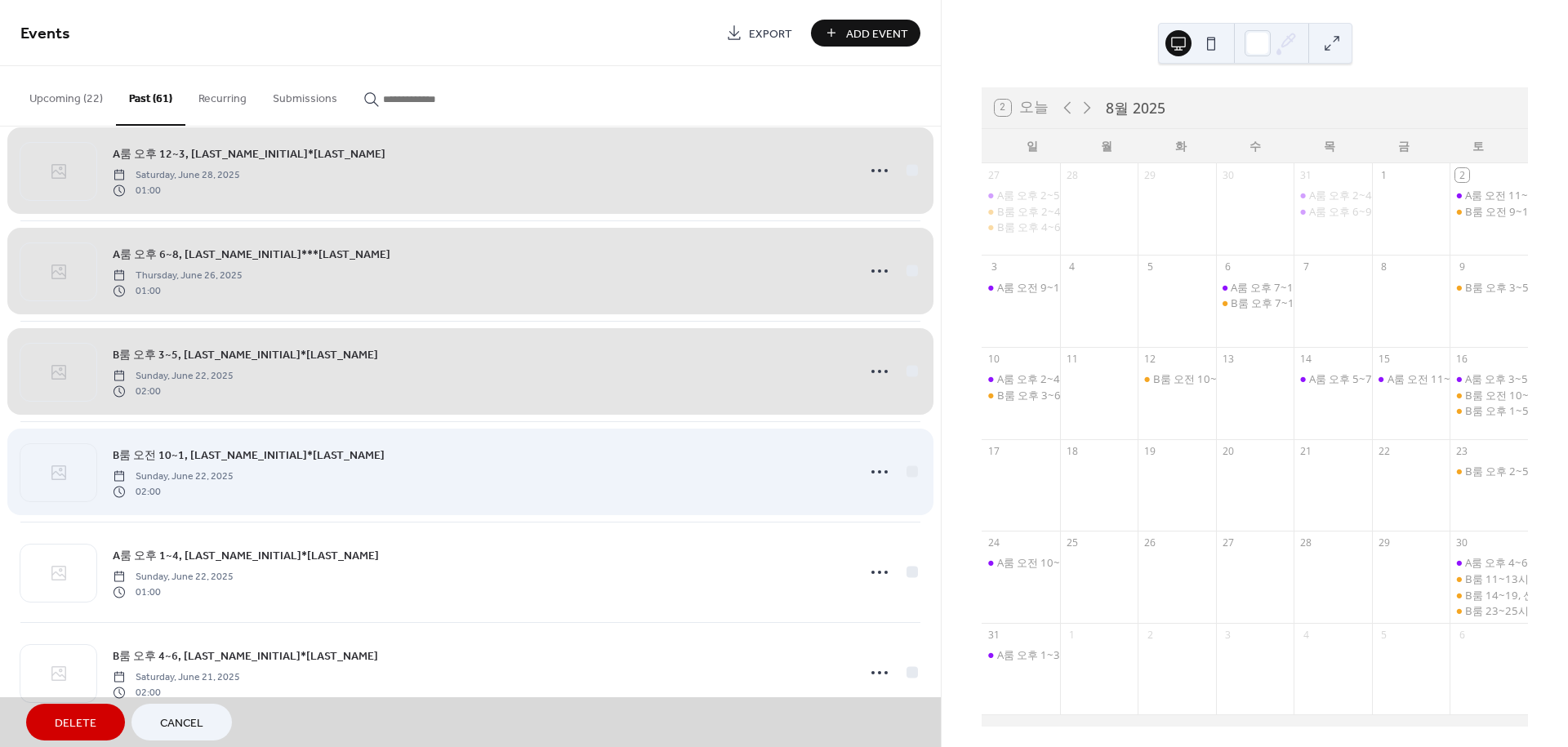 click on "B룸 오전 10~1, 박*범 Sunday, June 22, 2025 02:00" at bounding box center [470, 471] 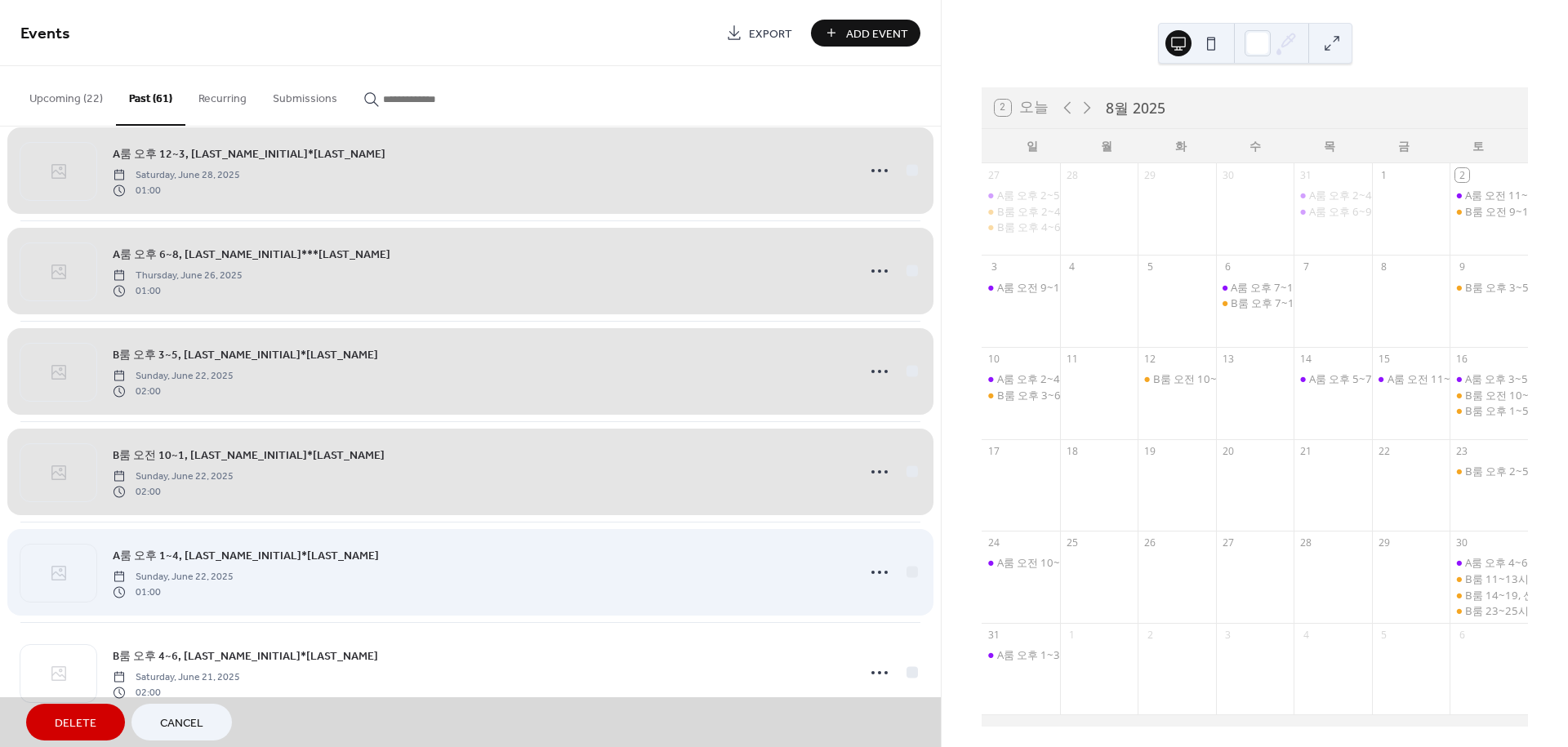 click on "A룸 오후 1~4, 최*원 Sunday, June 22, 2025 01:00" at bounding box center [470, 571] 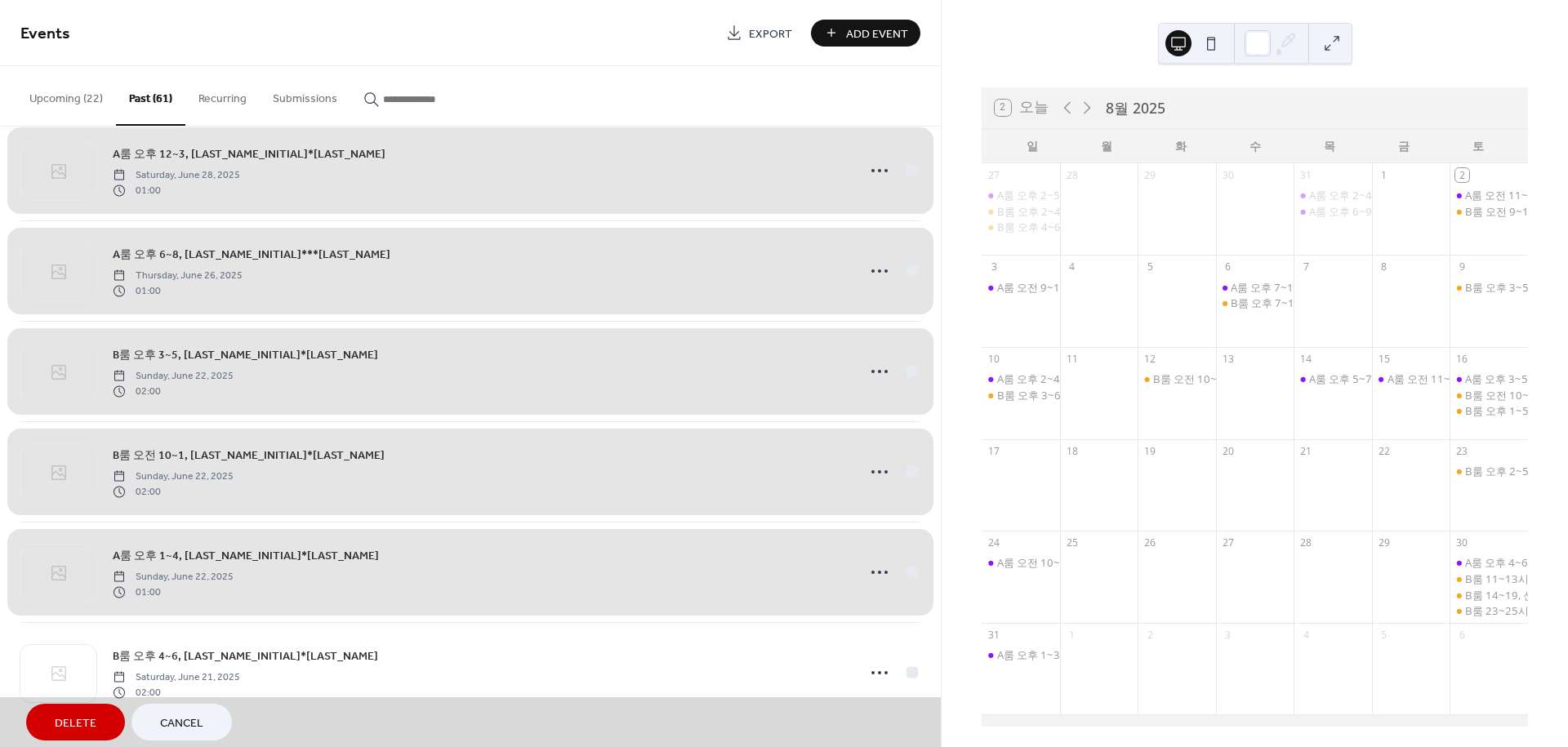 drag, startPoint x: 715, startPoint y: 648, endPoint x: 714, endPoint y: 518, distance: 130.00385 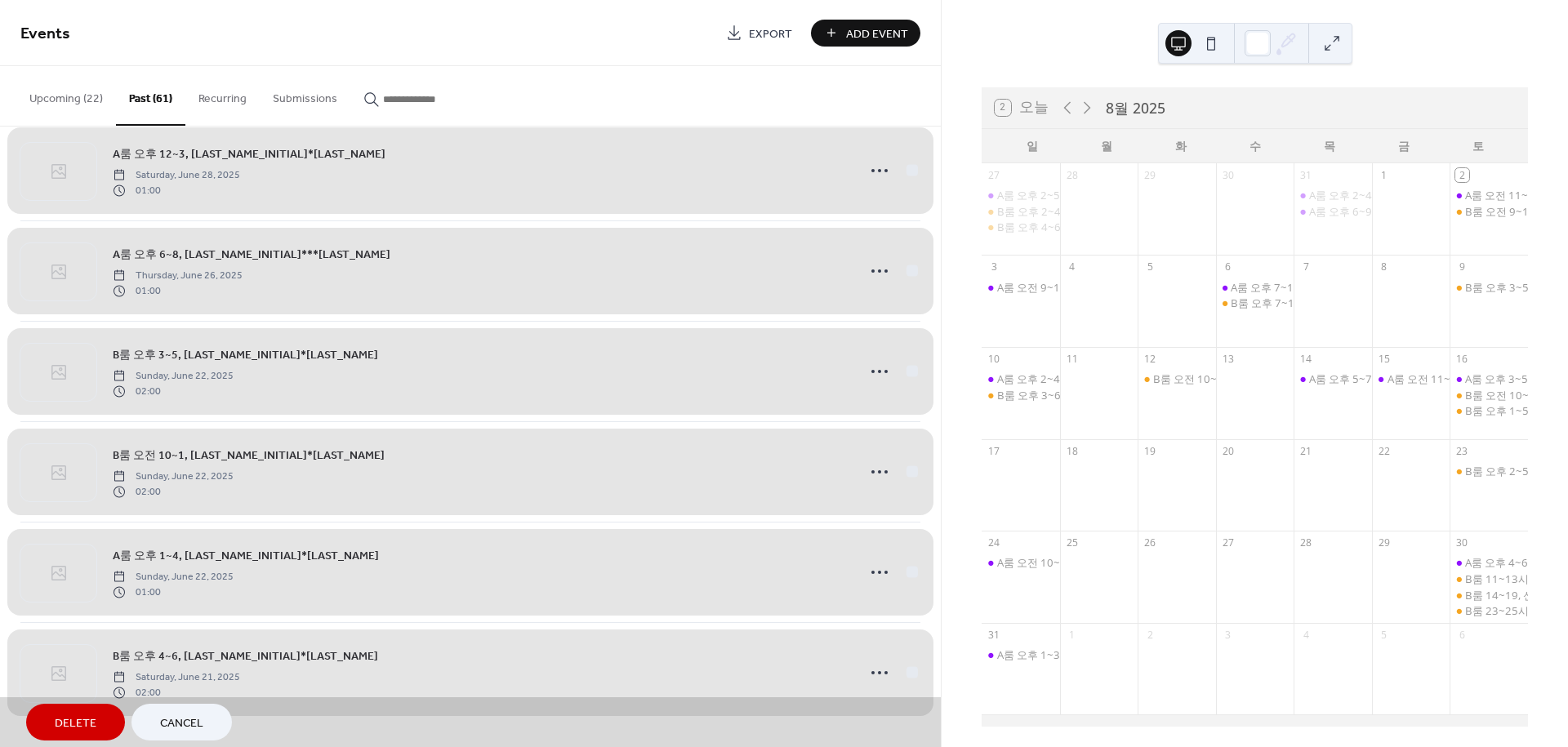 click on "Delete" at bounding box center [75, 723] 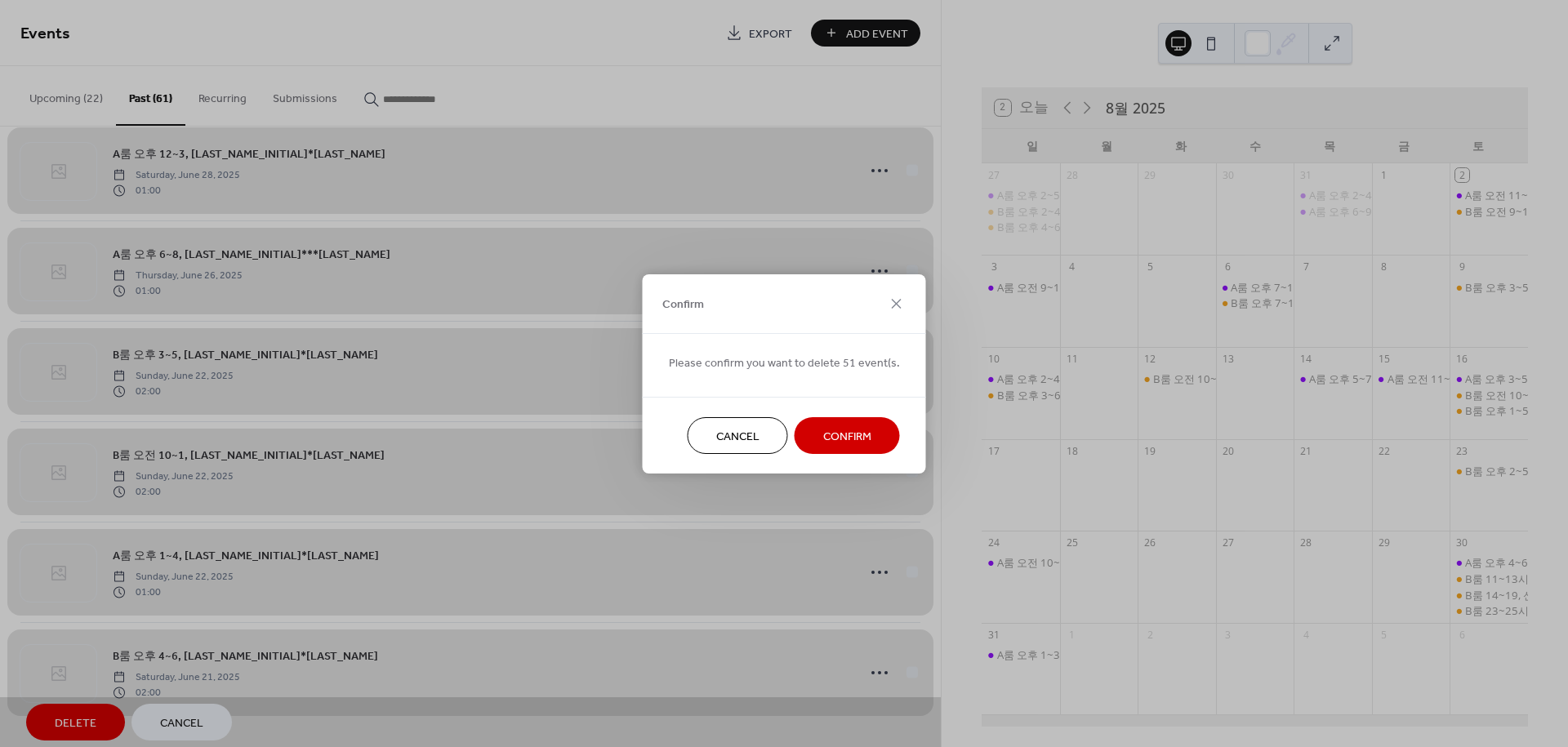 click on "Confirm" at bounding box center (847, 436) 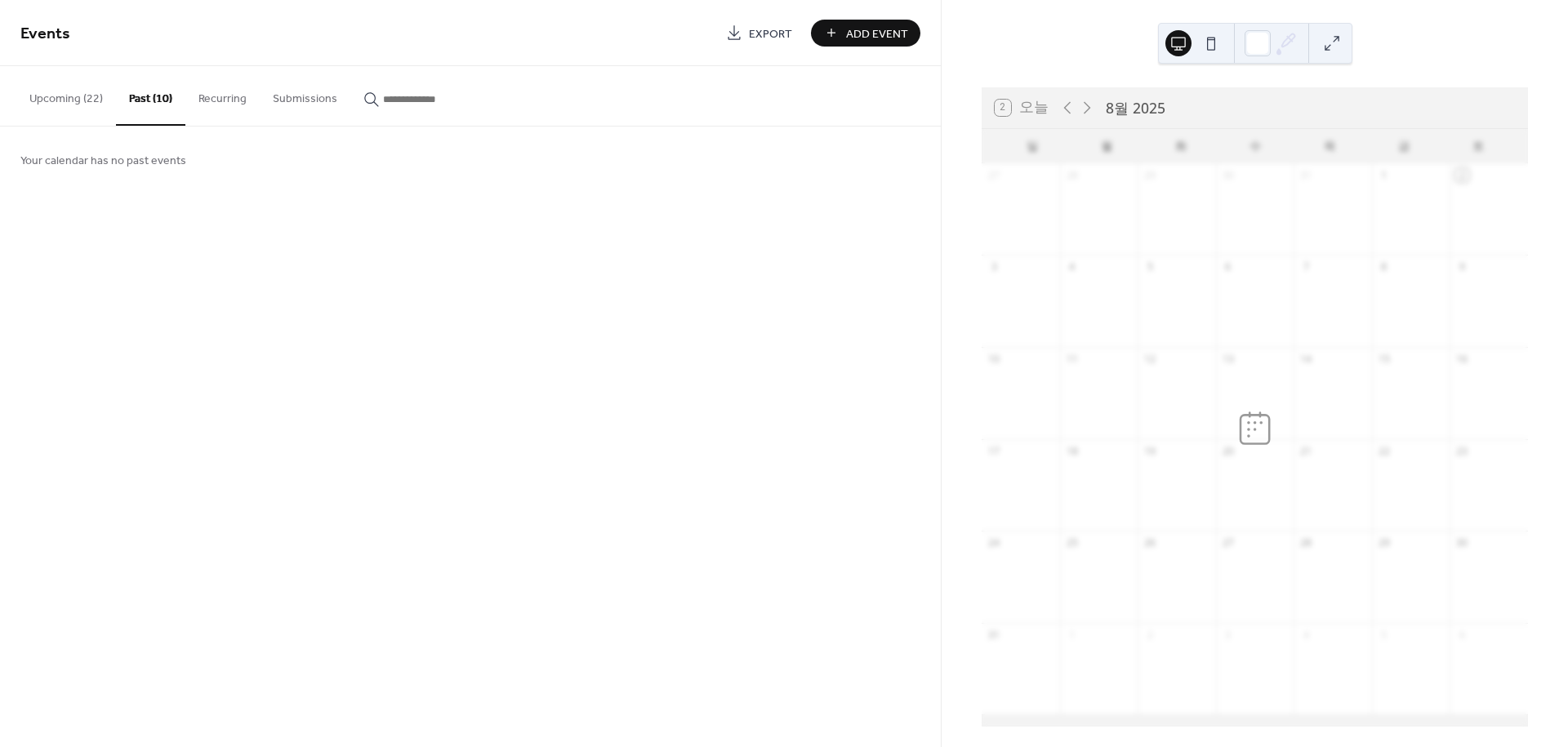 scroll, scrollTop: 0, scrollLeft: 0, axis: both 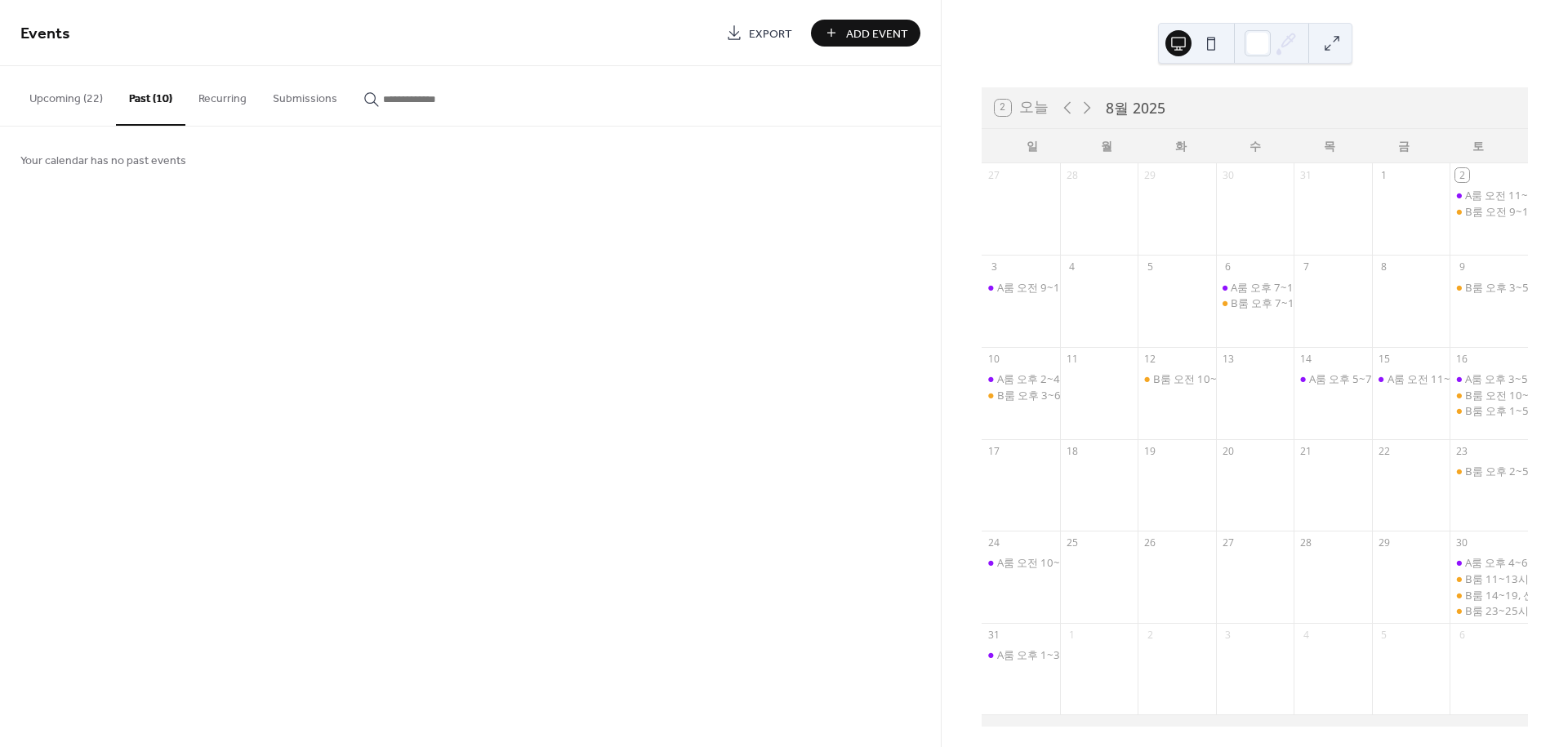 click at bounding box center (1099, 218) 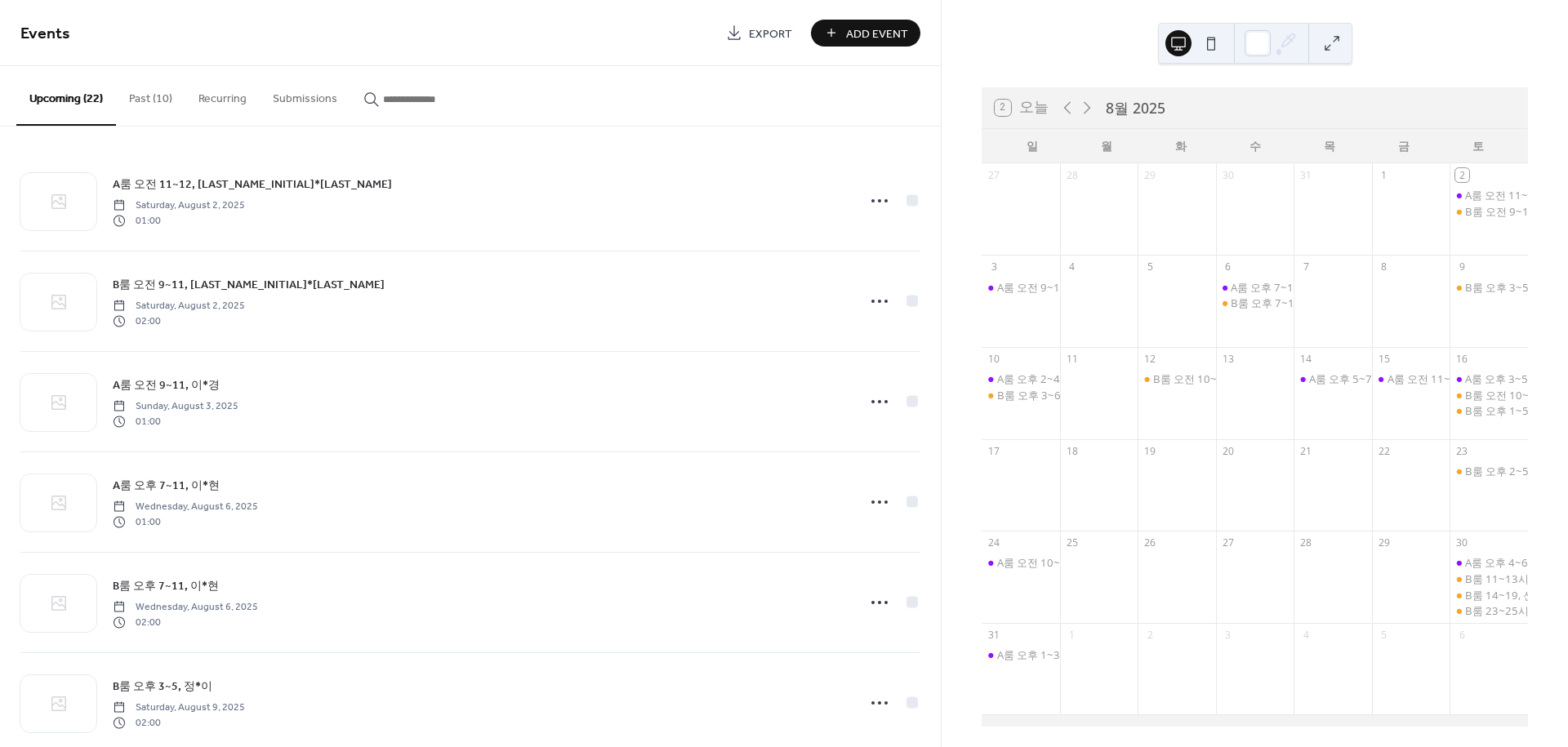 click on "Past (10)" at bounding box center [150, 95] 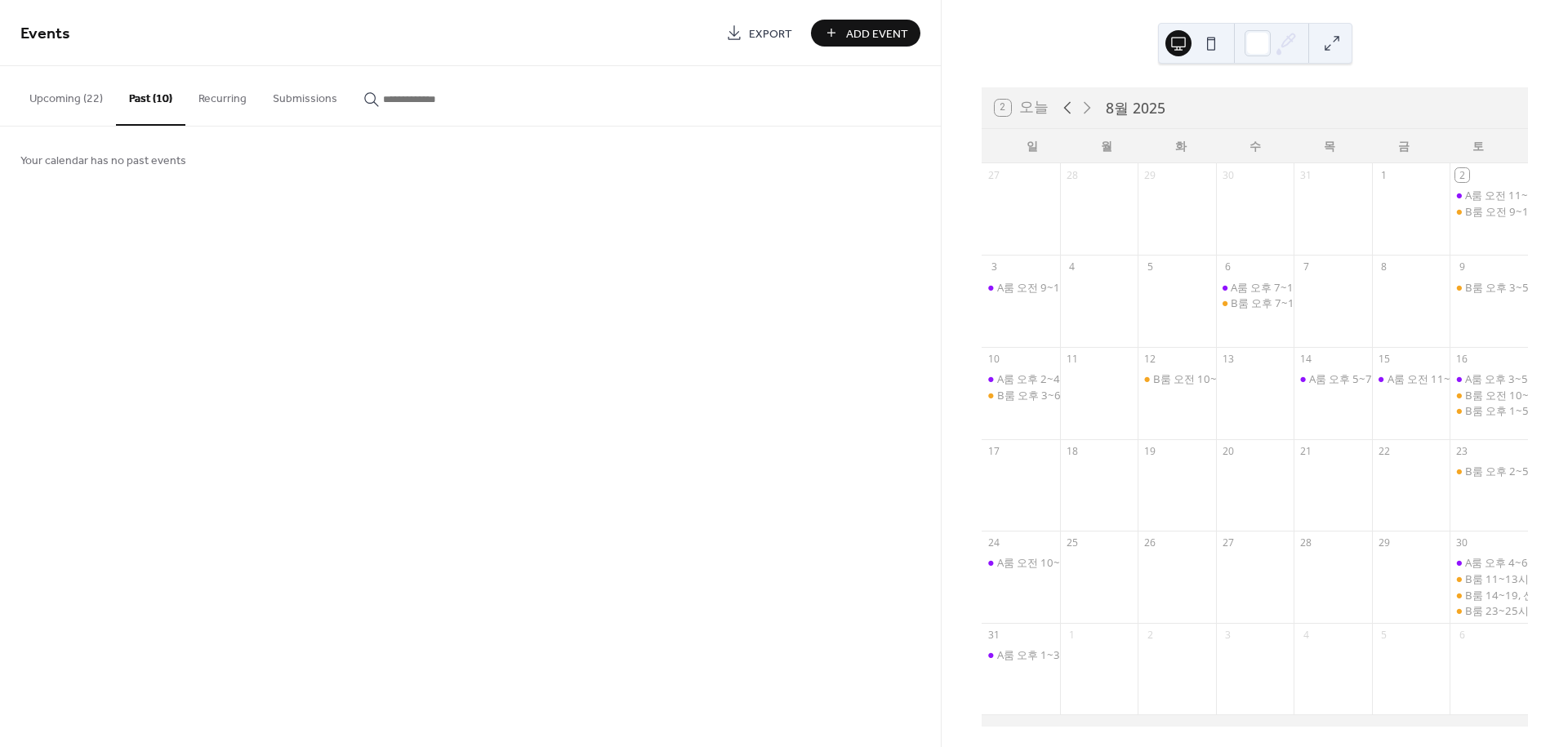 click 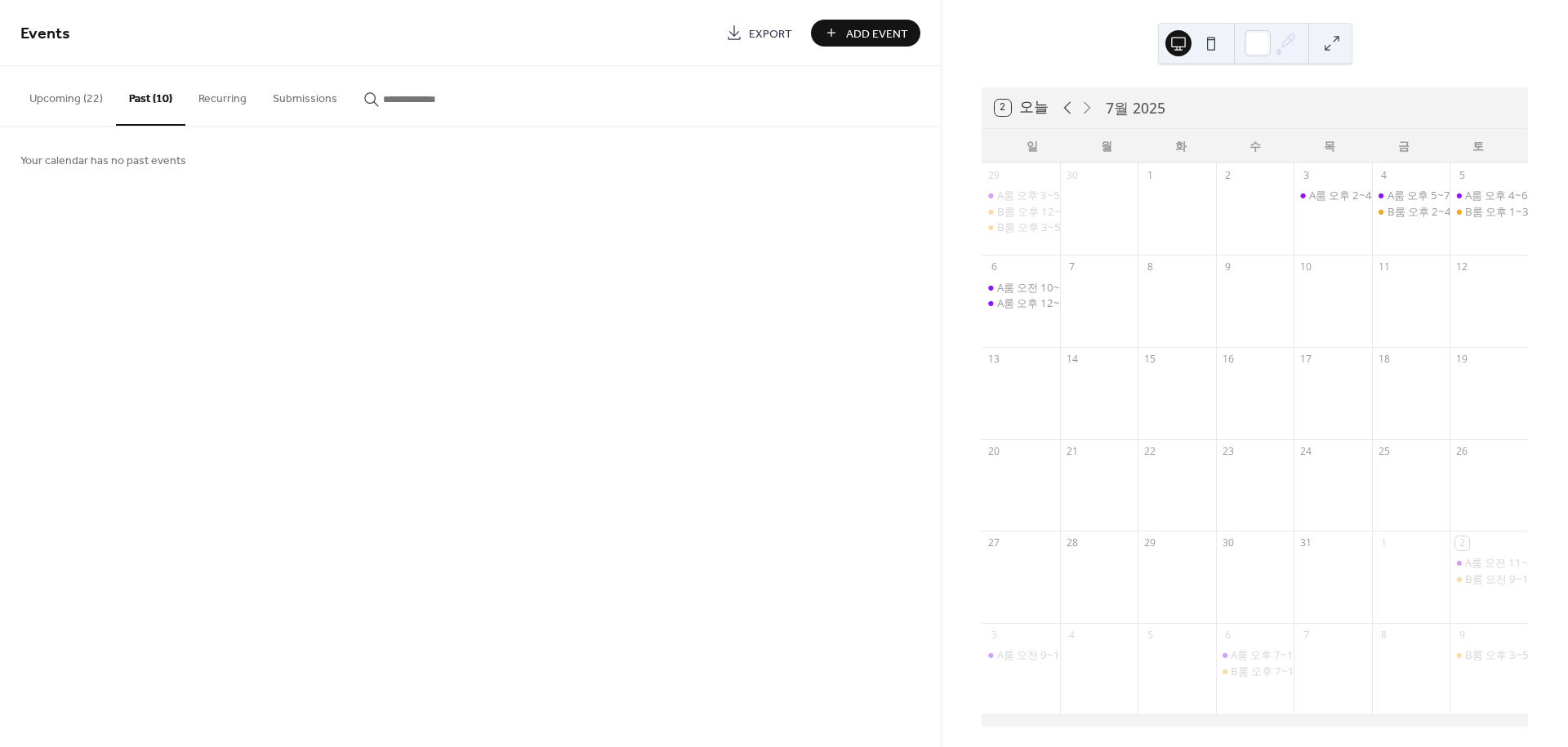 click 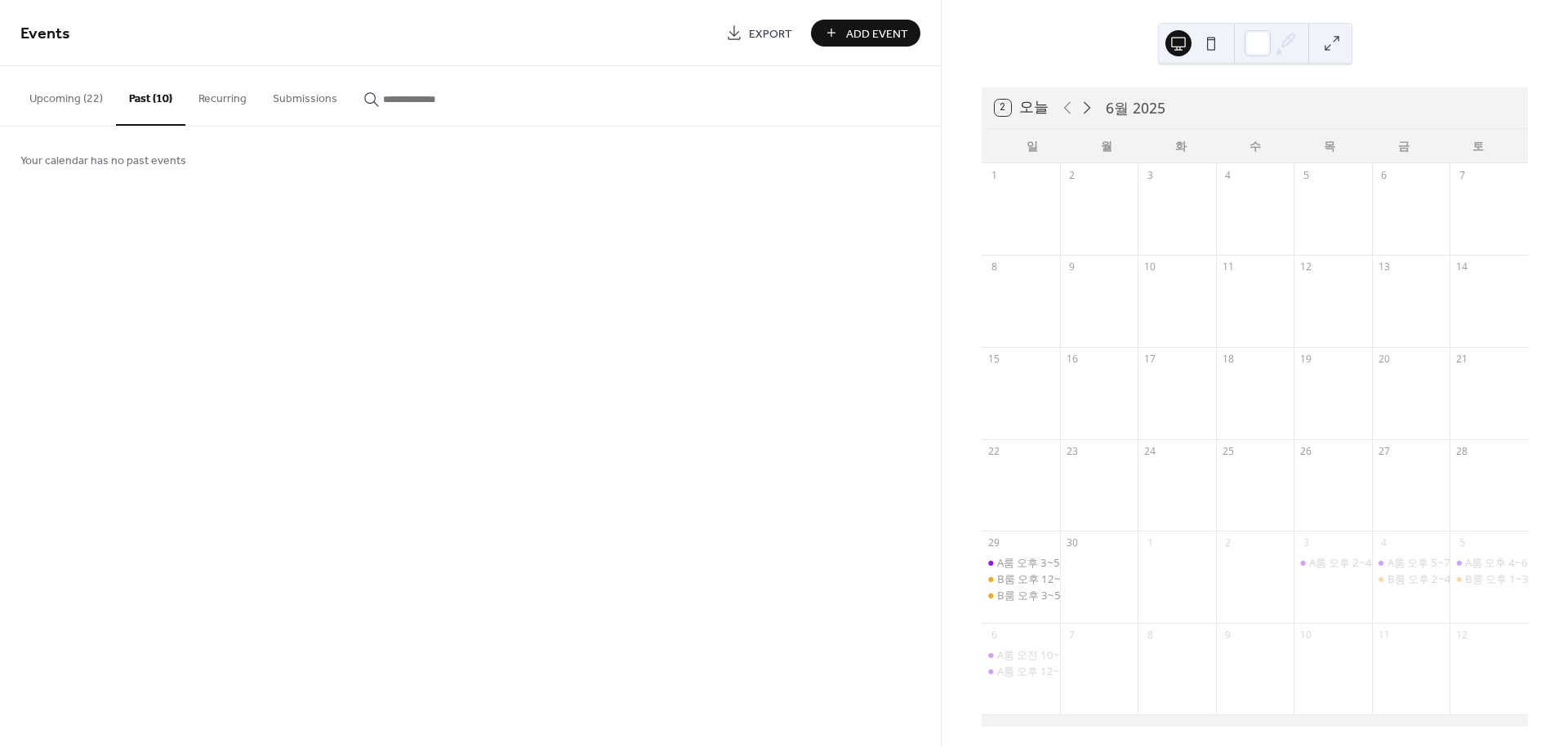 click 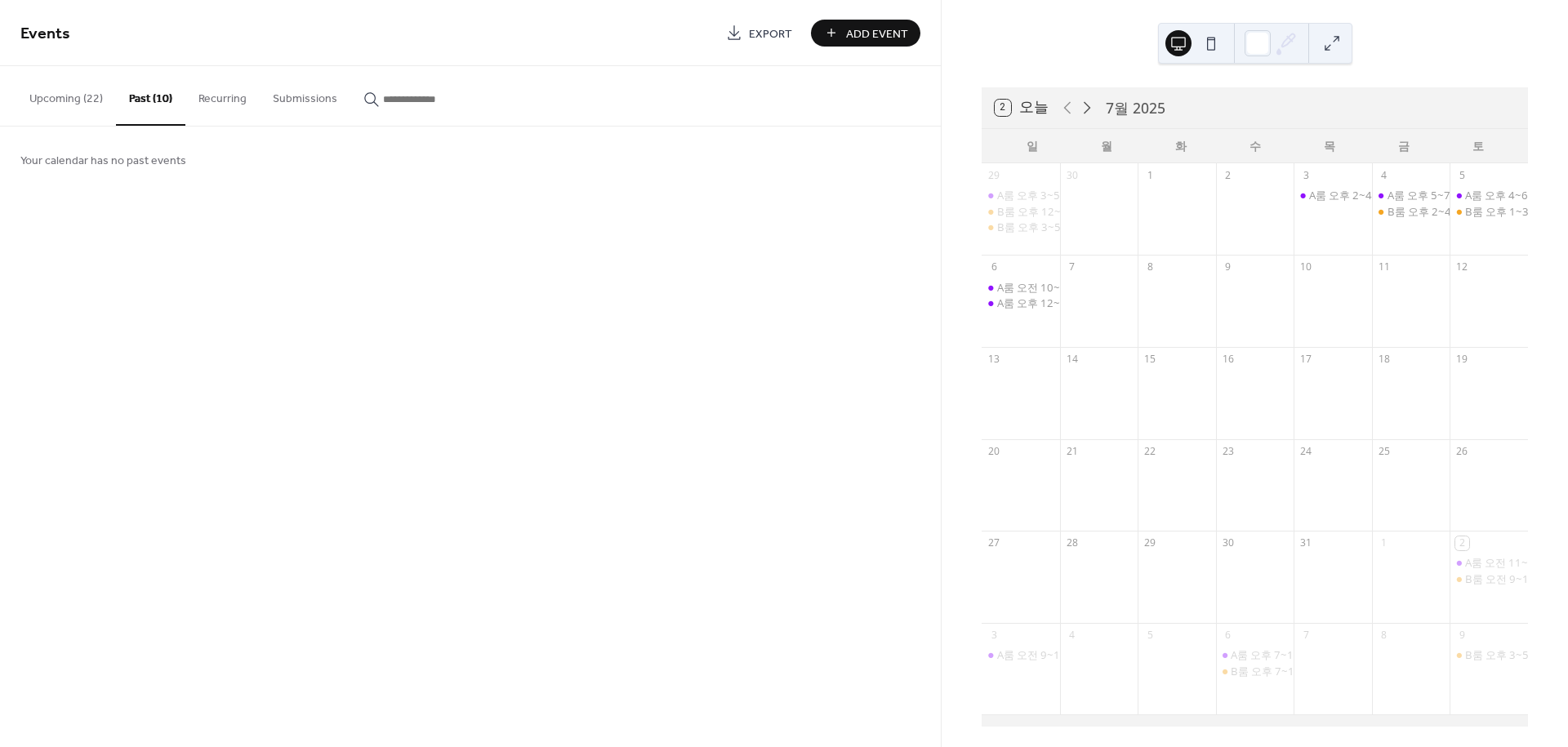 click 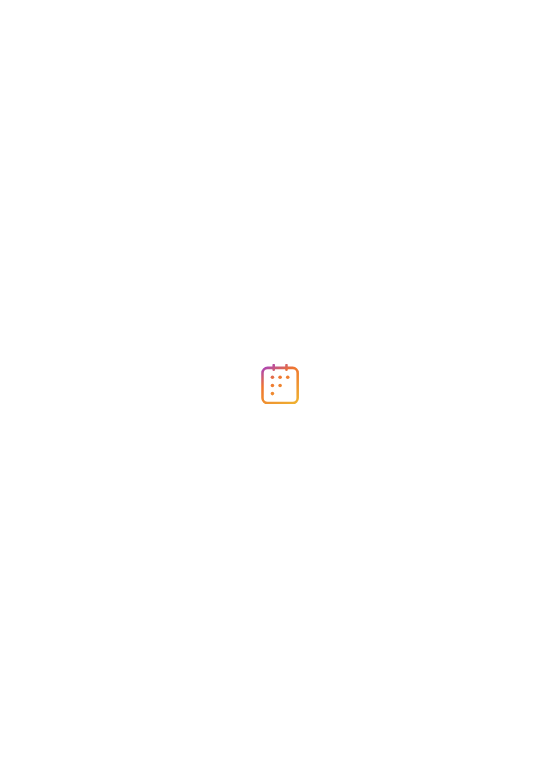 scroll, scrollTop: 0, scrollLeft: 0, axis: both 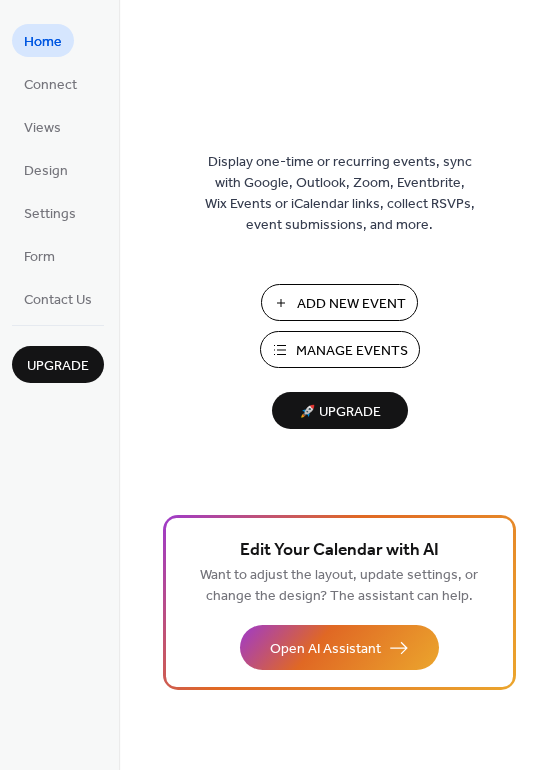 click on "Manage Events" at bounding box center (352, 351) 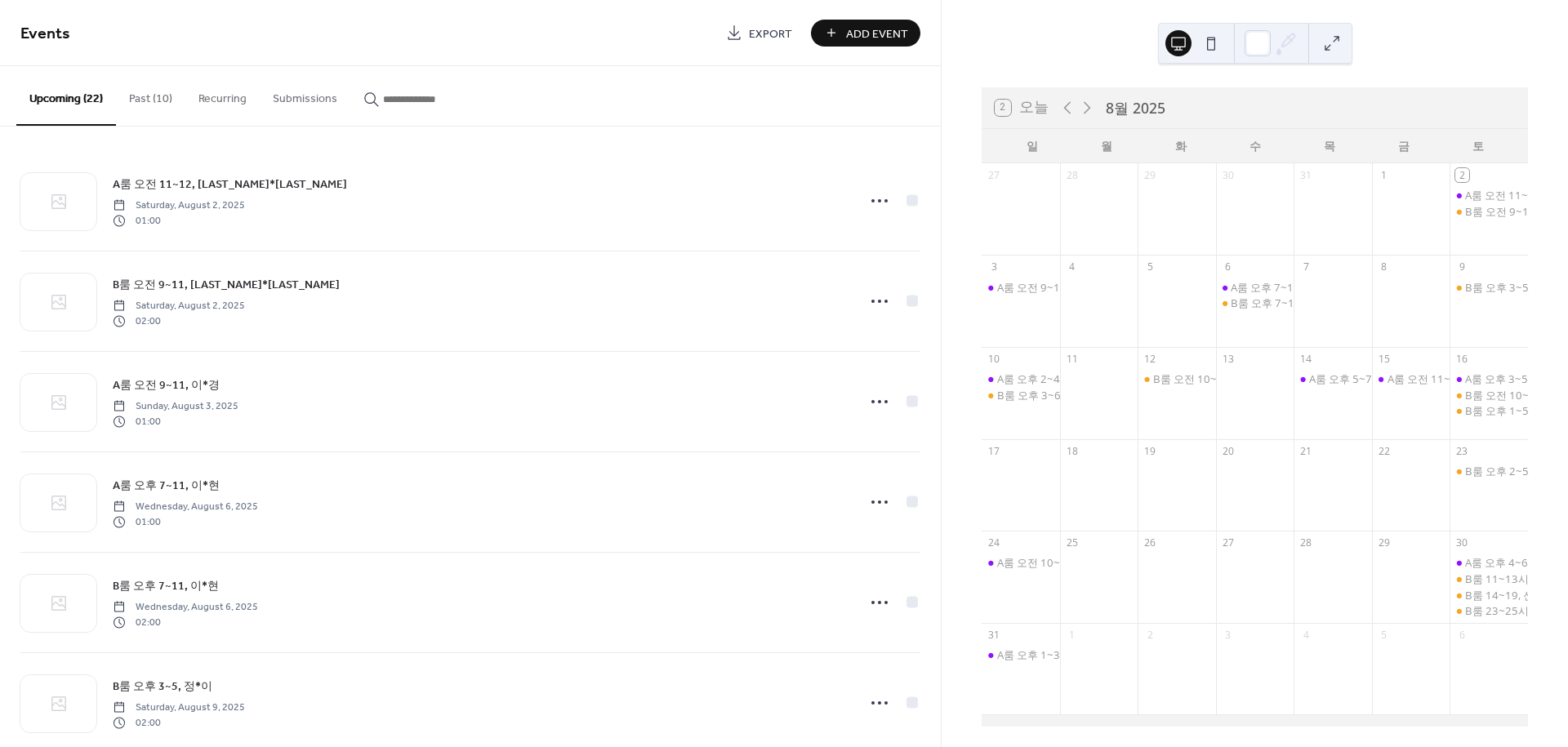 scroll, scrollTop: 0, scrollLeft: 0, axis: both 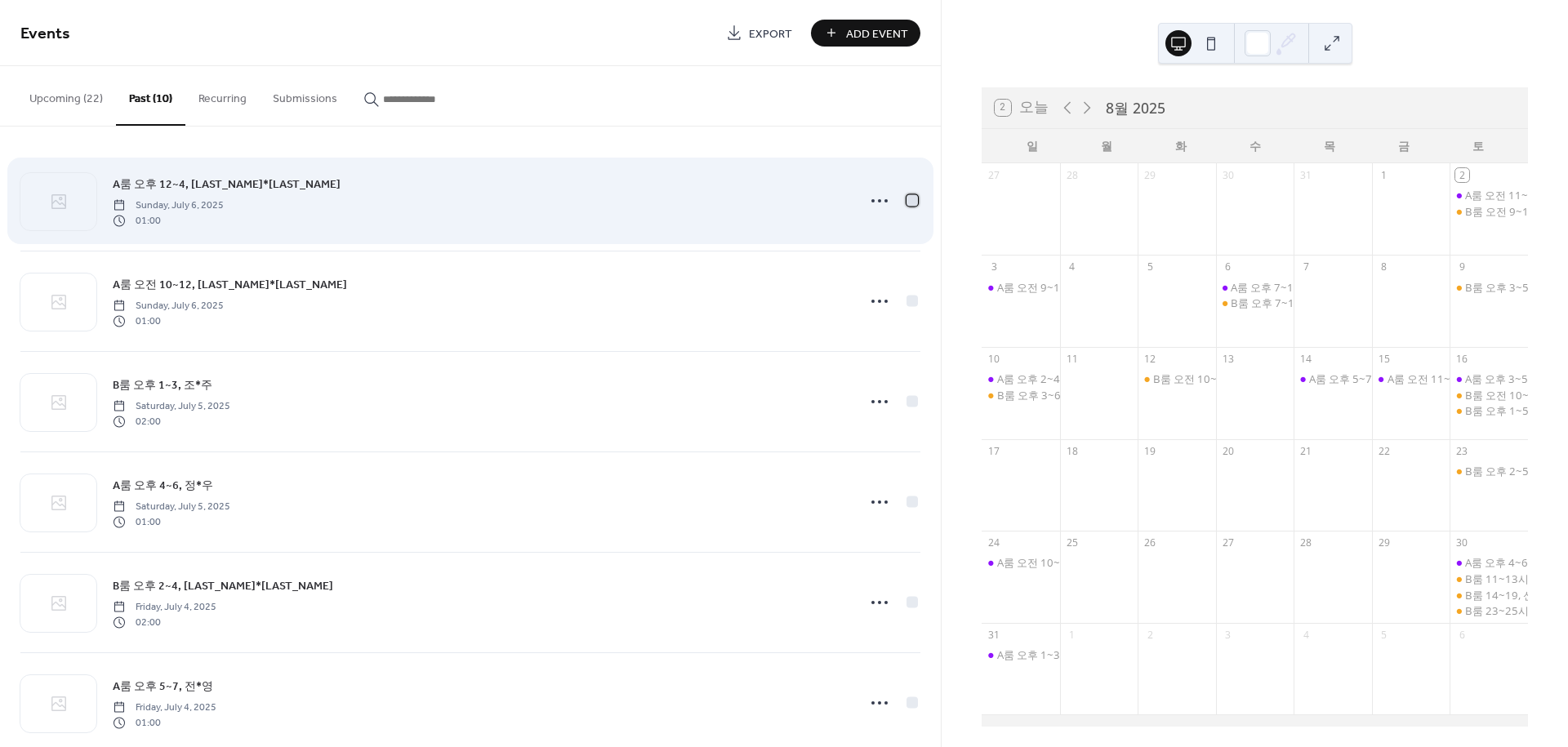 click at bounding box center [912, 200] 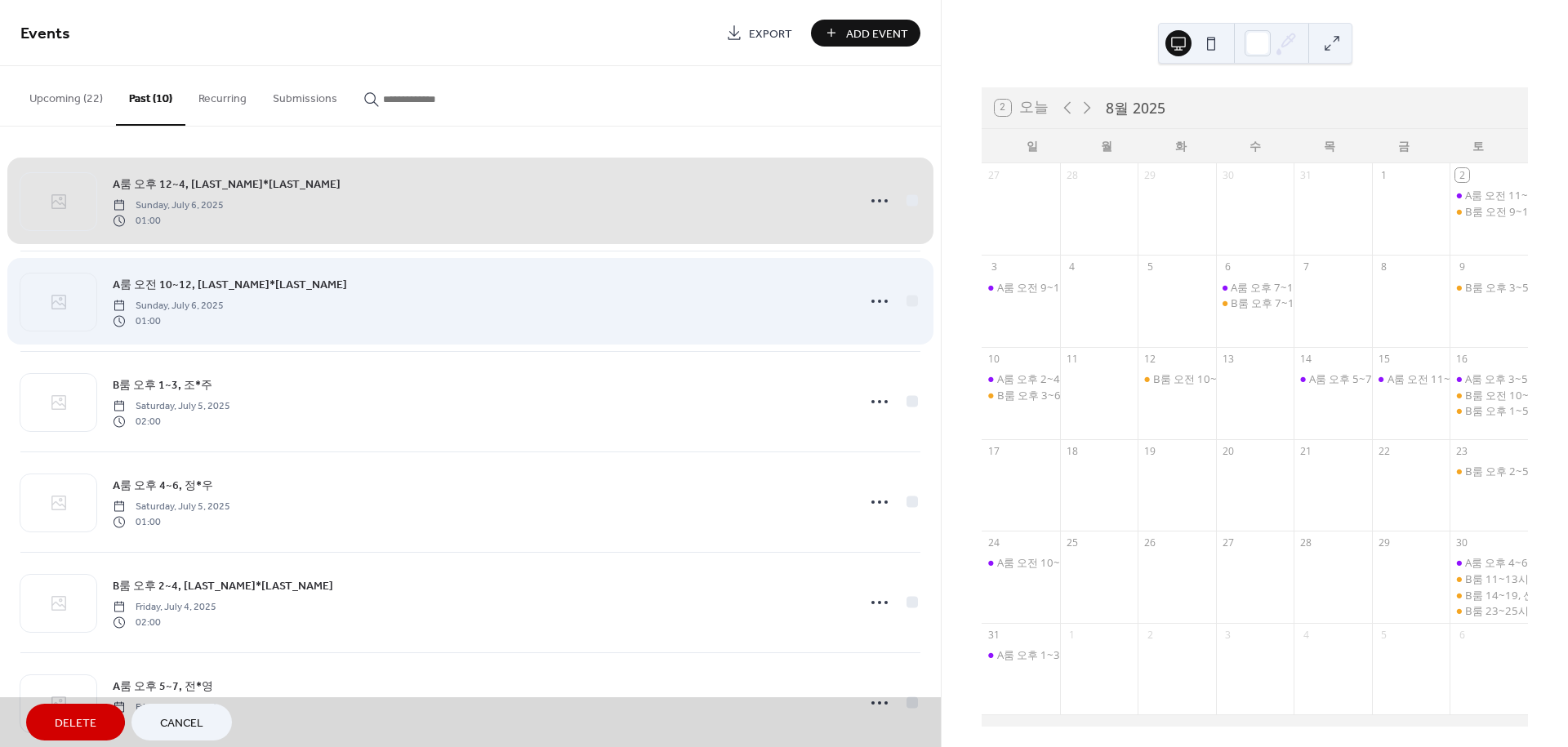 click on "A룸 오전 10~12, 박*진 Sunday, July 6, 2025 01:00" at bounding box center [470, 300] 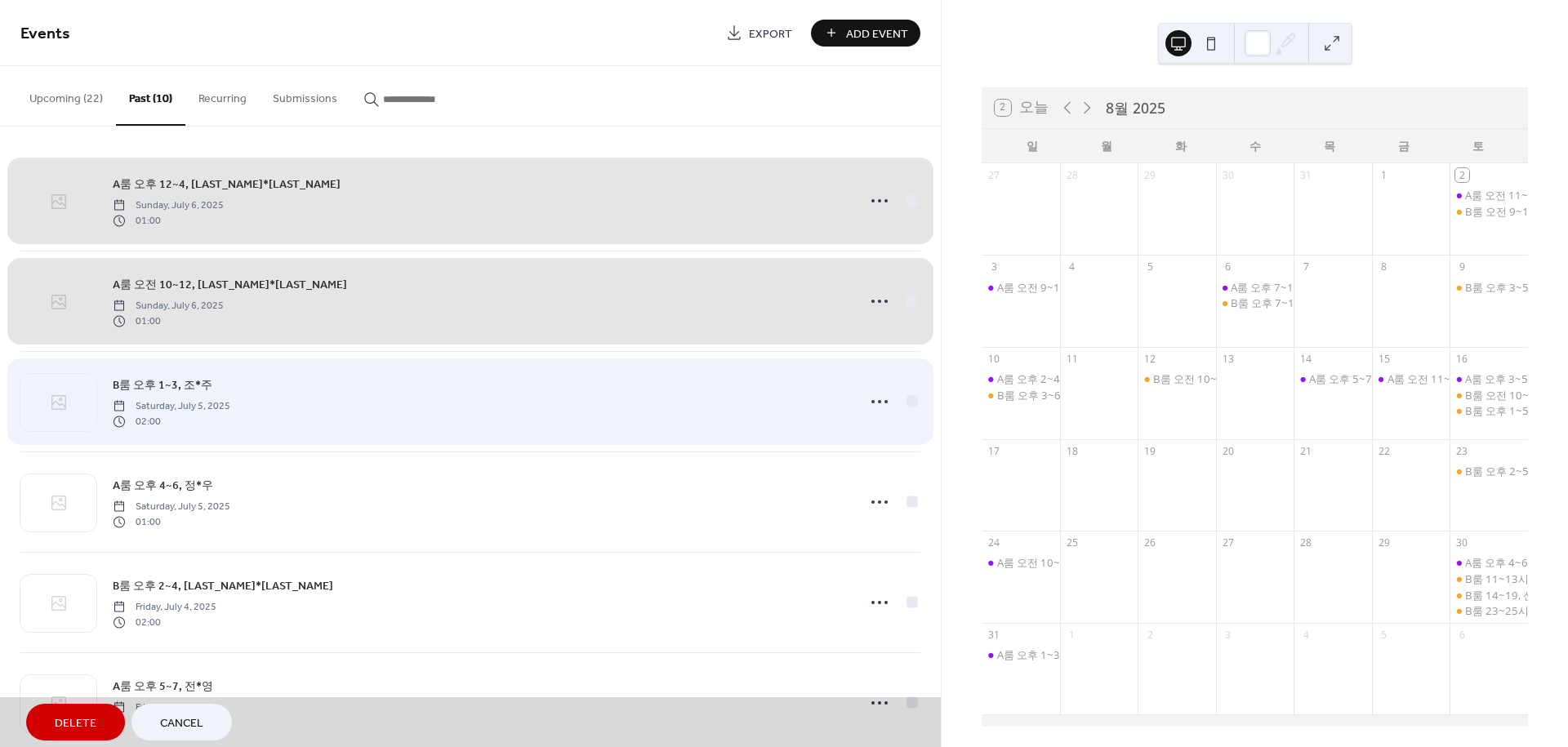 click on "B룸 오후 1~3, 조*주 Saturday, July 5, 2025 02:00" at bounding box center [470, 401] 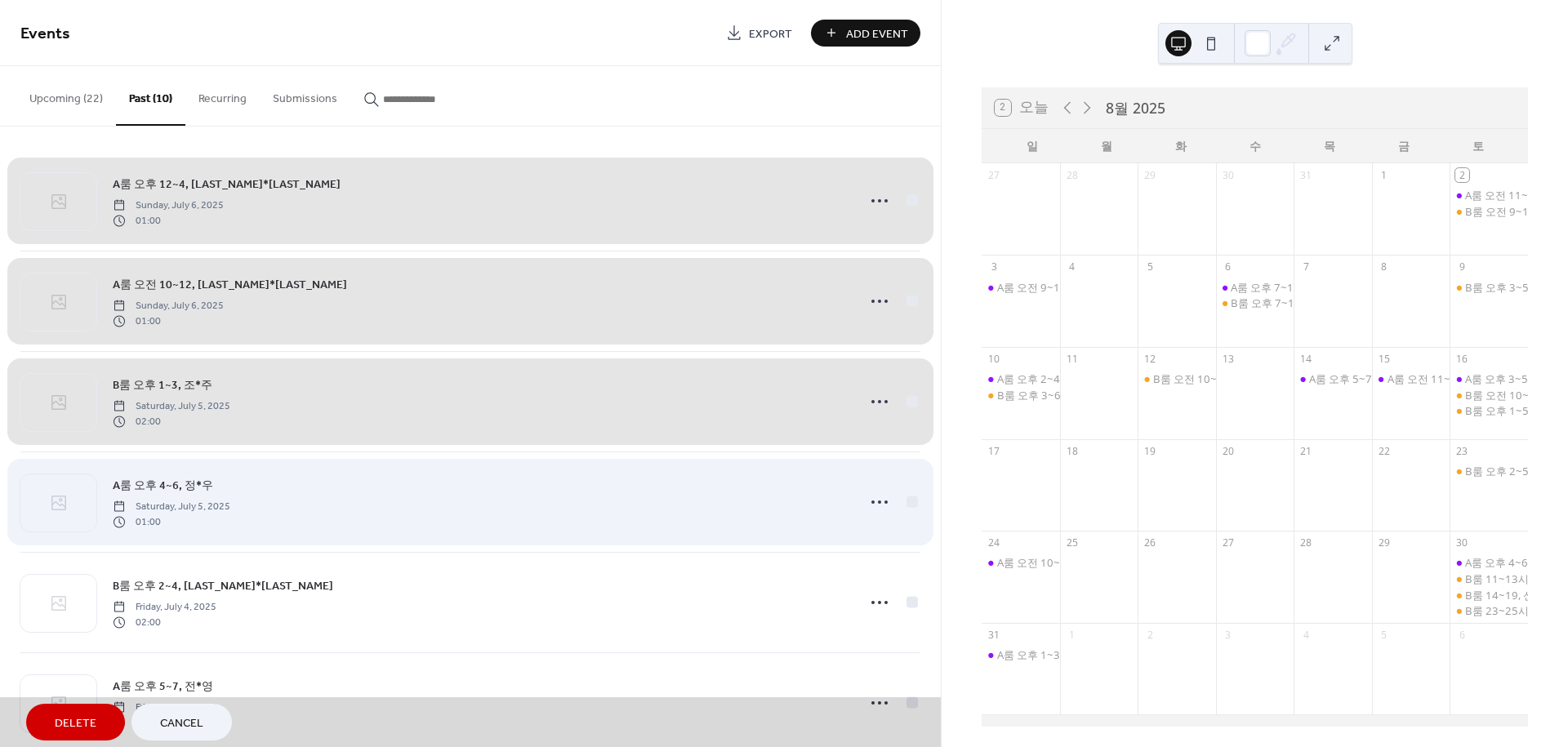 click on "A룸 오후 4~6, 정*우 Saturday, July 5, 2025 01:00" at bounding box center (470, 501) 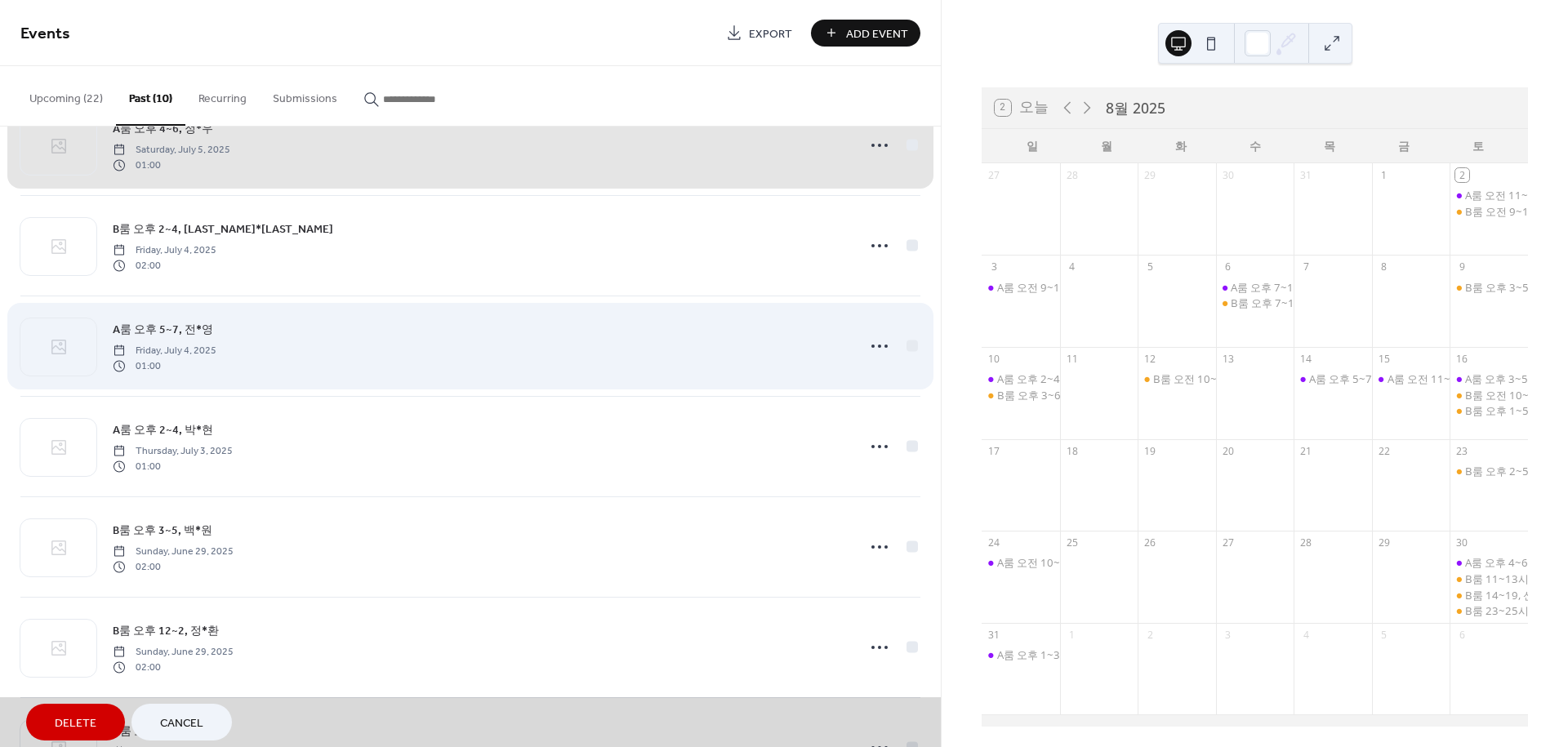 scroll, scrollTop: 362, scrollLeft: 0, axis: vertical 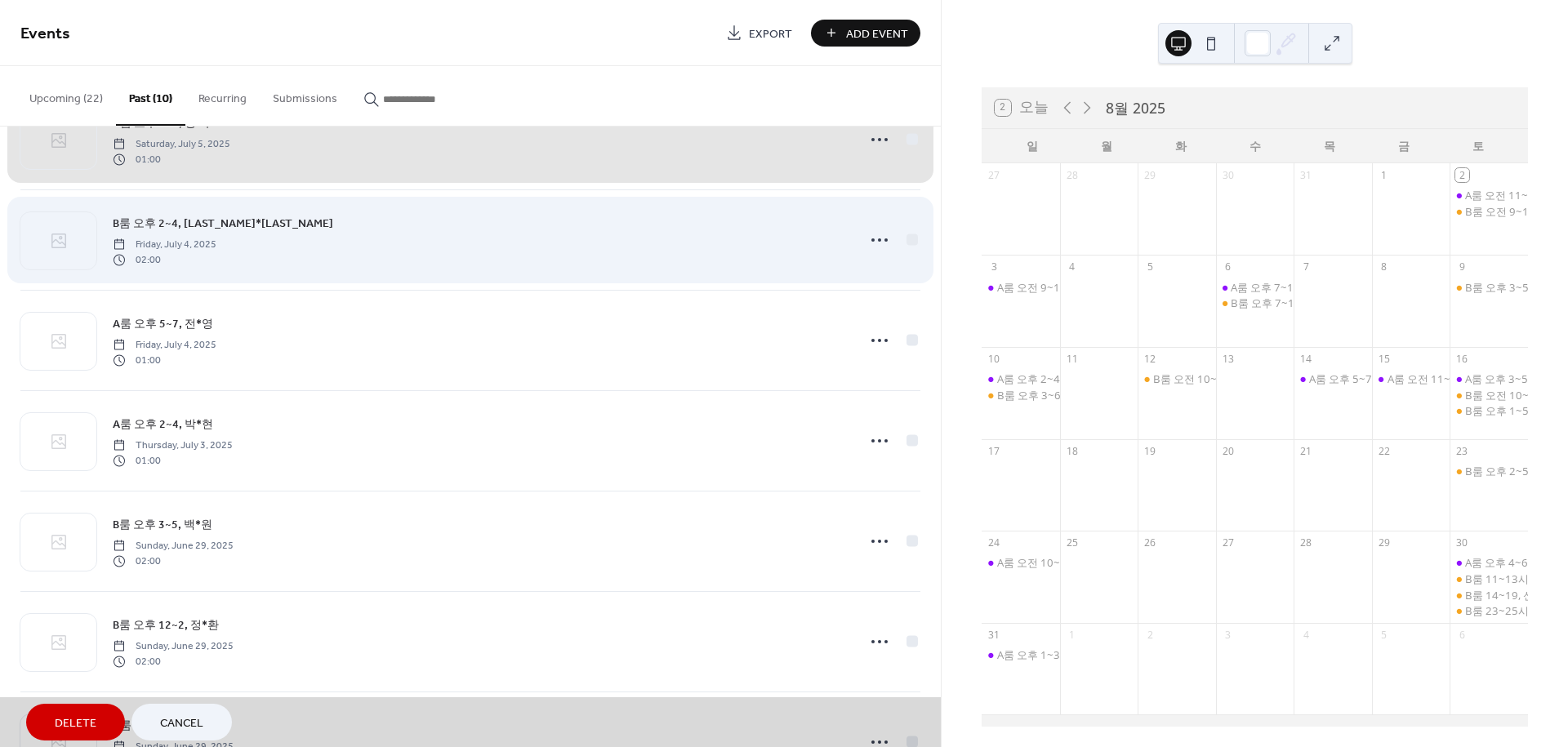 click on "B룸 오후 2~4, 김*수 Friday, July 4, 2025 02:00" at bounding box center [470, 239] 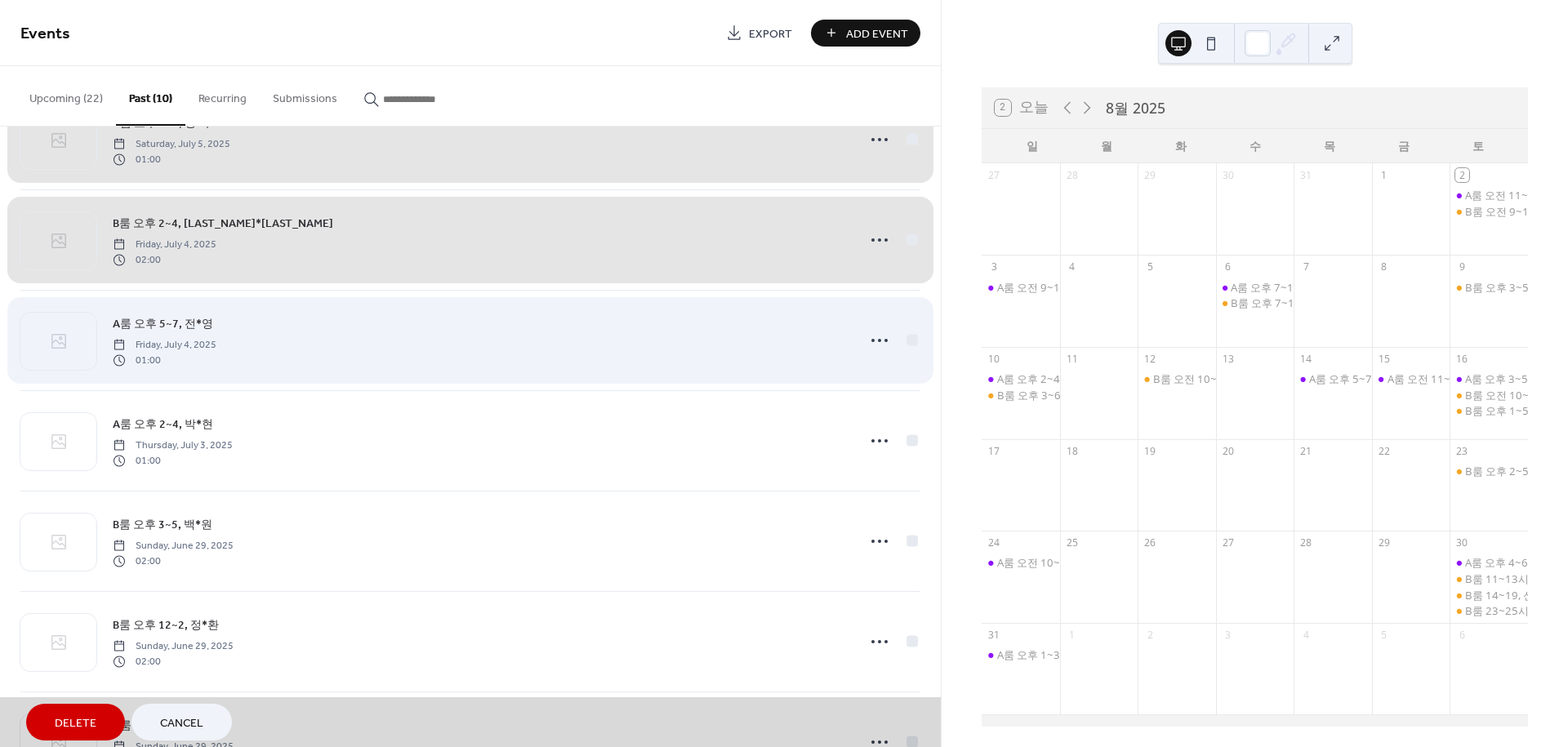 click on "A룸 오후 5~7, 전*영 Friday, July 4, 2025 01:00" at bounding box center (470, 340) 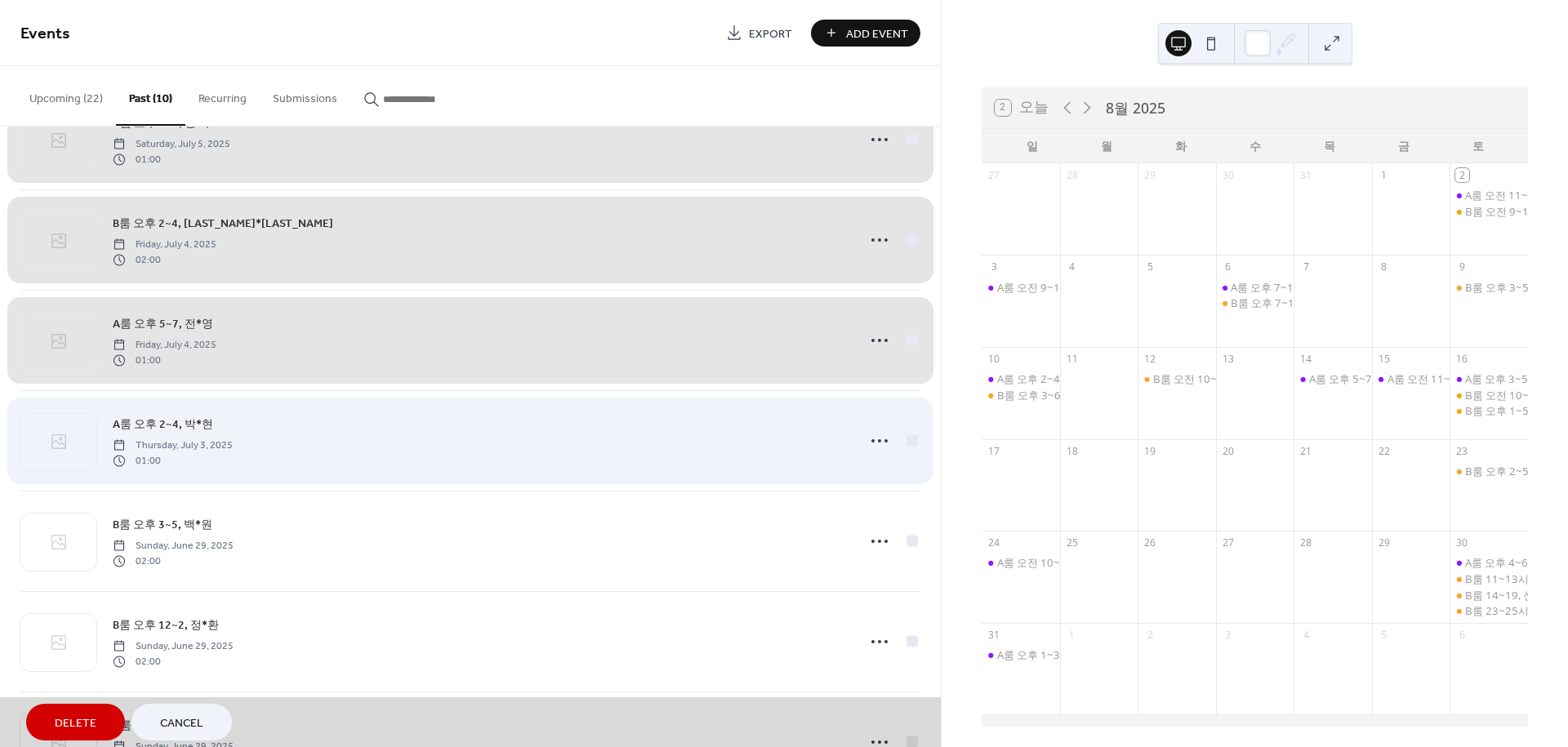 click on "A룸 오후 2~4, 박*현 Thursday, July 3, 2025 01:00" at bounding box center (470, 440) 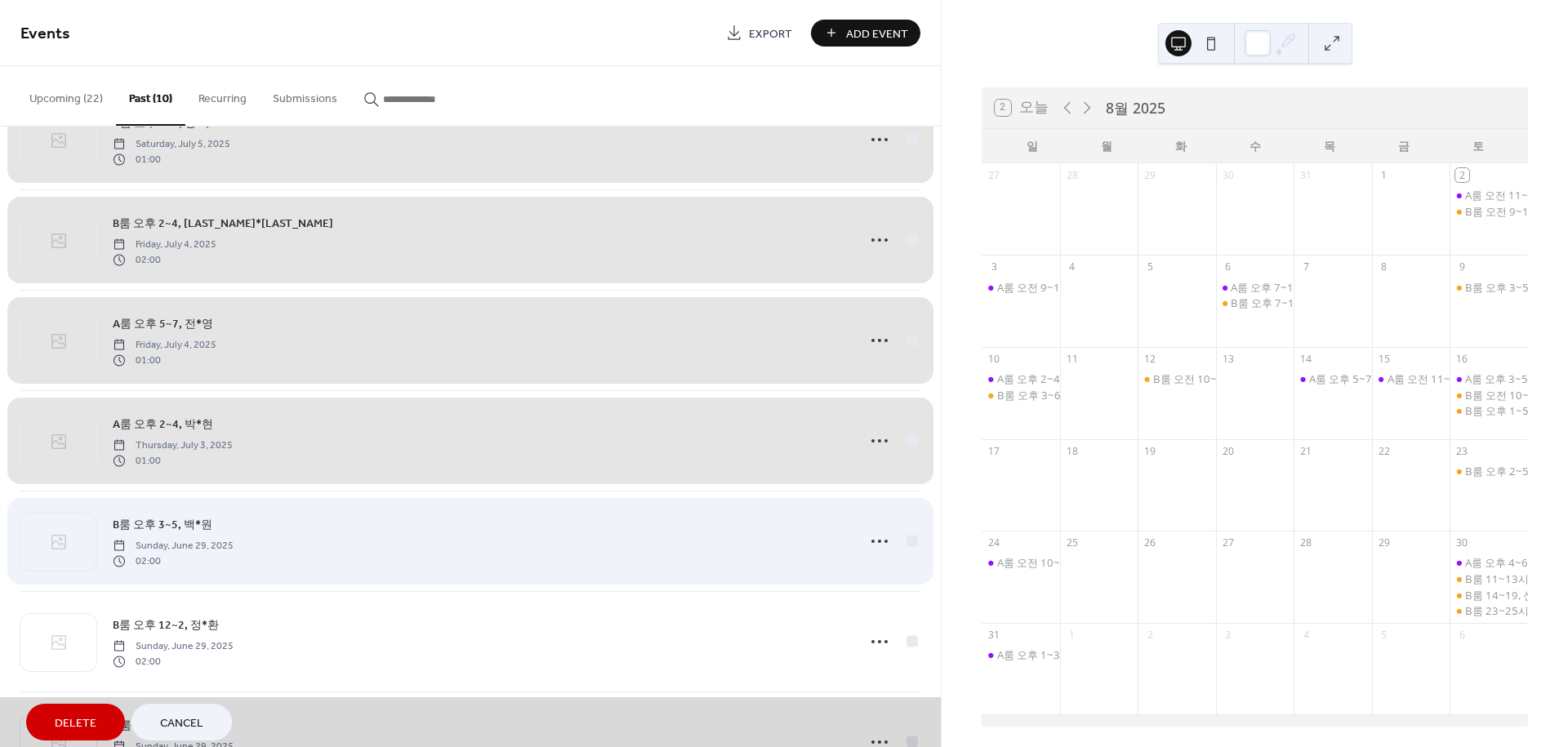 click on "B룸 오후 3~5, 백*원 Sunday, June 29, 2025 02:00" at bounding box center (470, 540) 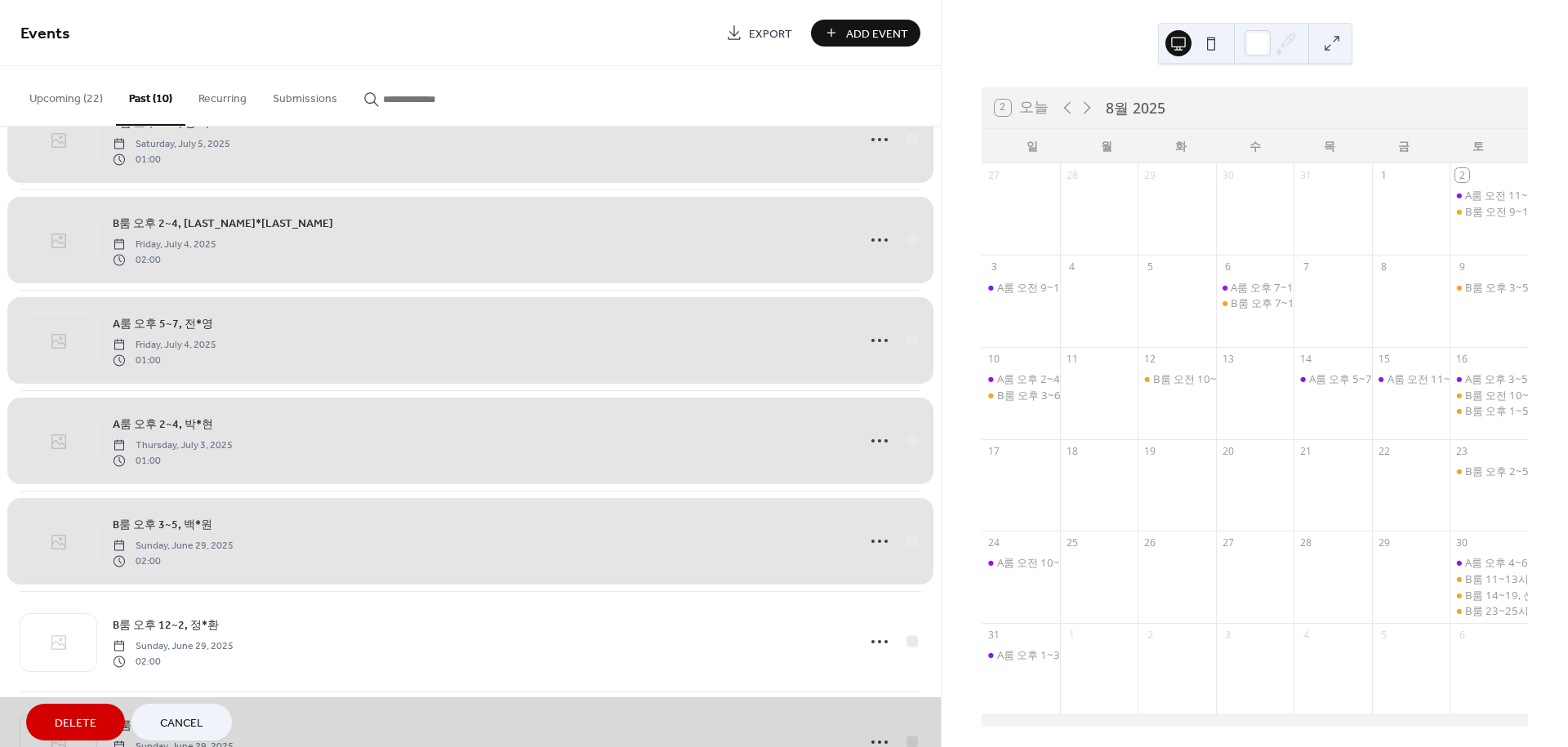 drag, startPoint x: 746, startPoint y: 626, endPoint x: 742, endPoint y: 542, distance: 84.095184 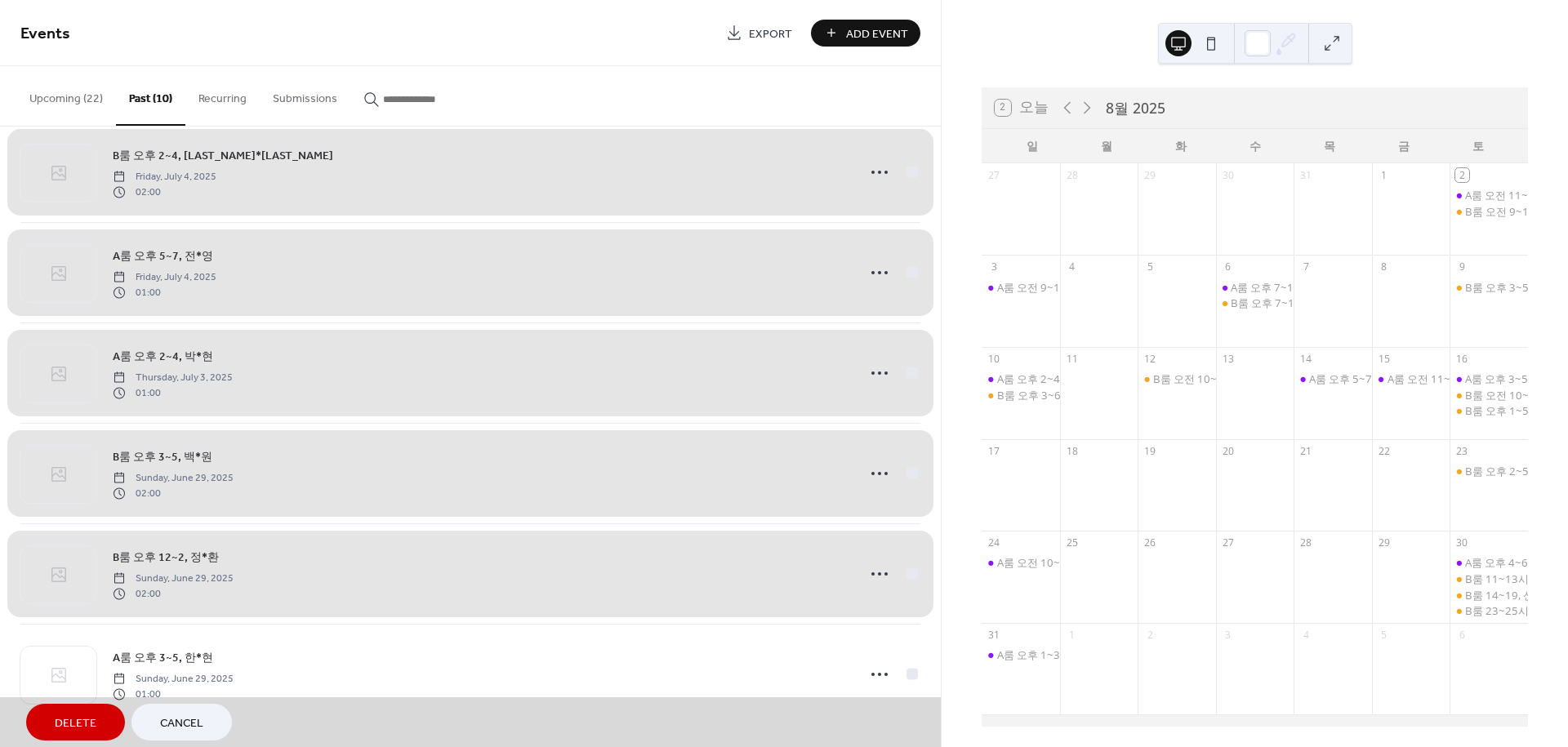 scroll, scrollTop: 431, scrollLeft: 0, axis: vertical 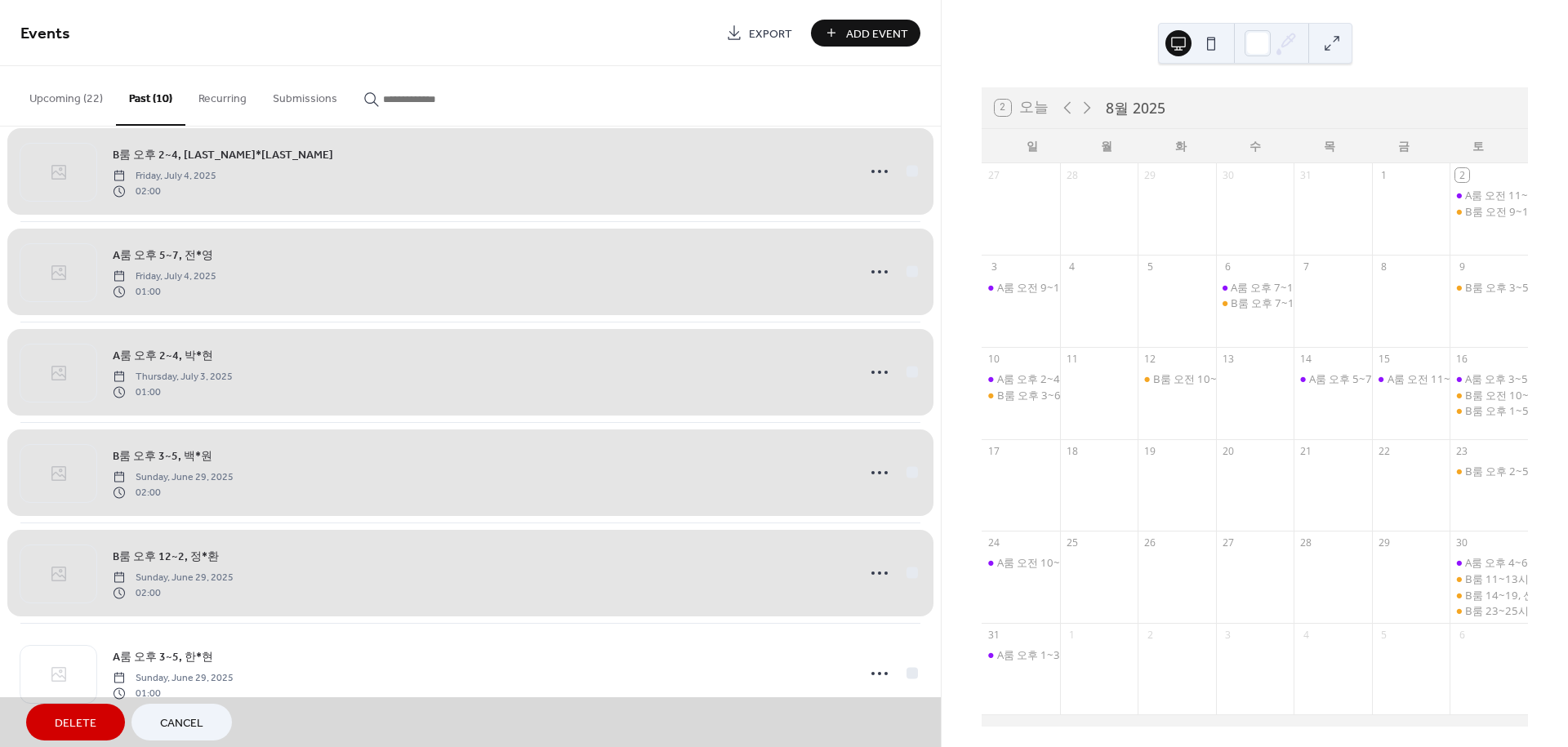 click on "B룸 오후 12~2, 정*환 Sunday, June 29, 2025 02:00" at bounding box center [470, 572] 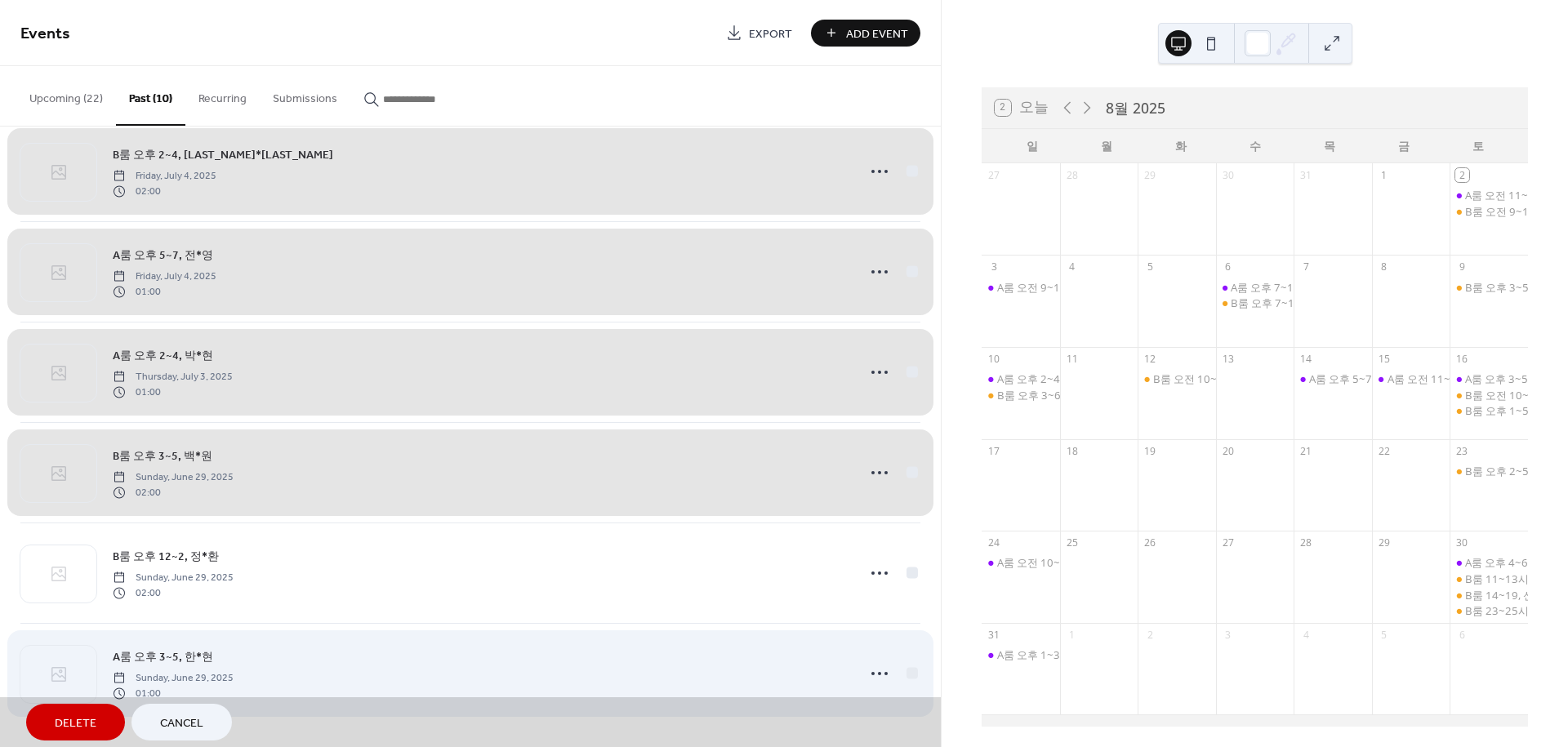 click on "A룸 오후 3~5, 한*현 Sunday, June 29, 2025 01:00" at bounding box center [470, 673] 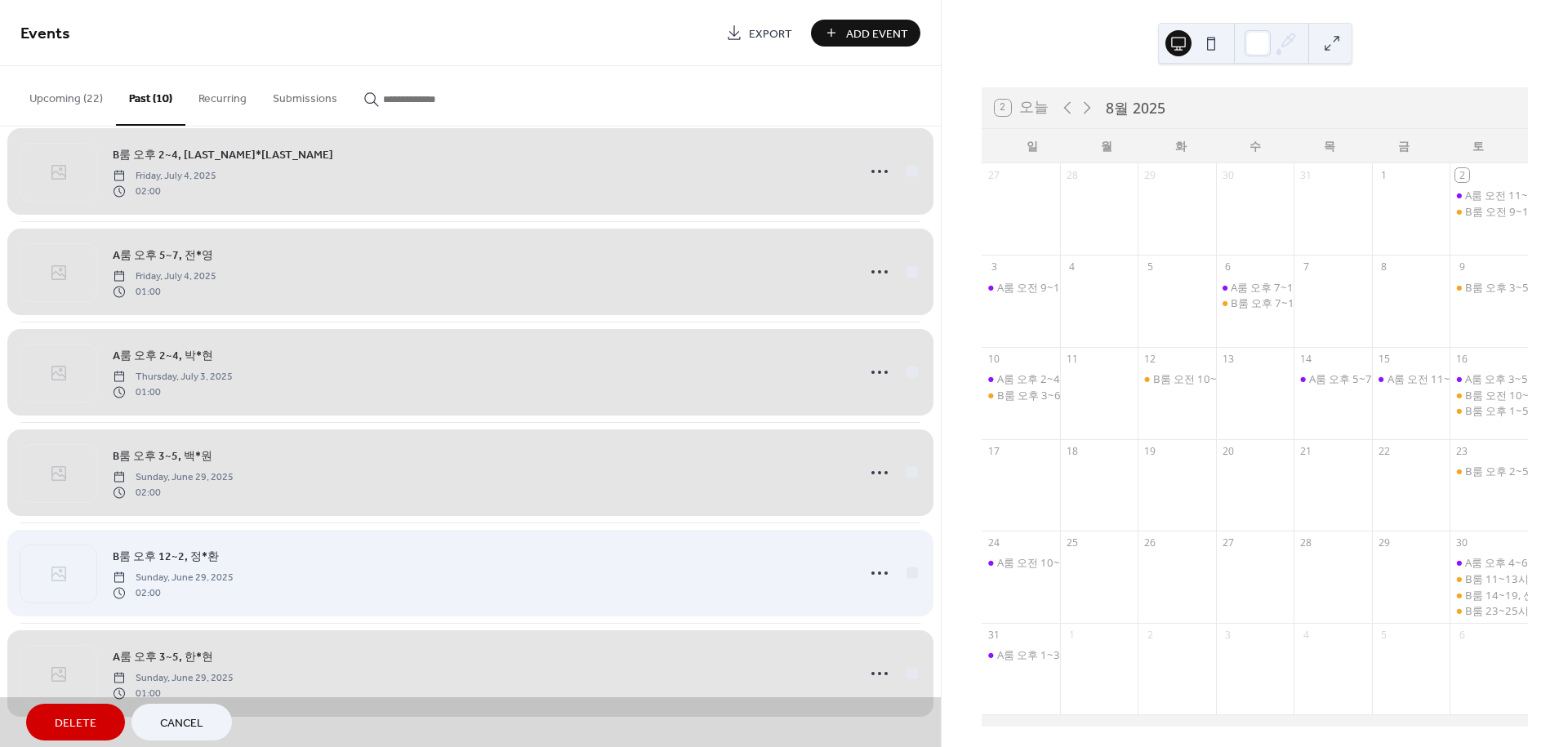 click on "B룸 오후 12~2, 정*환 Sunday, June 29, 2025 02:00" at bounding box center (470, 572) 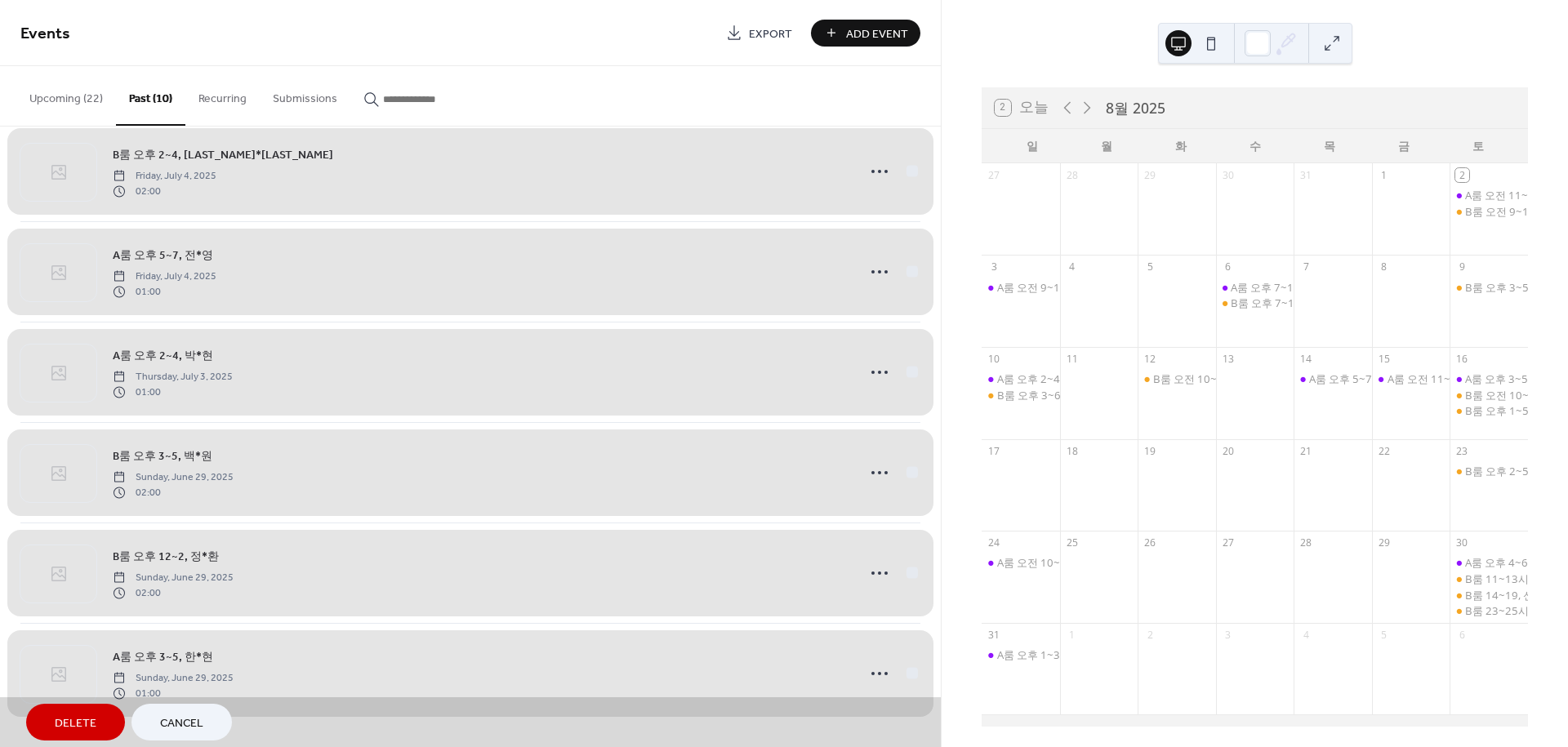 click on "Delete" at bounding box center [75, 723] 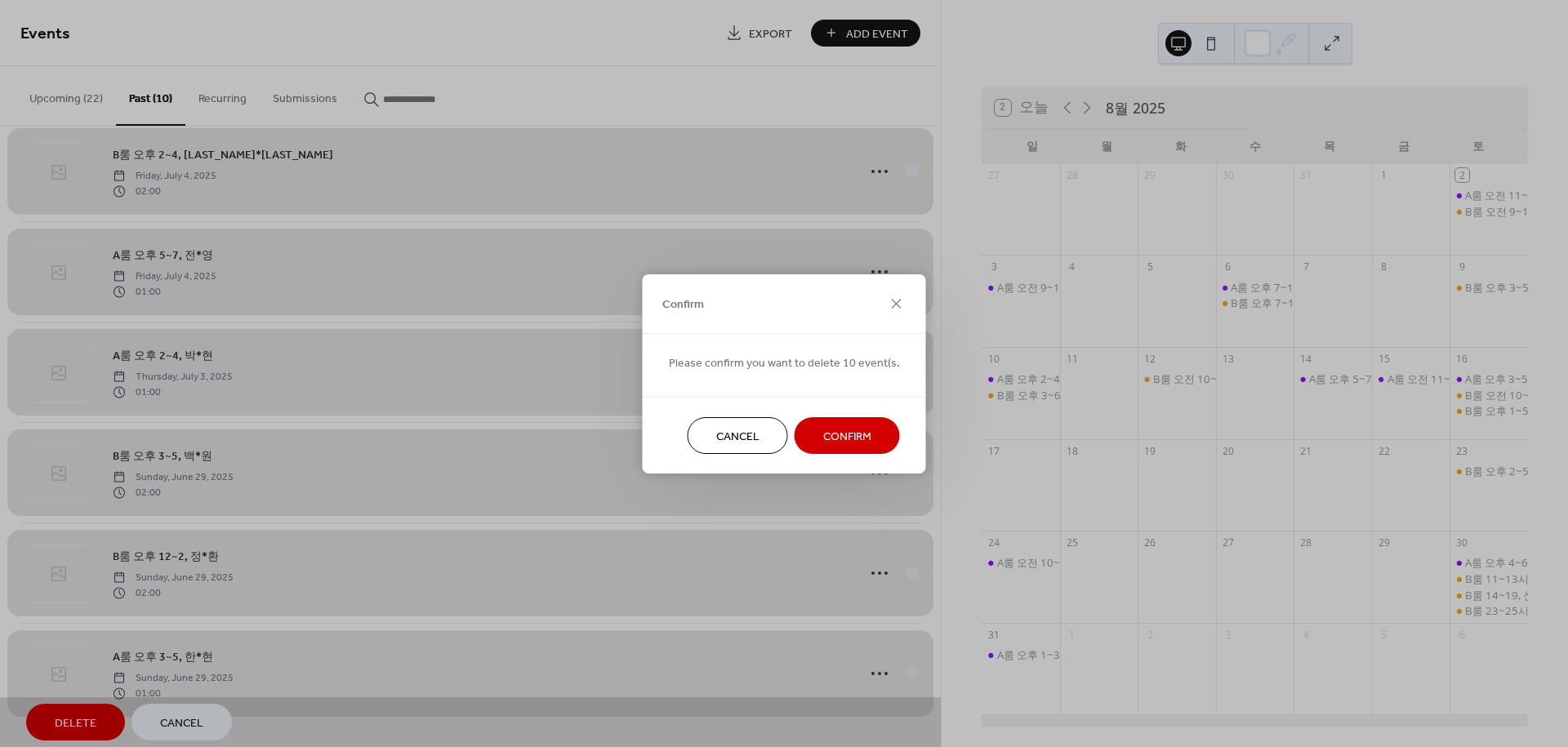 click on "Confirm" at bounding box center [847, 436] 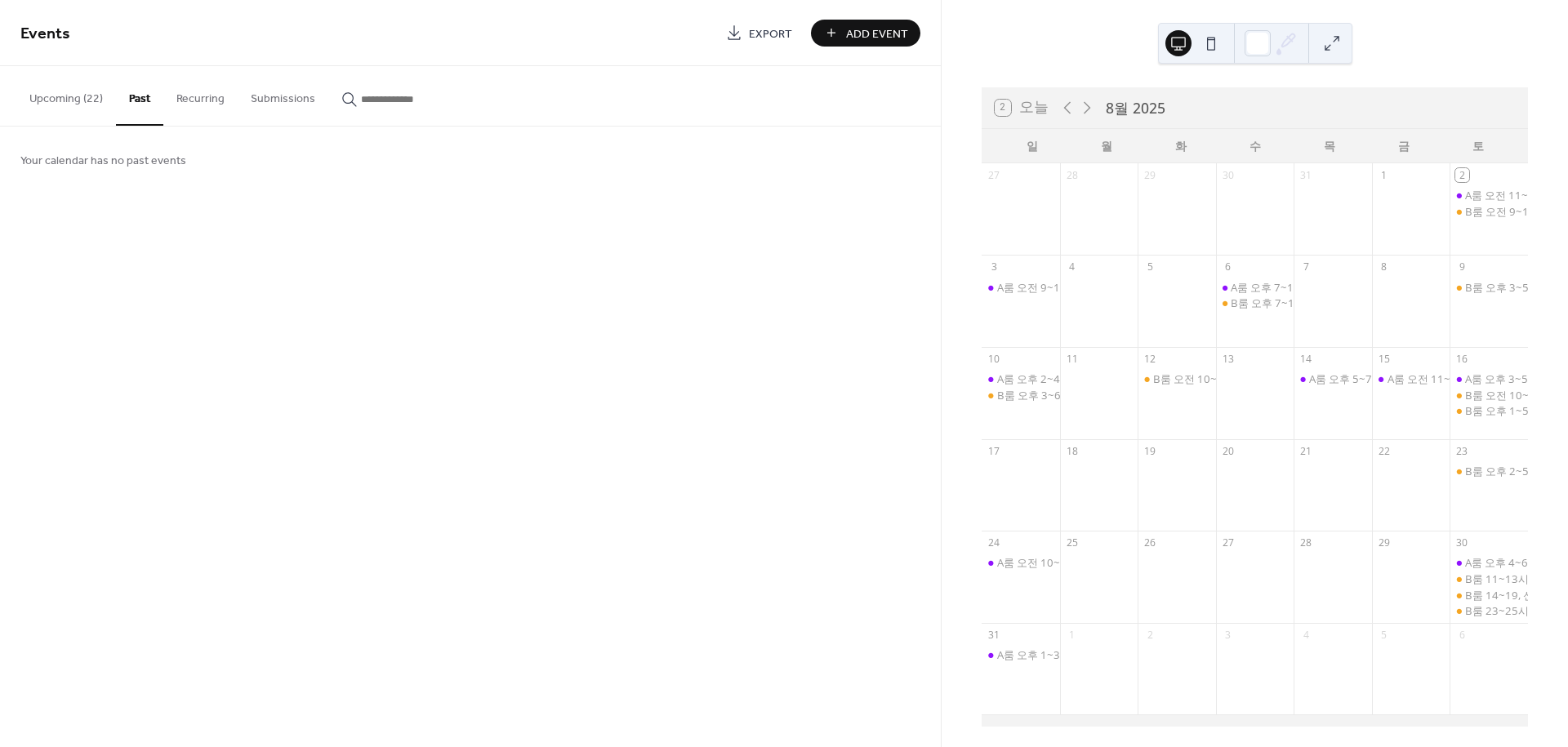 scroll, scrollTop: 0, scrollLeft: 0, axis: both 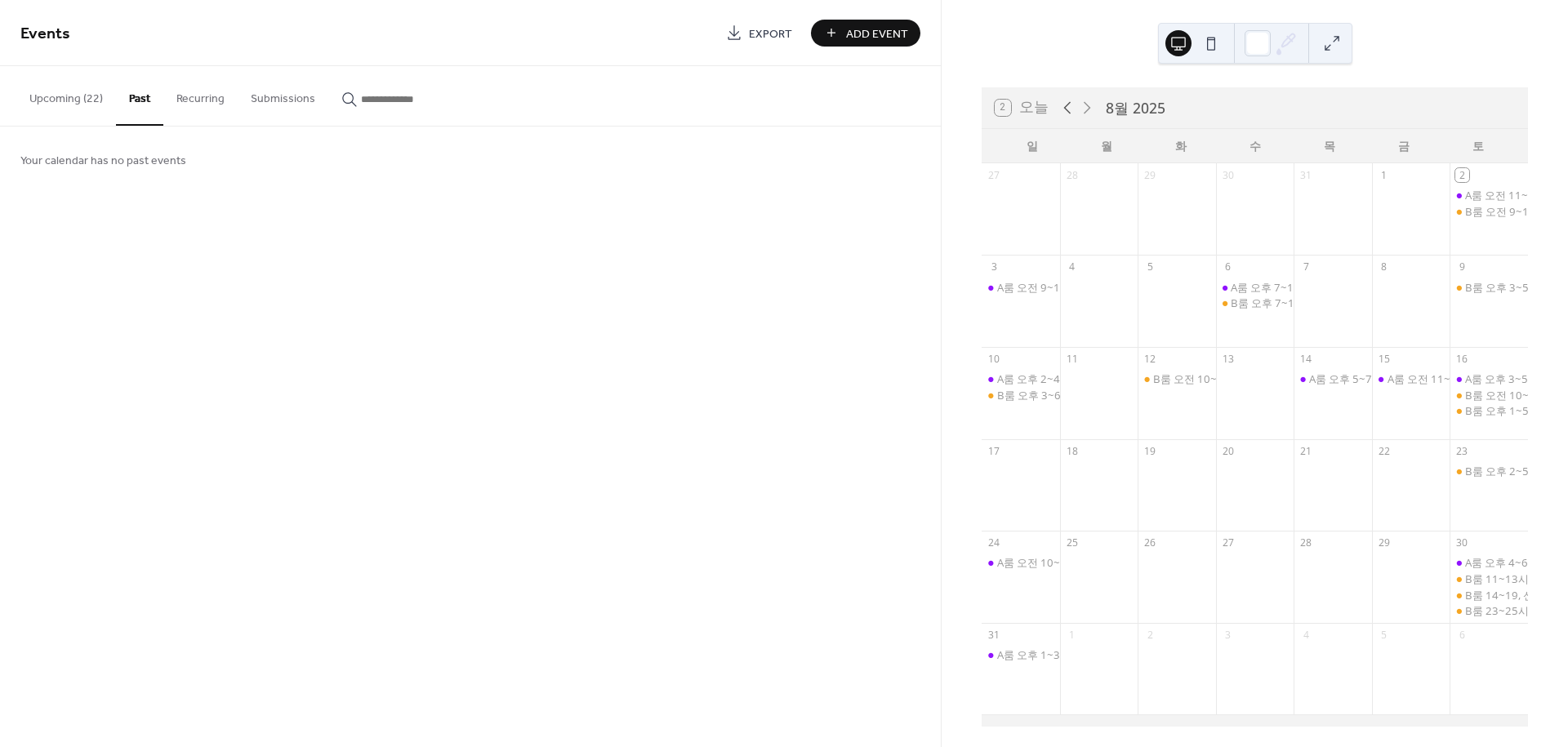 click 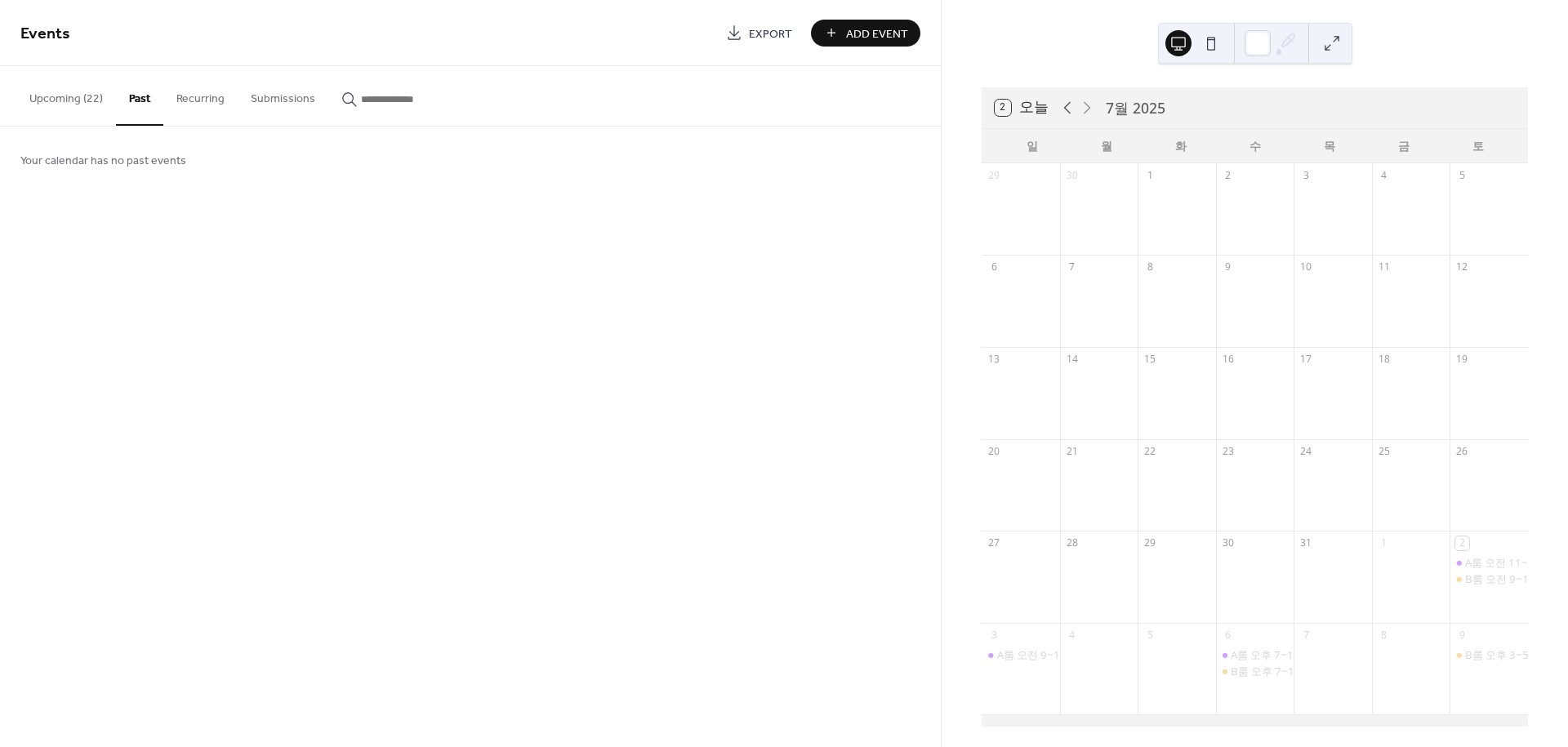 click 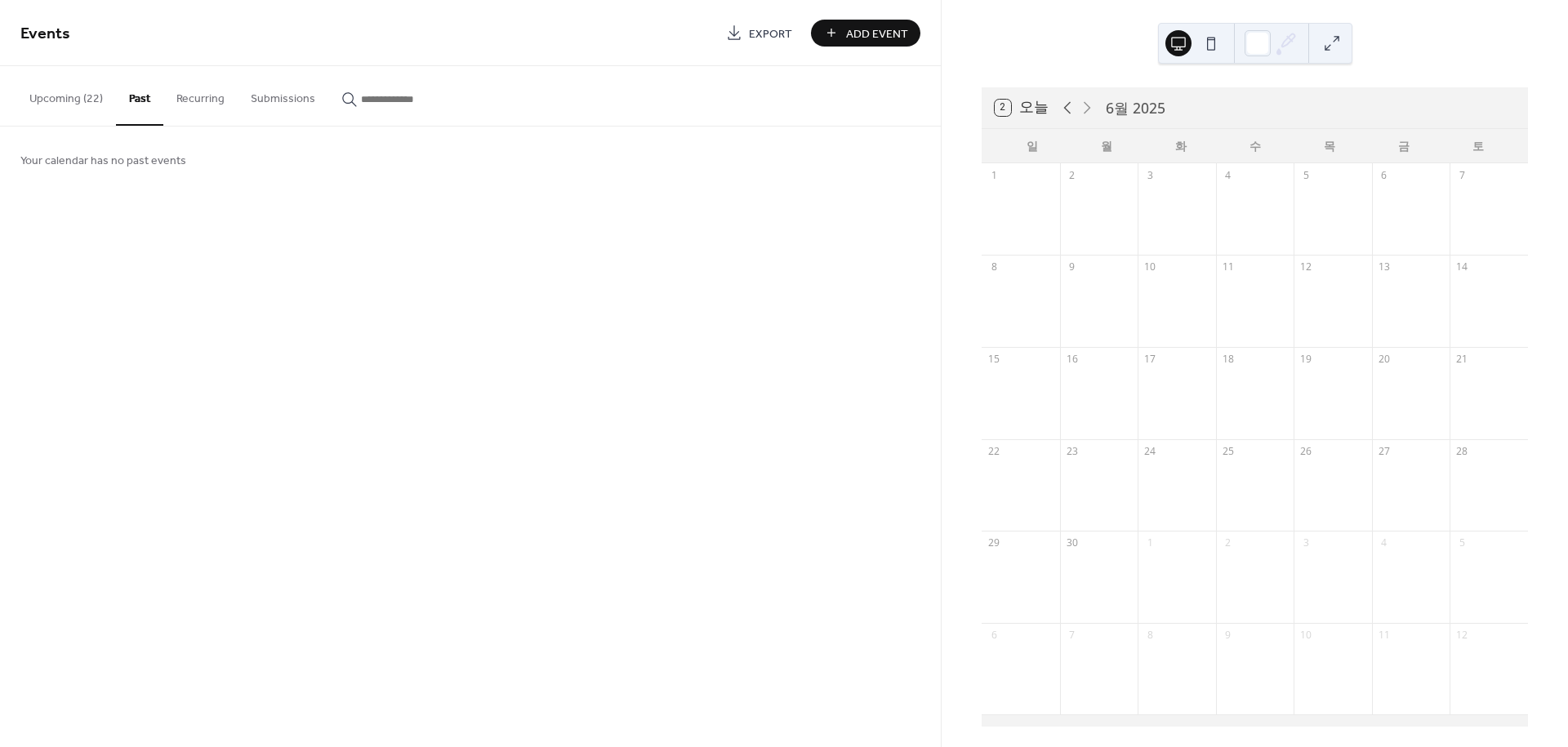 click 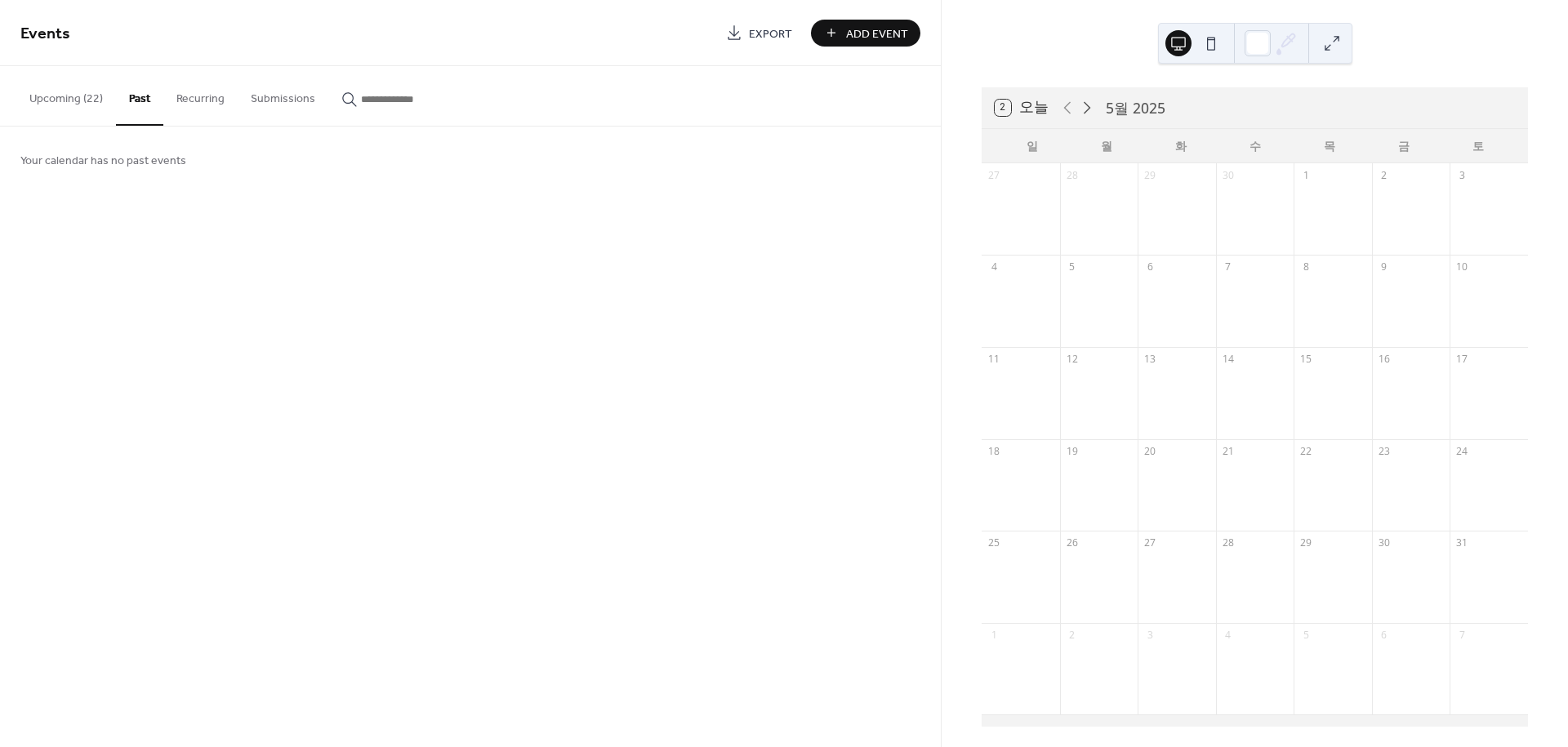 click 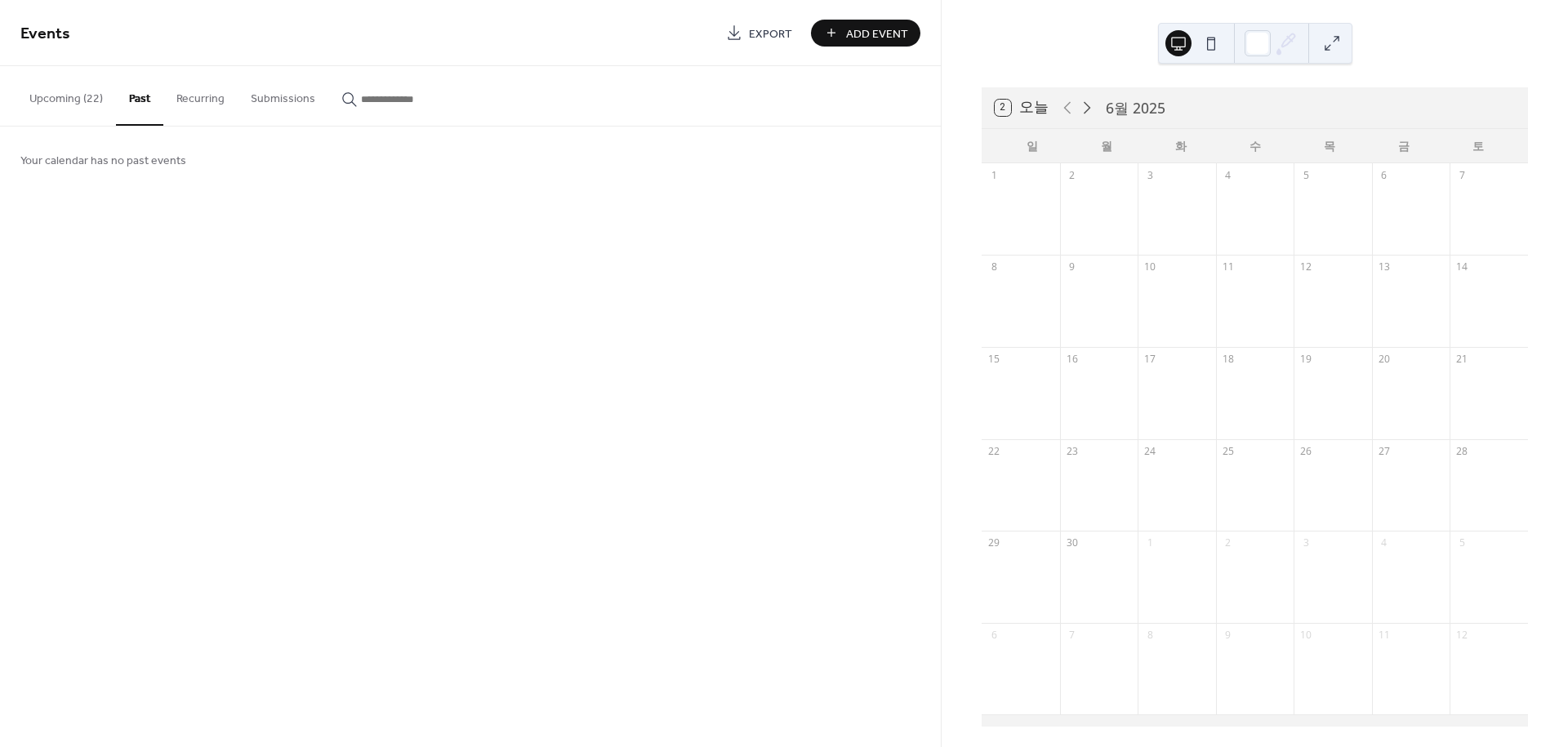 click 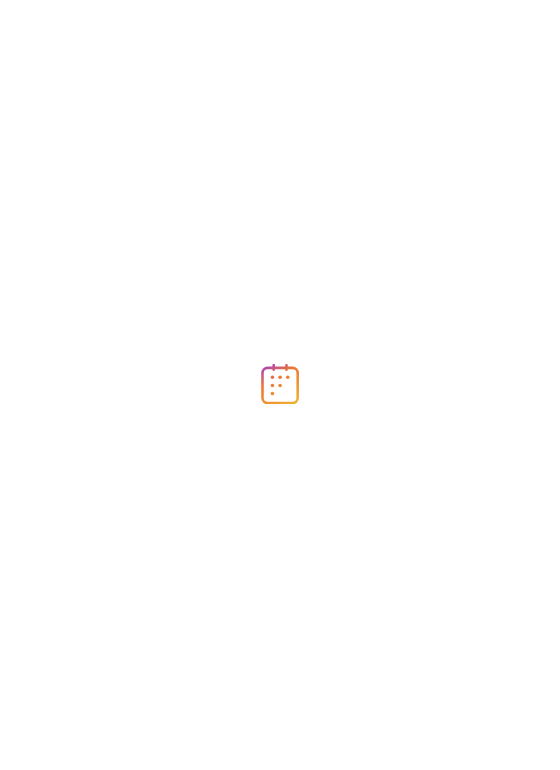scroll, scrollTop: 0, scrollLeft: 0, axis: both 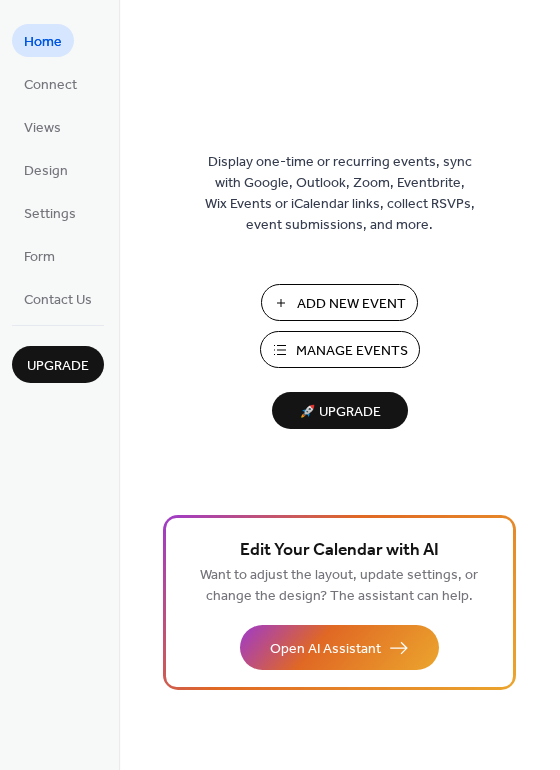 click on "Manage Events" at bounding box center (340, 349) 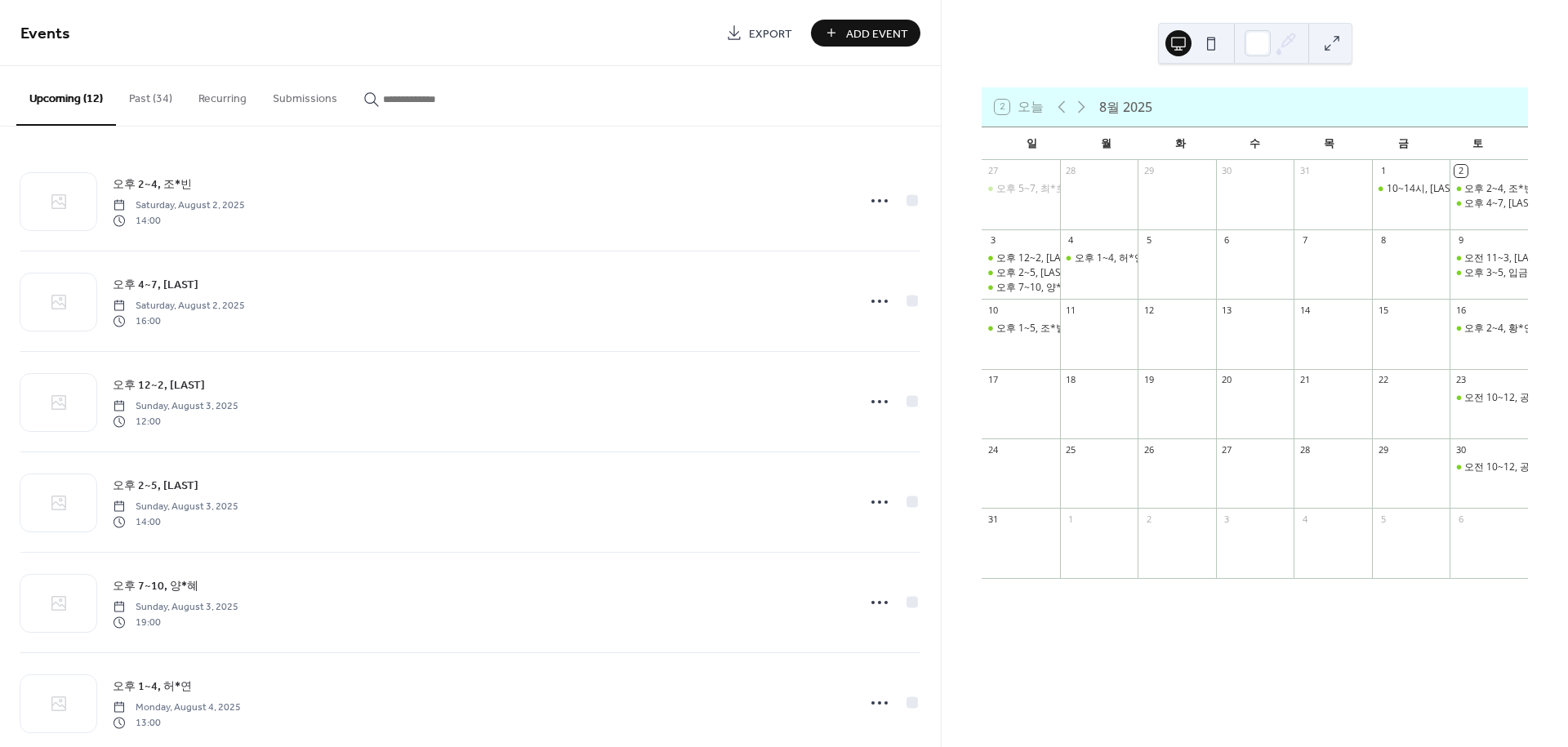 scroll, scrollTop: 0, scrollLeft: 0, axis: both 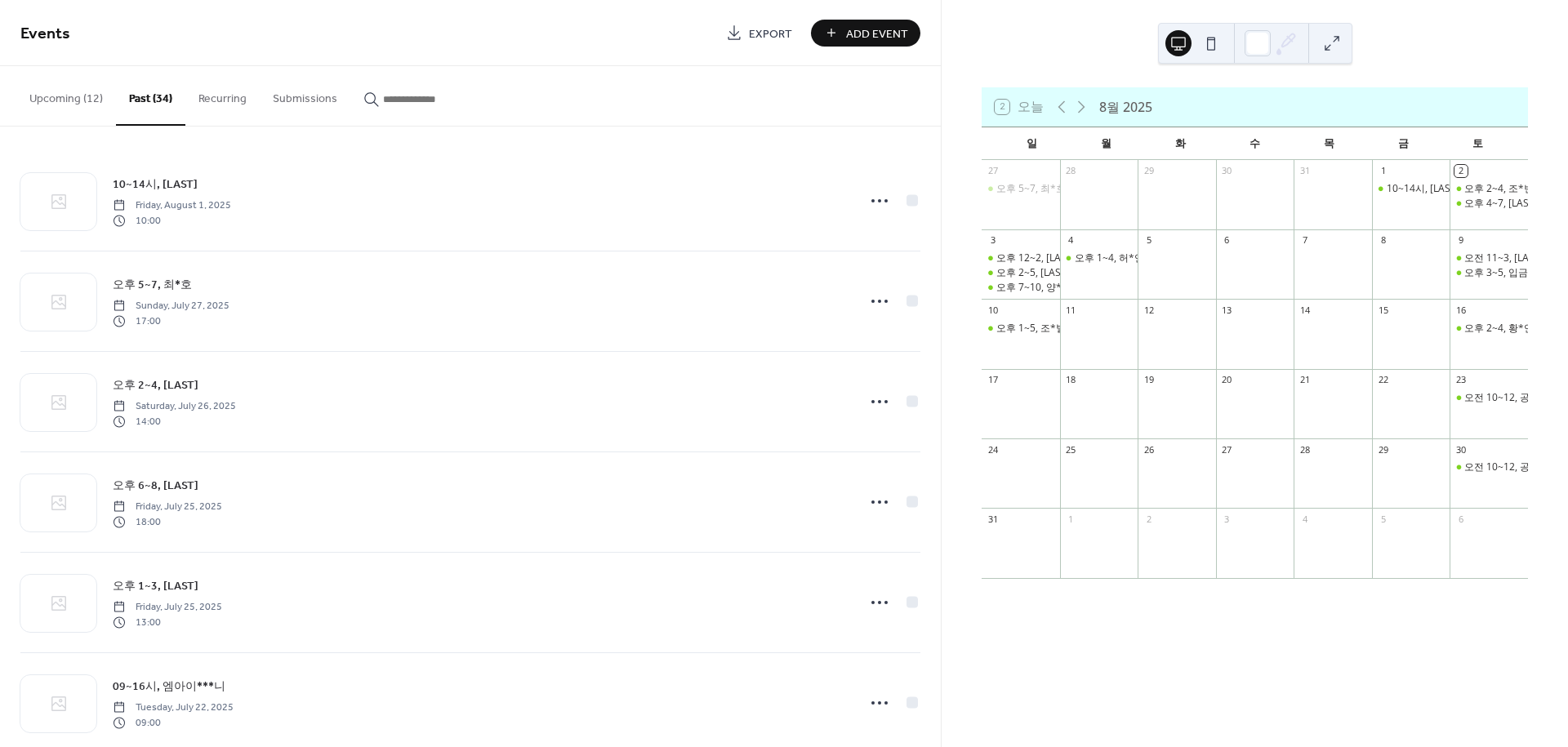 click on "Past (34)" at bounding box center [150, 96] 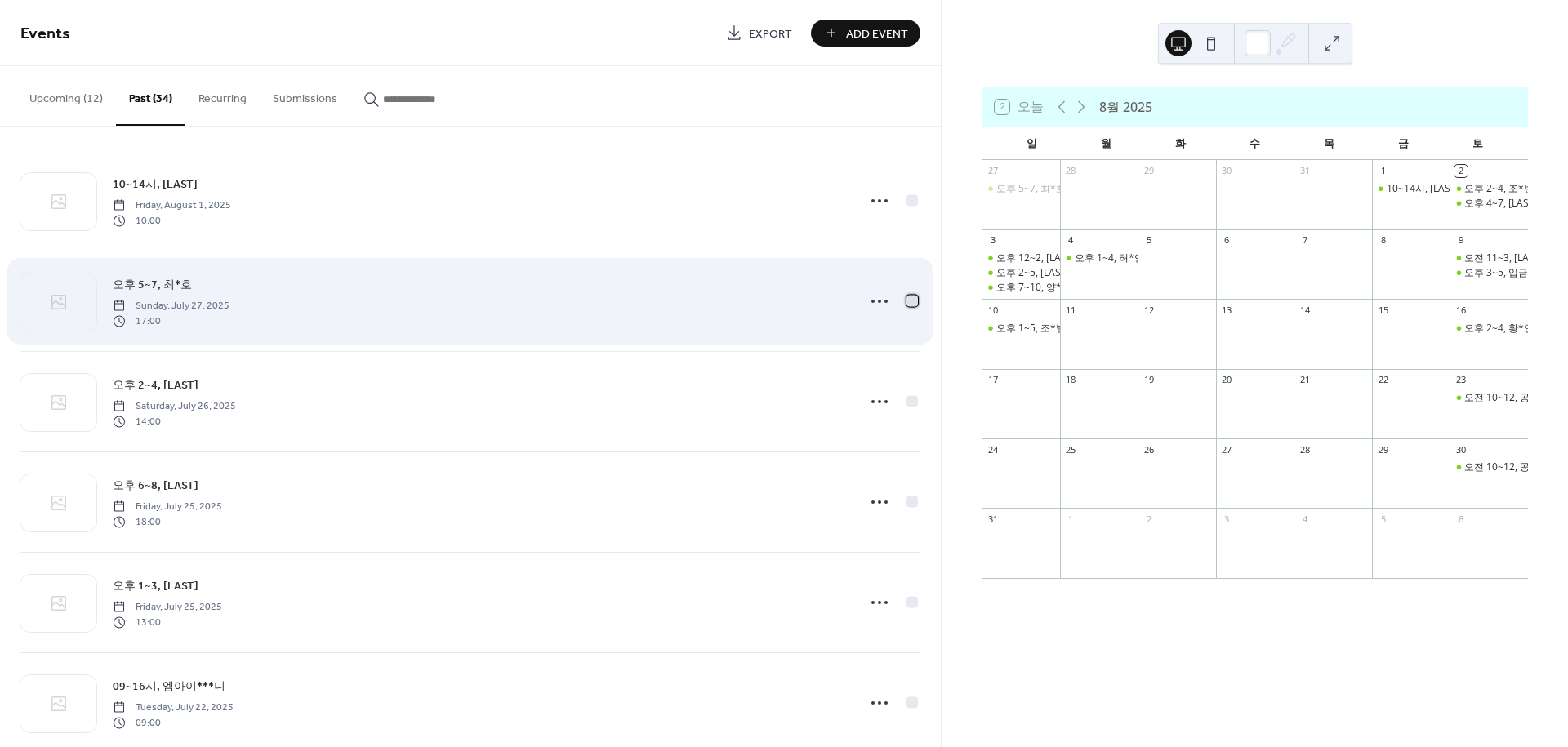 click at bounding box center (912, 300) 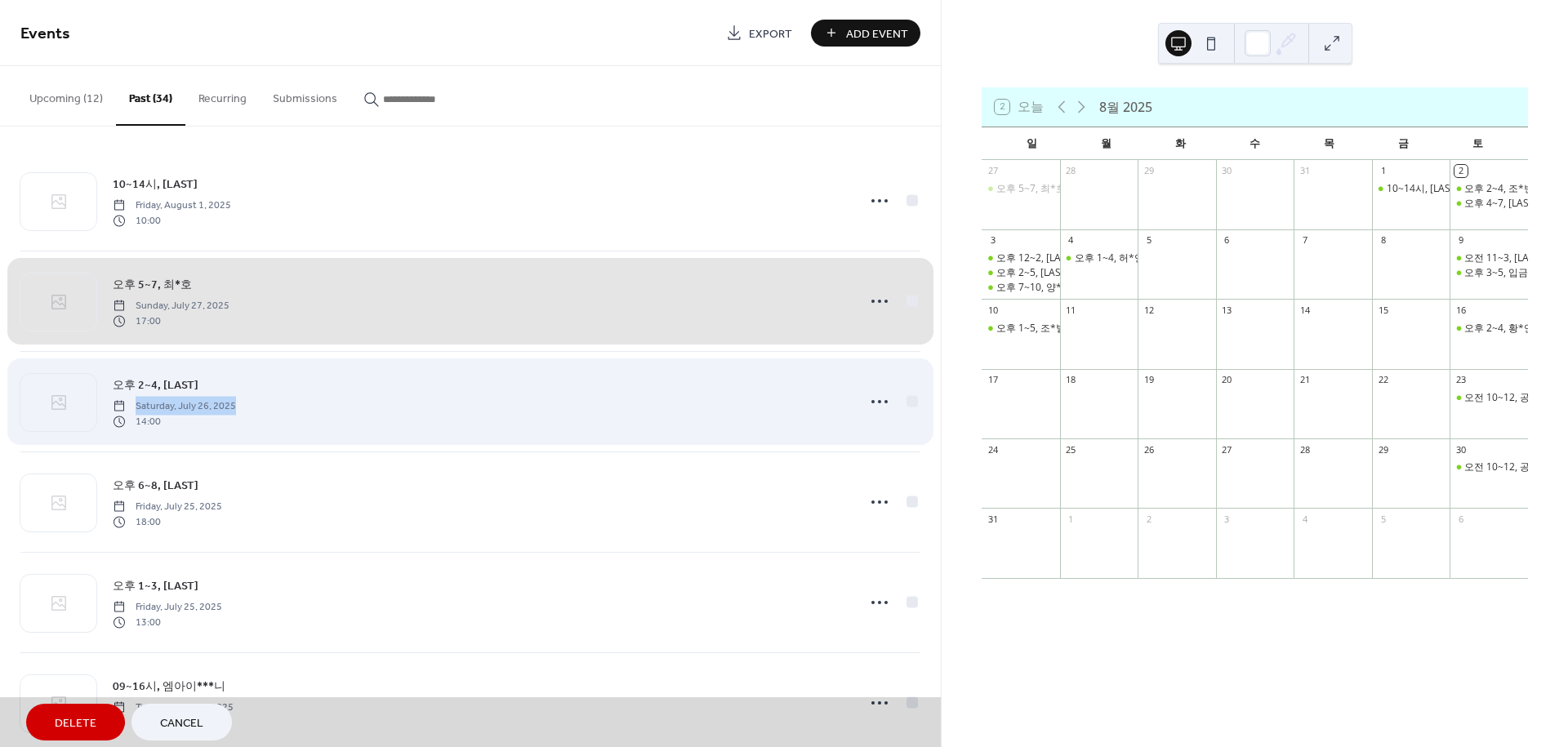 drag, startPoint x: 793, startPoint y: 412, endPoint x: 800, endPoint y: 399, distance: 14.764823 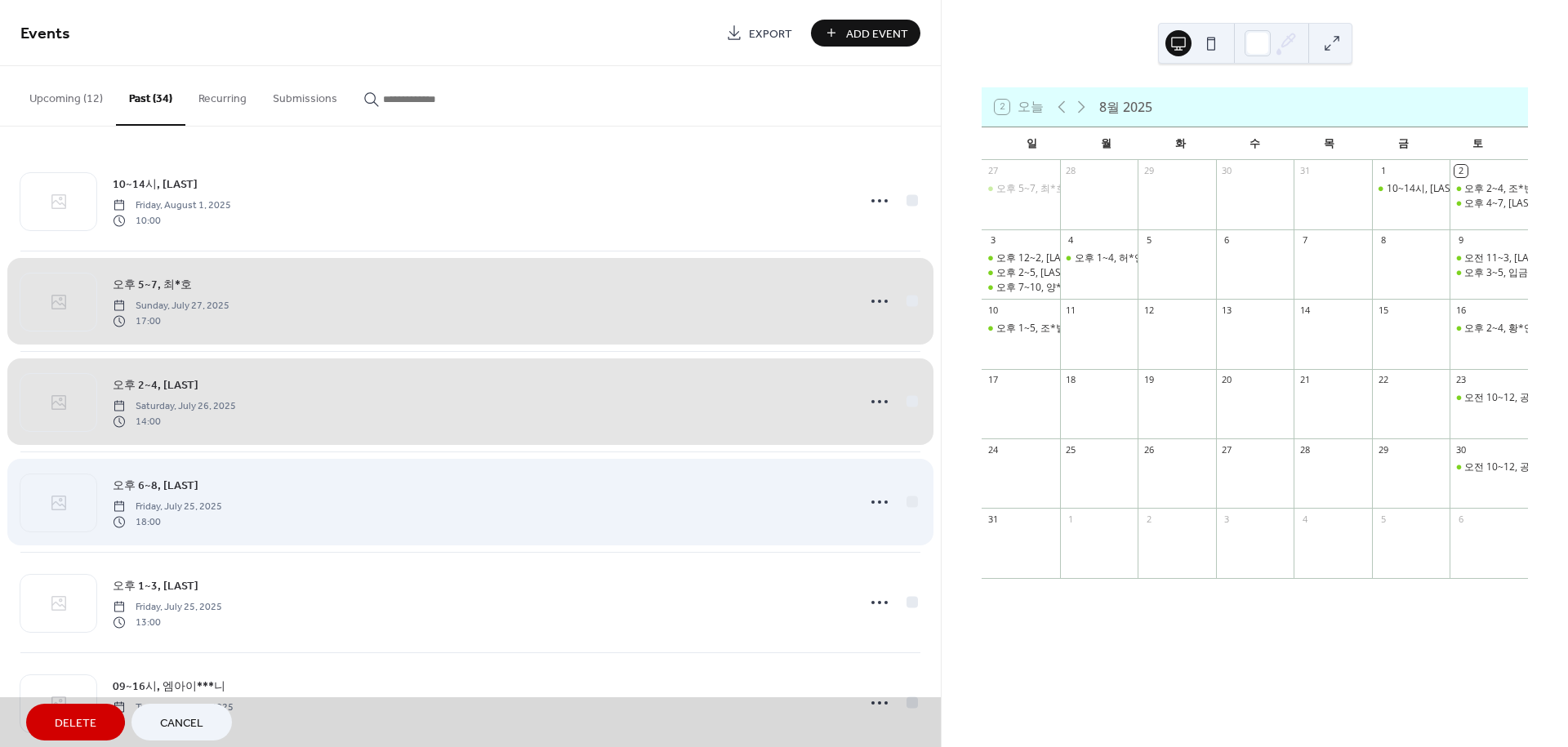 click on "오후 6~8, 양*민 Friday, July 25, 2025 18:00" at bounding box center (470, 501) 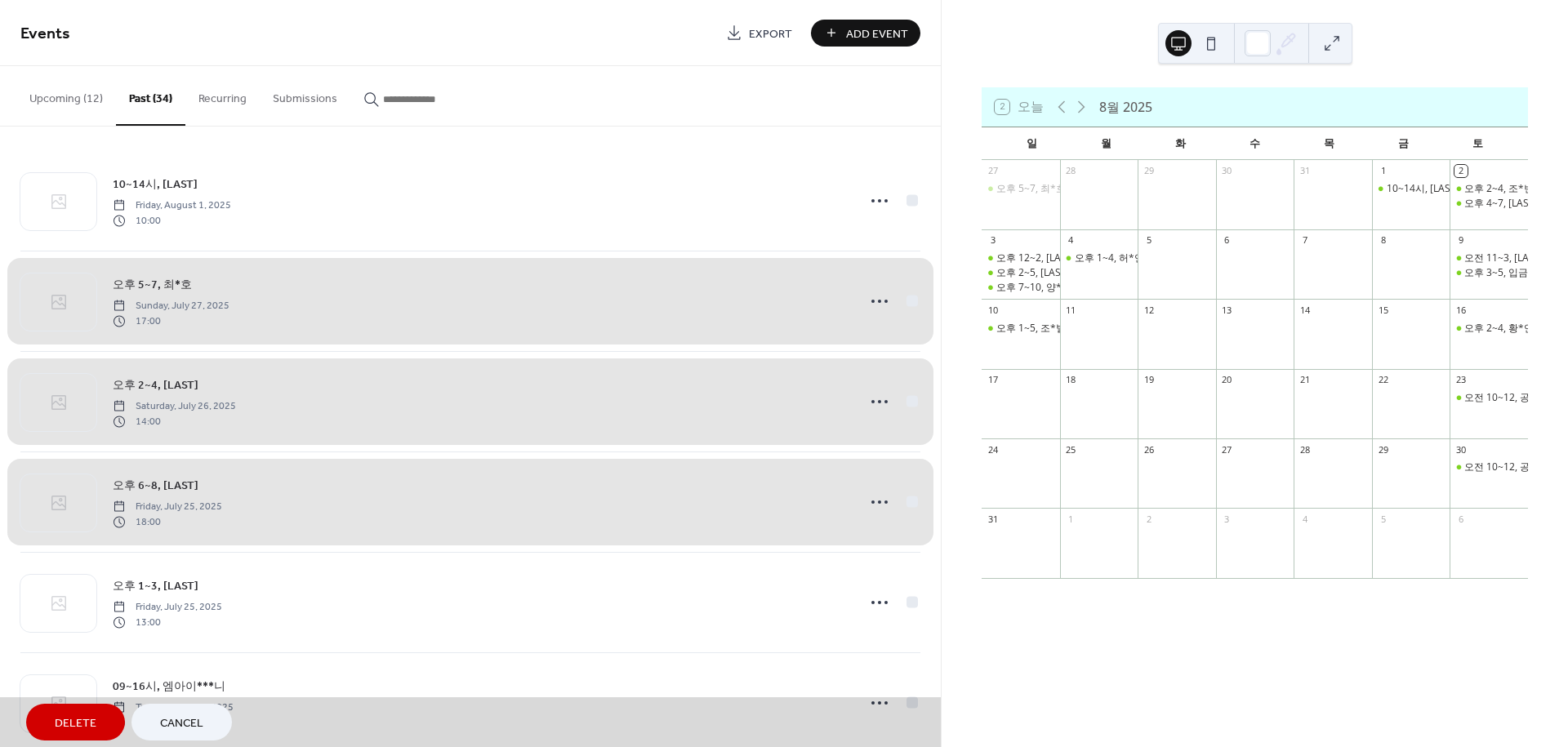 drag, startPoint x: 783, startPoint y: 605, endPoint x: 806, endPoint y: 531, distance: 77.4919 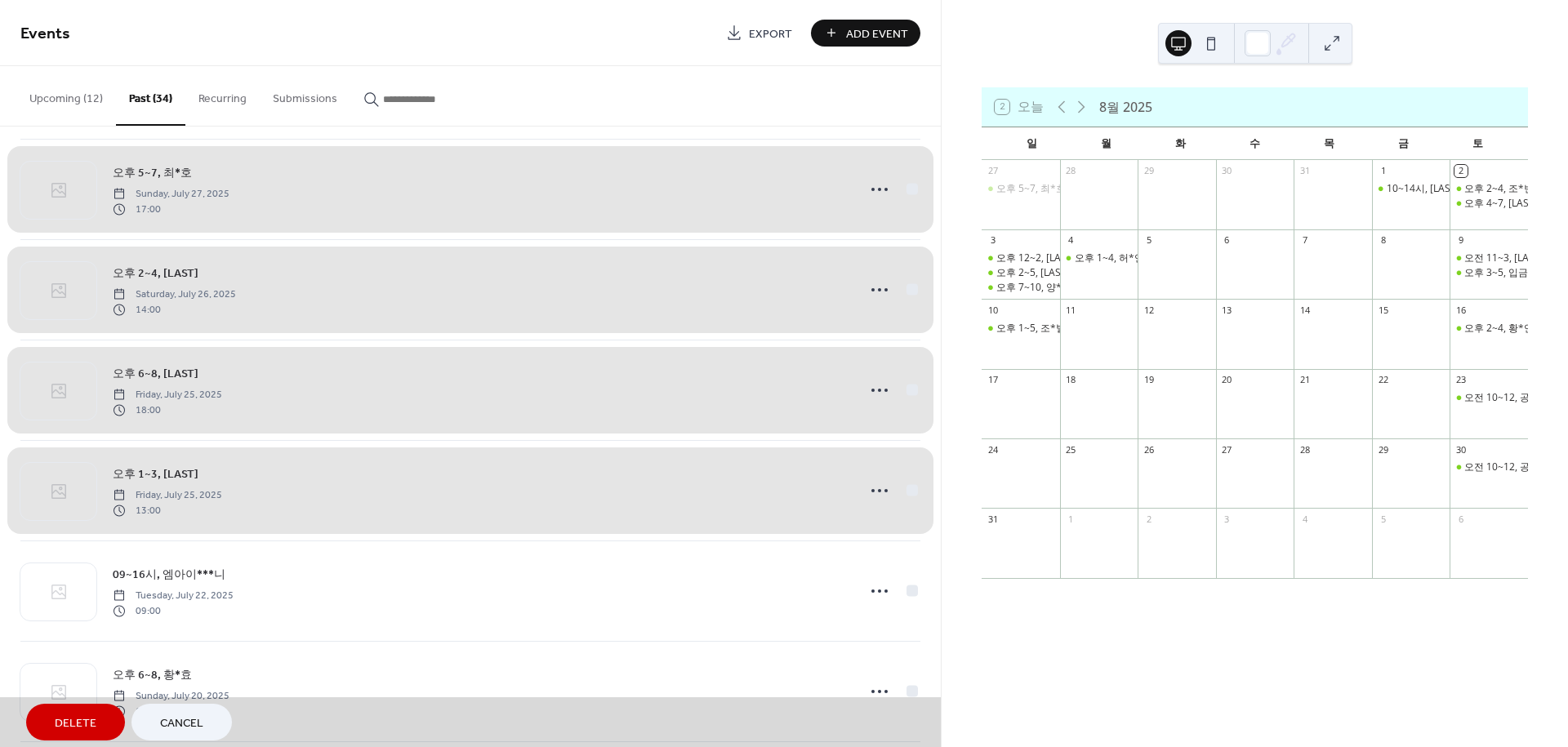 scroll, scrollTop: 181, scrollLeft: 0, axis: vertical 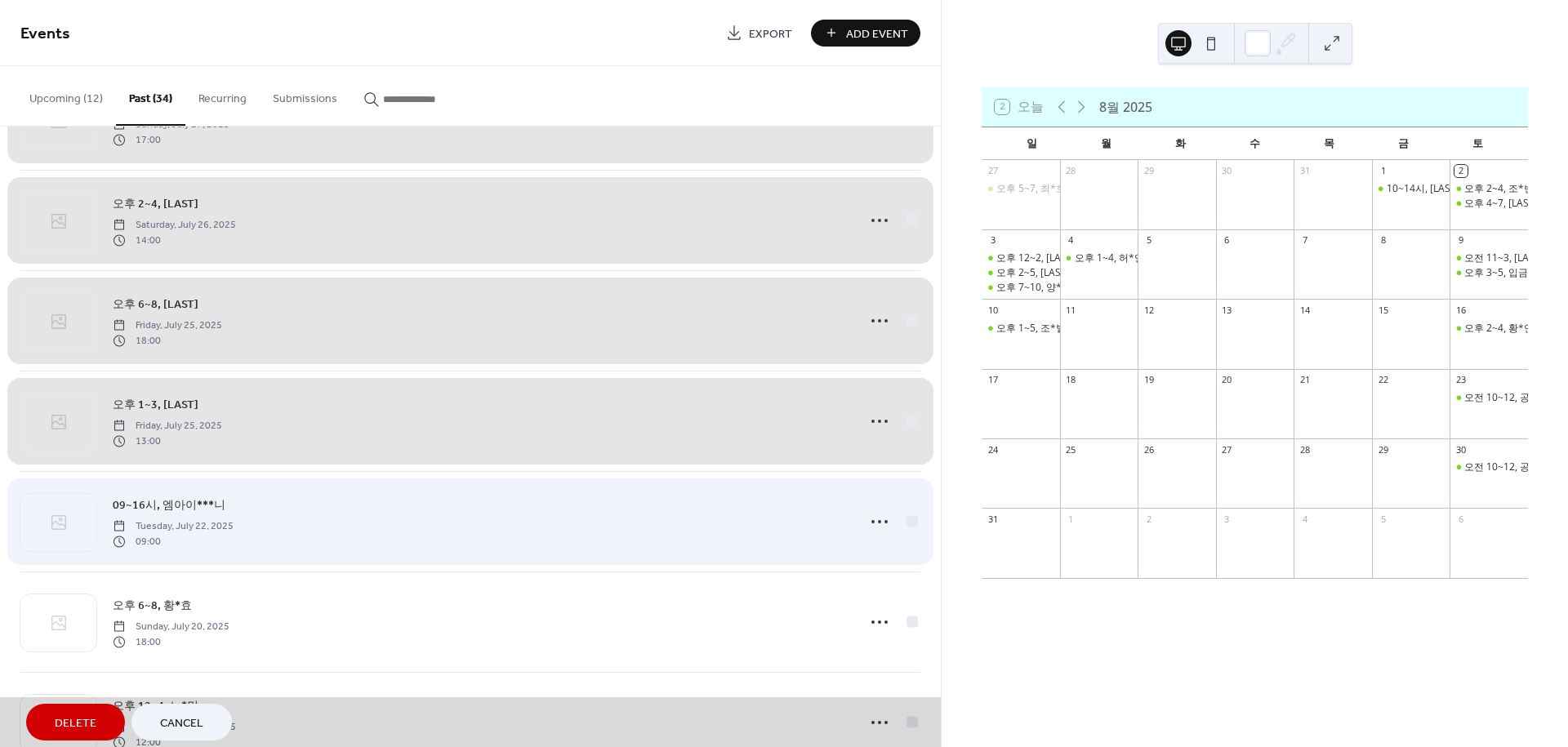 click on "09~16시, 엠아이***니 Tuesday, July 22, 2025 09:00" at bounding box center [470, 521] 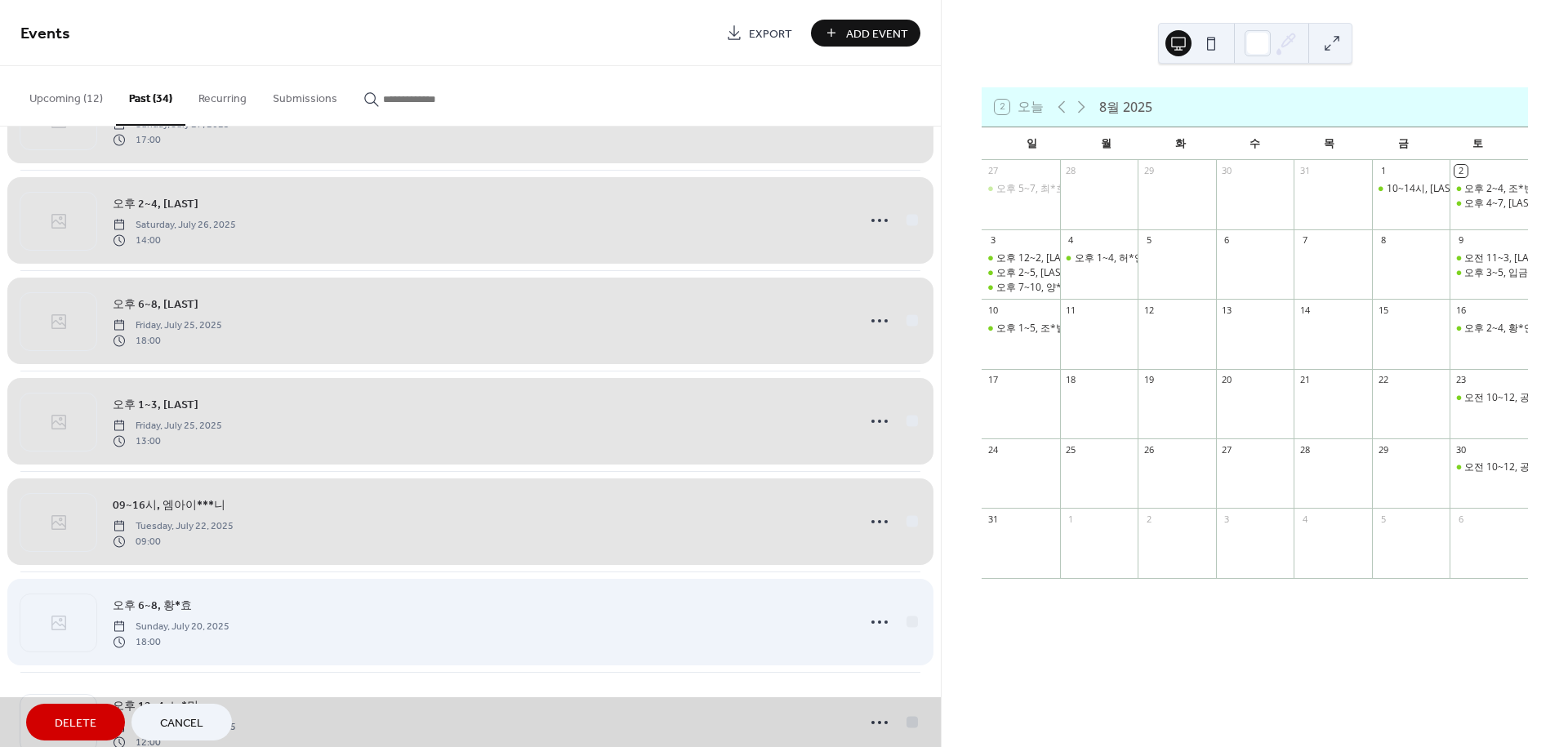 click on "오후 6~8, 황*효 Sunday, July 20, 2025 18:00" at bounding box center (470, 621) 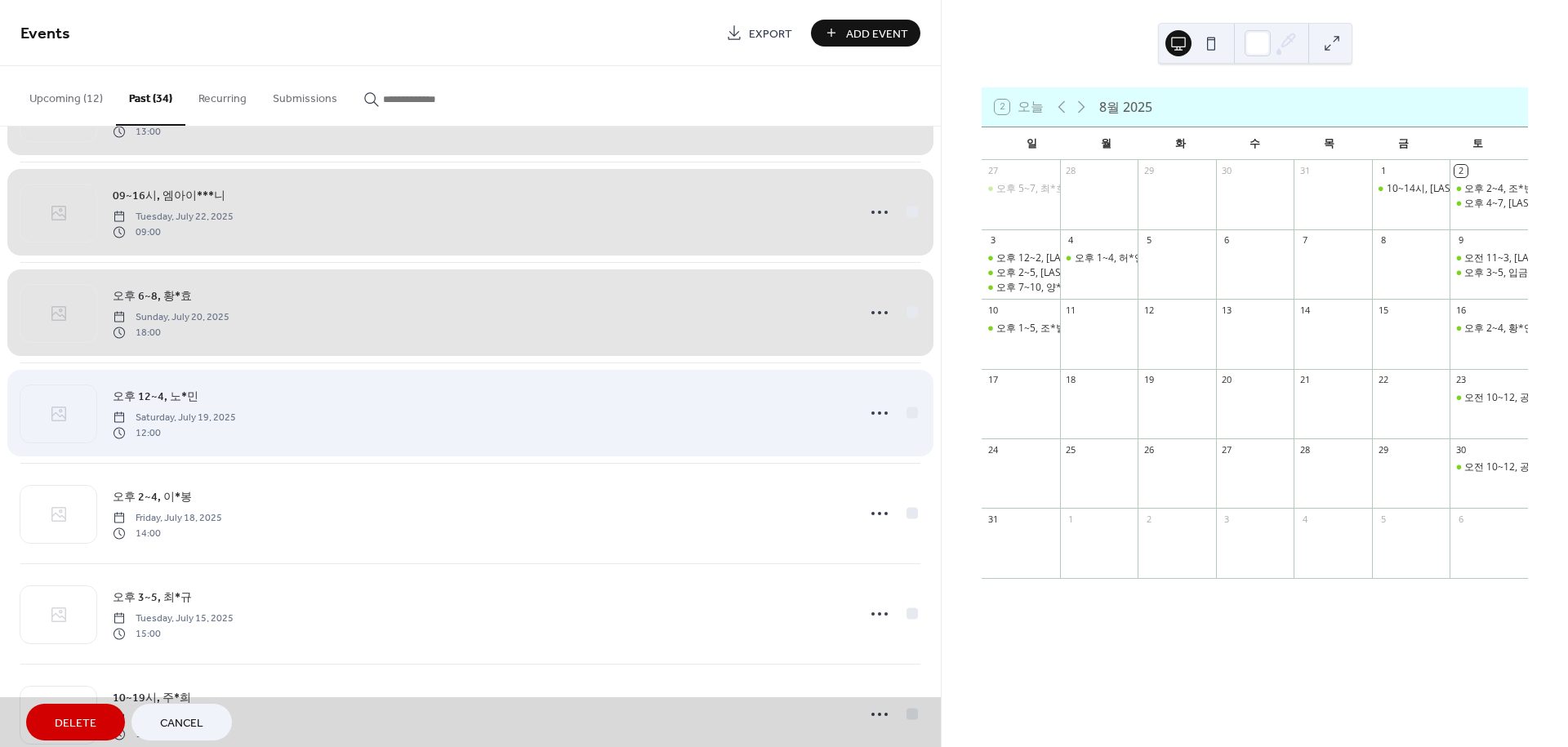 scroll, scrollTop: 544, scrollLeft: 0, axis: vertical 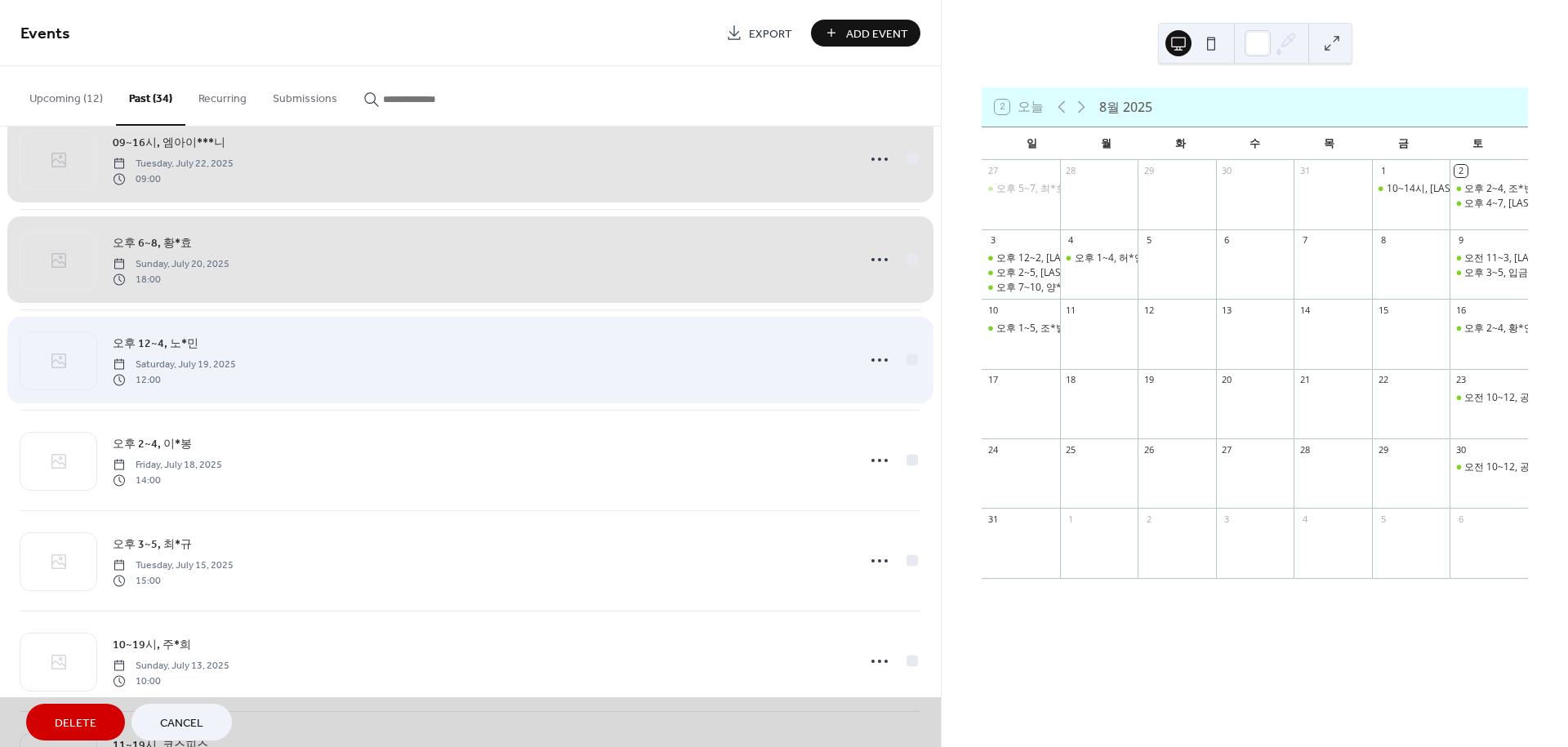 click on "오후 12~4, 노*민 Saturday, July 19, 2025 12:00" at bounding box center [470, 359] 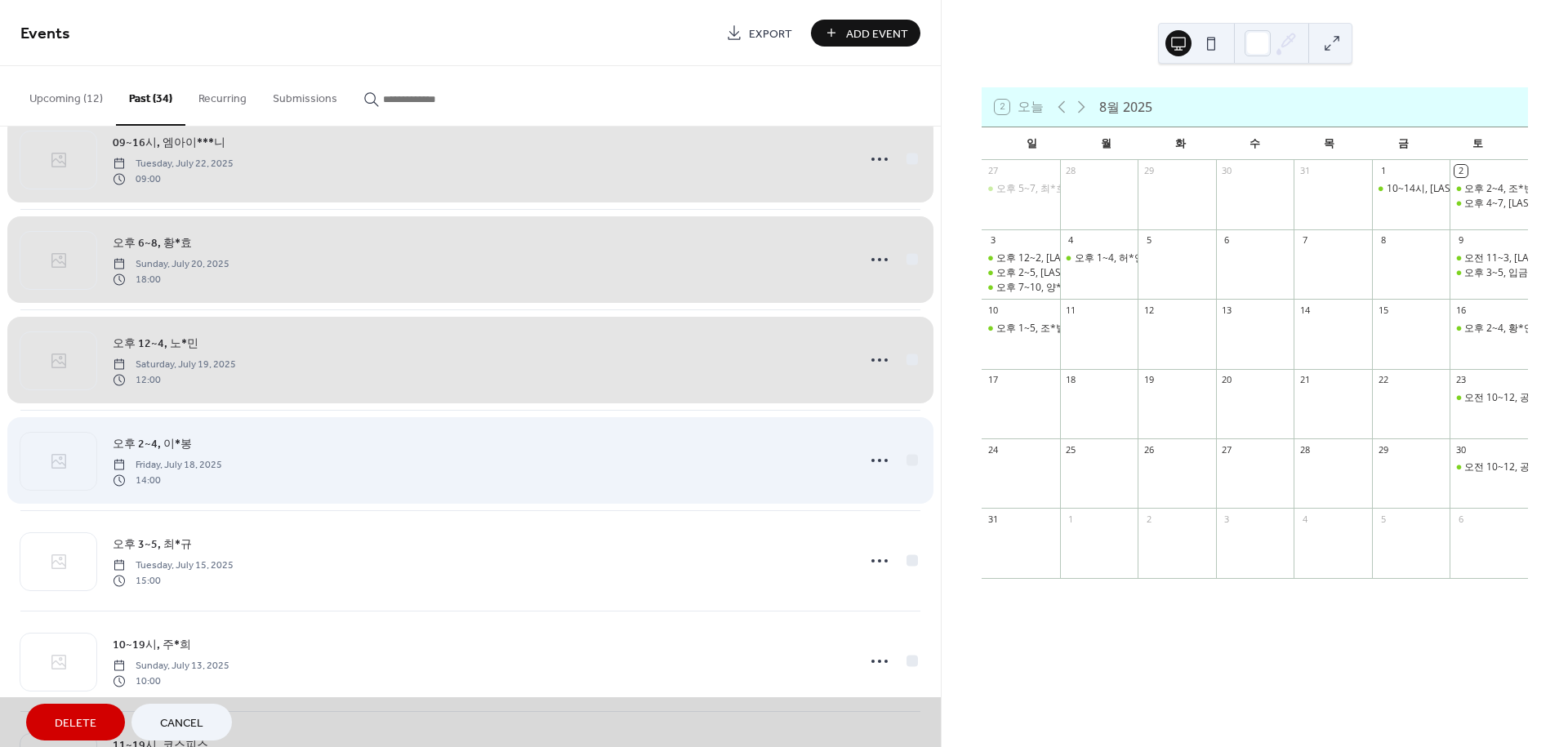click on "오후 2~4, 이*봉 Friday, July 18, 2025 14:00" at bounding box center [470, 460] 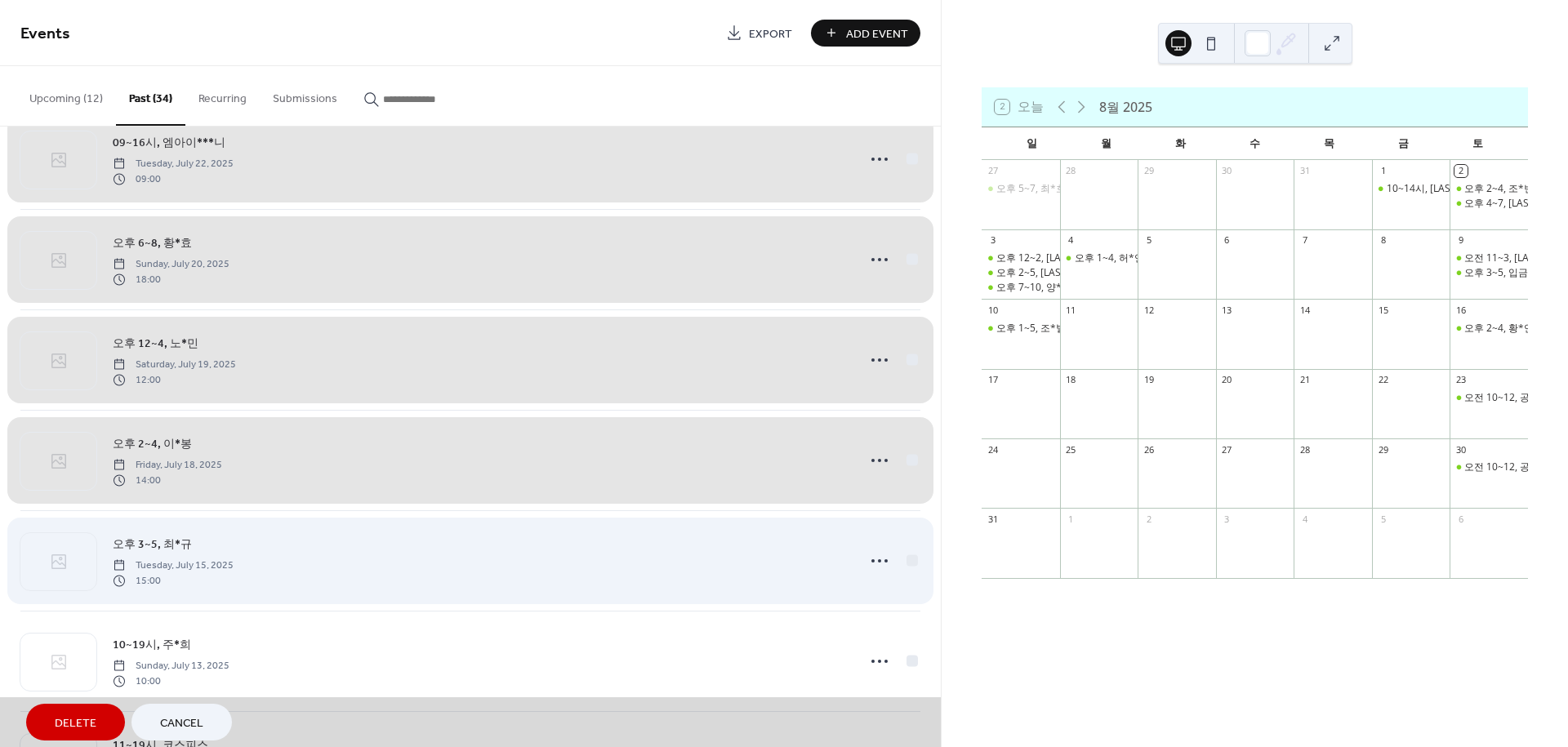 click on "오후 3~5, 최*규 Tuesday, July 15, 2025 15:00" at bounding box center (470, 560) 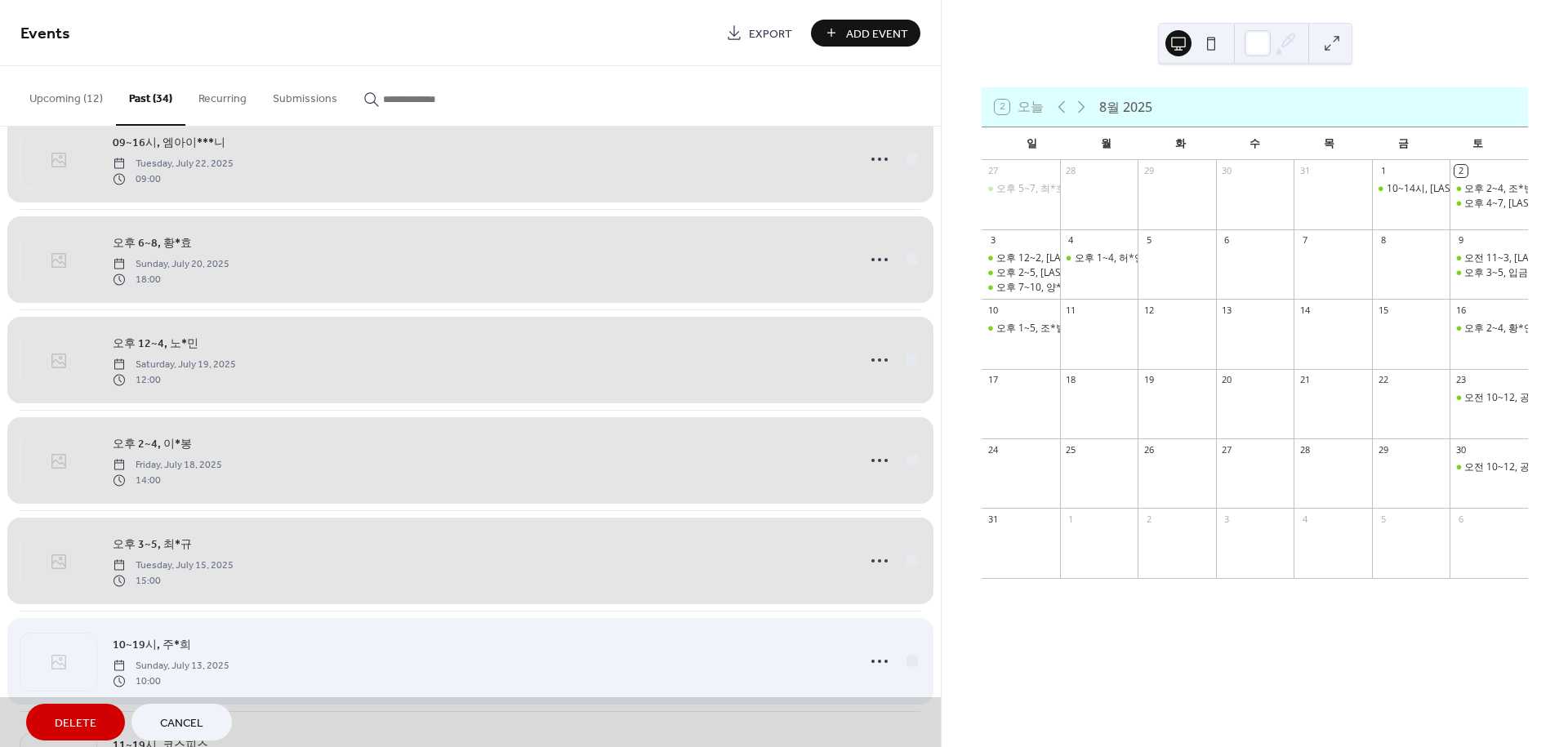 click on "10~19시, 주*희 Sunday, July 13, 2025 10:00" at bounding box center (470, 660) 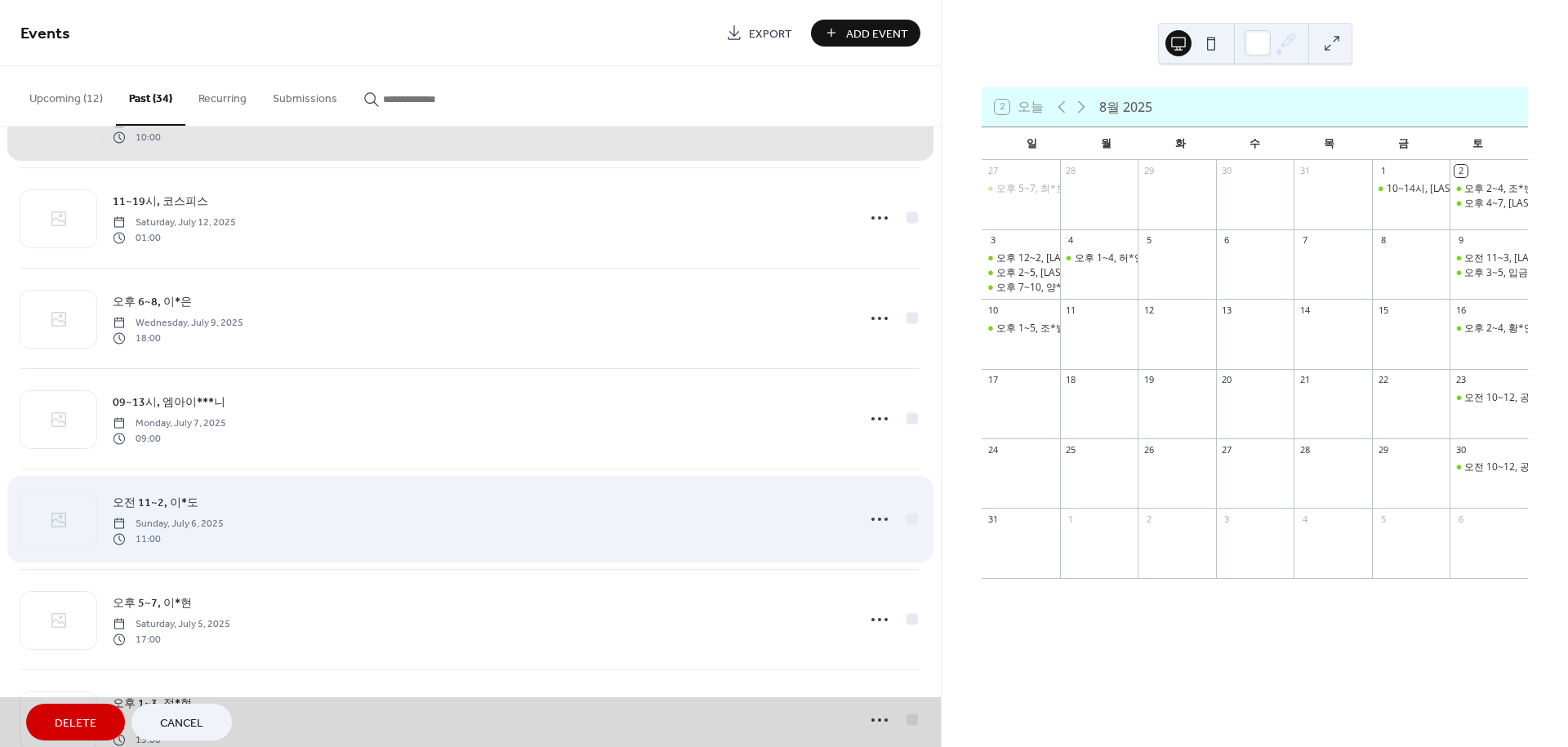 scroll, scrollTop: 1088, scrollLeft: 0, axis: vertical 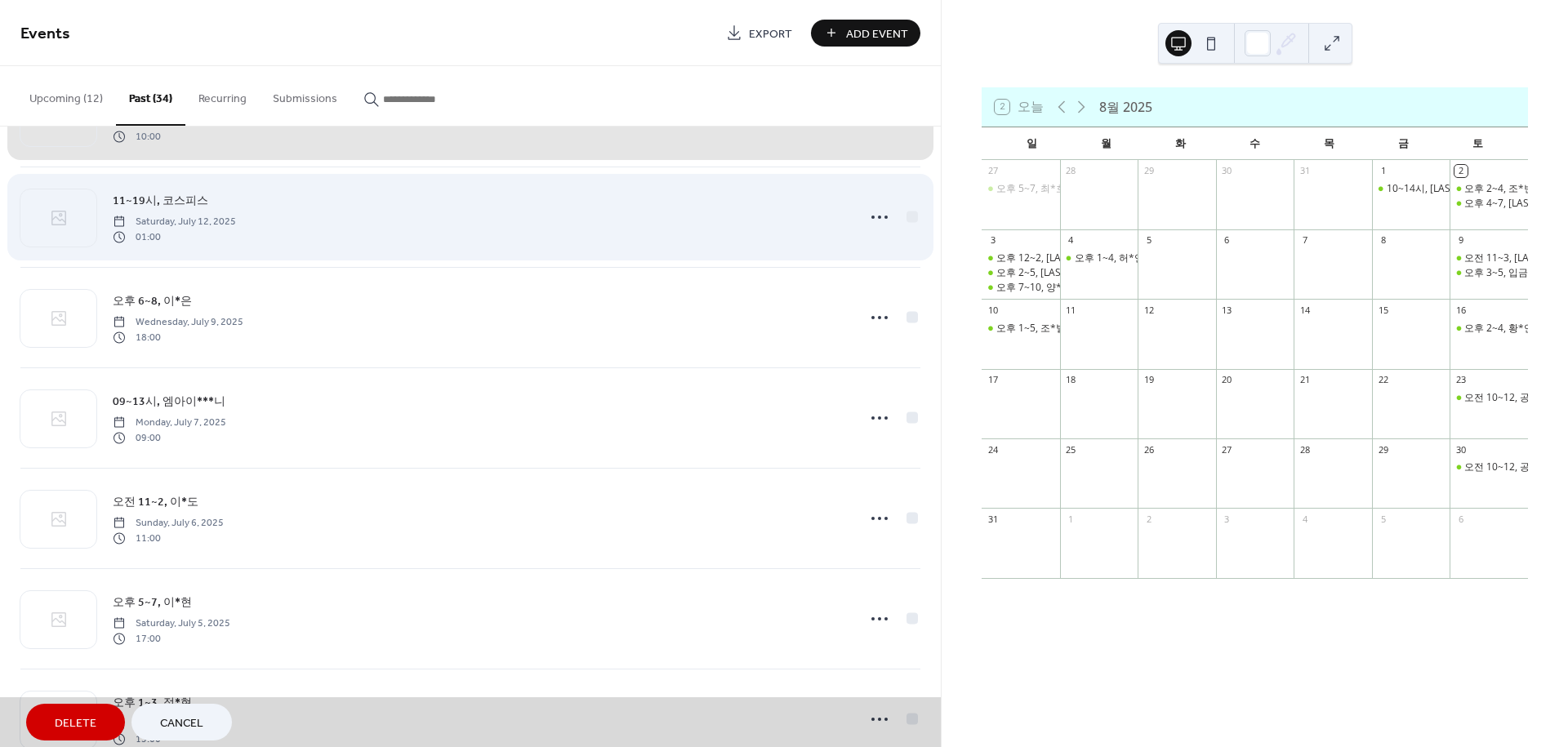 click on "11~19시, 코스피스 Saturday, July 12, 2025 01:00" at bounding box center [470, 216] 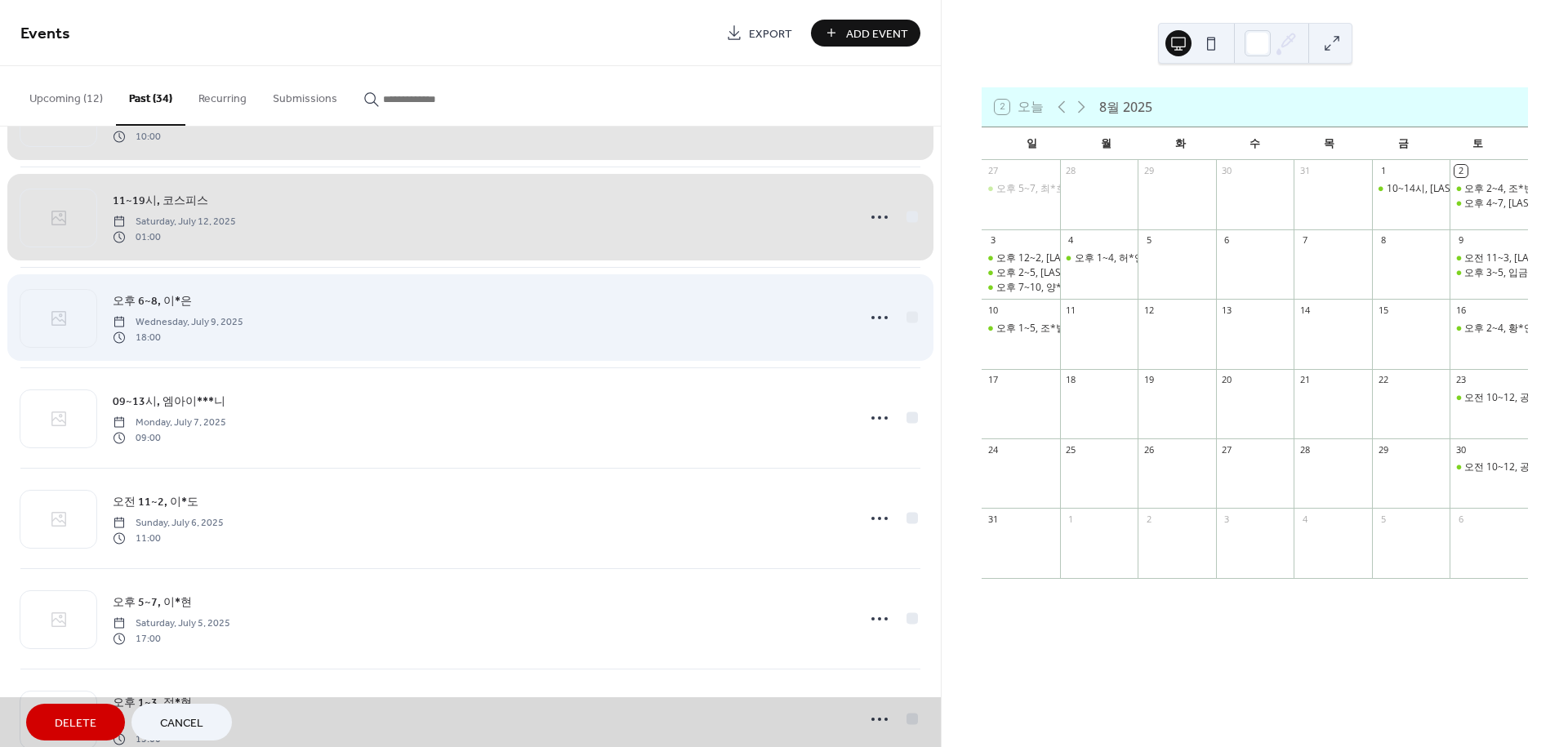 click on "오후 6~8, 이*은 Wednesday, July 9, 2025 18:00" at bounding box center (470, 317) 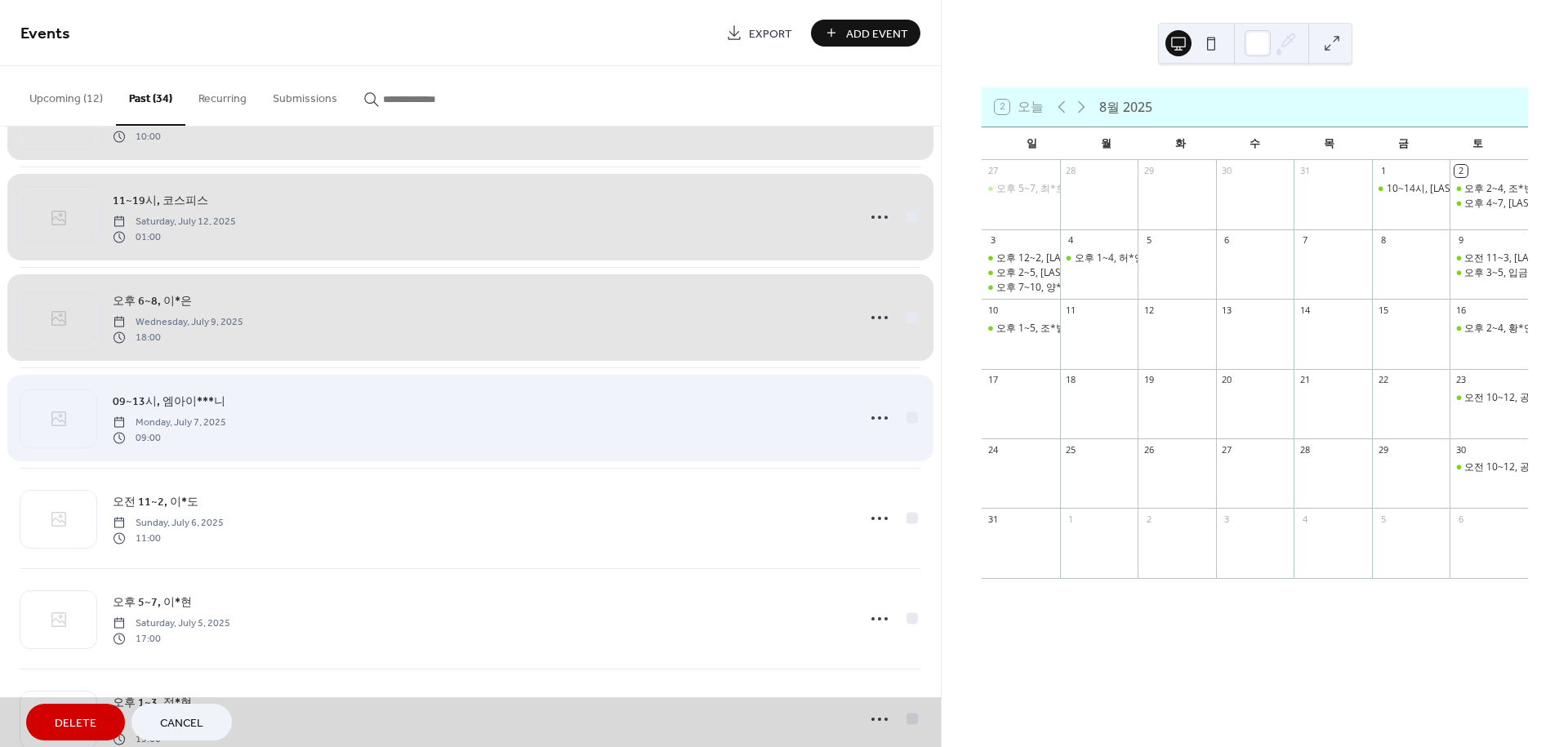 click on "09~13시, 엠아이***니 Monday, July 7, 2025 09:00" at bounding box center (470, 417) 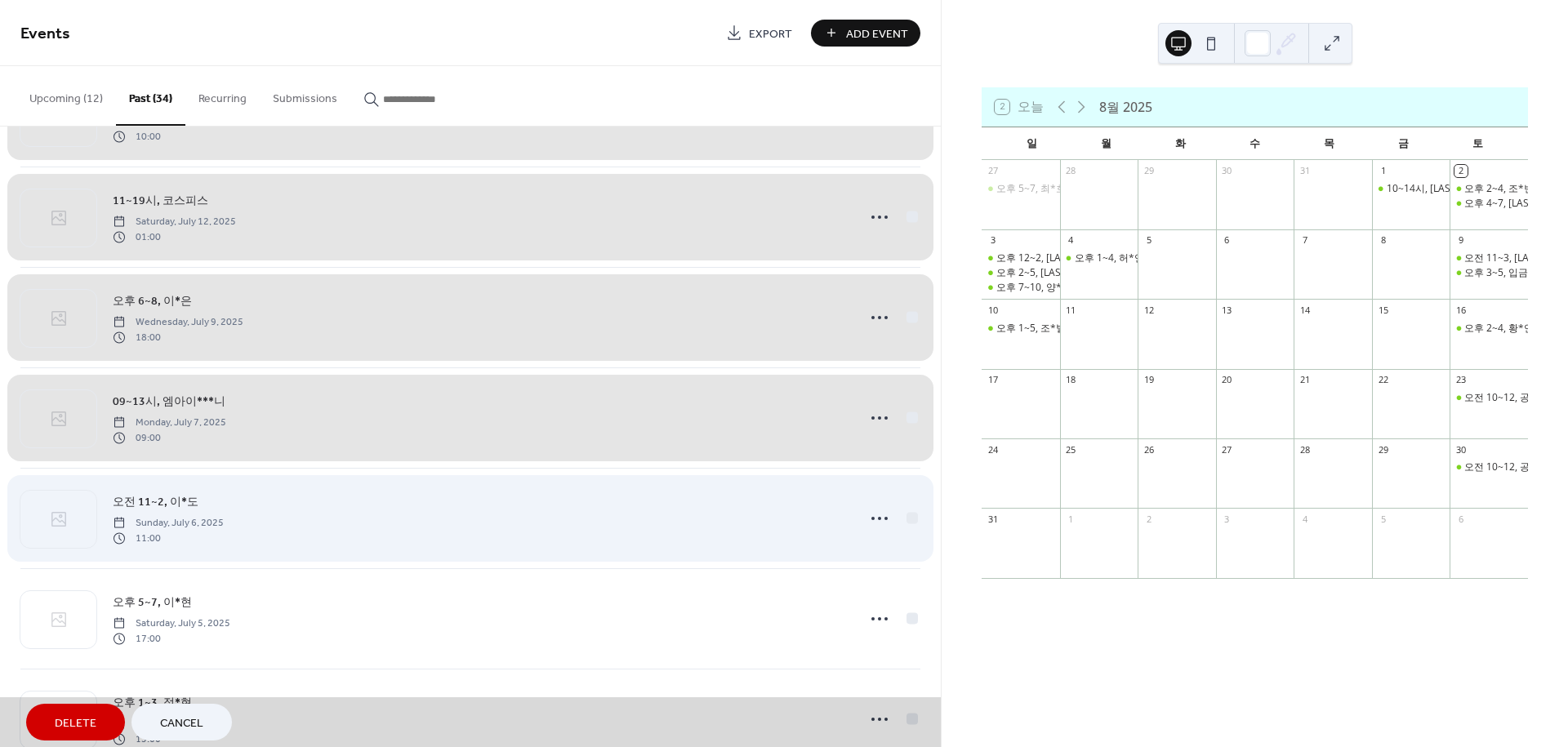 click on "오전 11~2, 이*도 Sunday, July 6, 2025 11:00" at bounding box center [470, 518] 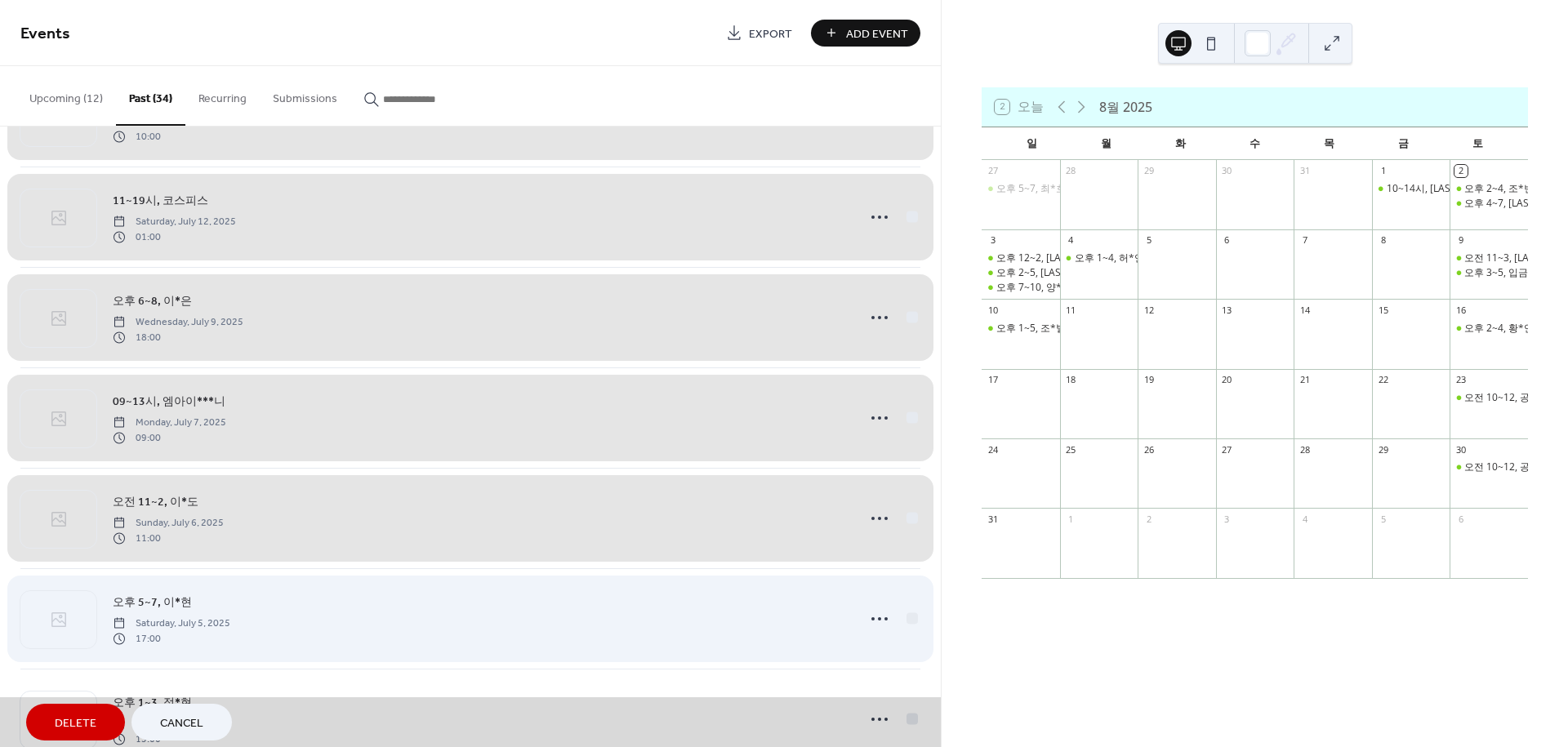 click on "오후 5~7, 이*현 Saturday, July 5, 2025 17:00" at bounding box center (470, 618) 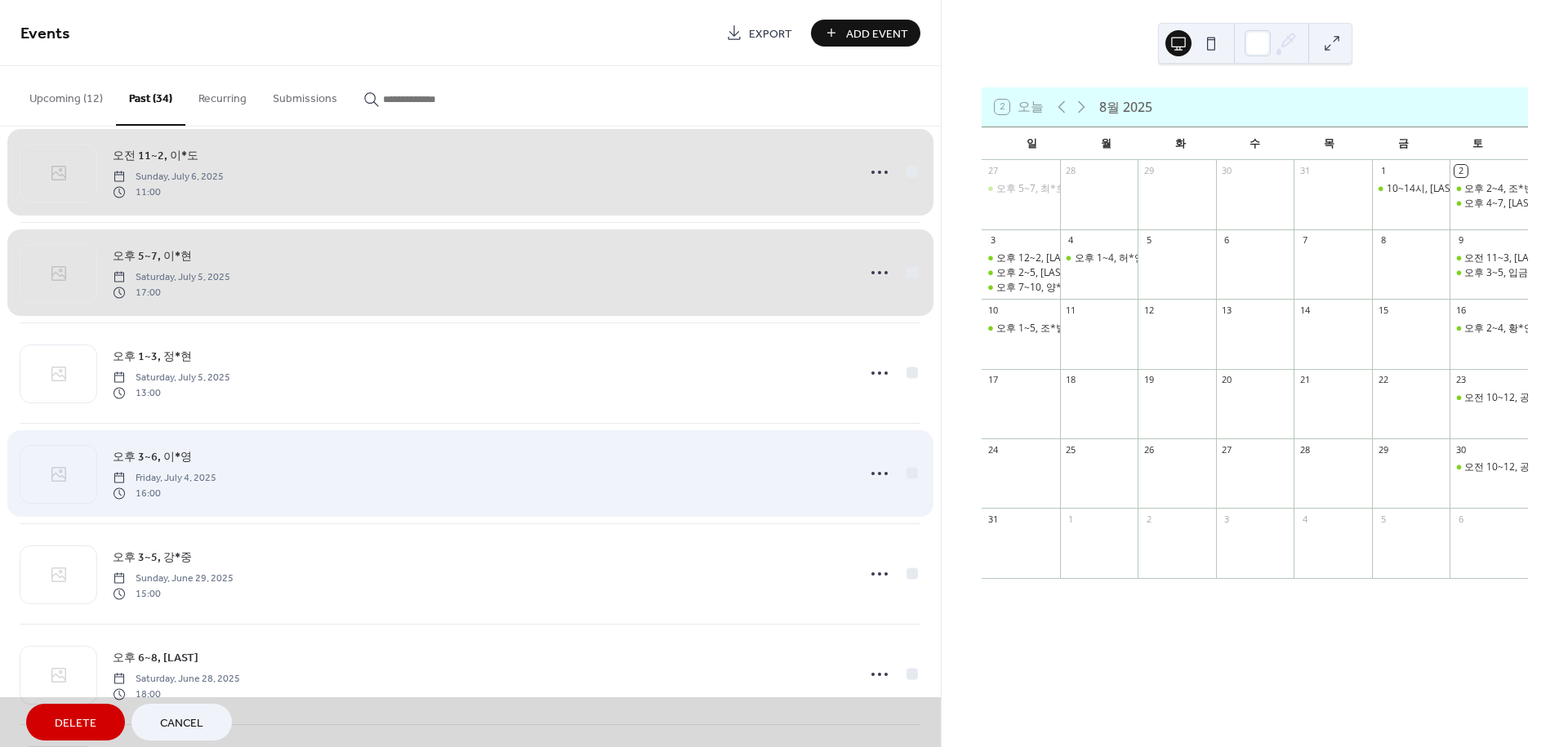 scroll, scrollTop: 1451, scrollLeft: 0, axis: vertical 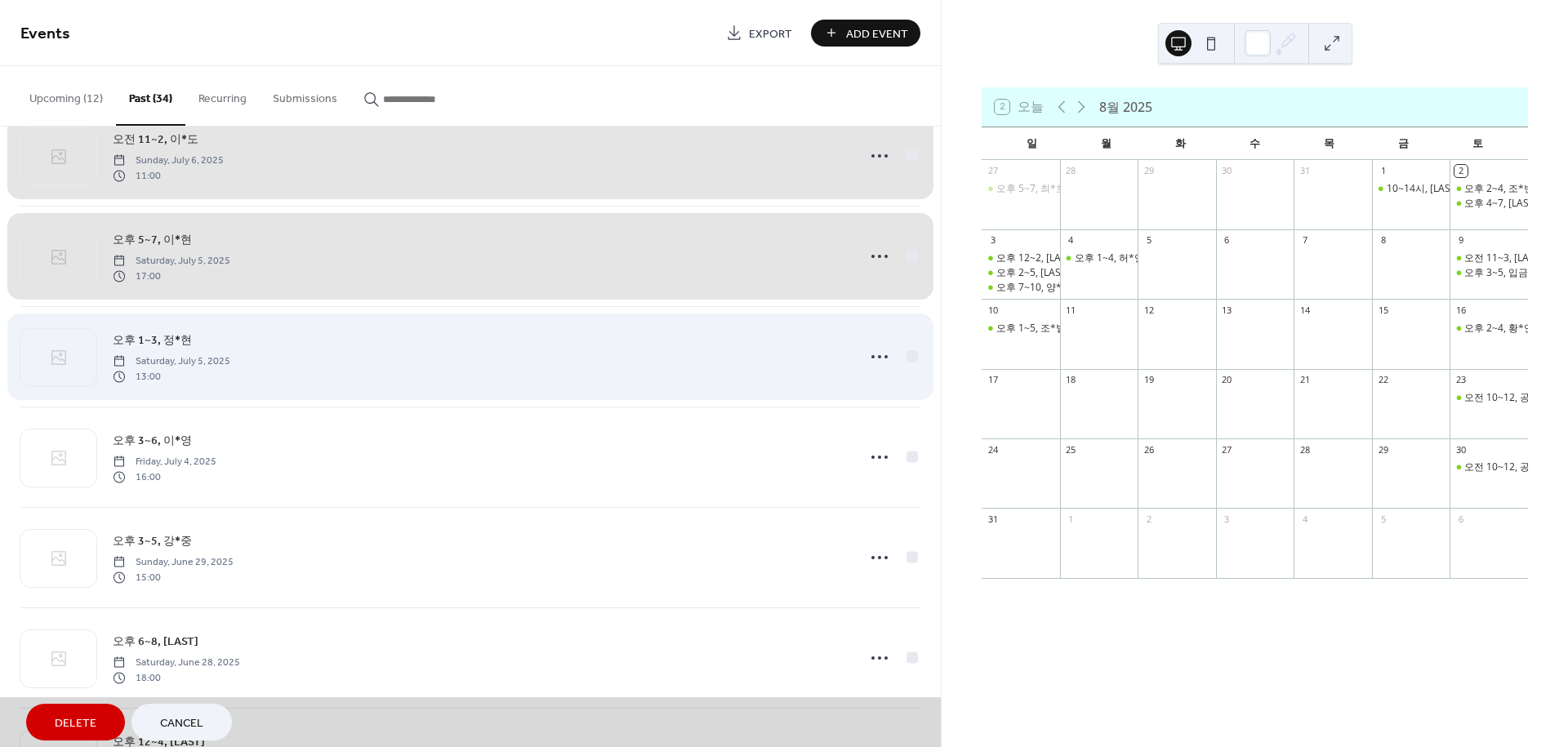 click on "오후 1~3, 정*현 Saturday, July 5, 2025 13:00" at bounding box center [470, 356] 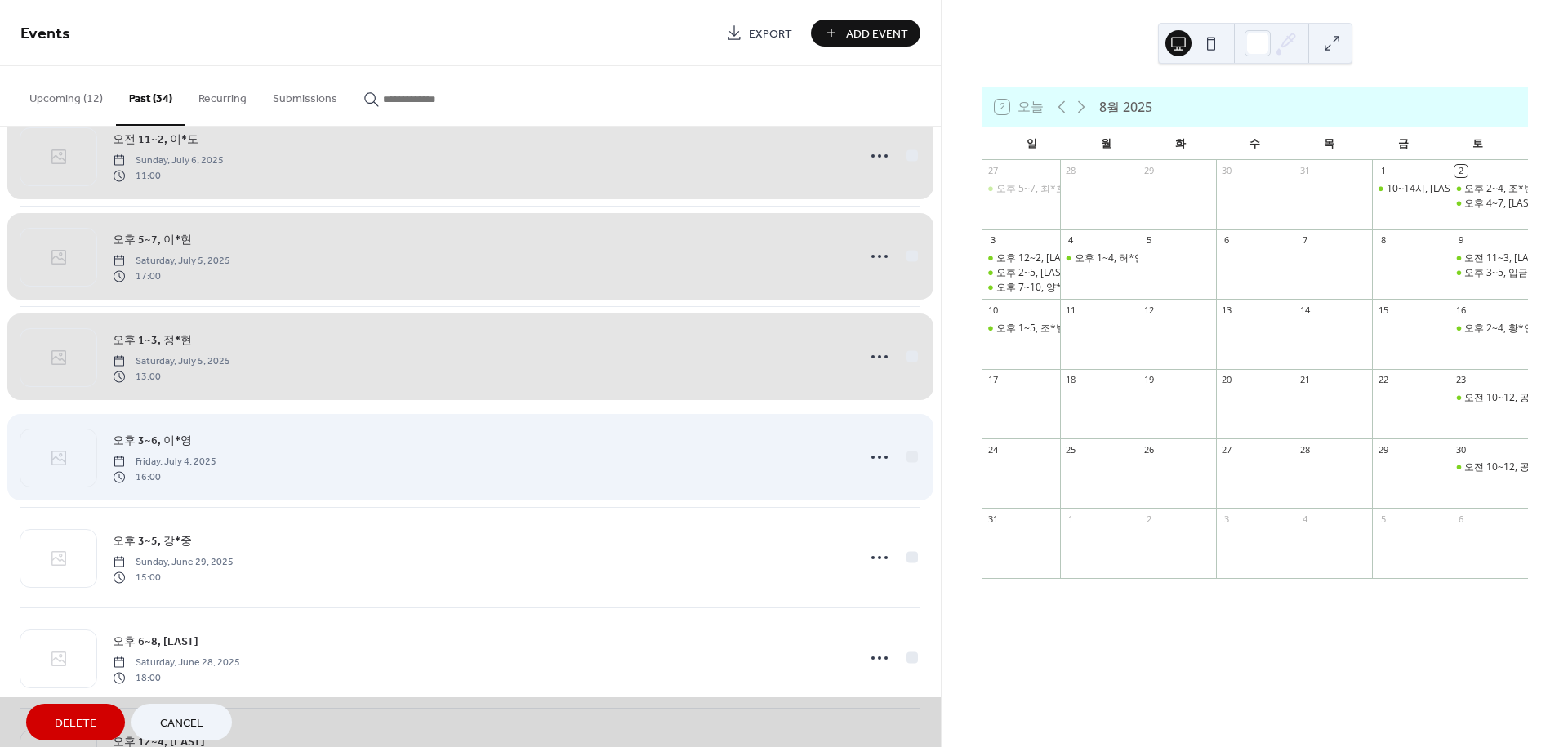 click on "오후 3~6, 이*영 Friday, July 4, 2025 16:00" at bounding box center (470, 456) 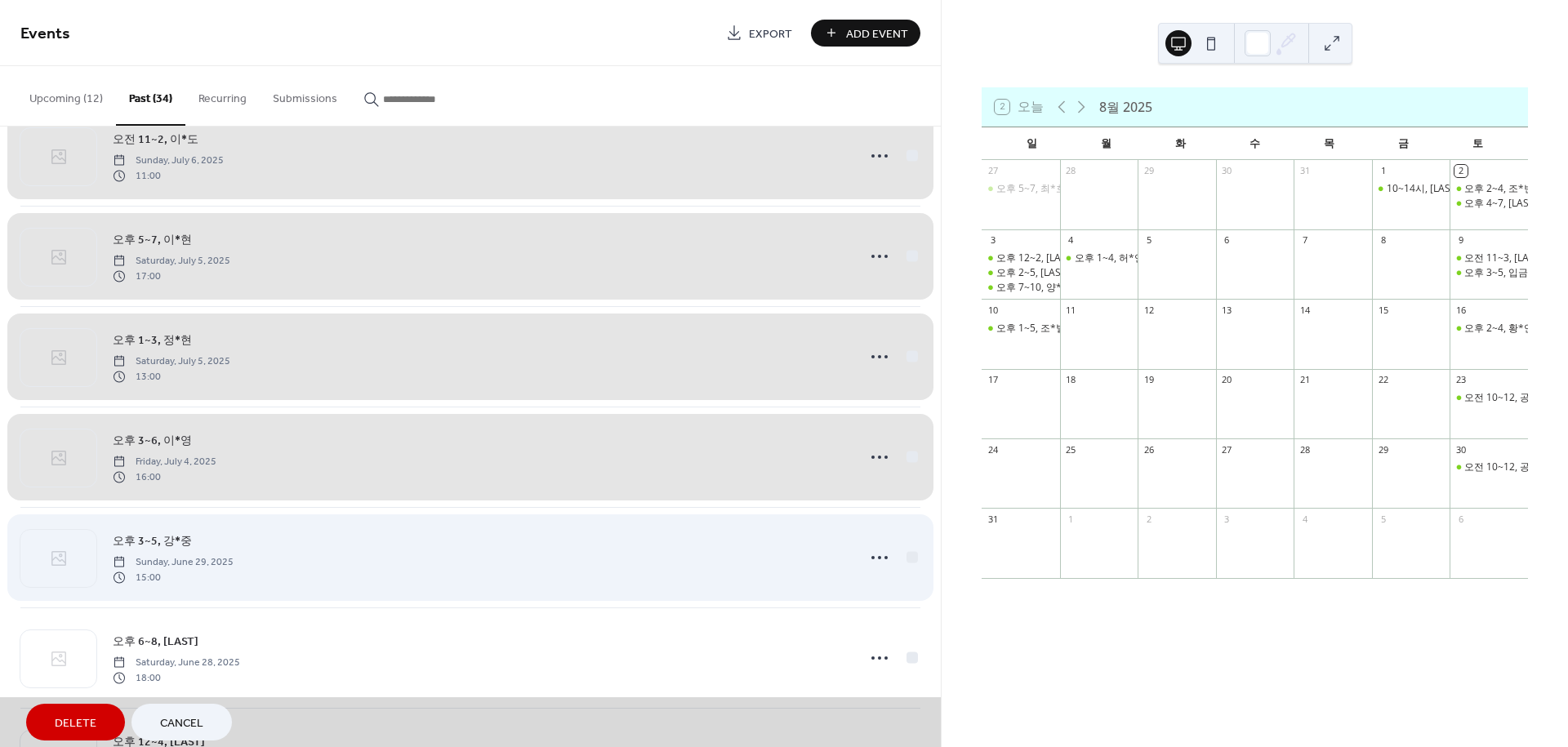 click on "오후 3~5, 강*중 Sunday, June 29, 2025 15:00" at bounding box center (470, 557) 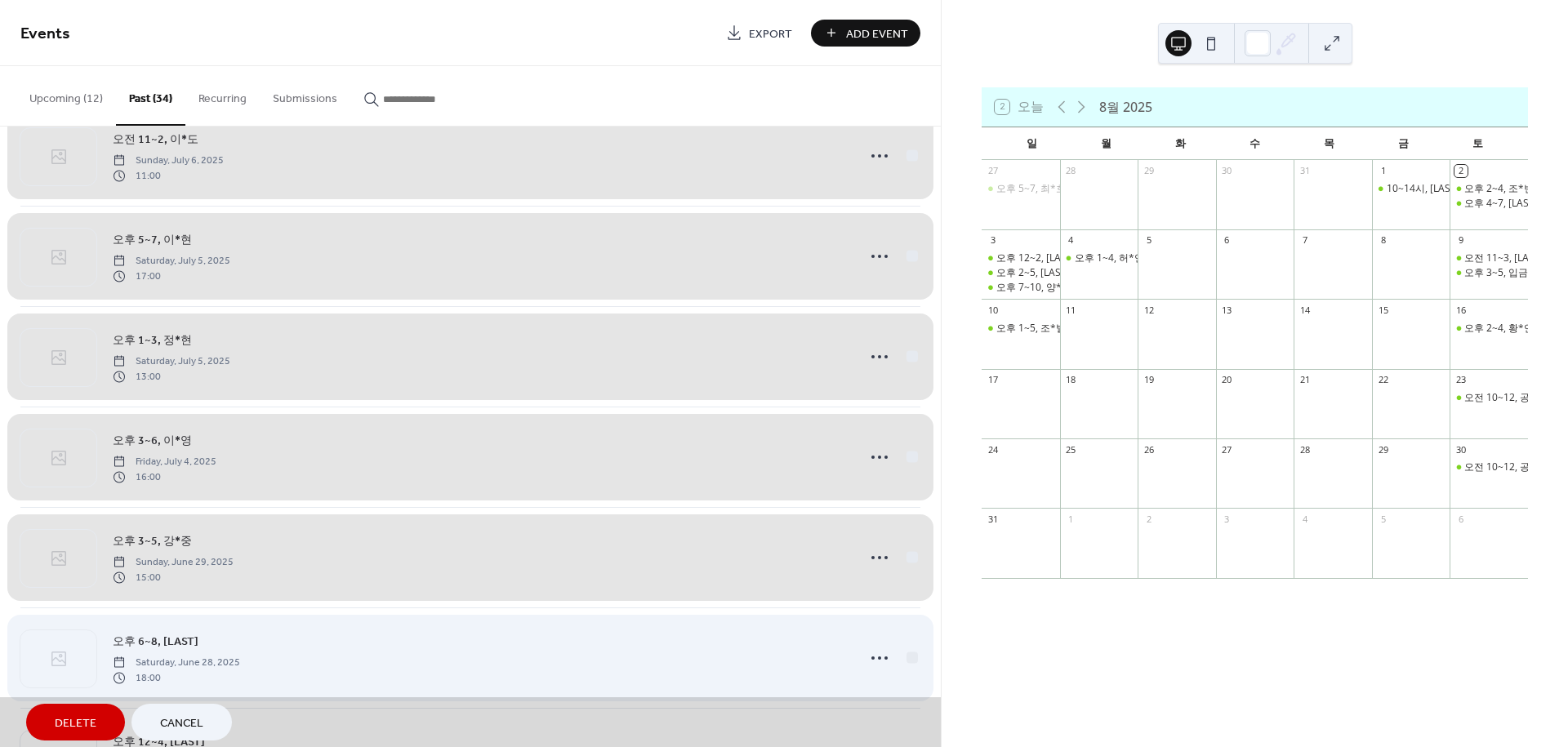 click on "오후 6~8, 김*재 Saturday, June 28, 2025 18:00" at bounding box center (470, 657) 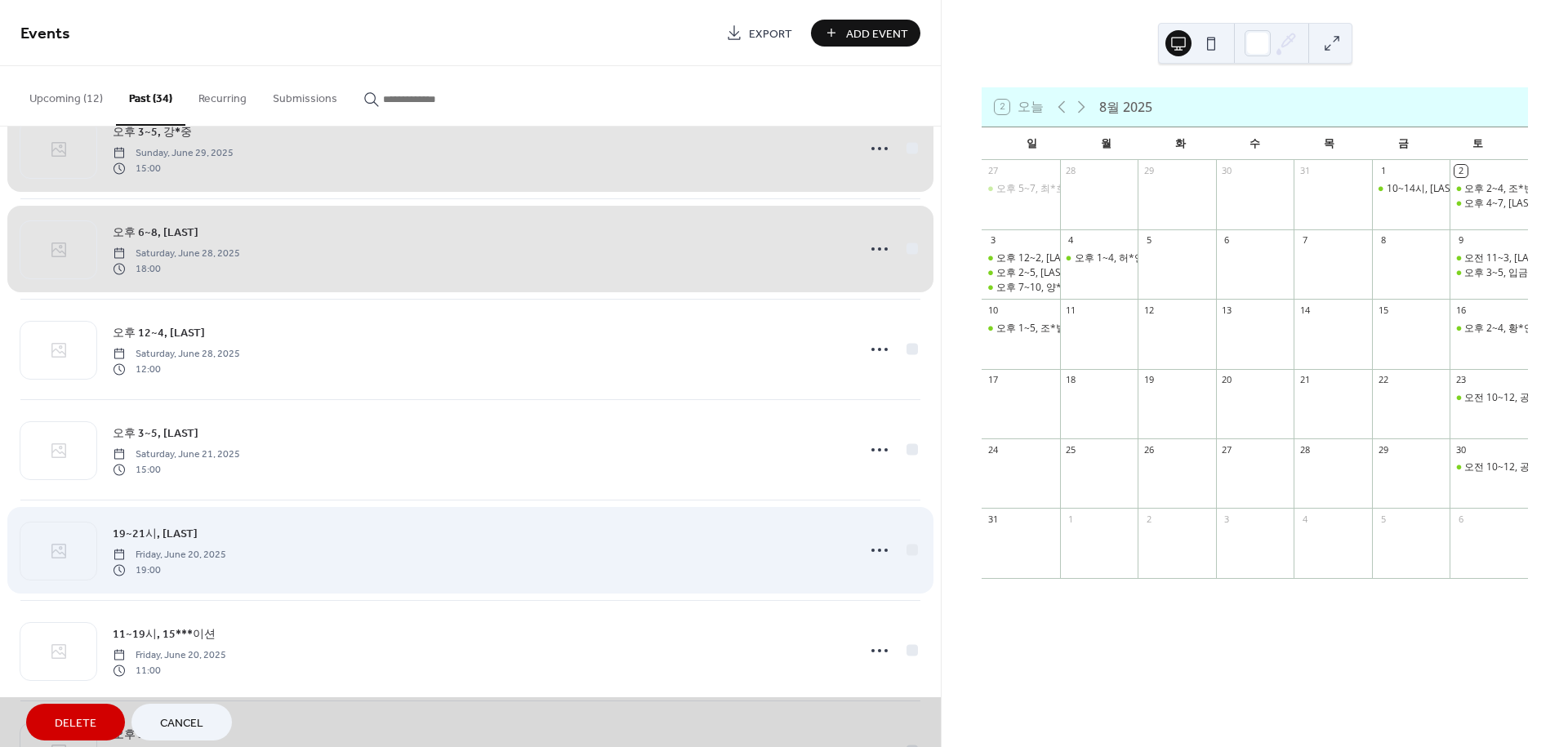 scroll, scrollTop: 1905, scrollLeft: 0, axis: vertical 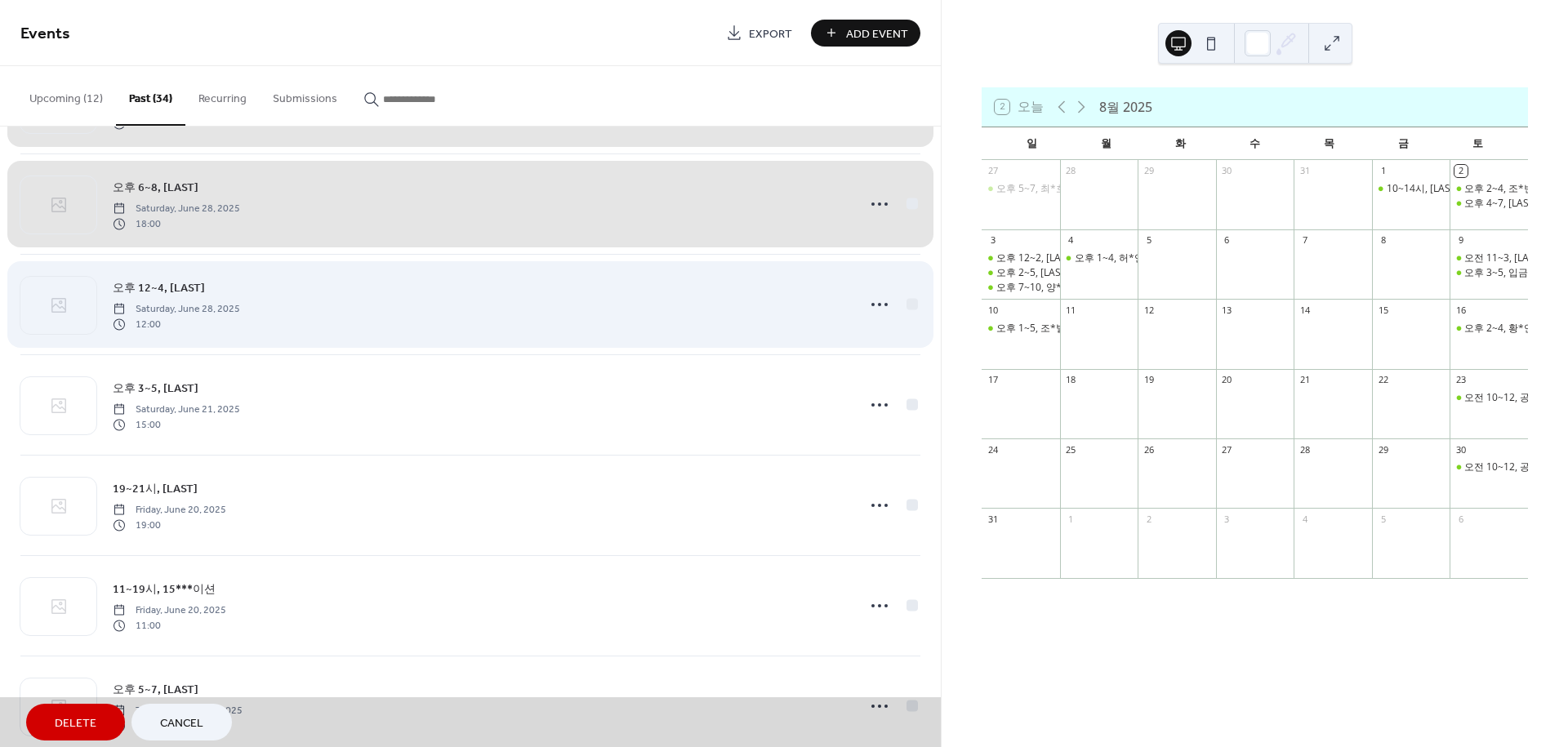click on "오후 12~4, 조*현 Saturday, June 28, 2025 12:00" at bounding box center (470, 304) 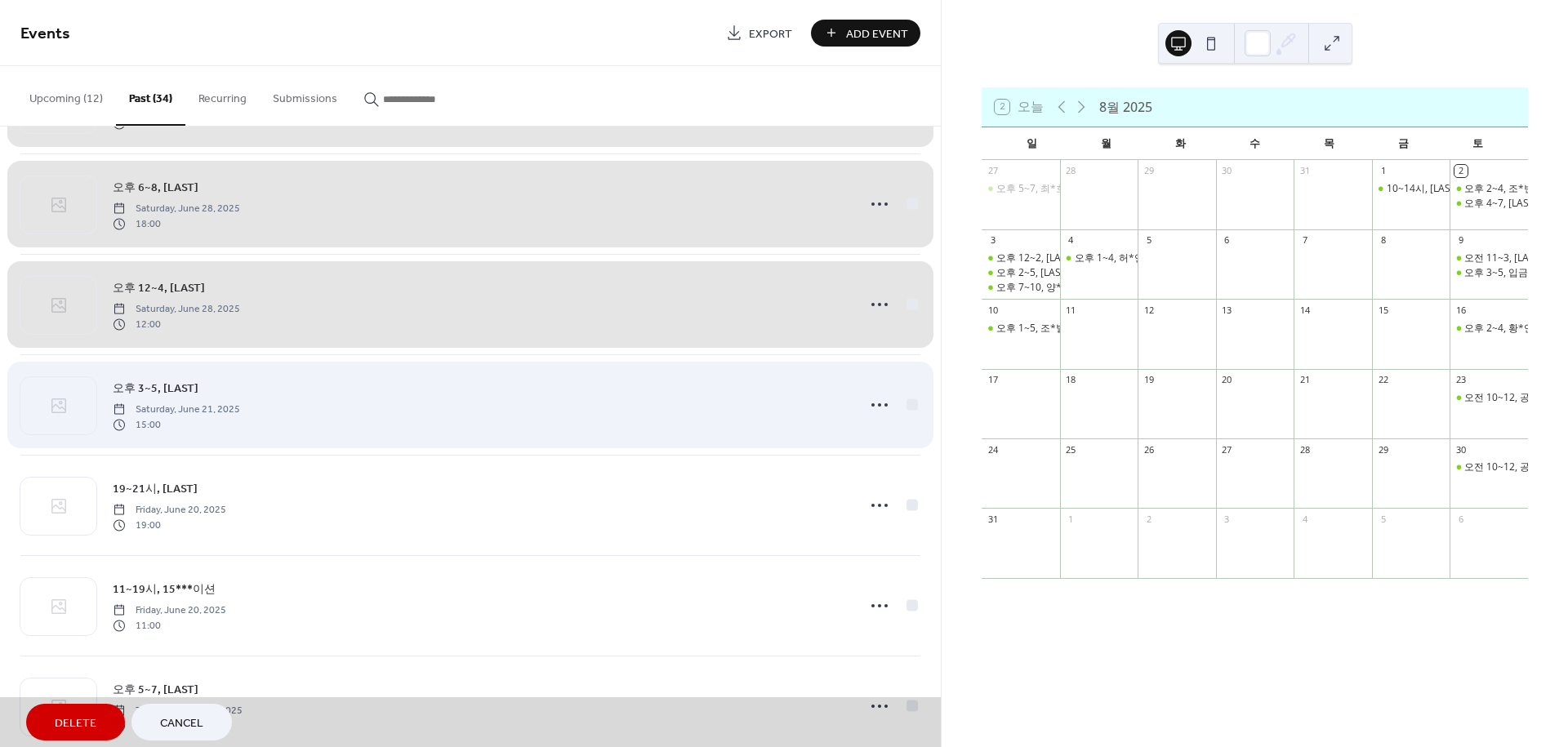 click on "오후 3~5, 김*훈 Saturday, June 21, 2025 15:00" at bounding box center [470, 404] 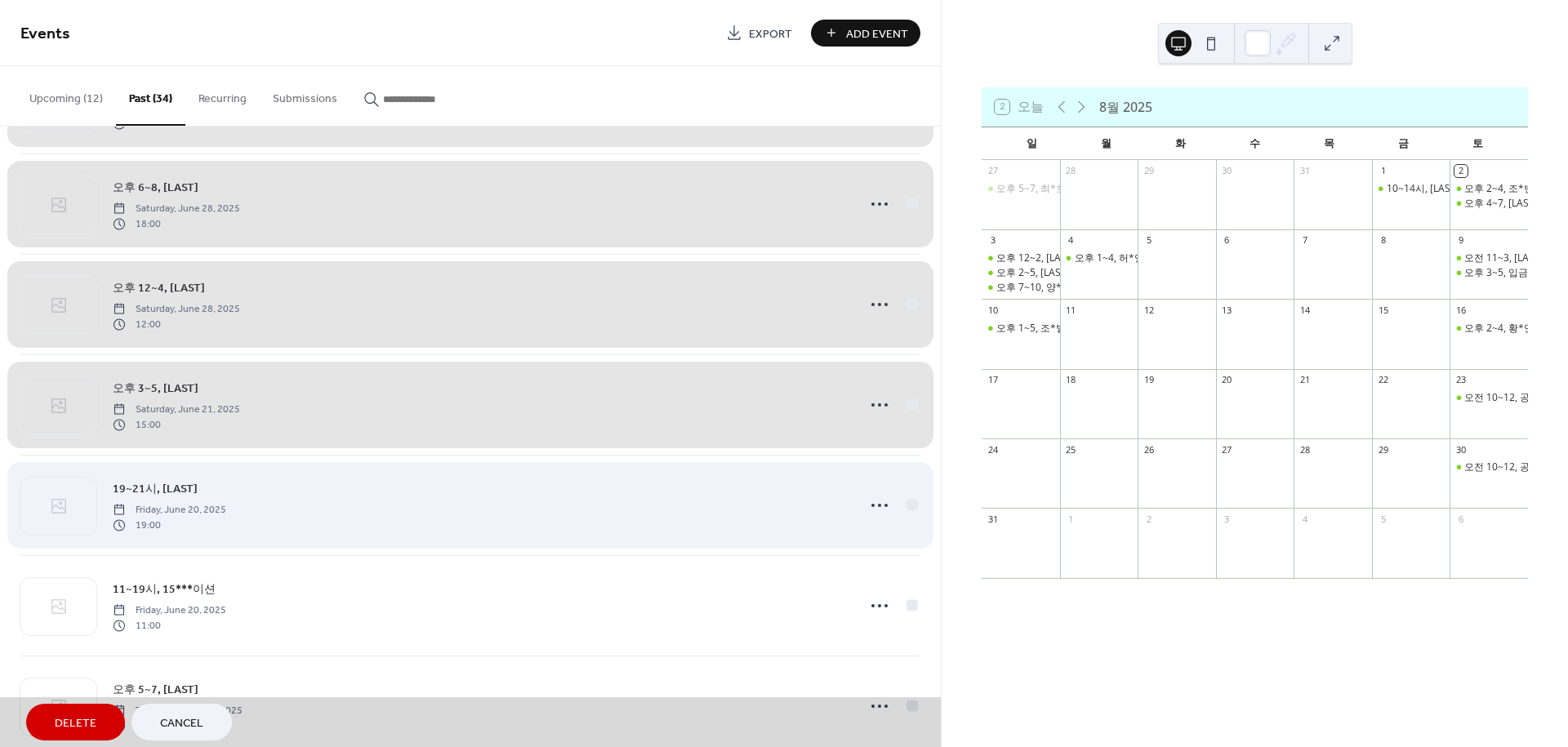 click on "19~21시, 최*인 Friday, June 20, 2025 19:00" at bounding box center [470, 505] 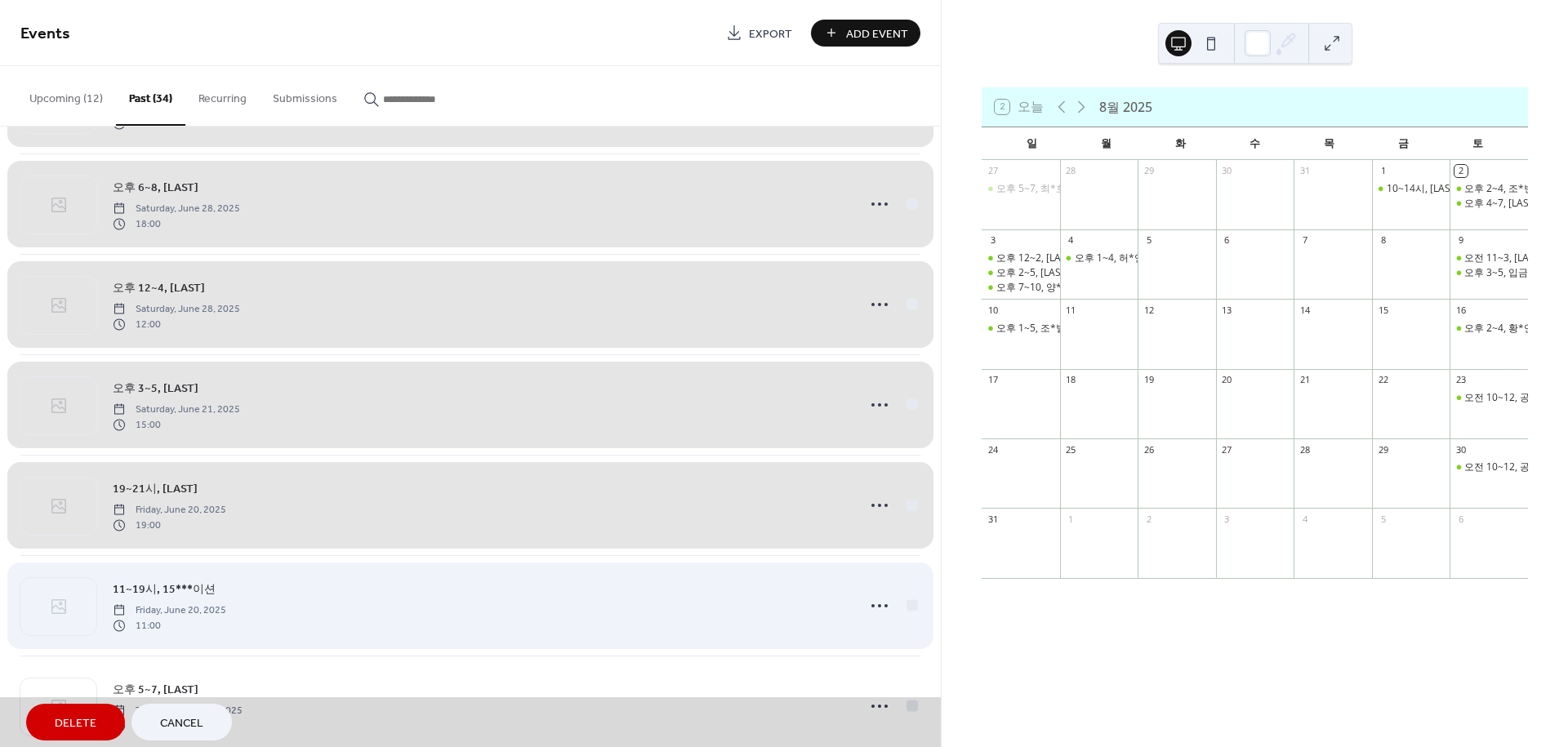 click on "11~19시, 15***이션 Friday, June 20, 2025 11:00" at bounding box center [470, 605] 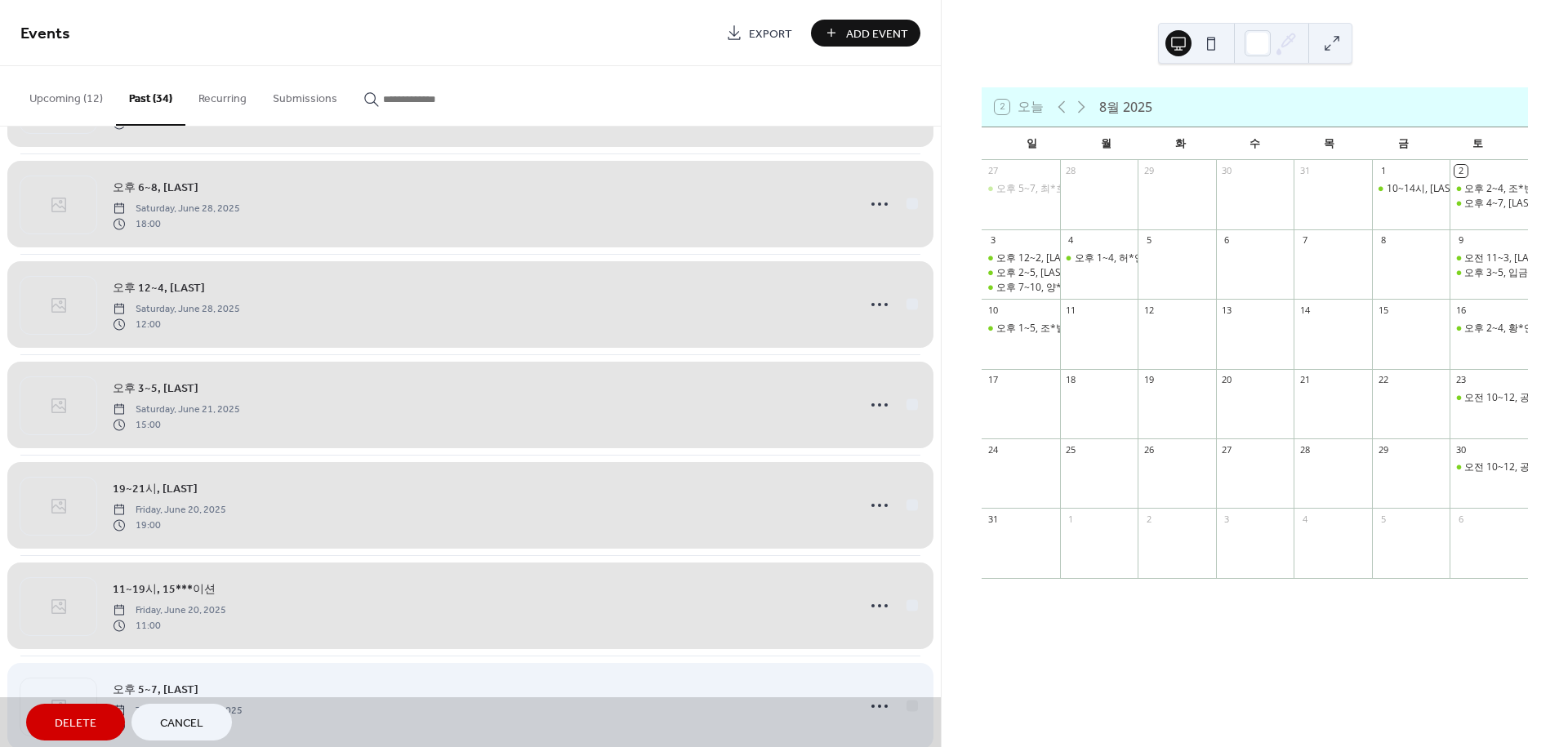 click on "오후 5~7, 백*연 Thursday, June 19, 2025 17:00" at bounding box center (470, 705) 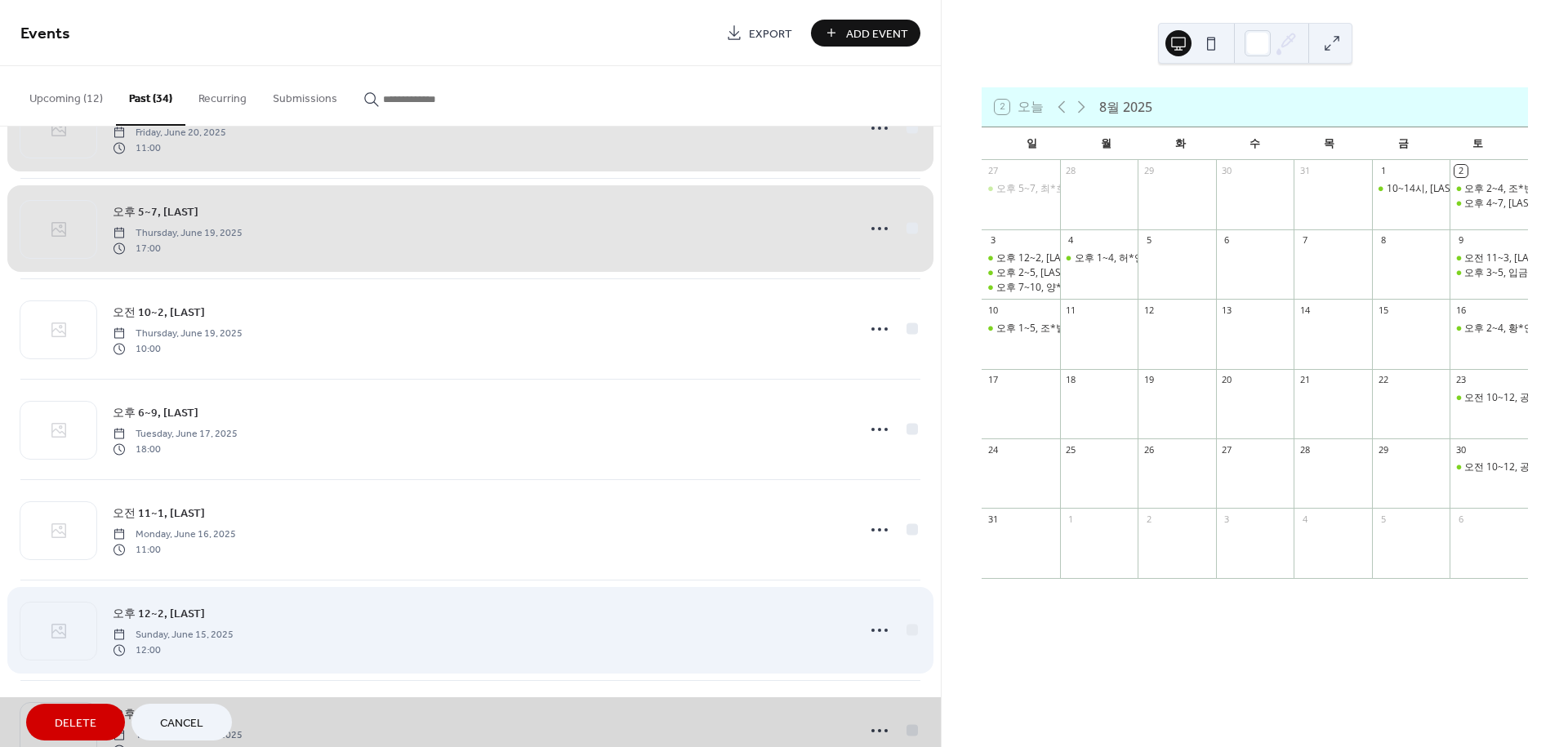 scroll, scrollTop: 2442, scrollLeft: 0, axis: vertical 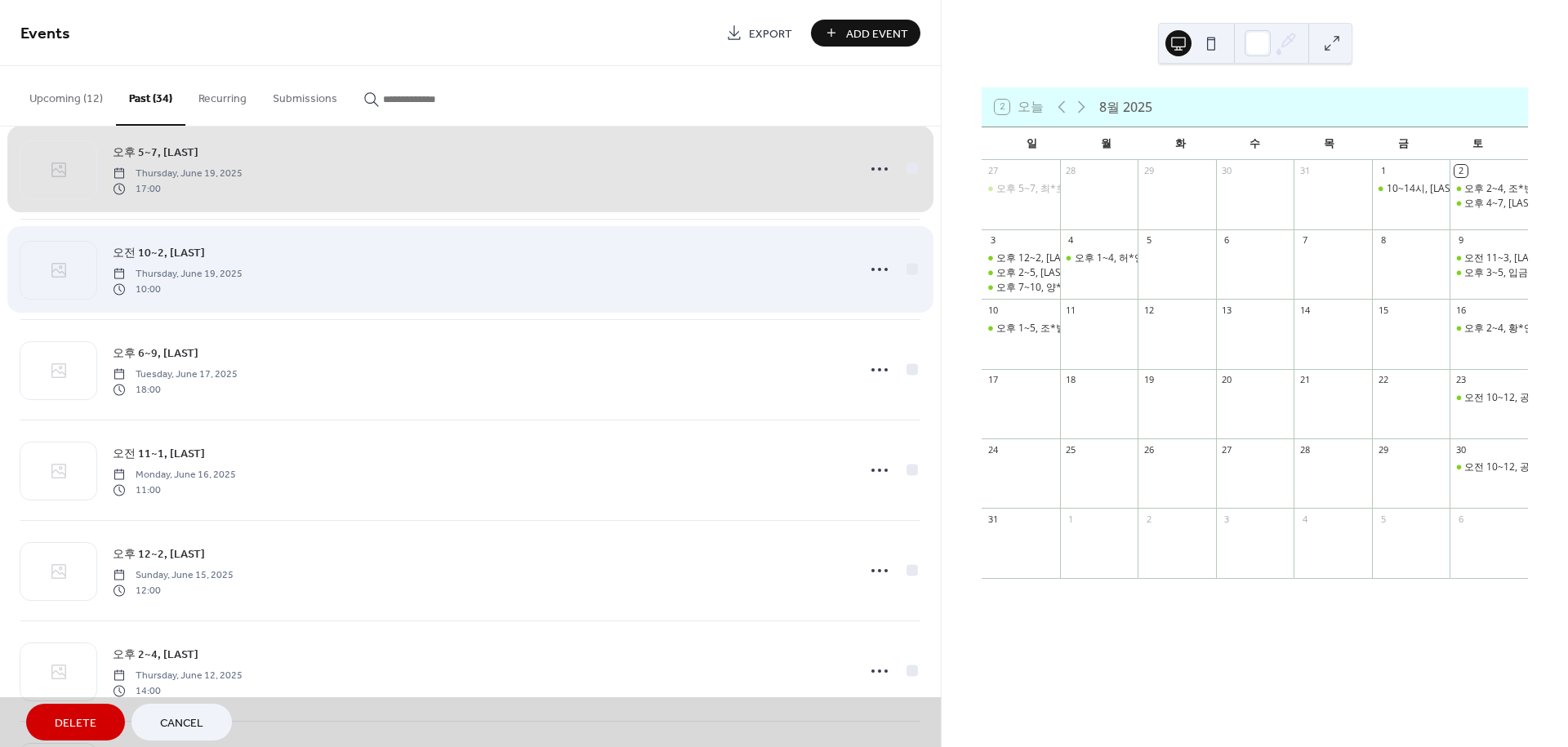 click on "오전 10~2, 이*원 Thursday, June 19, 2025 10:00" at bounding box center (470, 269) 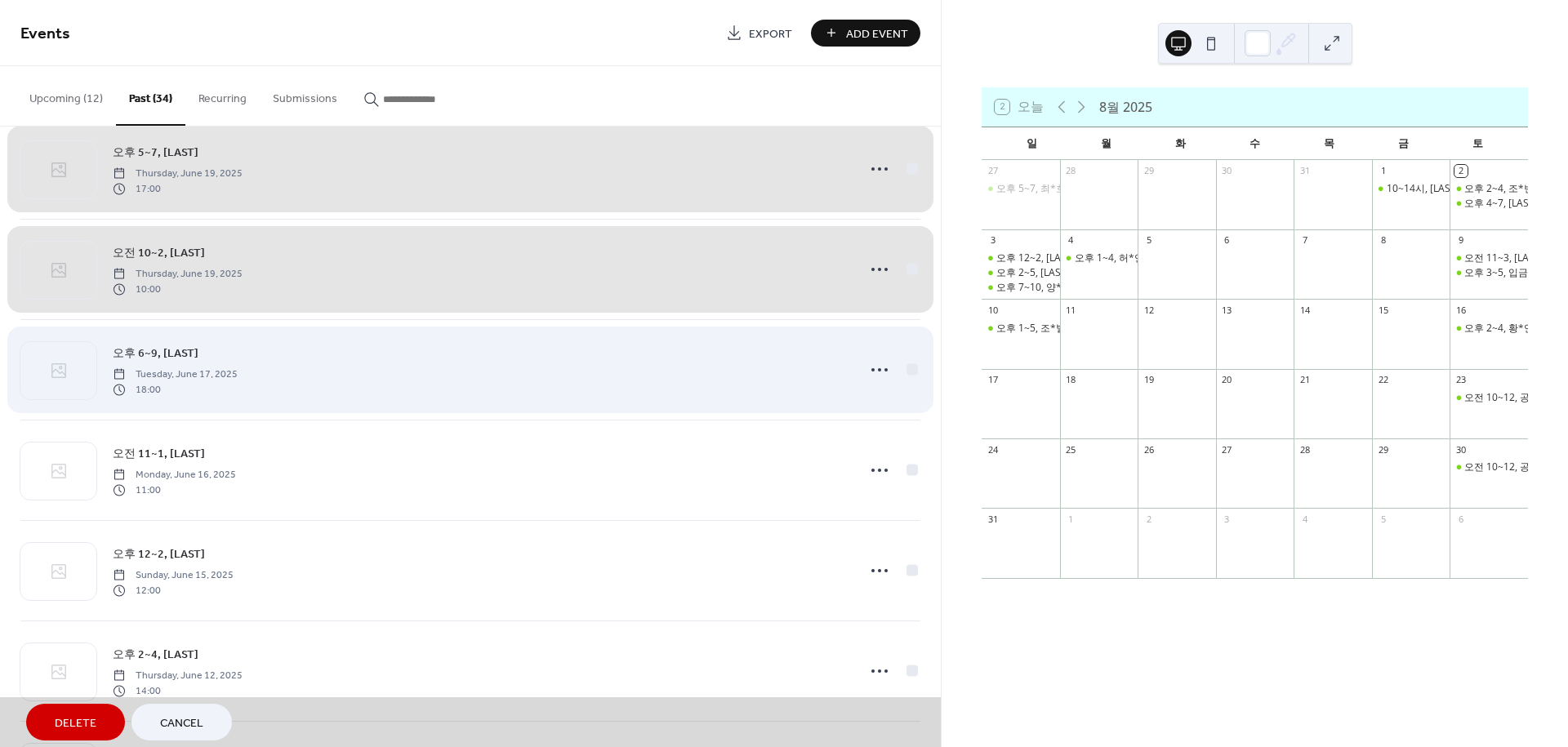 click on "오후 6~9, 이*열 Tuesday, June 17, 2025 18:00" at bounding box center (470, 369) 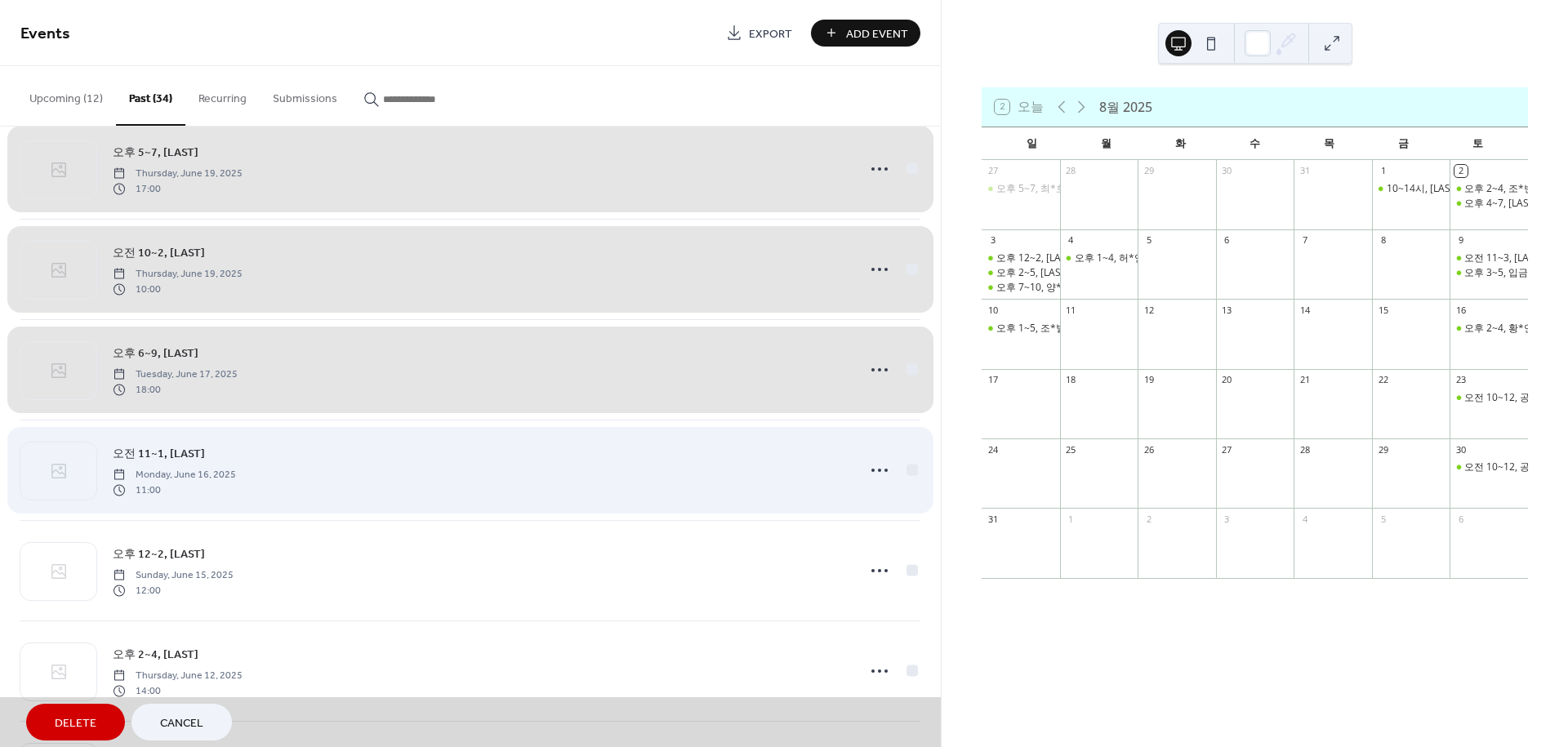 click on "오전 11~1, 김*현 Monday, June 16, 2025 11:00" at bounding box center (470, 469) 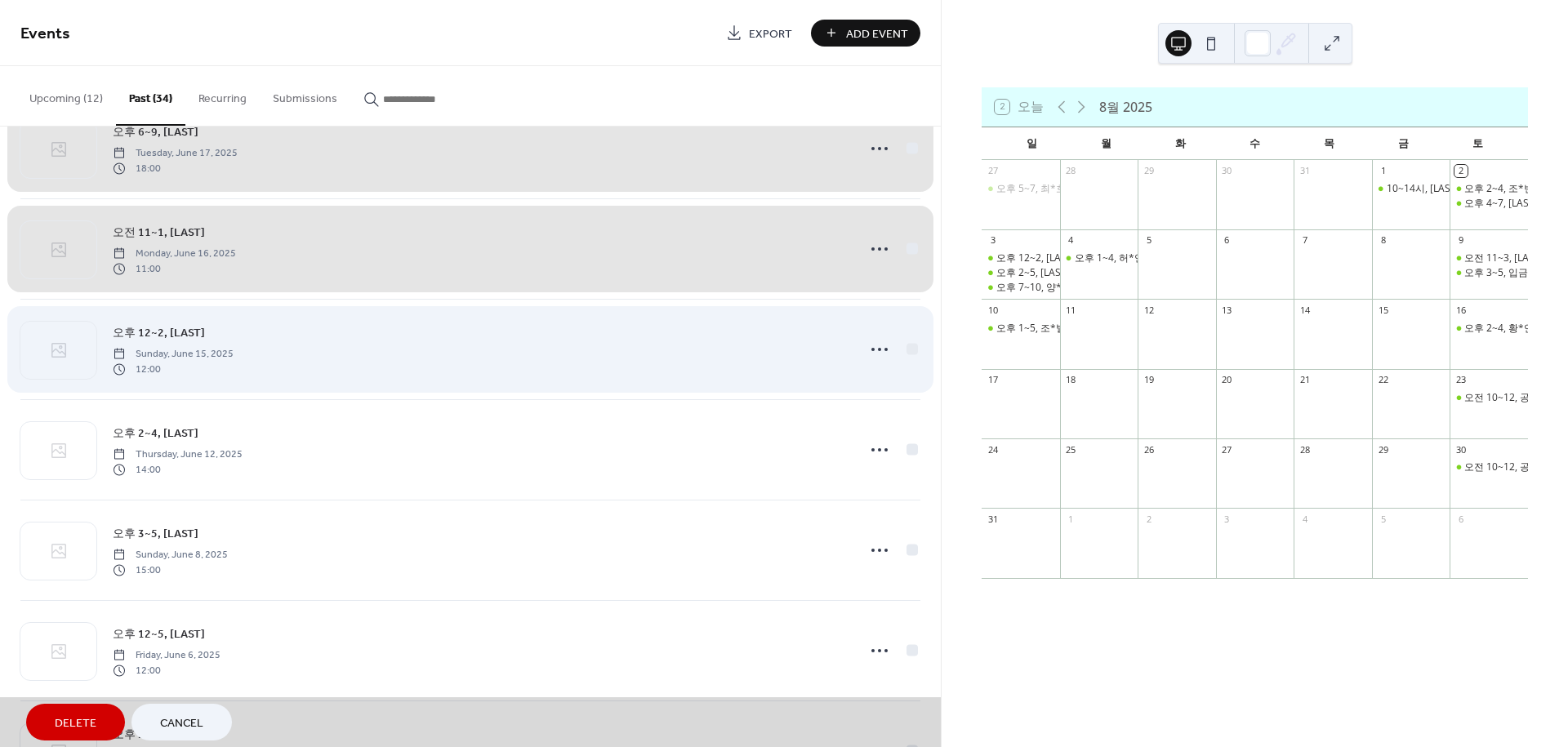 scroll, scrollTop: 2714, scrollLeft: 0, axis: vertical 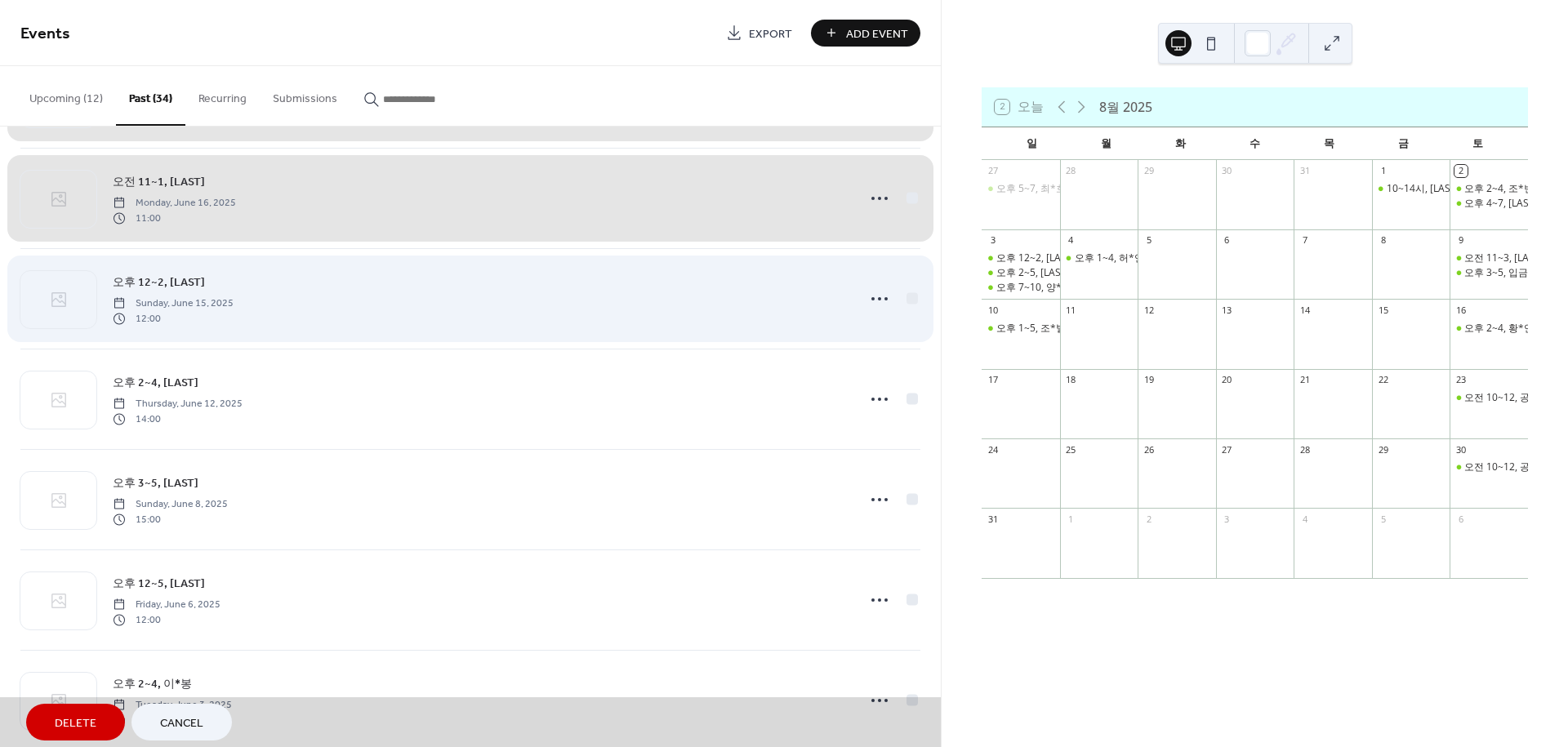 click on "오후 12~2, 강*미 Sunday, June 15, 2025 12:00" at bounding box center [470, 298] 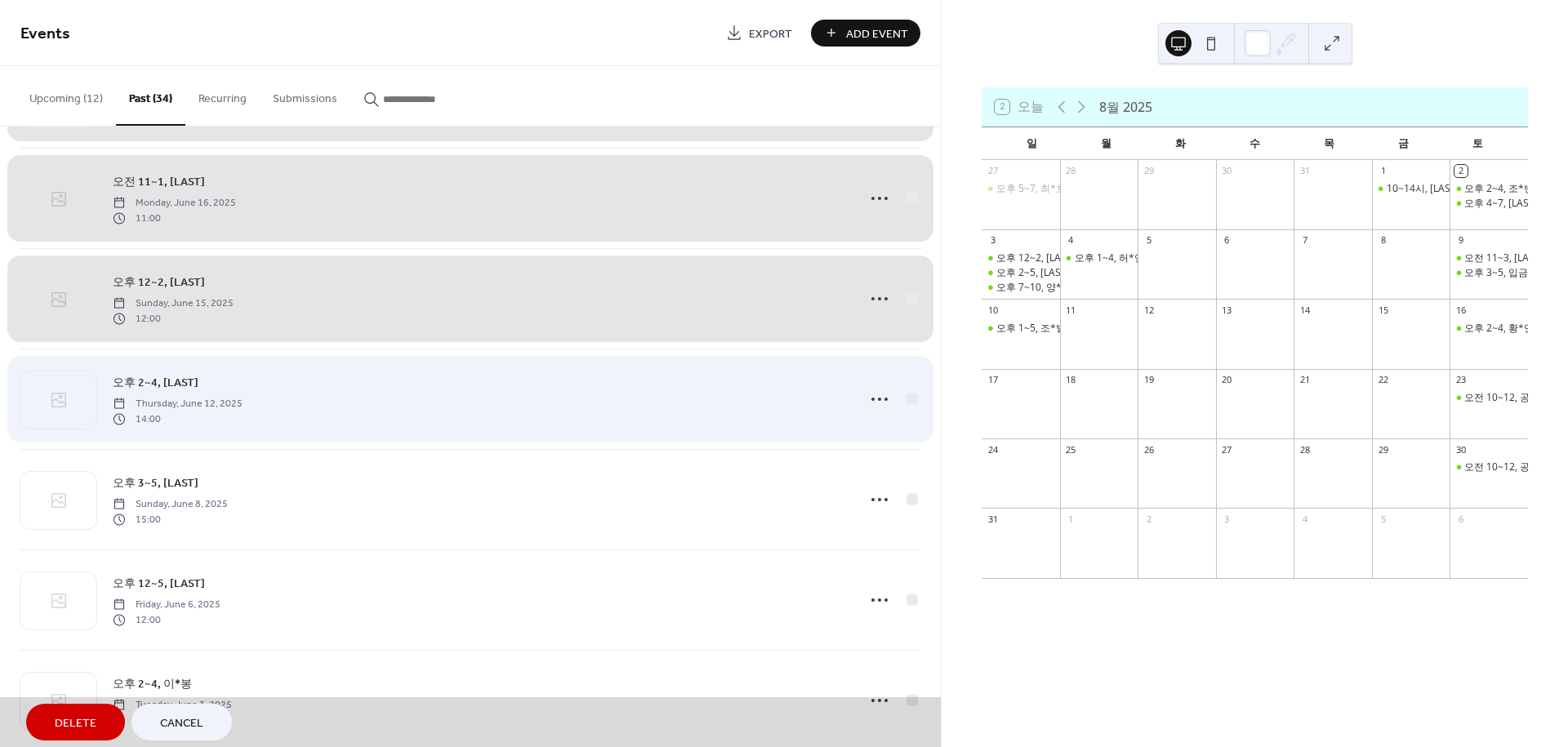 click on "오후 2~4, 김*현 Thursday, June 12, 2025 14:00" at bounding box center (470, 398) 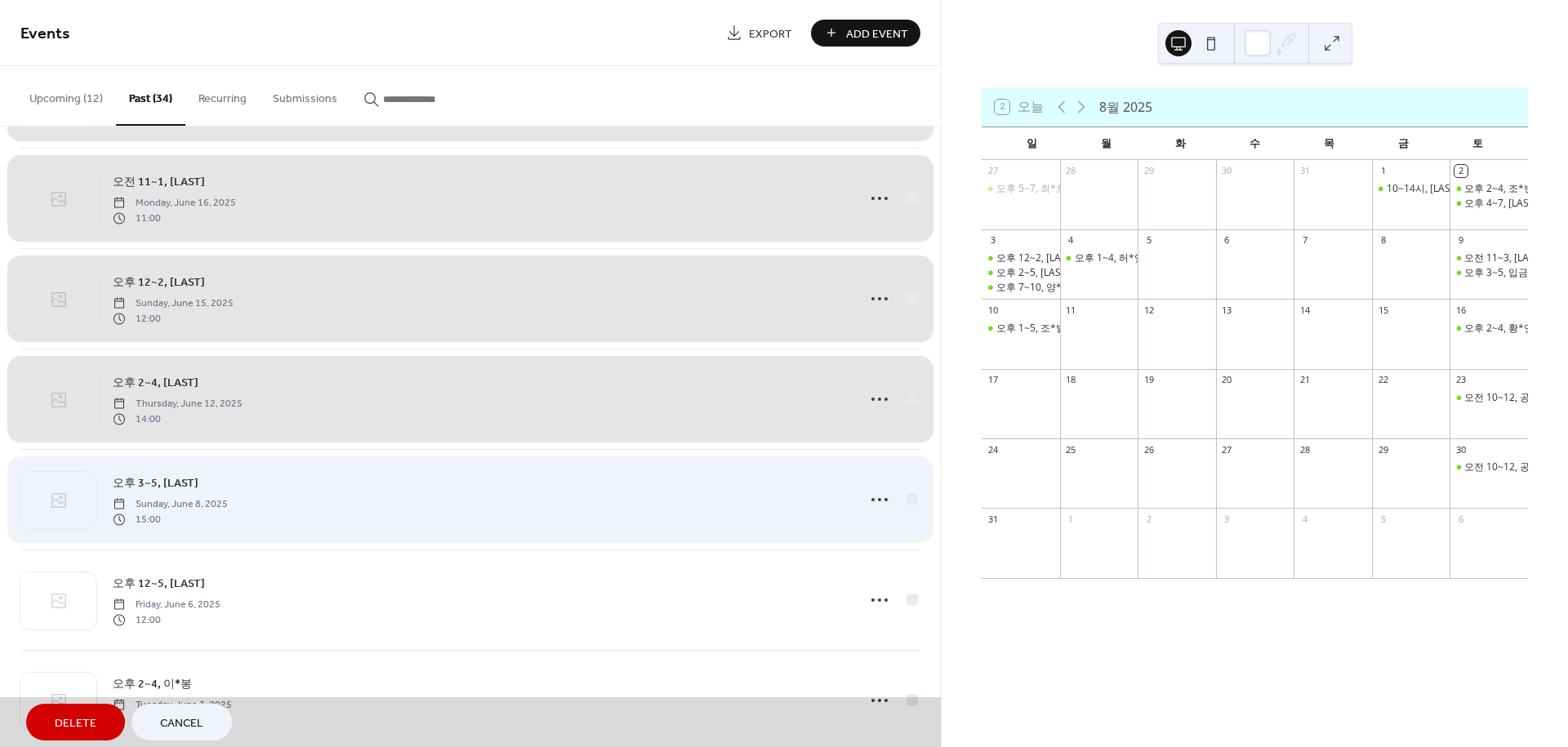 click on "오후 3~5, 강*욱 Sunday, June 8, 2025 15:00" at bounding box center (470, 499) 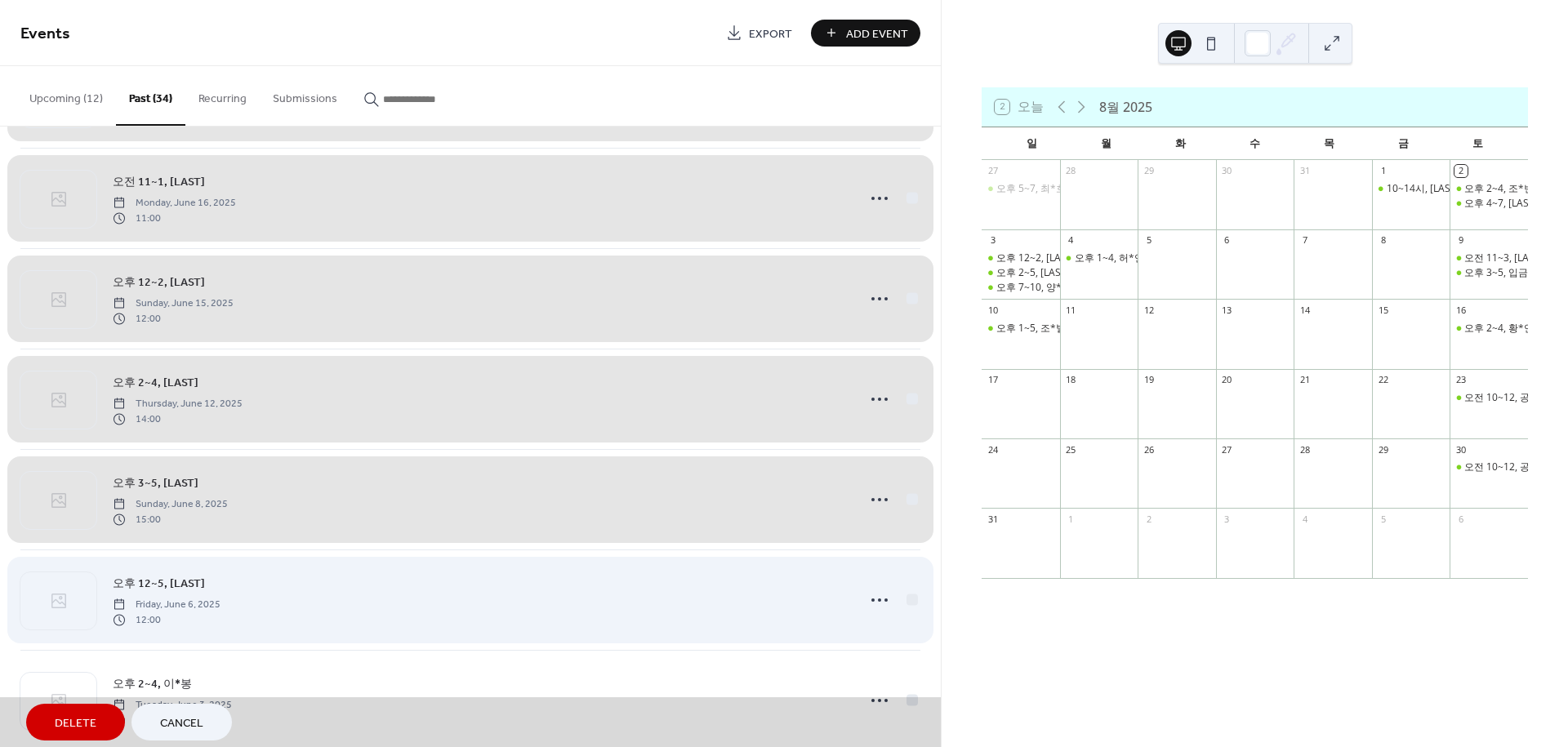 click on "오후 12~5, 박*경 Friday, June 6, 2025 12:00" at bounding box center [470, 599] 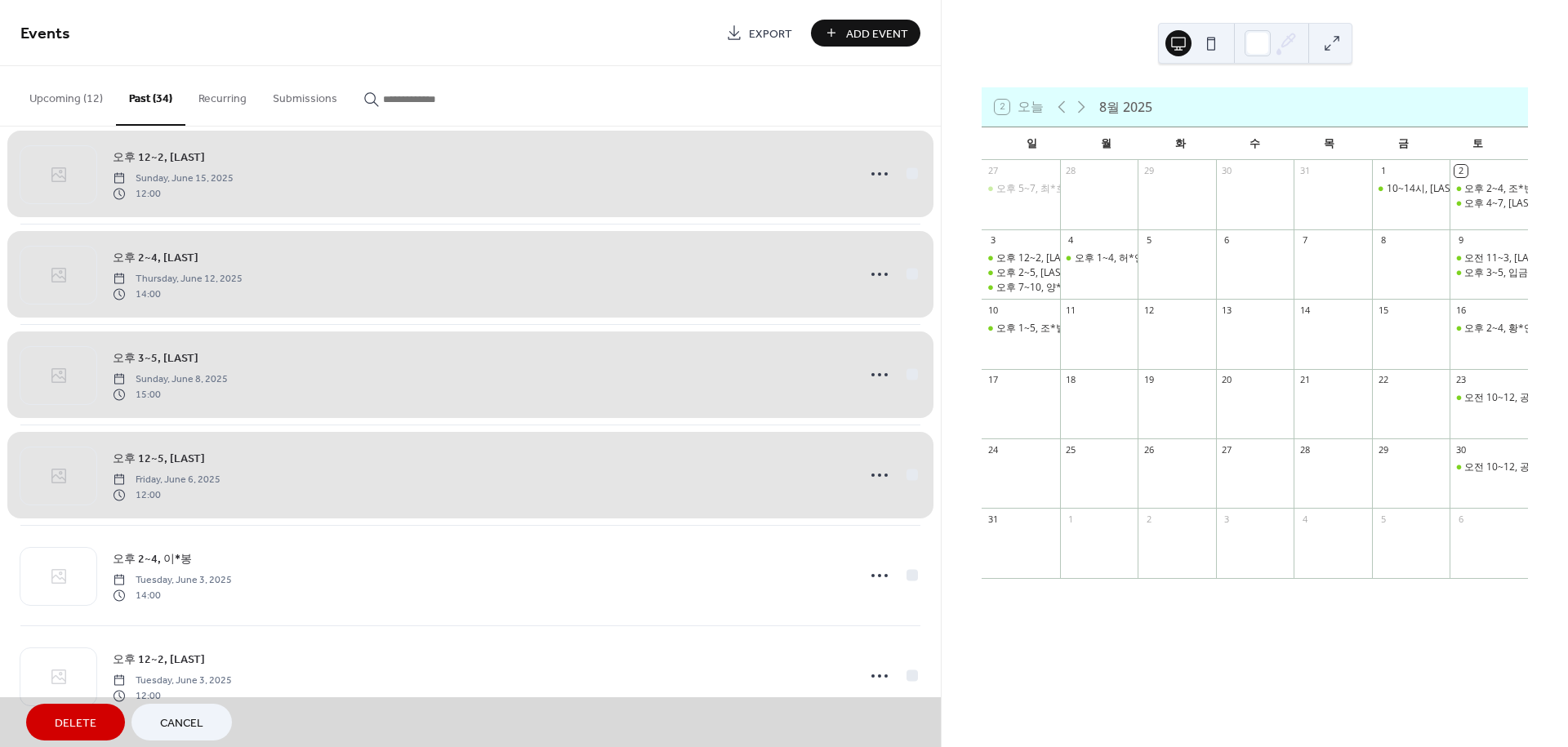 scroll, scrollTop: 2843, scrollLeft: 0, axis: vertical 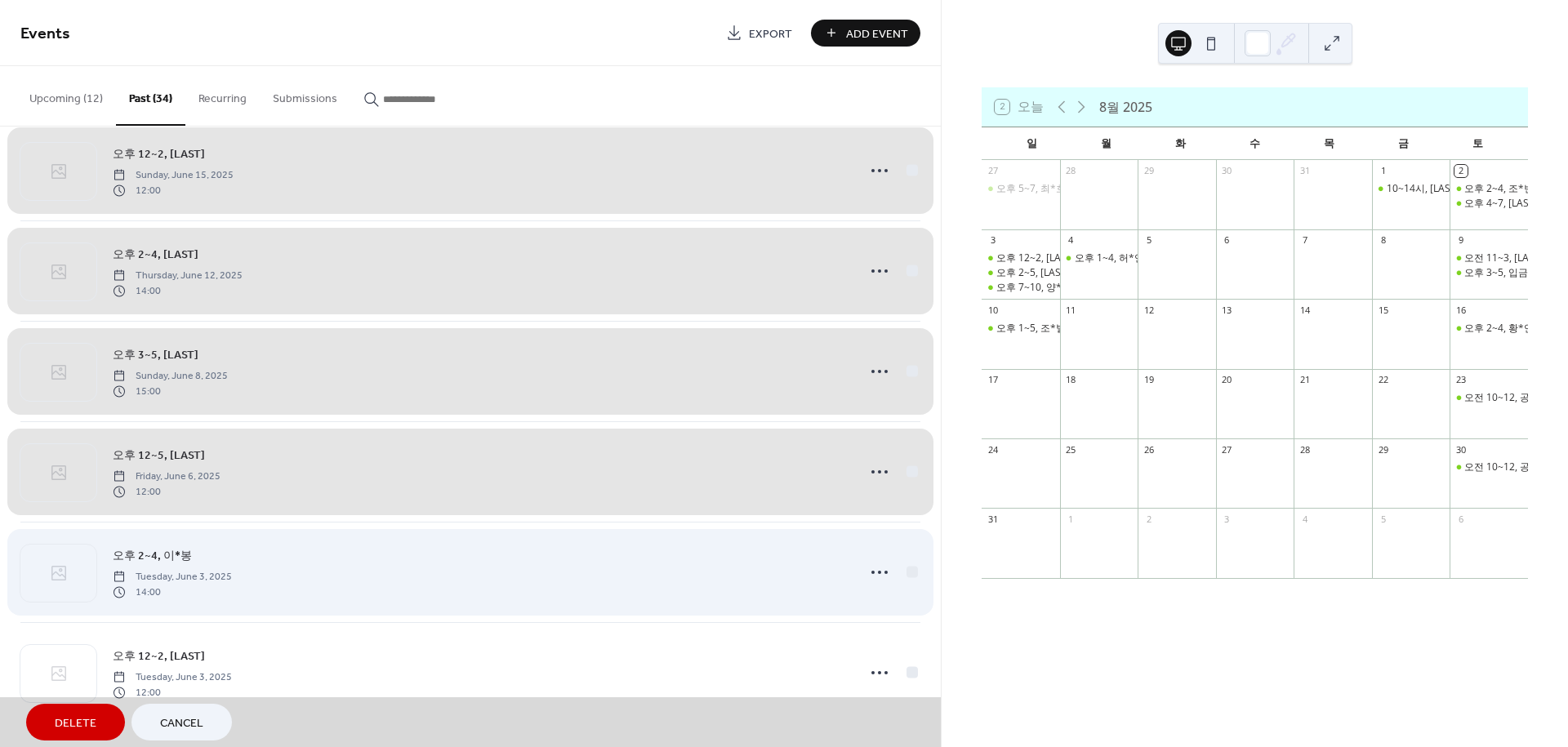 click on "오후 2~4, 이*봉 Tuesday, June 3, 2025 14:00" at bounding box center [470, 571] 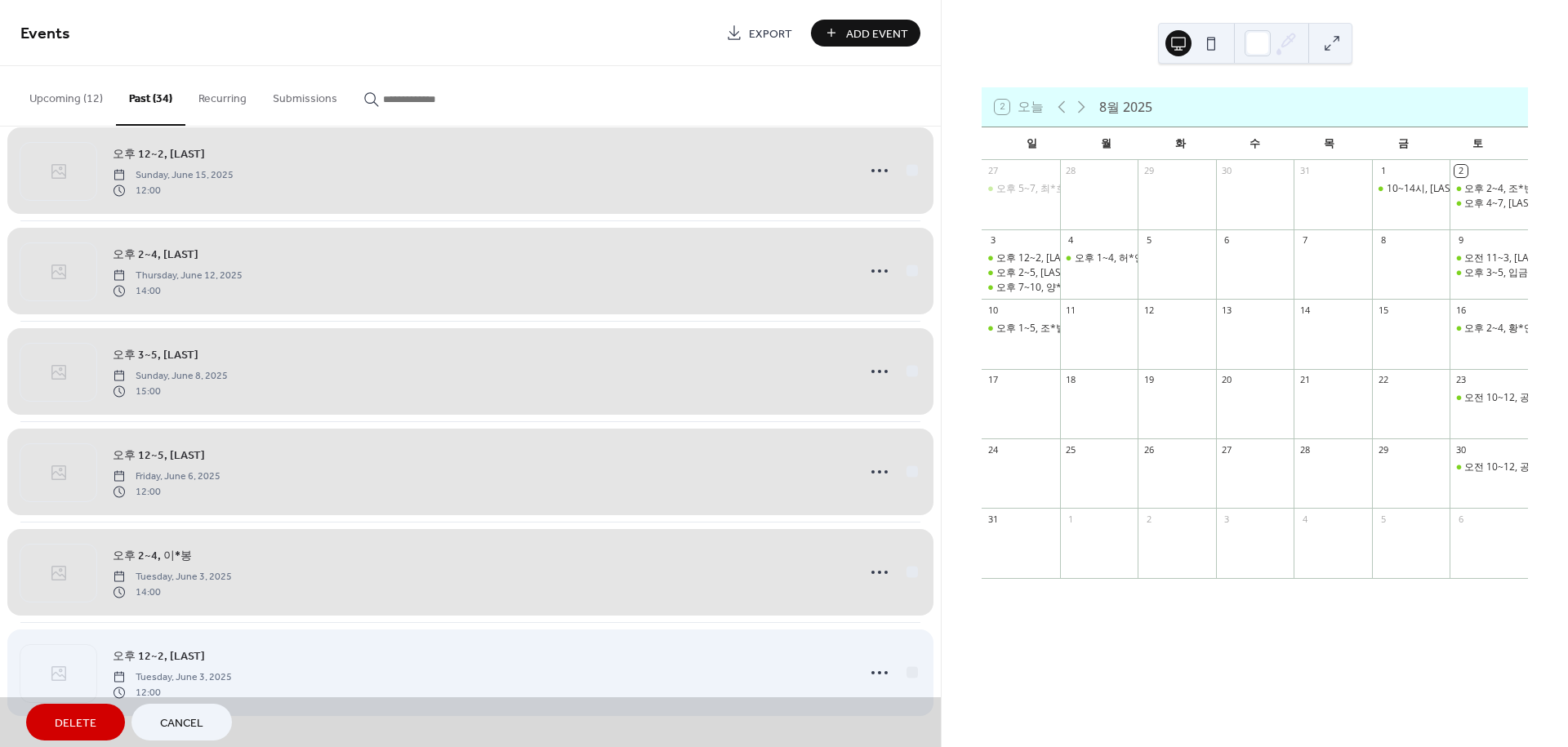 click on "오후 12~2, 박*울 Tuesday, June 3, 2025 12:00" at bounding box center (470, 672) 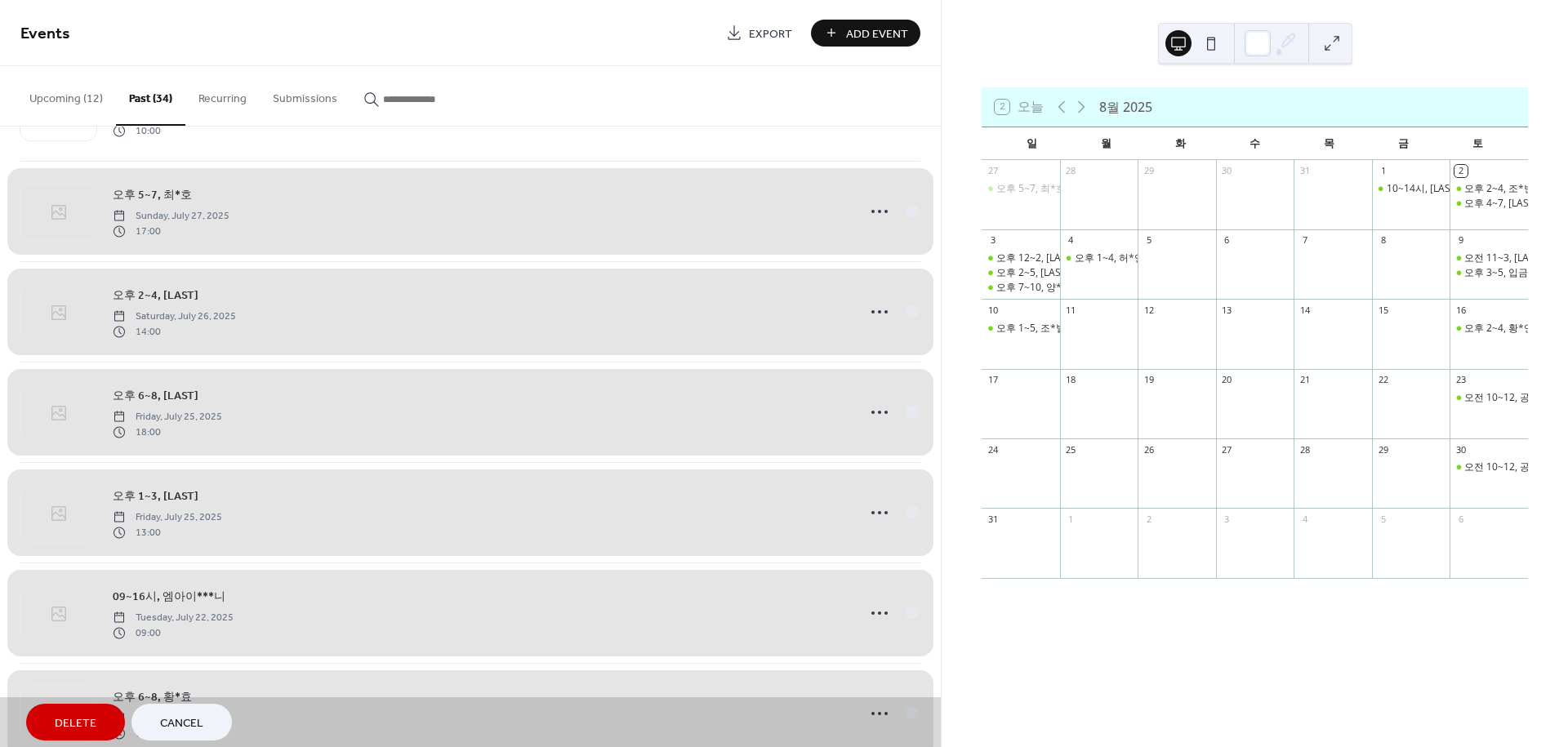scroll, scrollTop: 0, scrollLeft: 0, axis: both 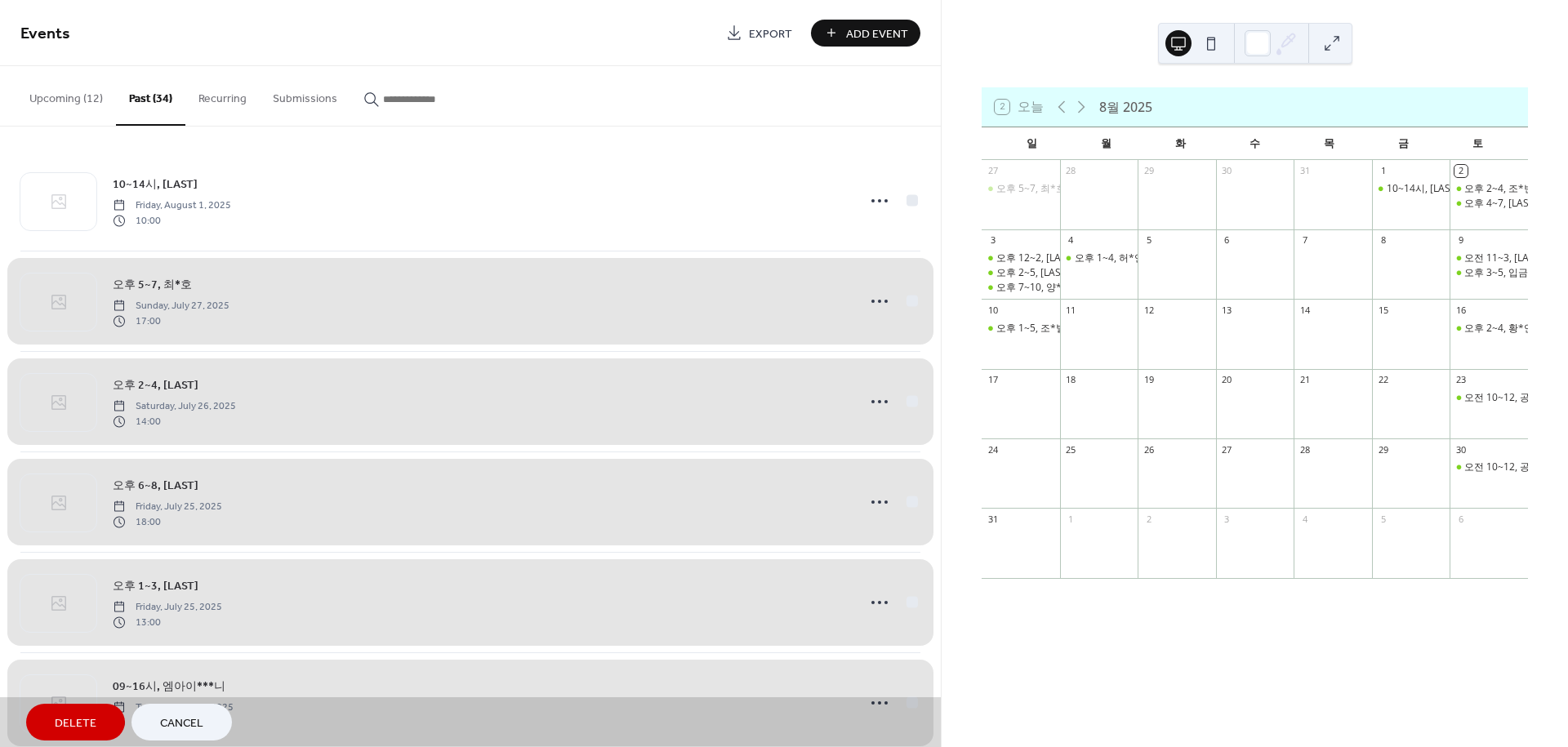 click on "Delete" at bounding box center (75, 722) 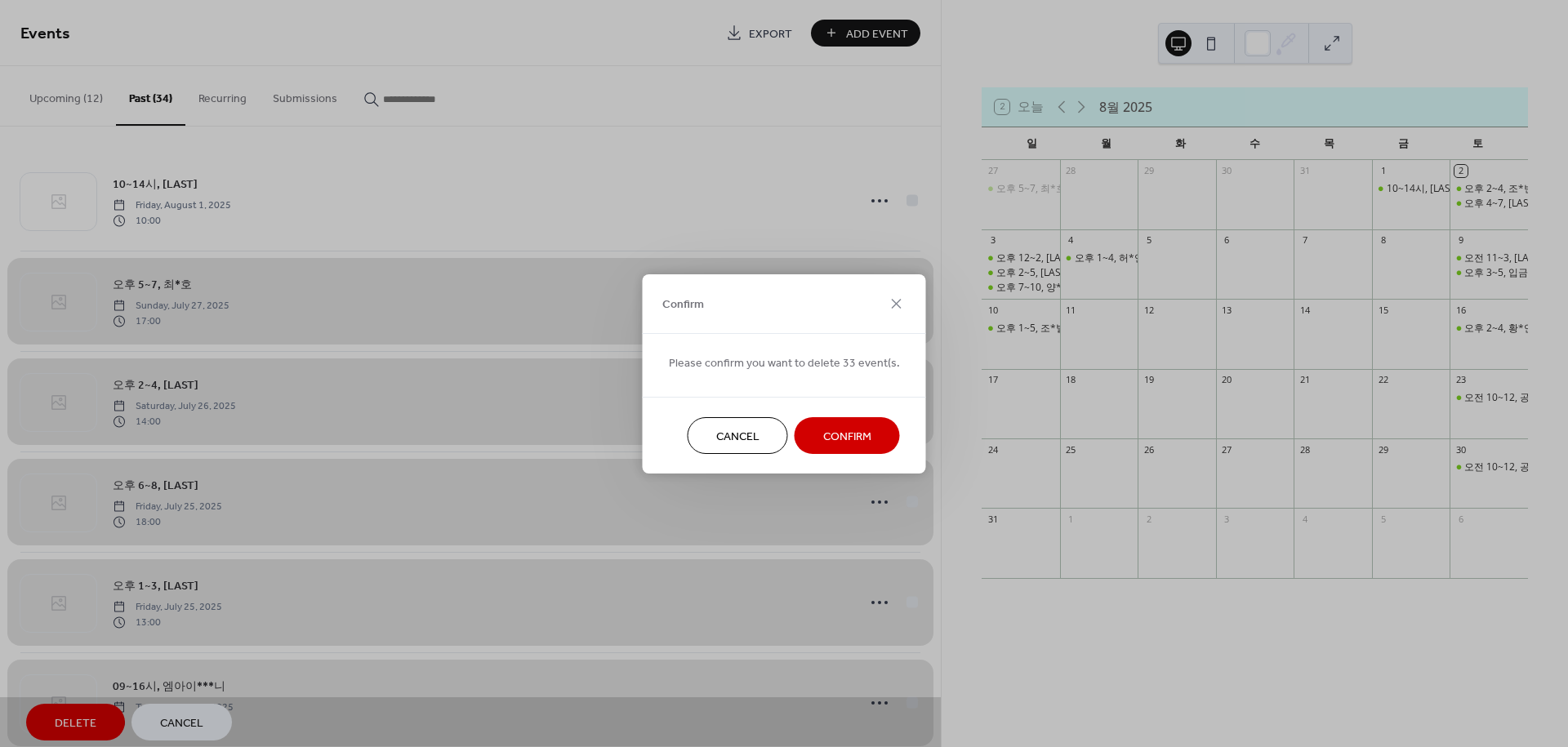 click on "Confirm" at bounding box center [847, 436] 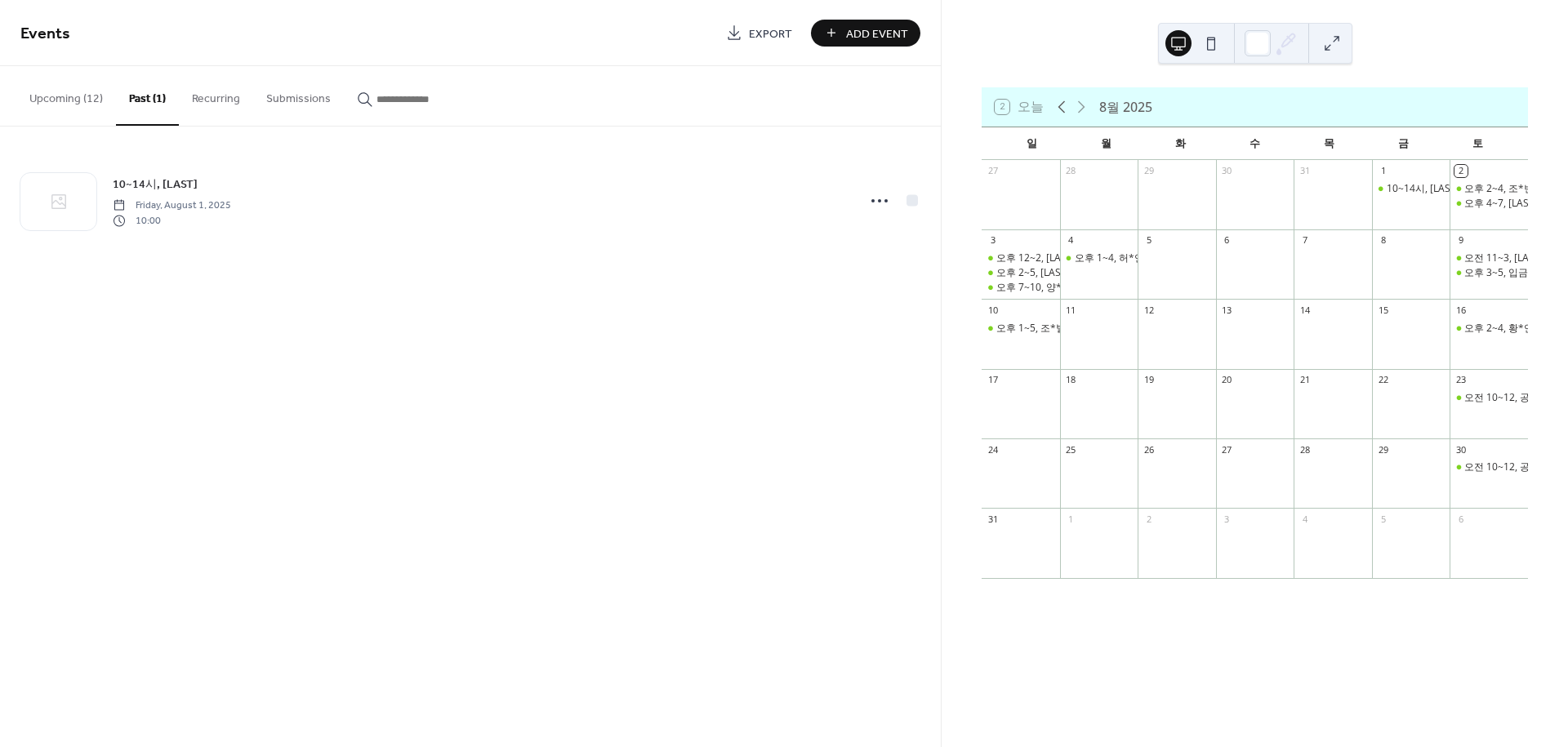 click 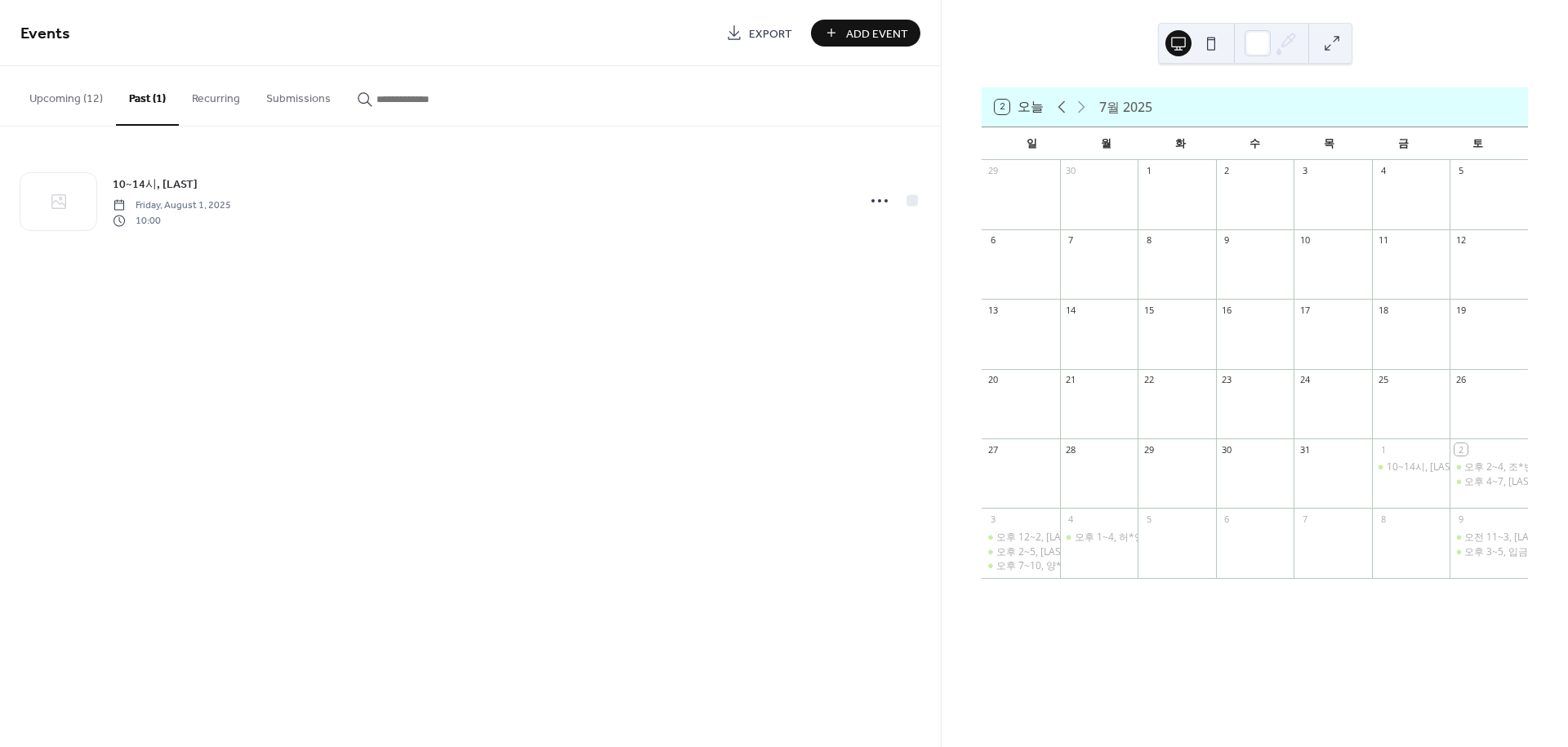 click 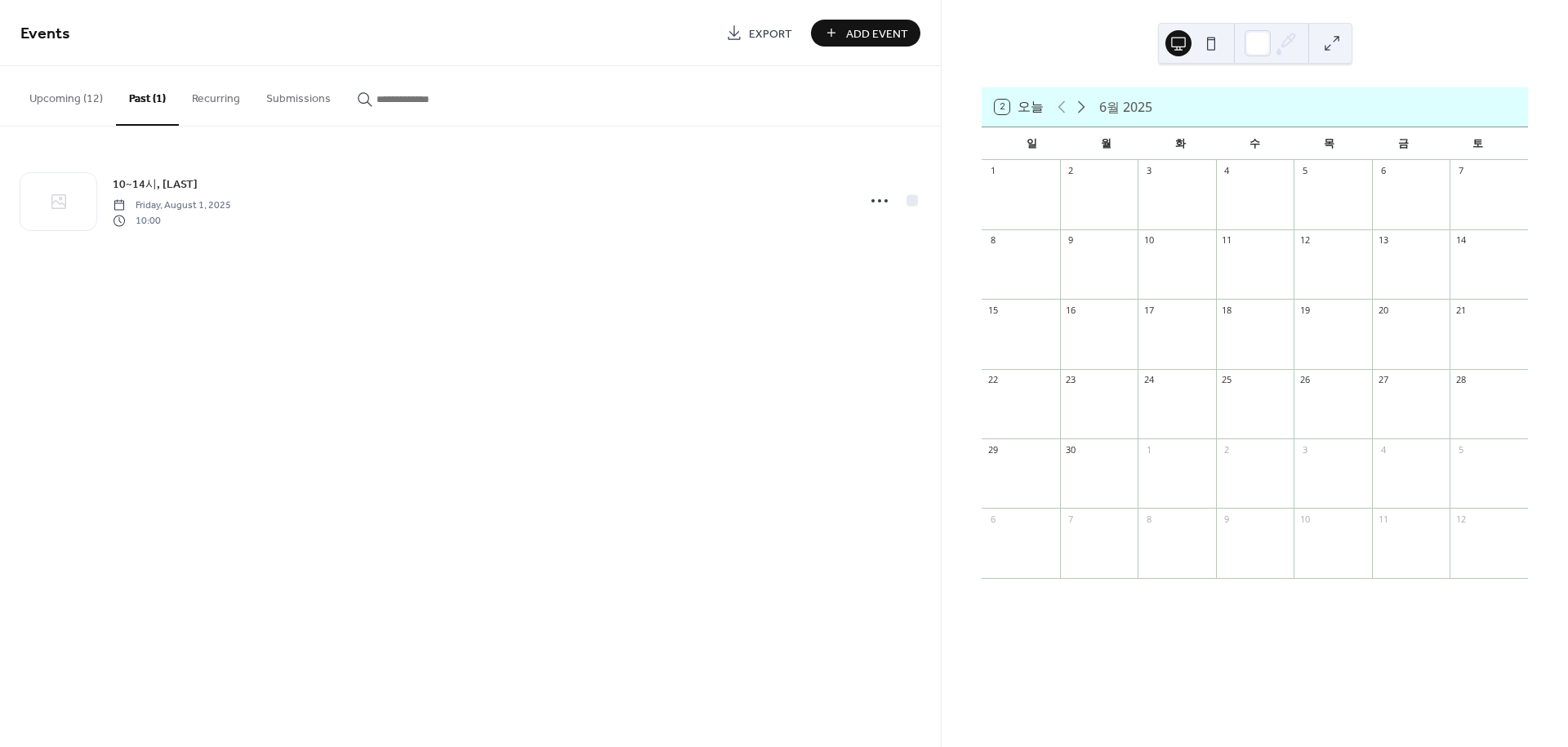 click 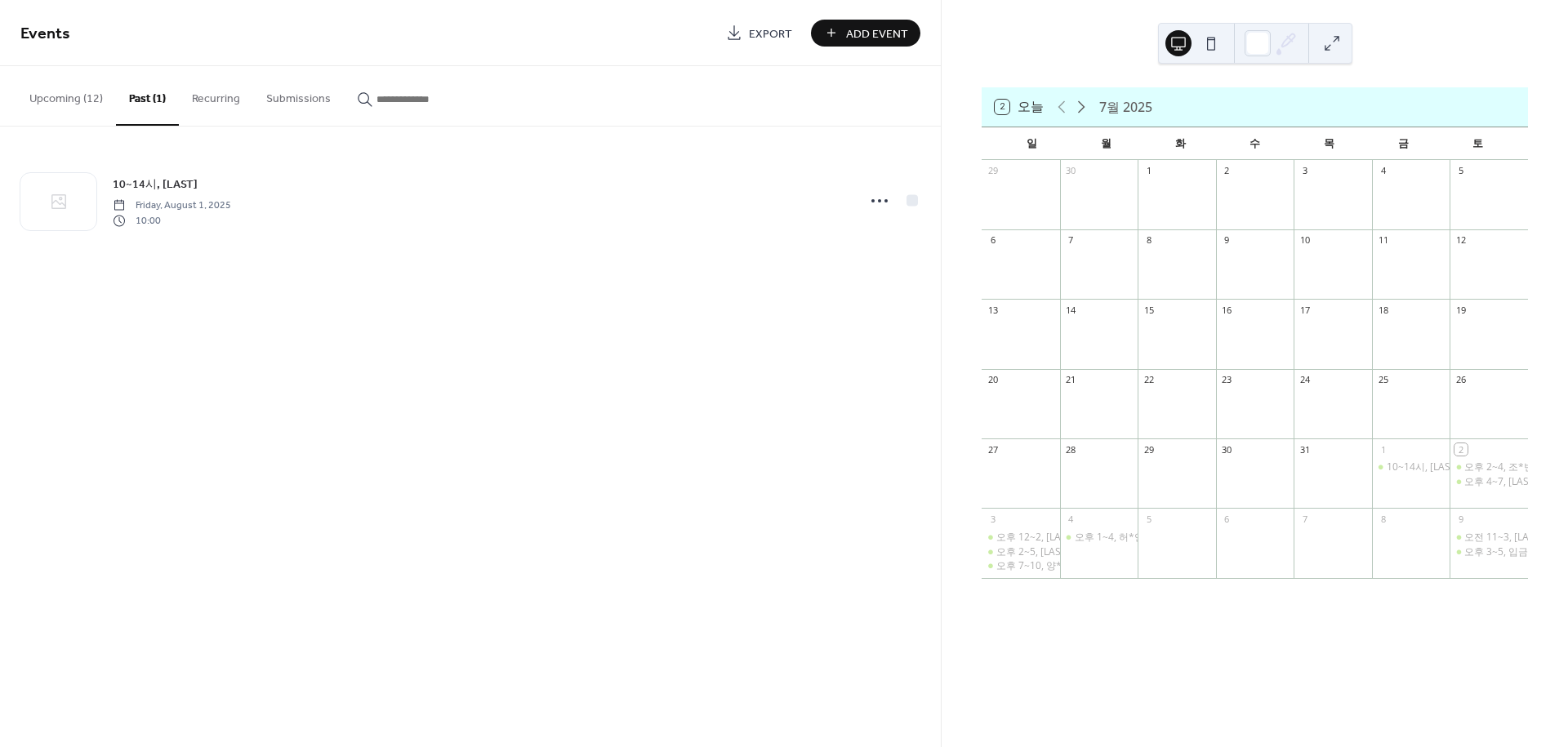 click 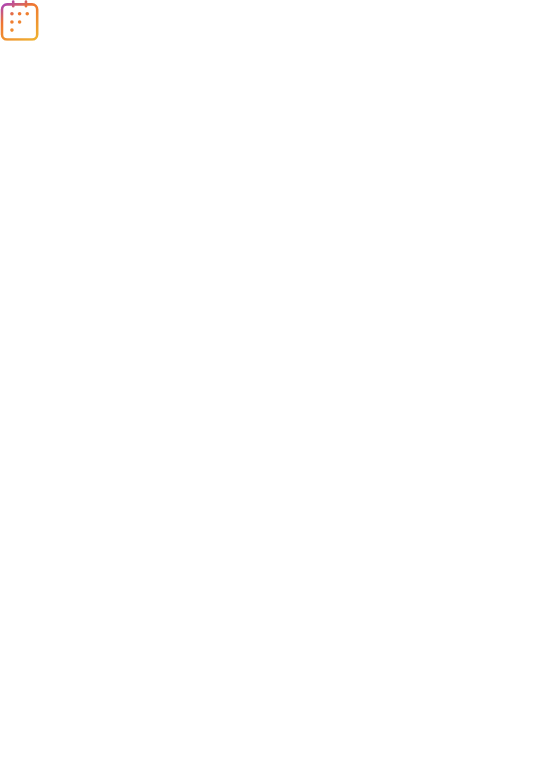 scroll, scrollTop: 0, scrollLeft: 0, axis: both 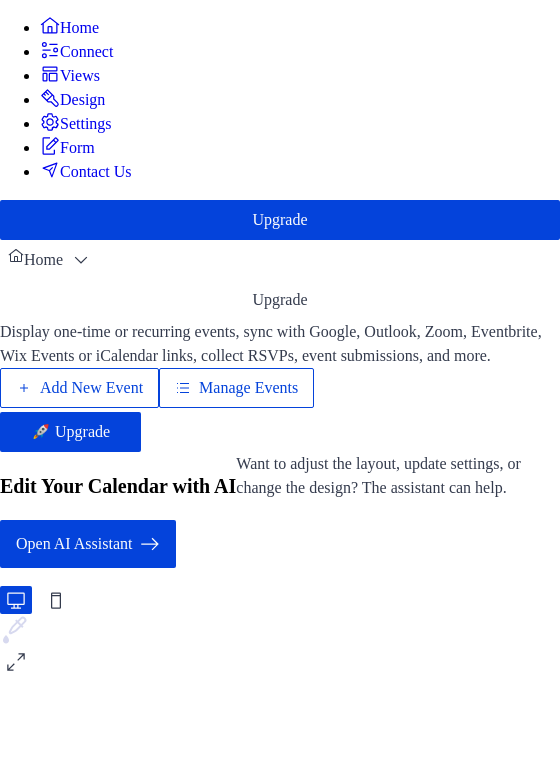 click on "Views" at bounding box center [70, 75] 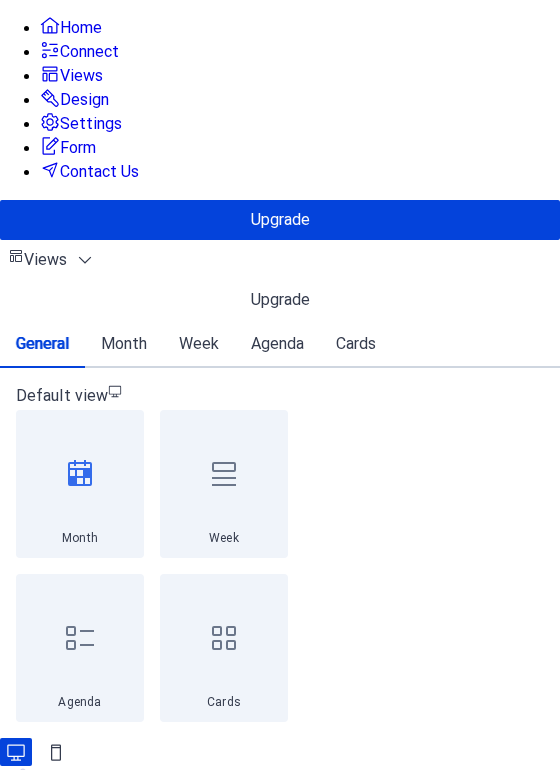 click on "Month" at bounding box center (124, 344) 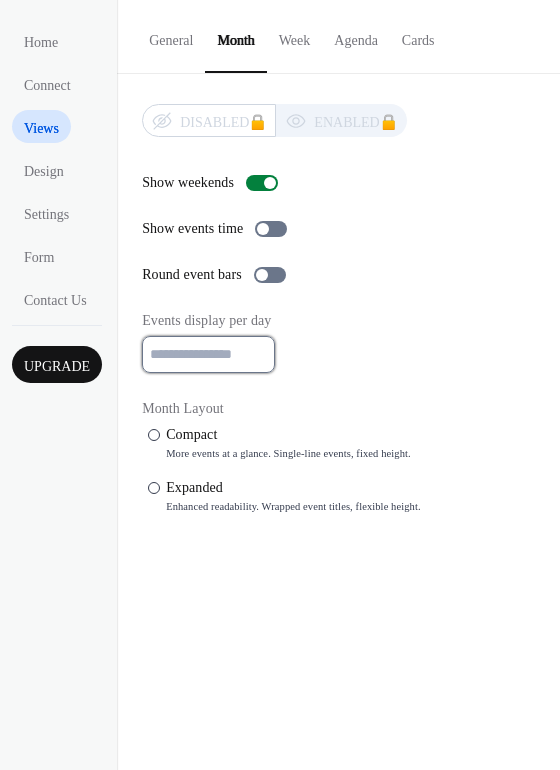 type on "*" 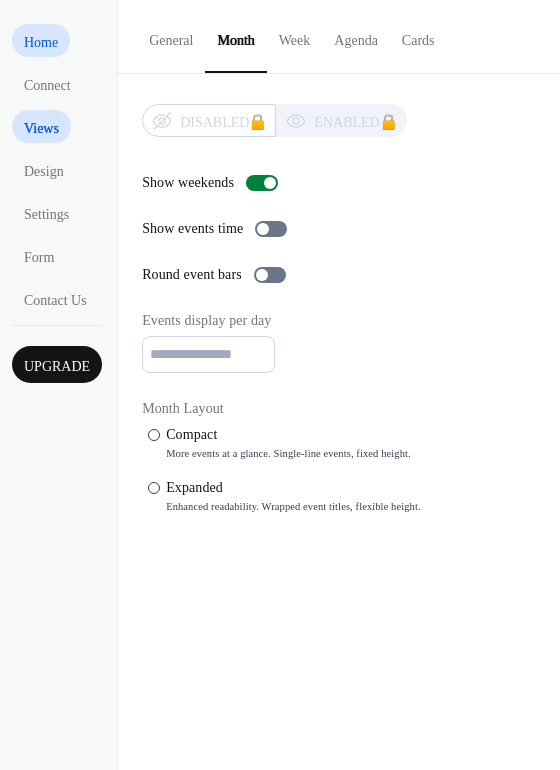 click on "Home" at bounding box center (41, 42) 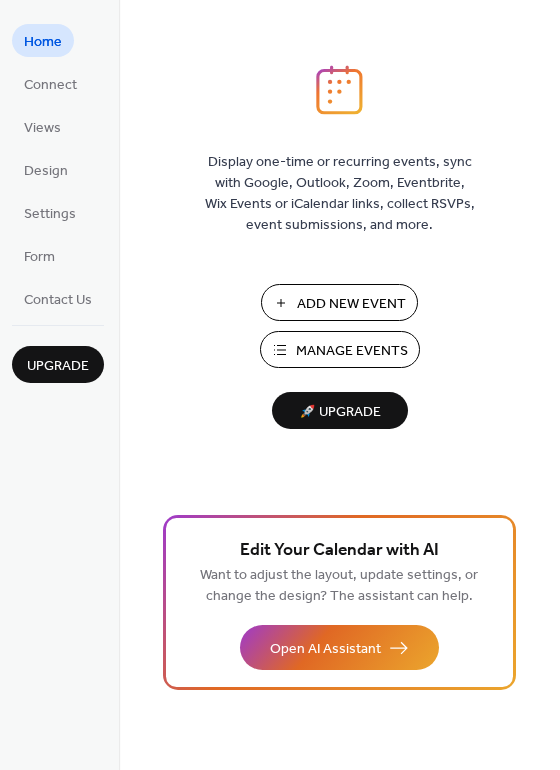 click on "Manage Events" at bounding box center (352, 351) 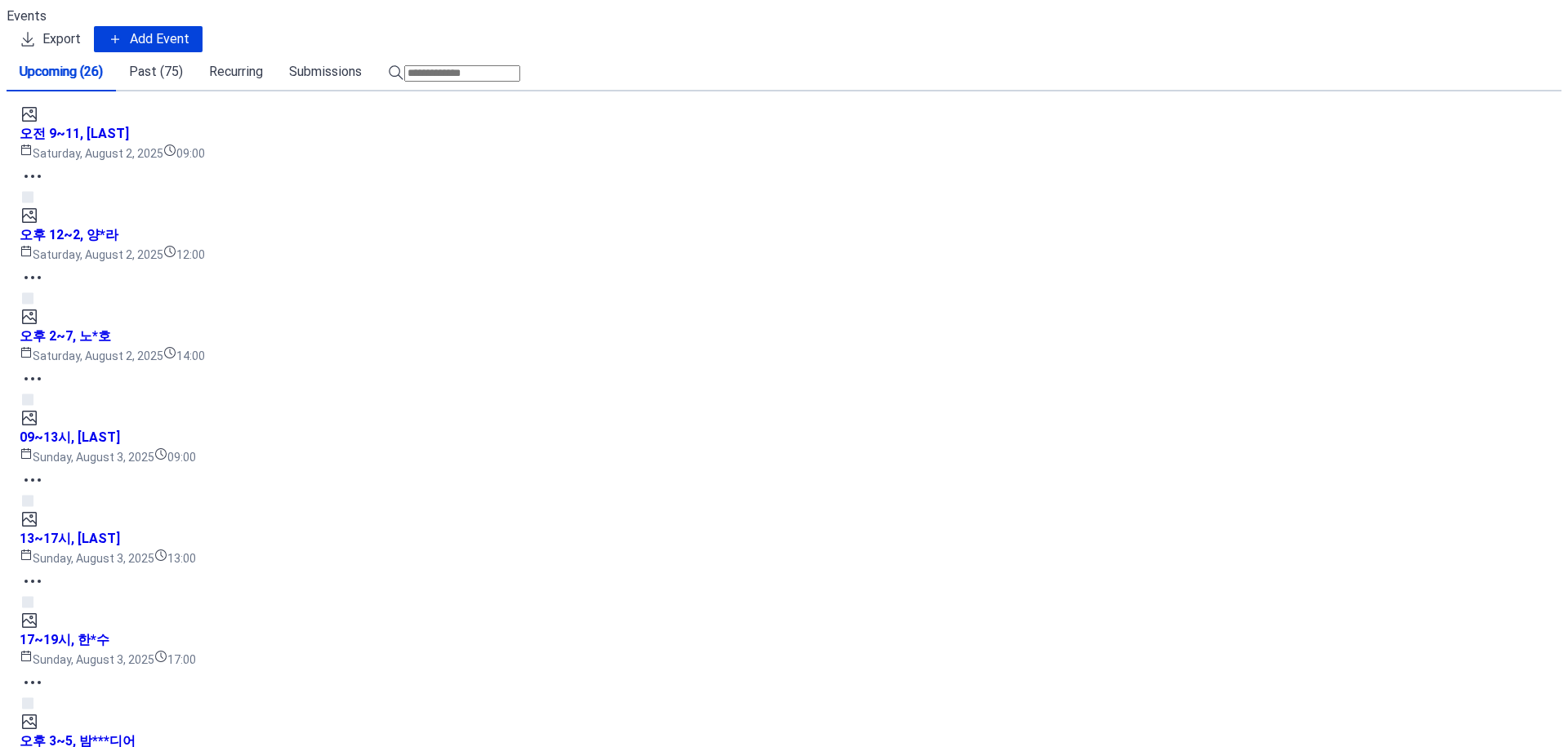scroll, scrollTop: 0, scrollLeft: 0, axis: both 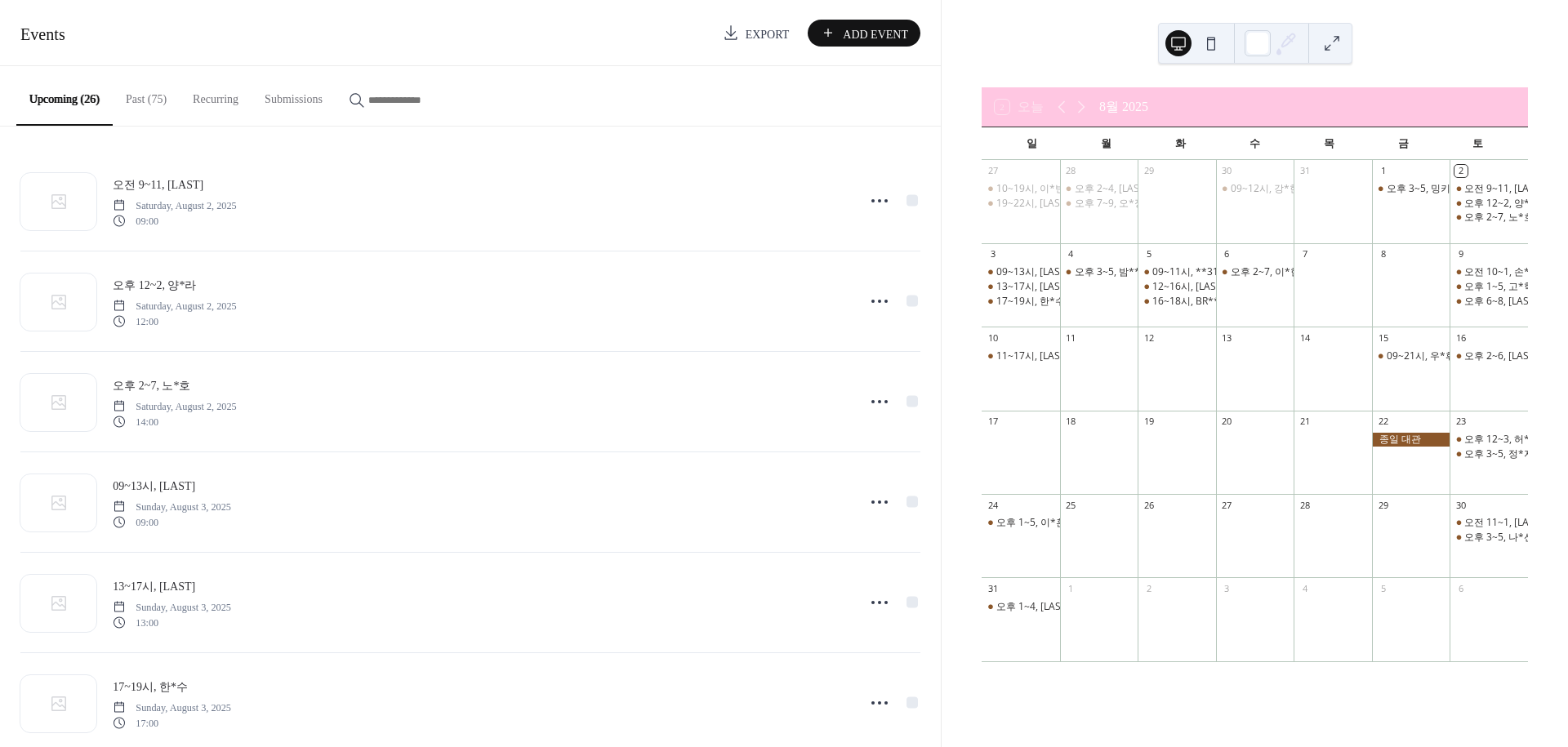 click on "Past (75)" at bounding box center (146, 95) 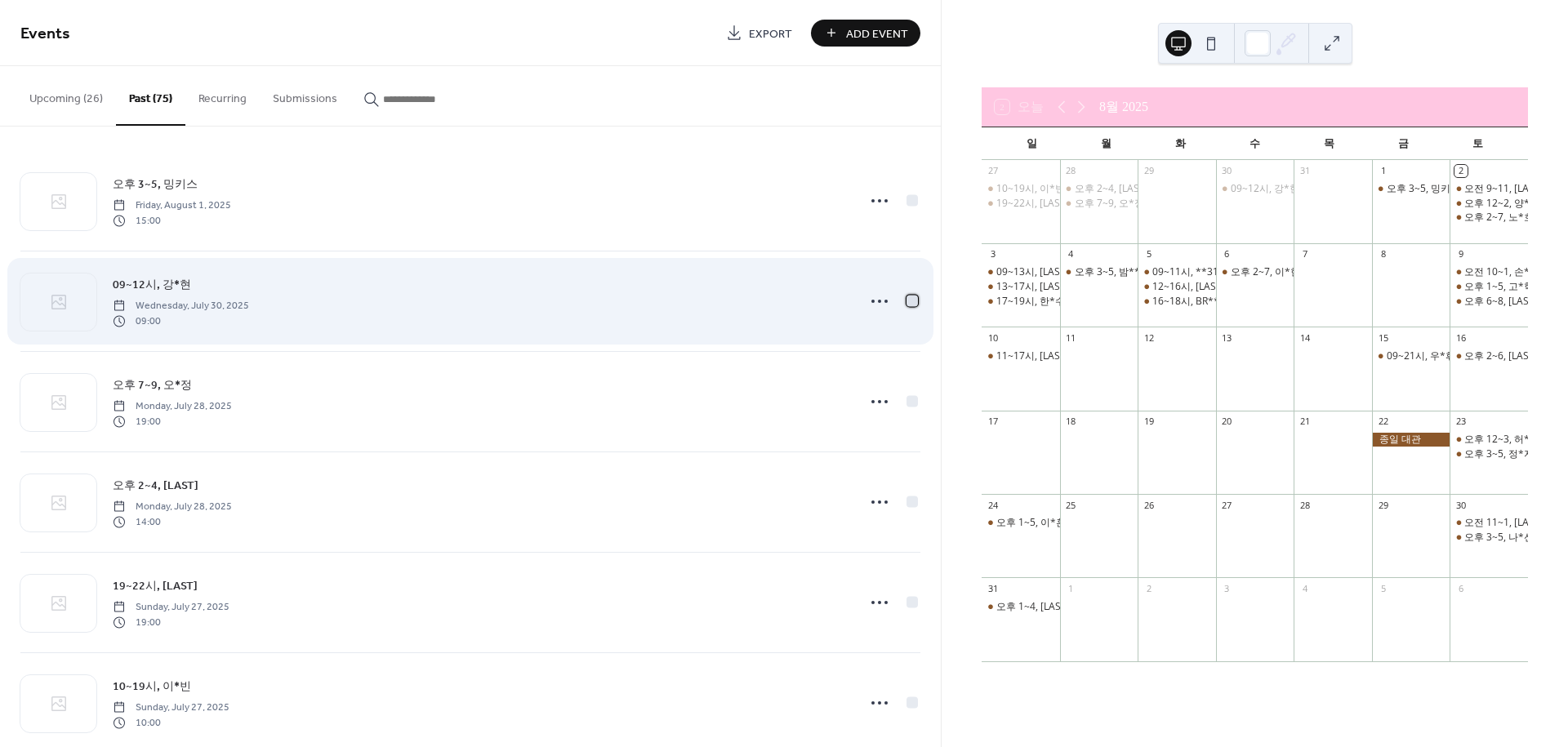 click at bounding box center [912, 300] 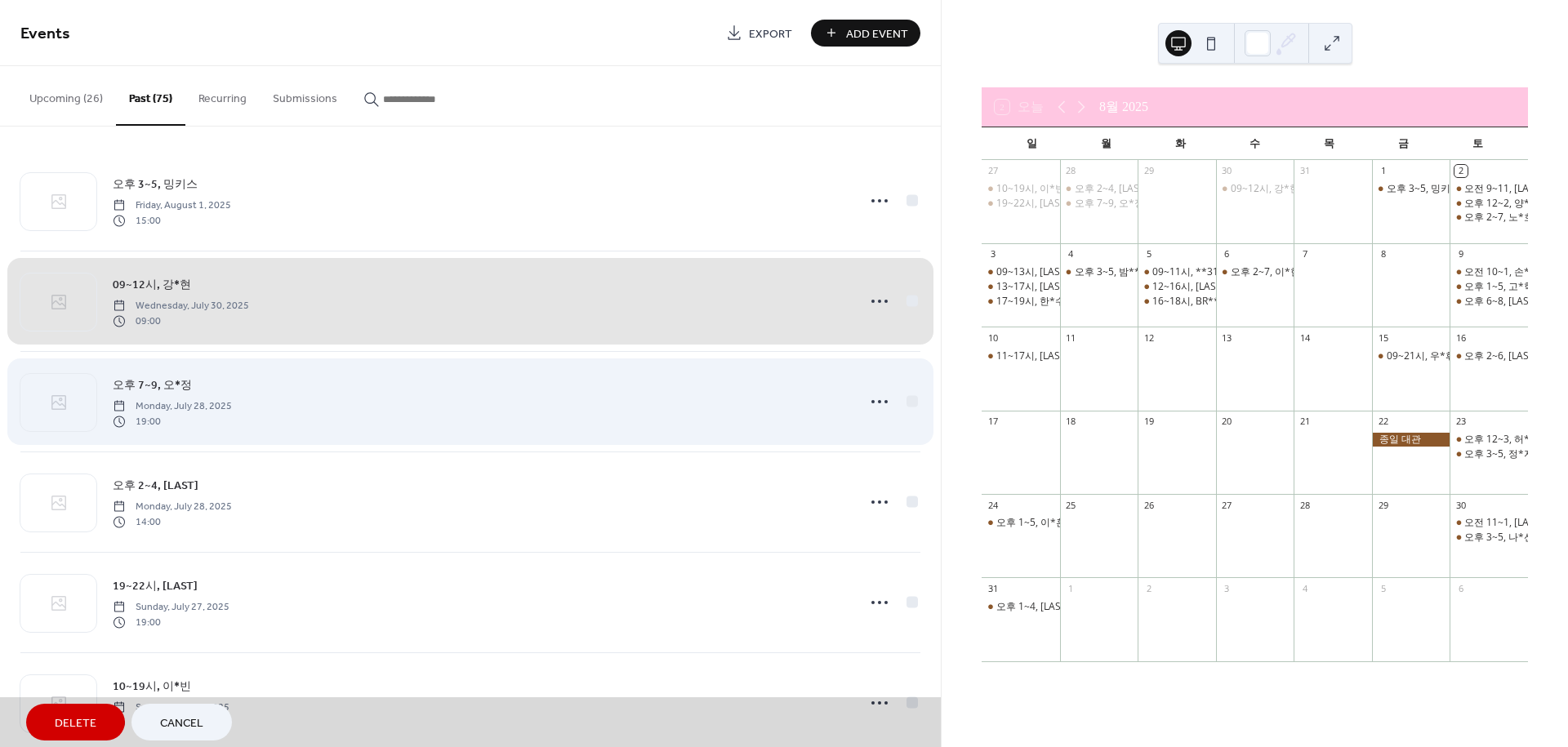 click on "오후 7~9, 오*정 Monday, July 28, 2025 19:00" at bounding box center [470, 401] 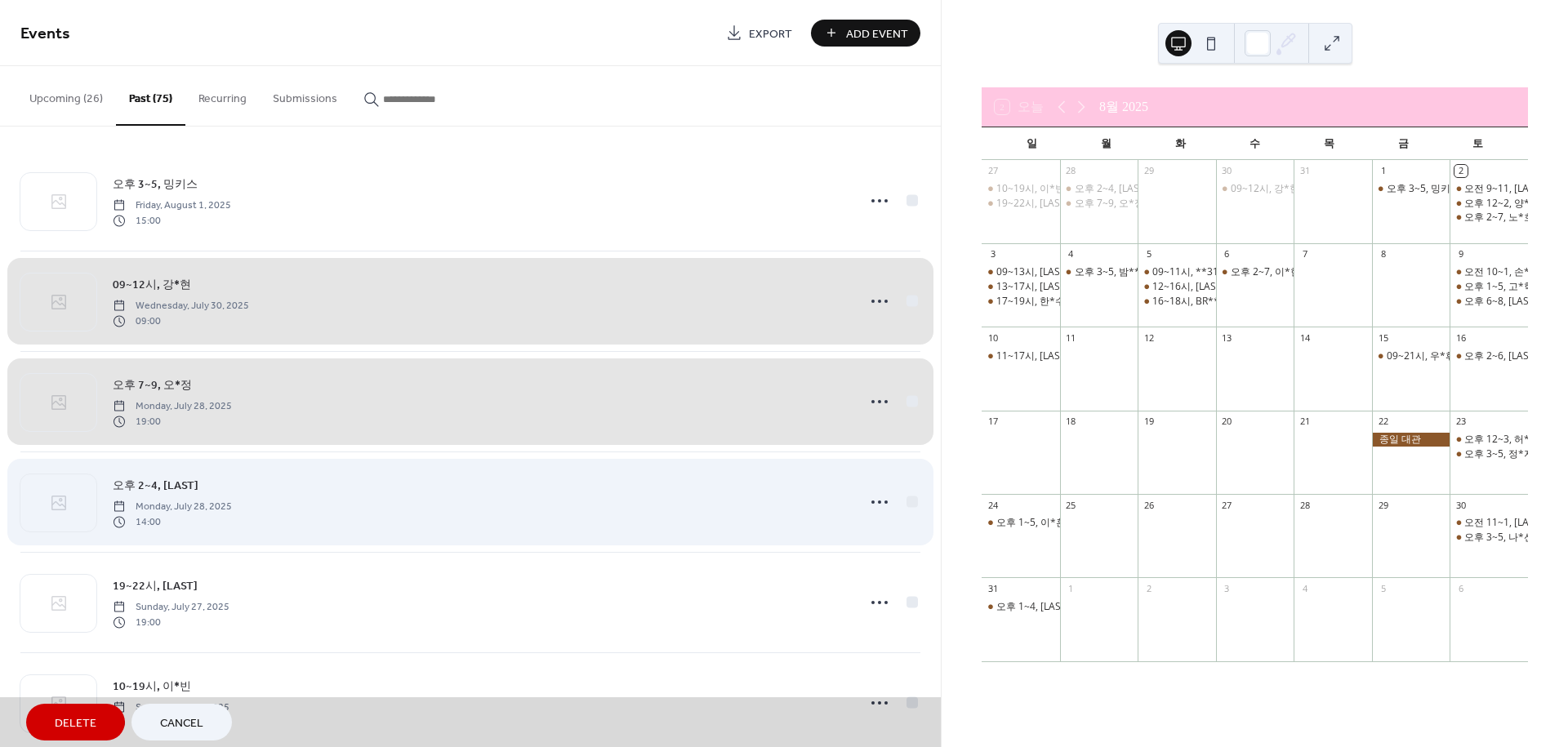 click on "오후 2~4, 최*하 Monday, July 28, 2025 14:00" at bounding box center [470, 501] 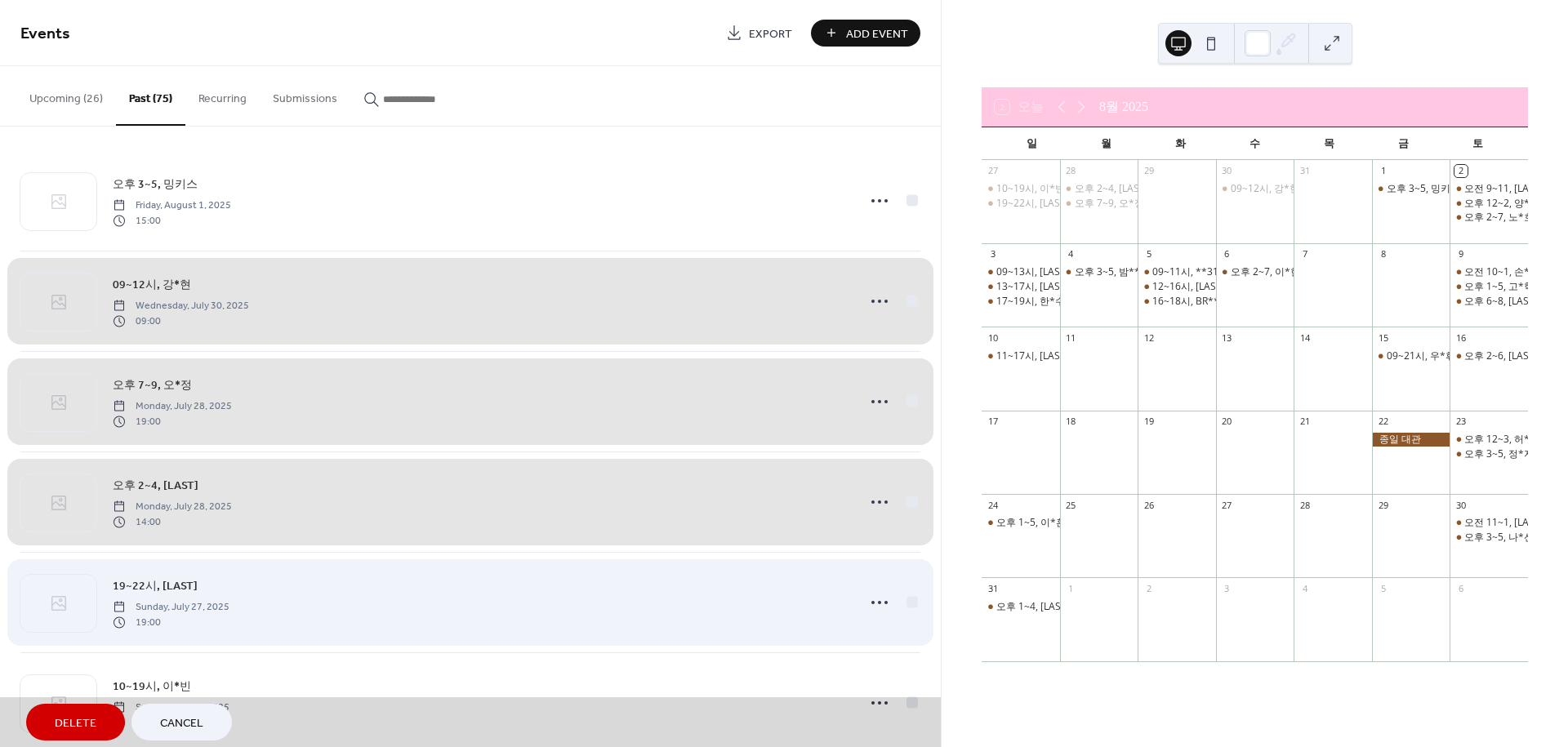 click on "19~22시, 김*태 Sunday, July 27, 2025 19:00" at bounding box center [470, 602] 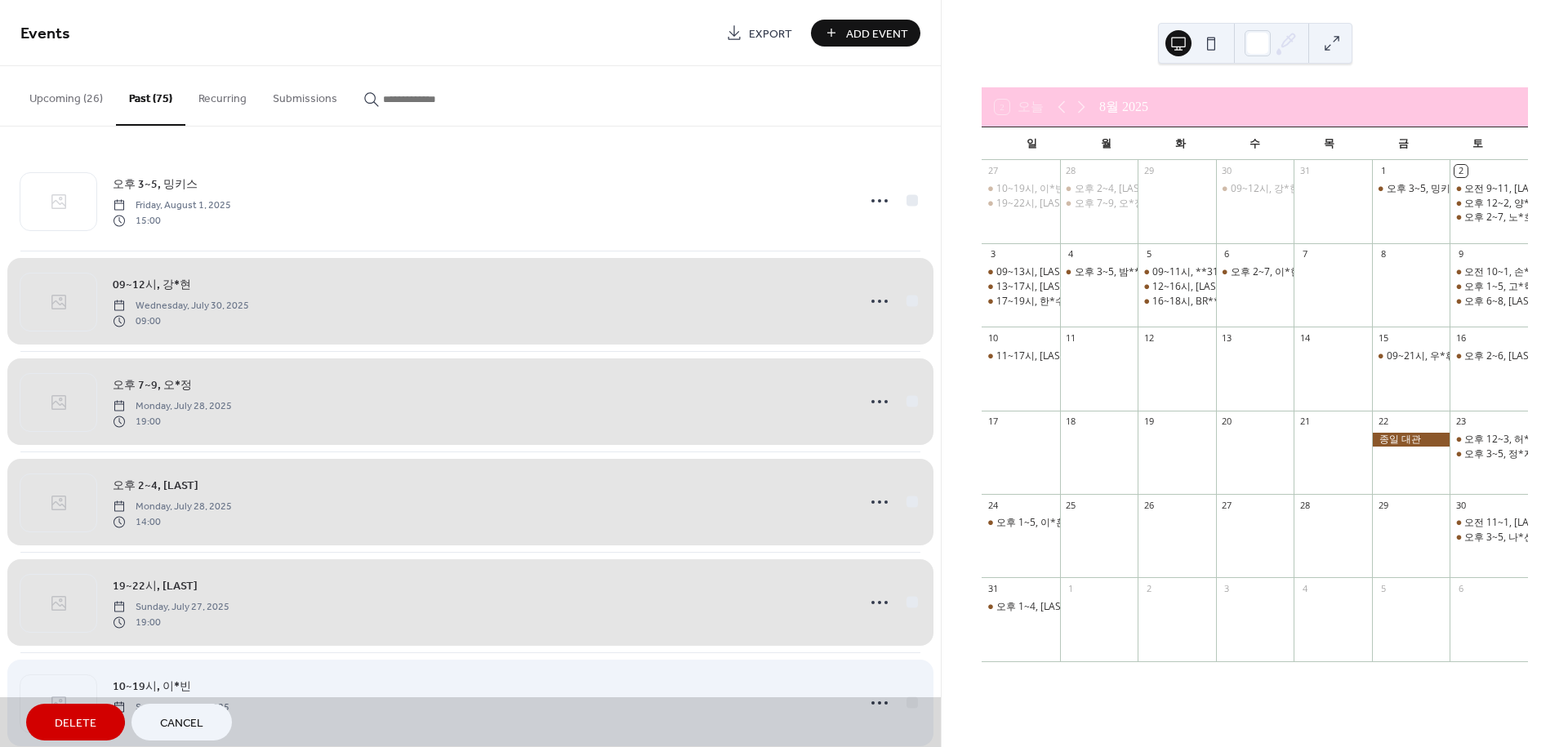 click on "10~19시, 이*빈 Sunday, July 27, 2025 10:00" at bounding box center [470, 702] 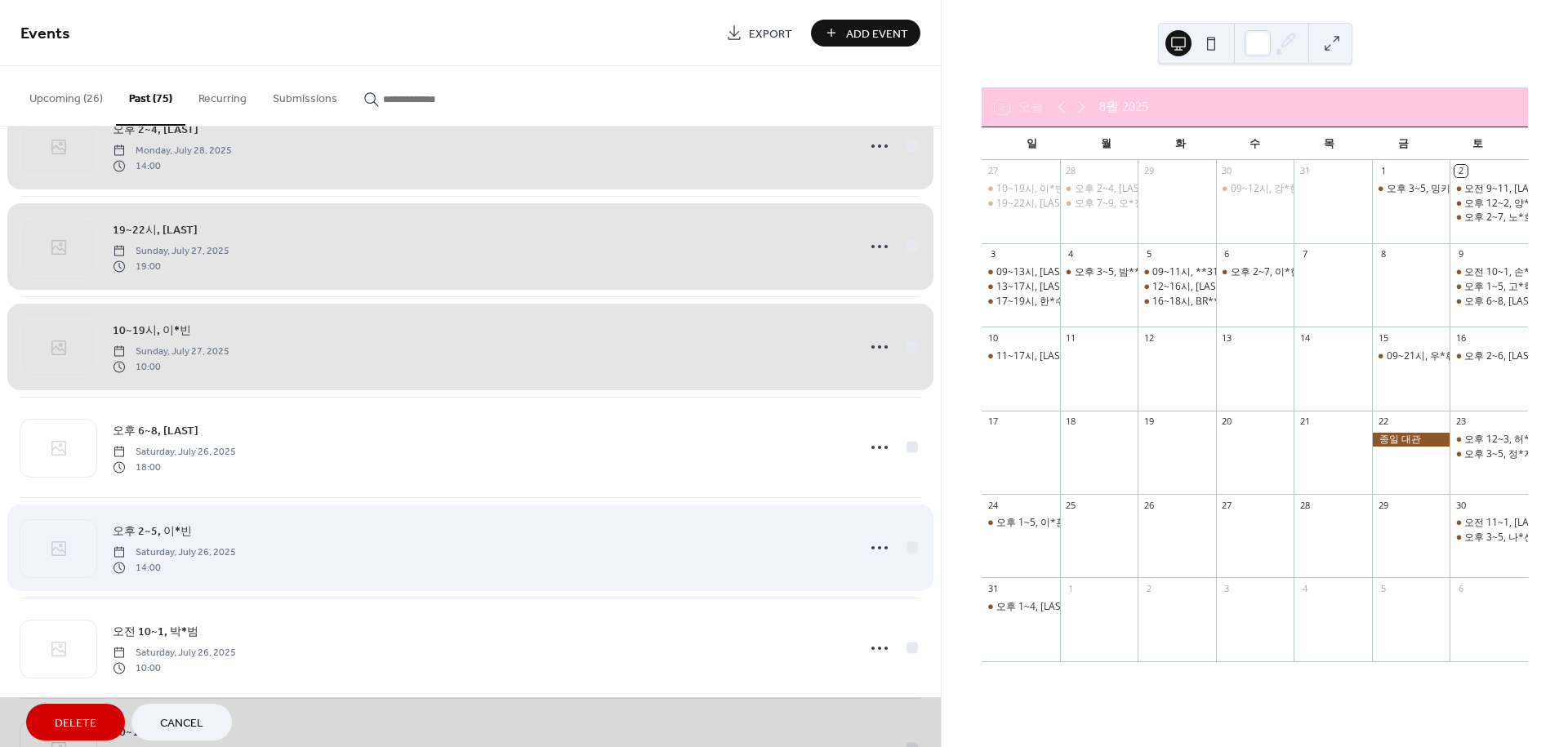 scroll, scrollTop: 453, scrollLeft: 0, axis: vertical 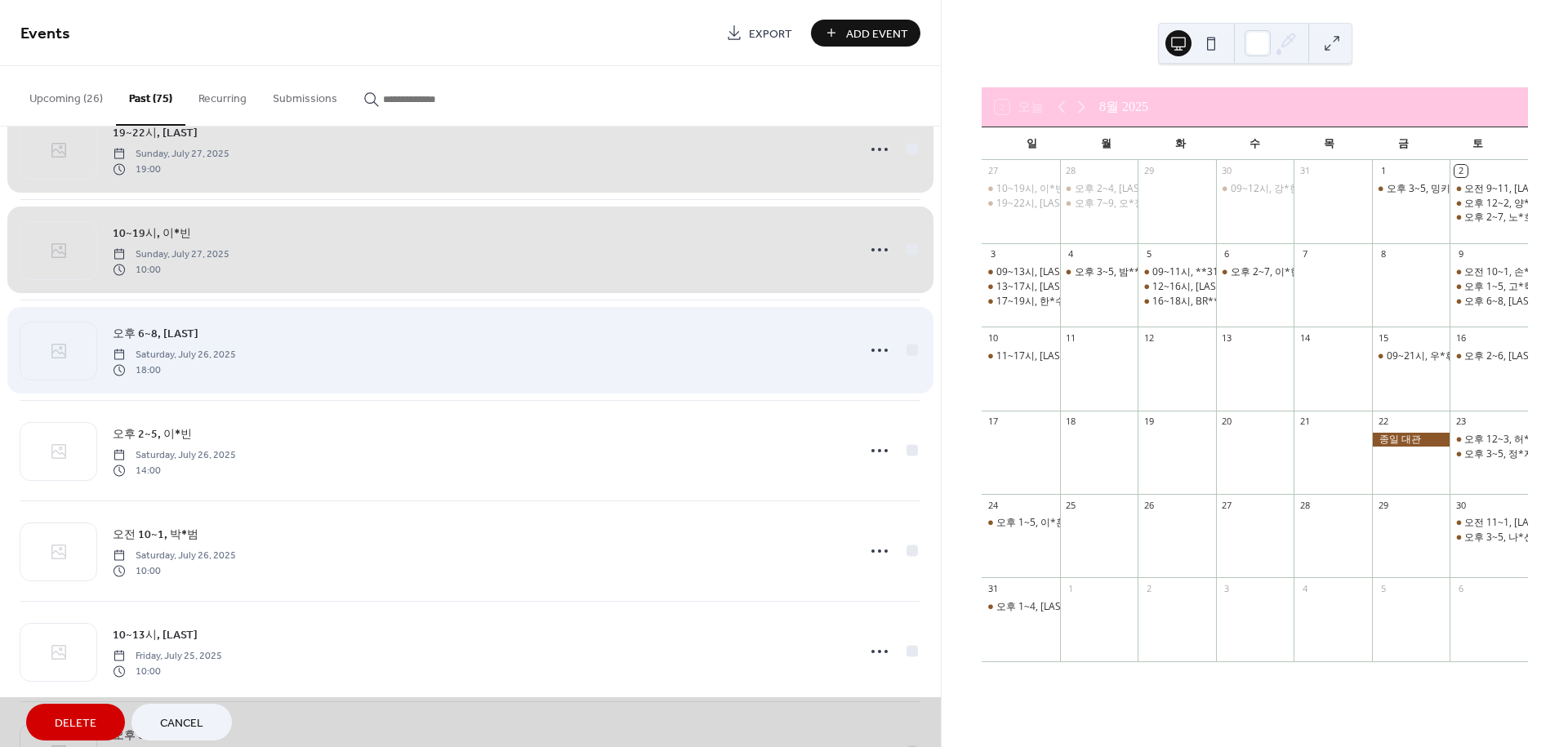 click on "오후 6~8, 박*옥 Saturday, July 26, 2025 18:00" at bounding box center [470, 349] 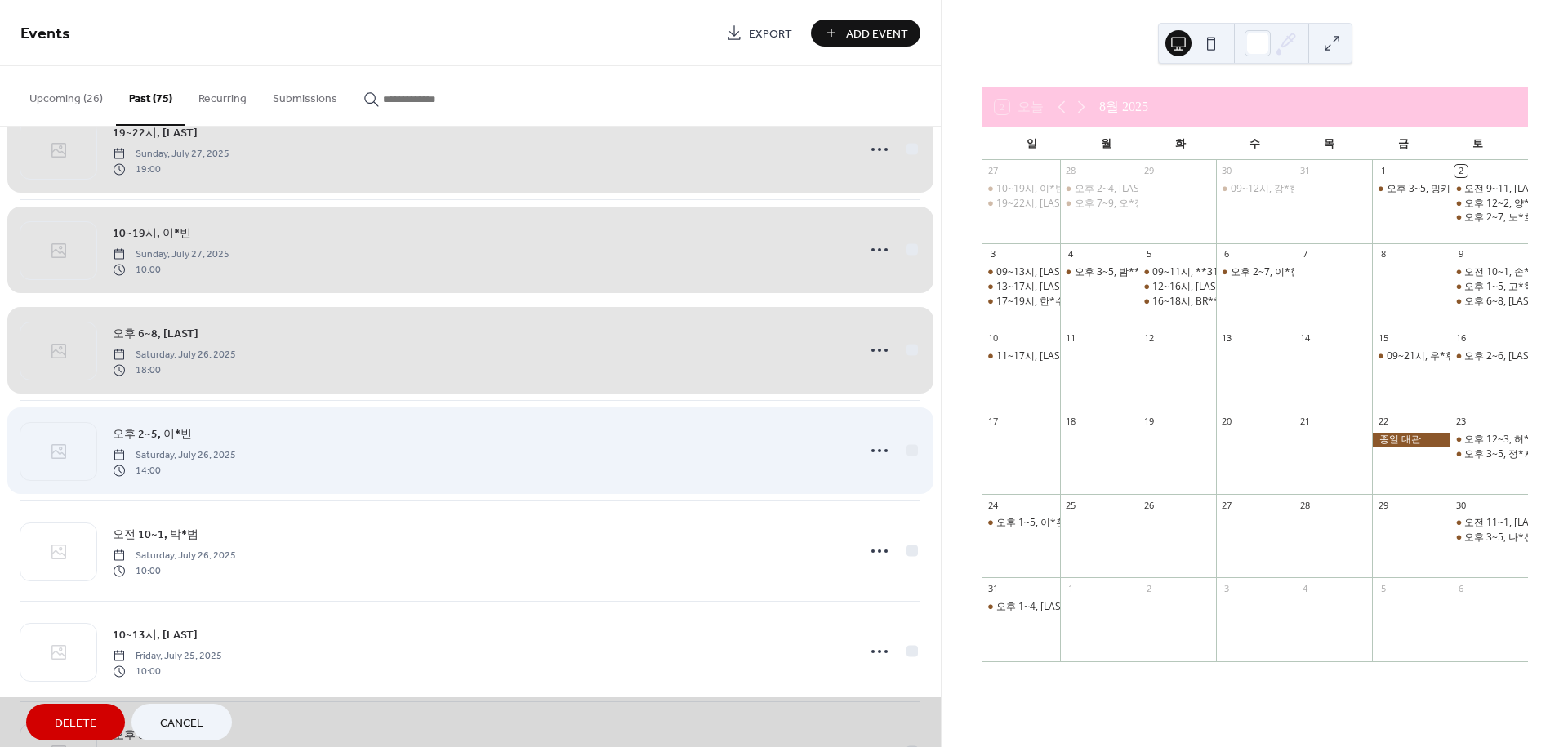 click on "오후 2~5, 이*빈 Saturday, July 26, 2025 14:00" at bounding box center (470, 450) 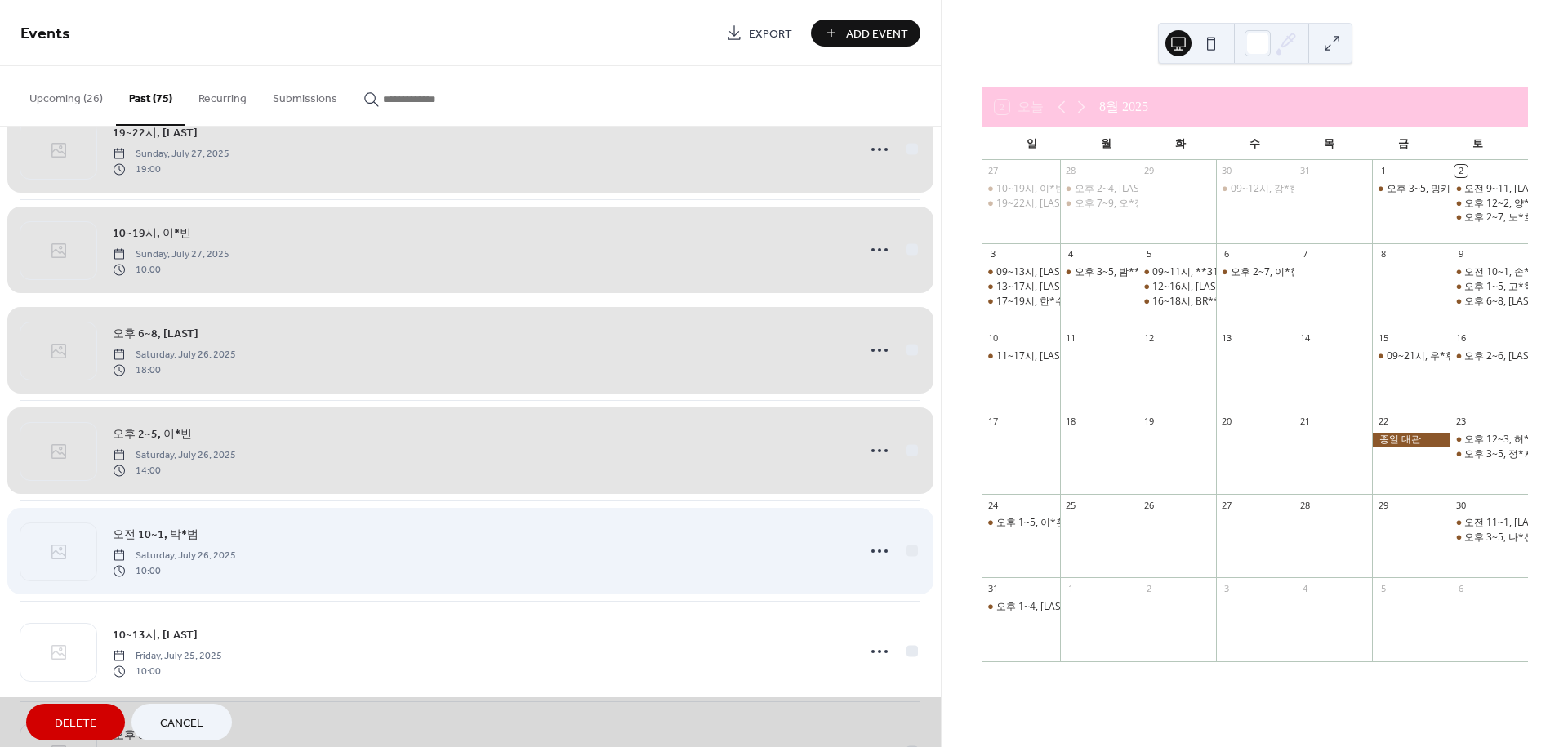 click on "오전 10~1, 박*범 Saturday, July 26, 2025 10:00" at bounding box center [470, 550] 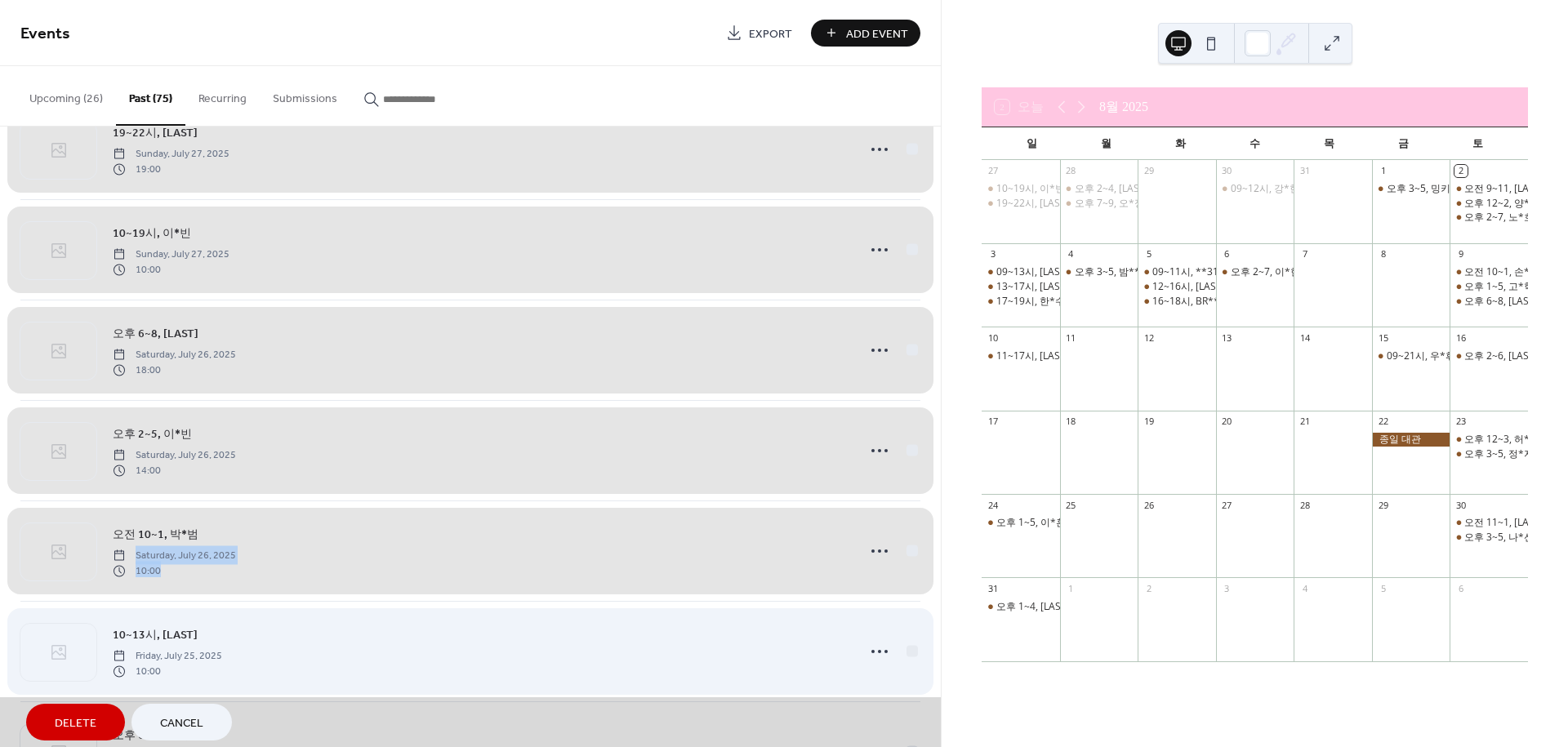 drag, startPoint x: 720, startPoint y: 569, endPoint x: 708, endPoint y: 607, distance: 39.84972 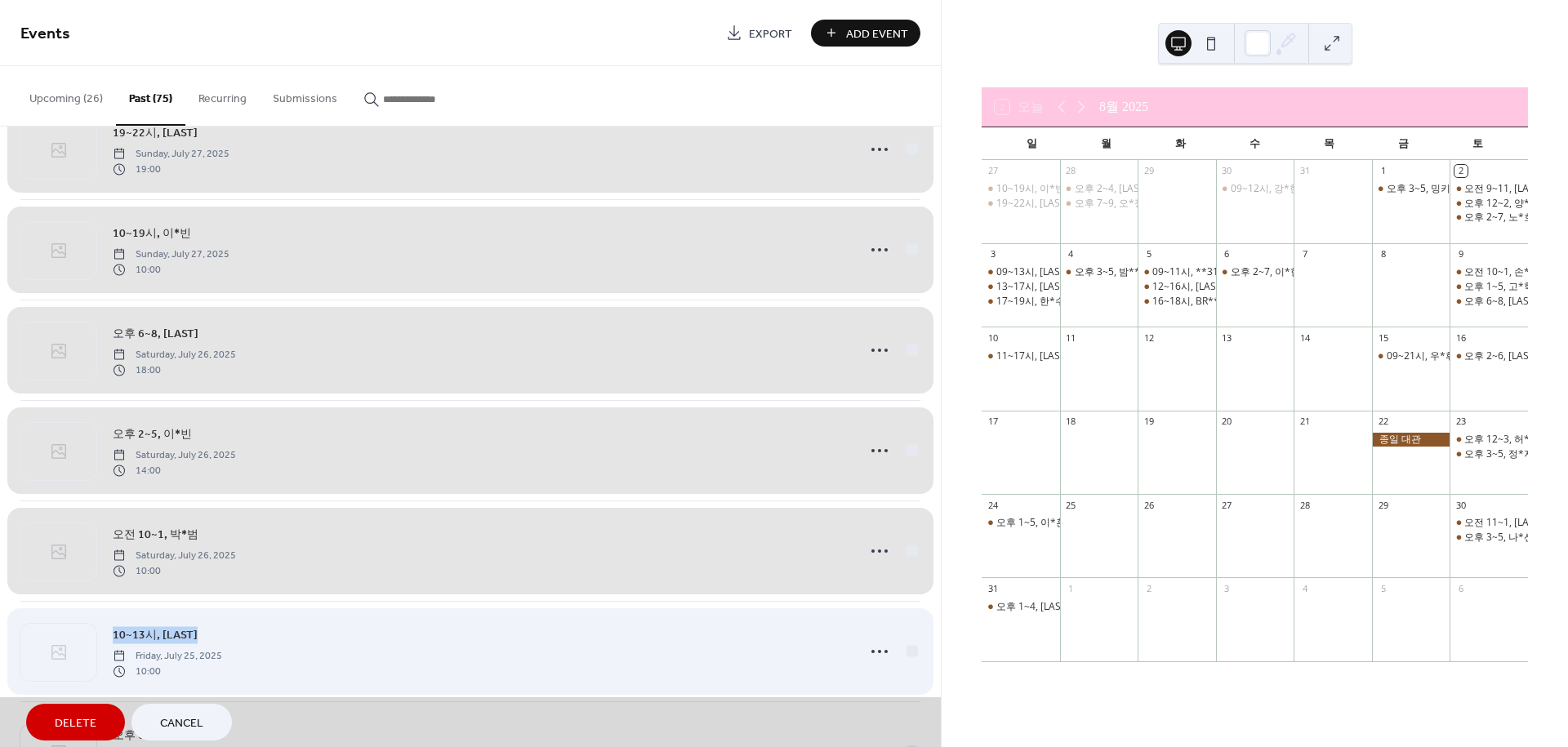 click on "10~13시, 최*일 Friday, July 25, 2025 10:00" at bounding box center (470, 651) 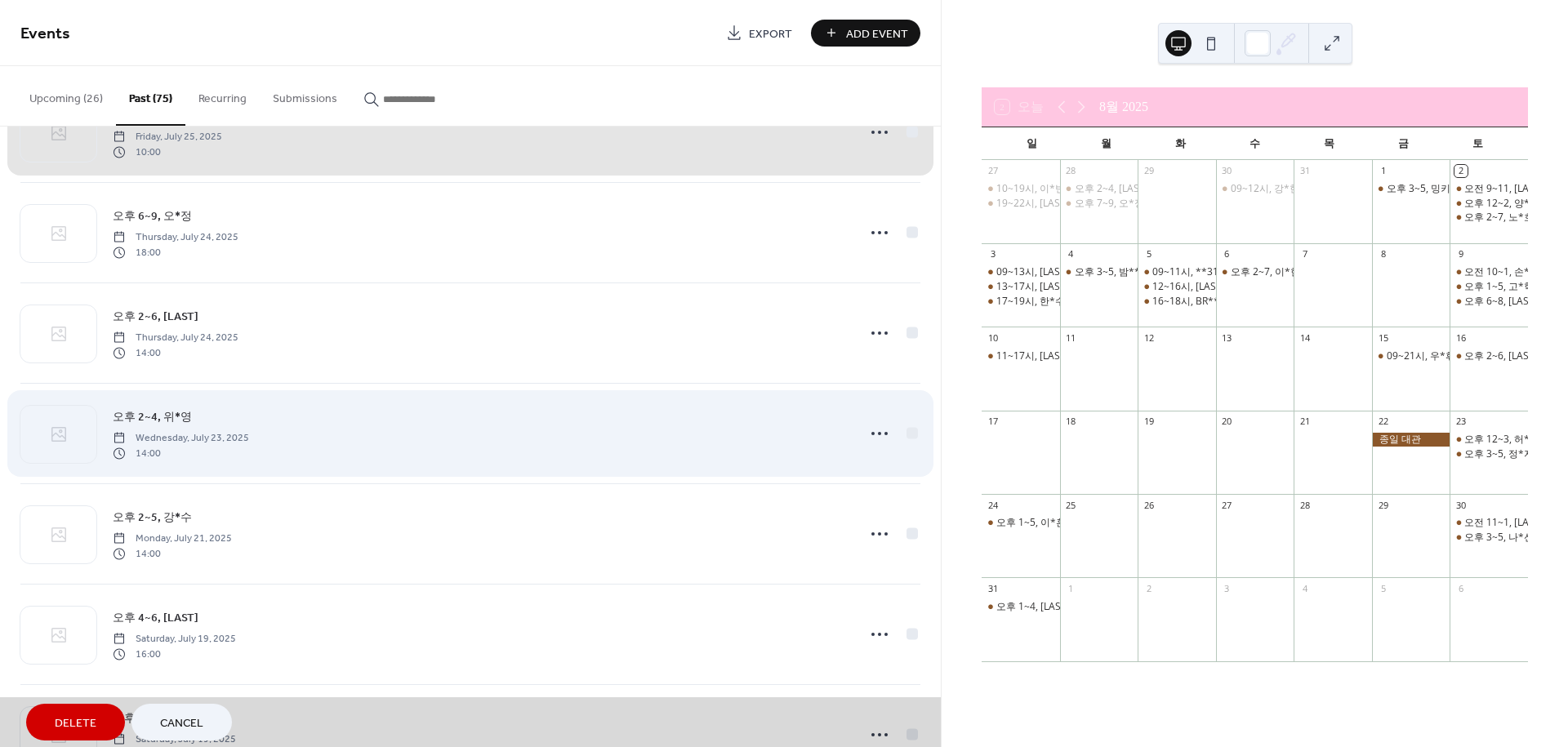 scroll, scrollTop: 998, scrollLeft: 0, axis: vertical 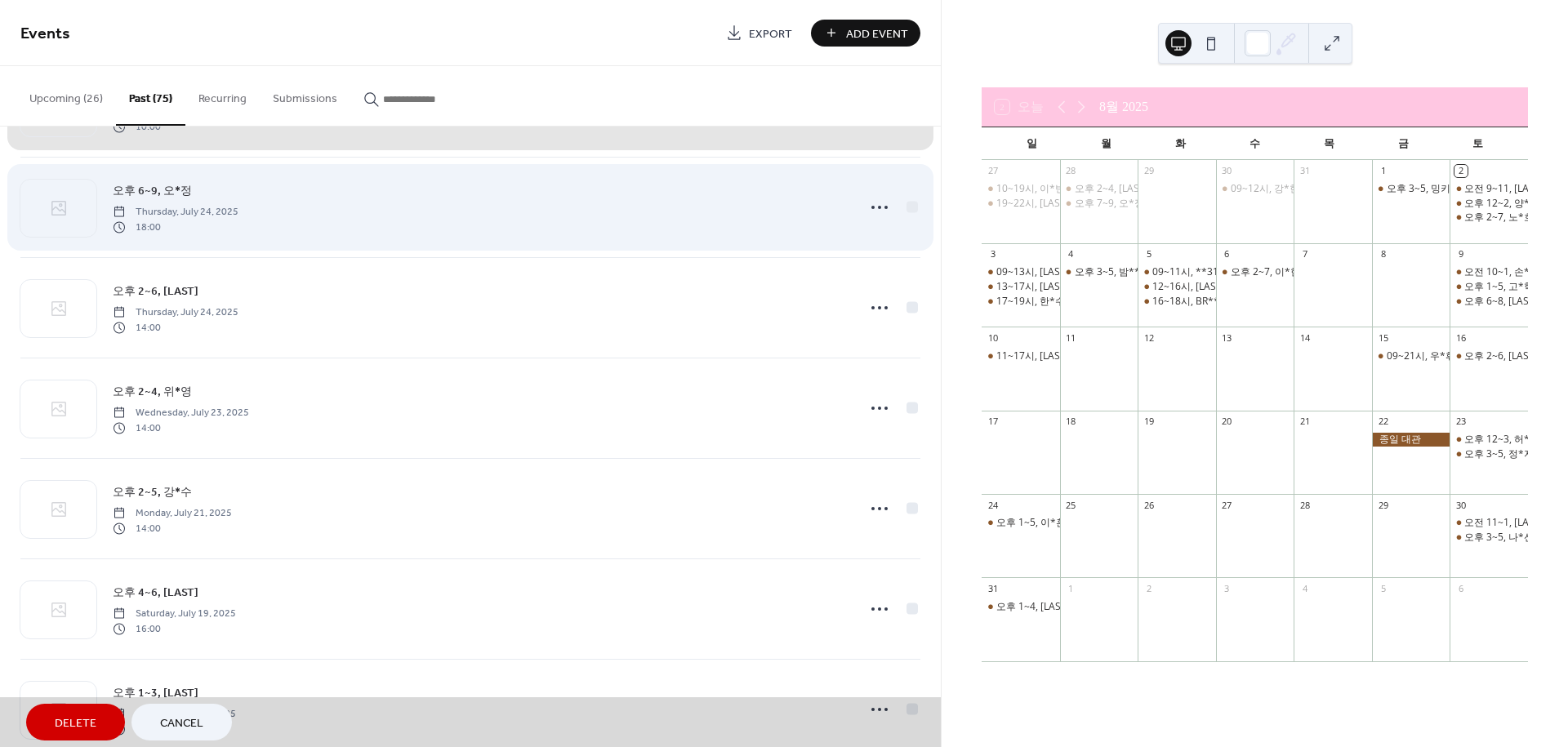 click on "오후 6~9, 오*정 Thursday, July 24, 2025 18:00" at bounding box center [470, 207] 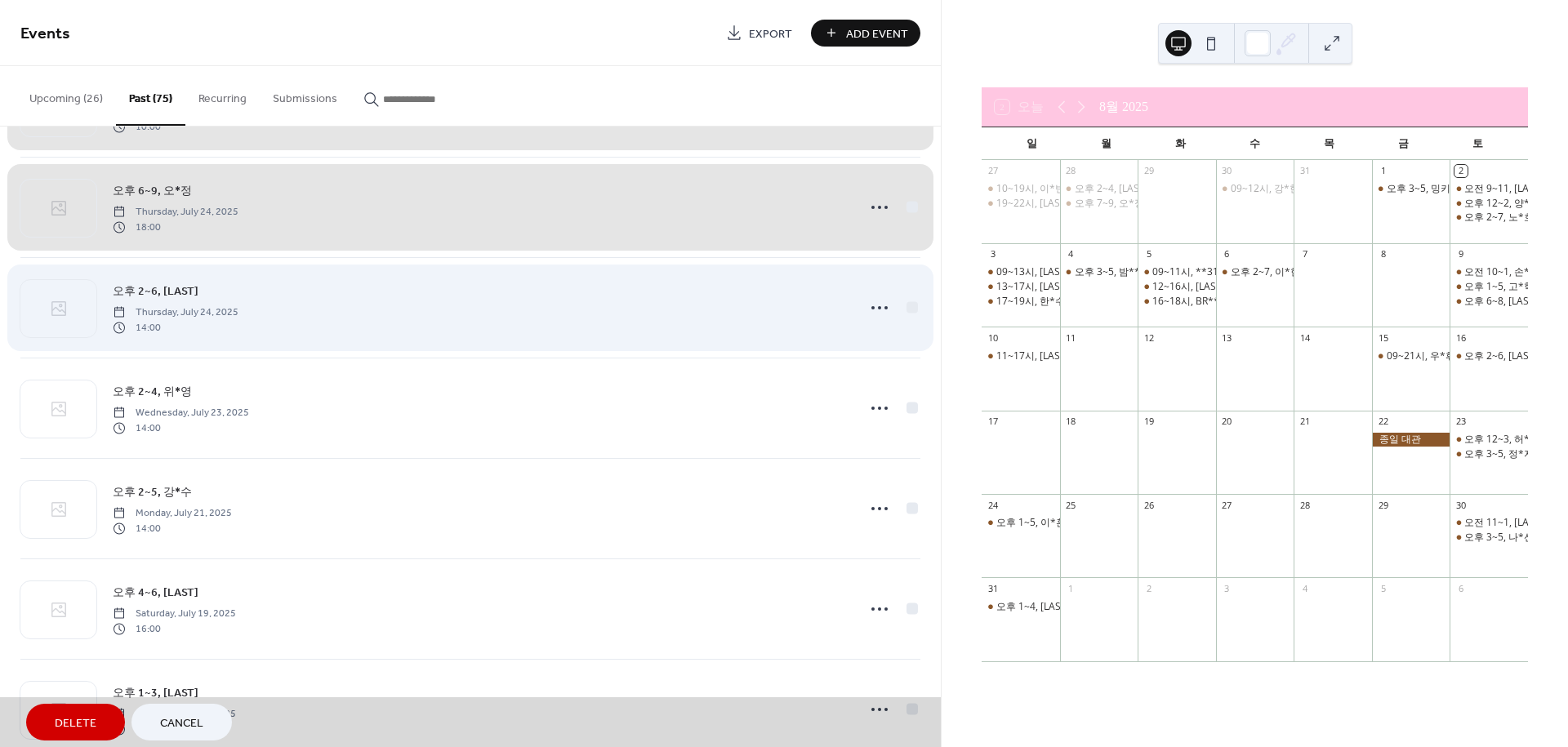 click on "오후 2~6, 신*민 Thursday, July 24, 2025 14:00" at bounding box center [470, 307] 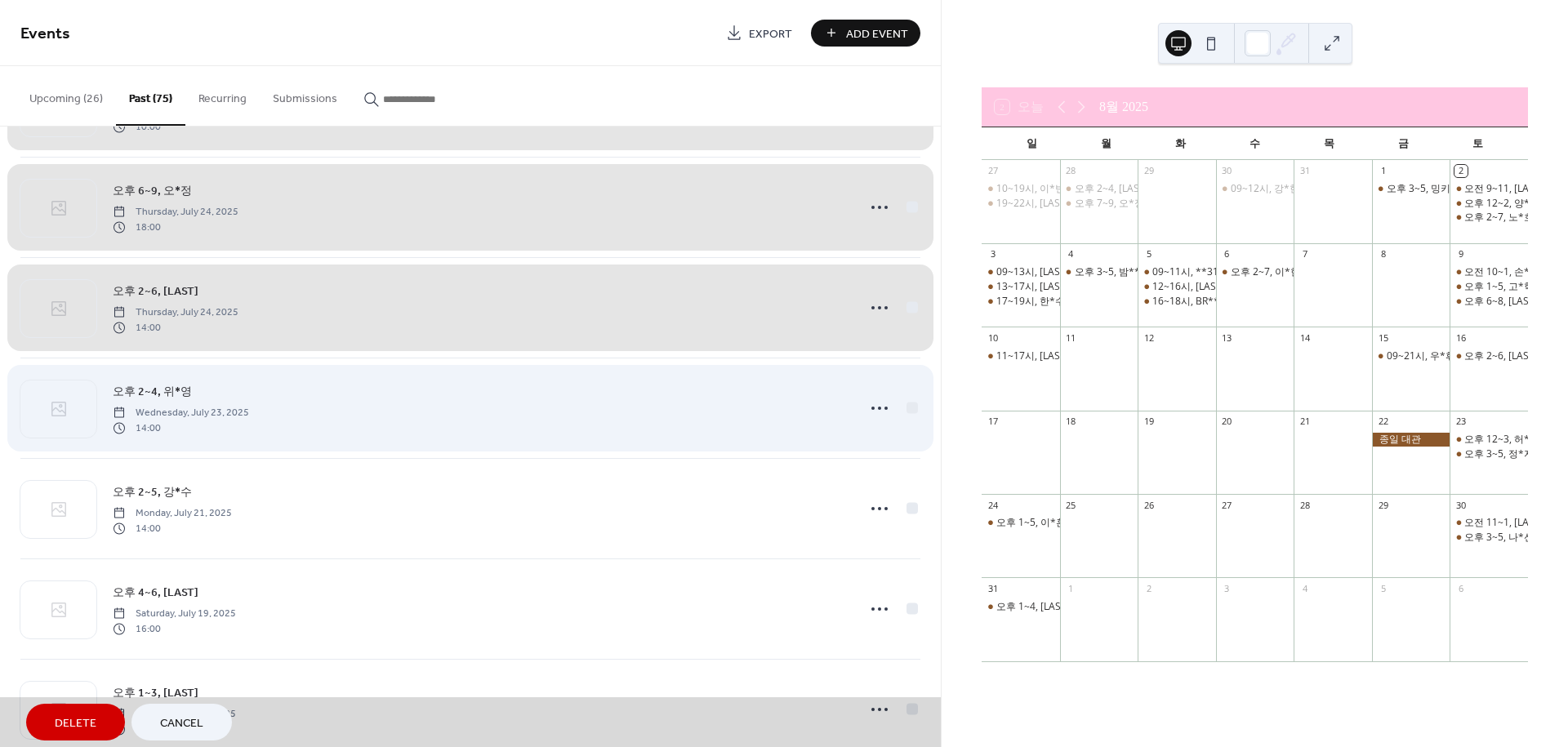 click on "오후 2~4, 위*영 Wednesday, July 23, 2025 14:00" at bounding box center [470, 407] 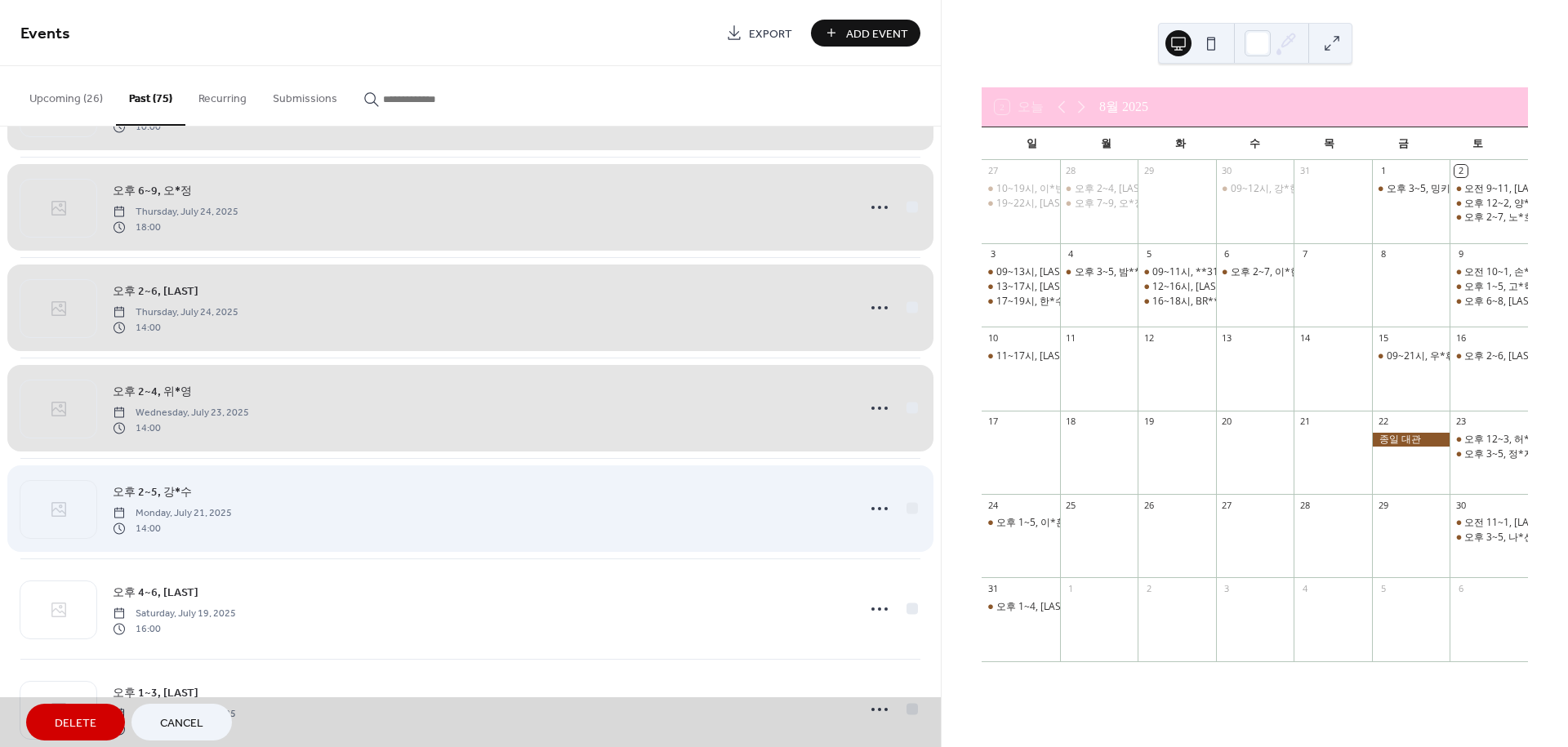click on "오후 2~5, 강*수 Monday, July 21, 2025 14:00" at bounding box center (470, 508) 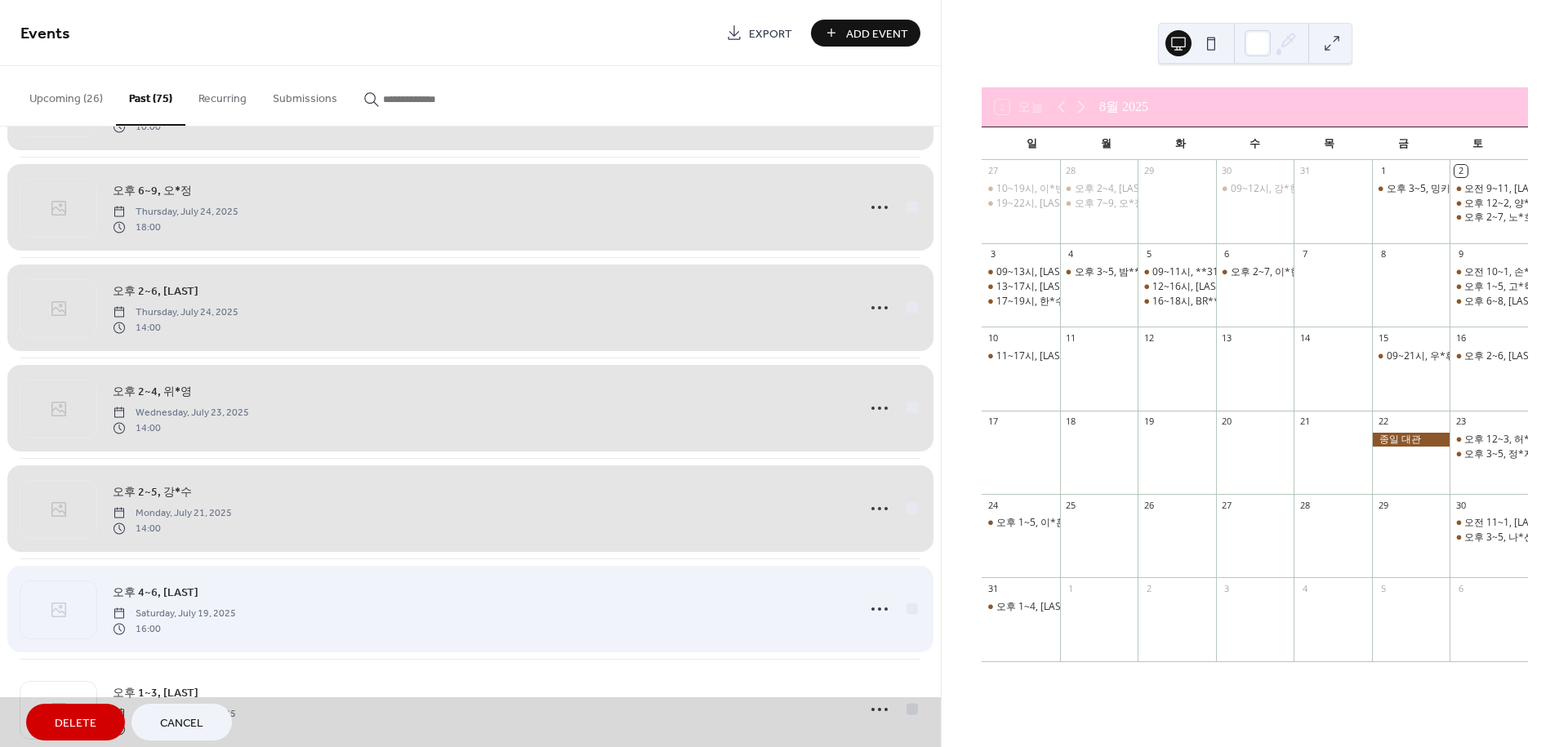 click on "오후 4~6, 김*경 Saturday, July 19, 2025 16:00" at bounding box center [470, 608] 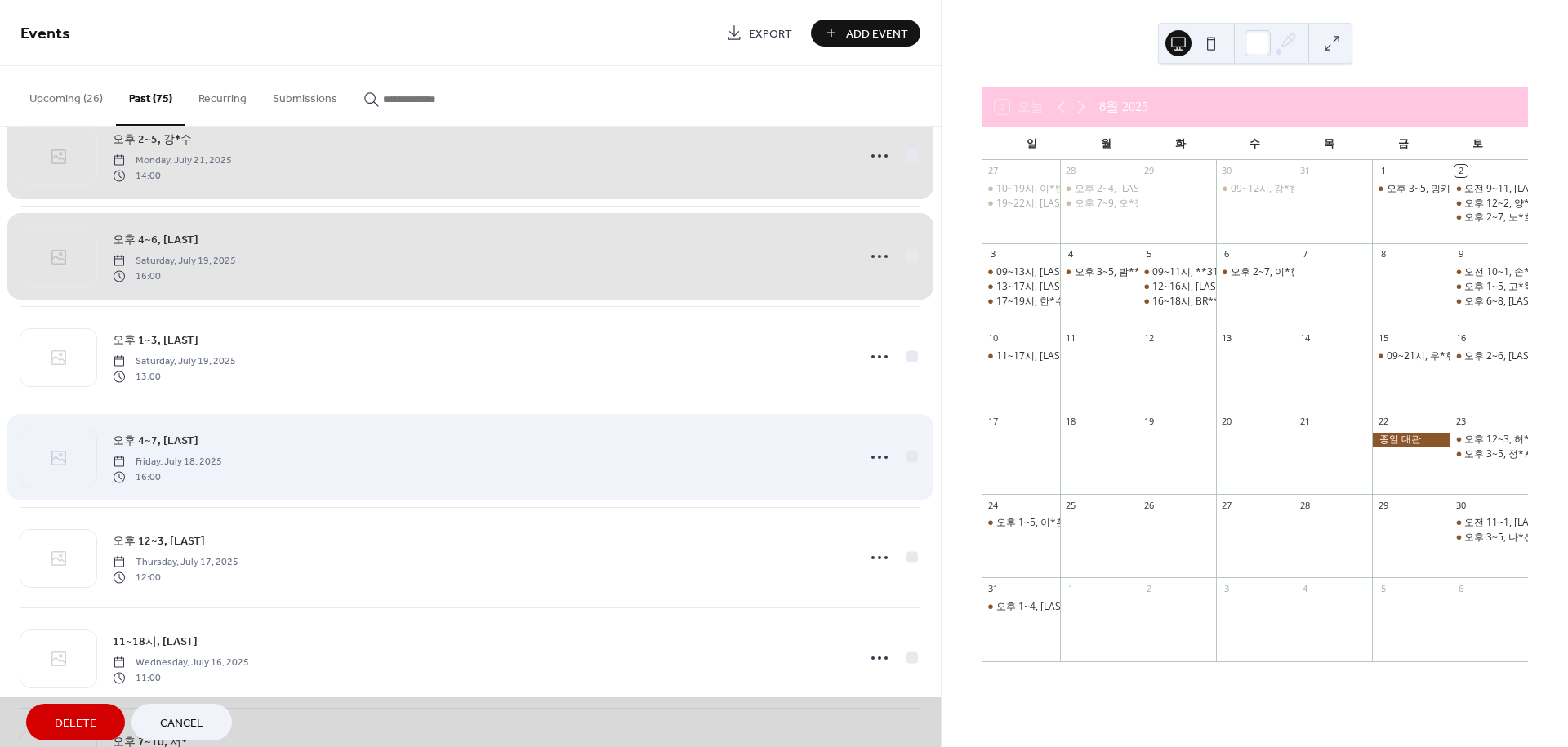 scroll, scrollTop: 1360, scrollLeft: 0, axis: vertical 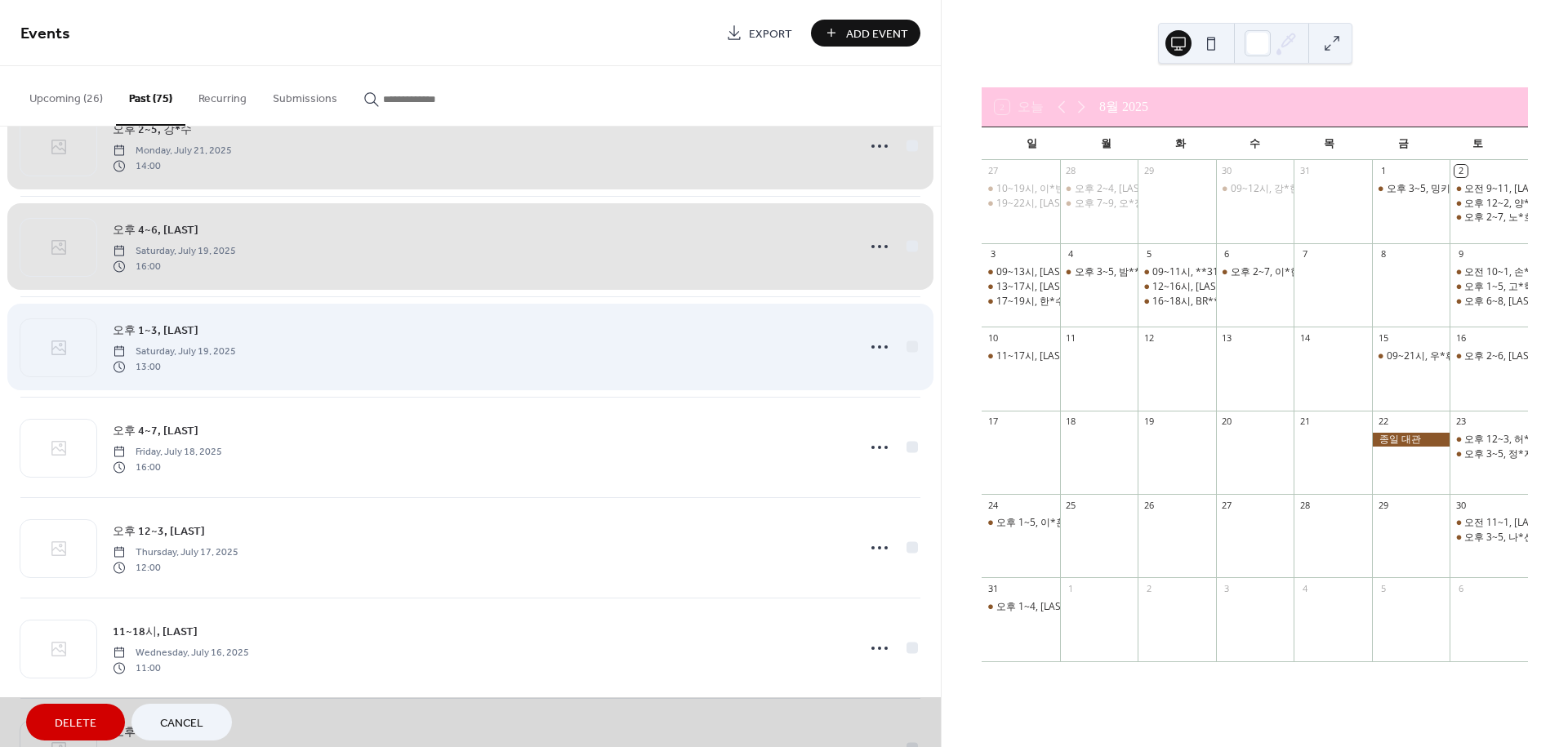click on "오후 1~3, 고*린 Saturday, July 19, 2025 13:00" at bounding box center [470, 346] 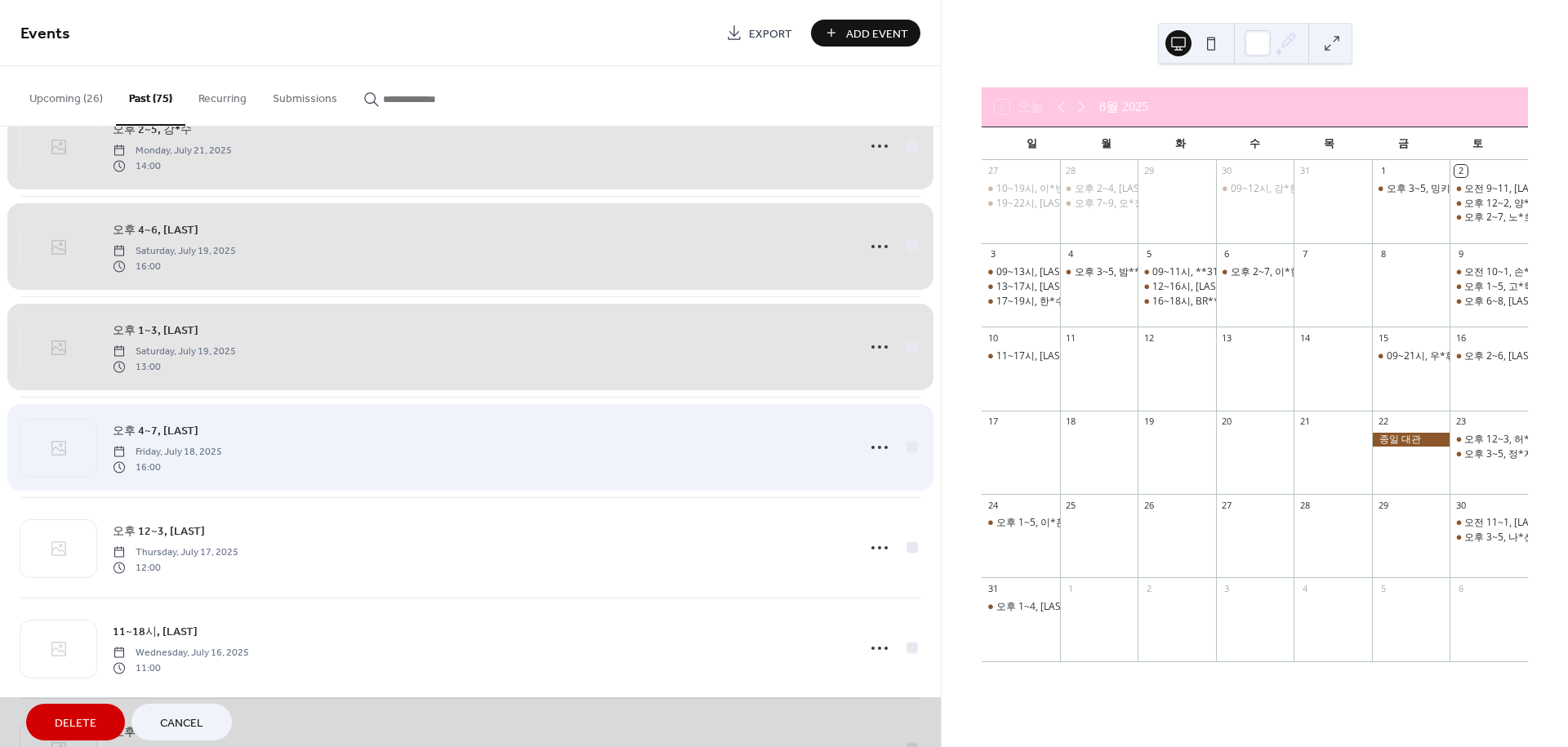 click on "오후 4~7, 김*진 Friday, July 18, 2025 16:00" at bounding box center [470, 447] 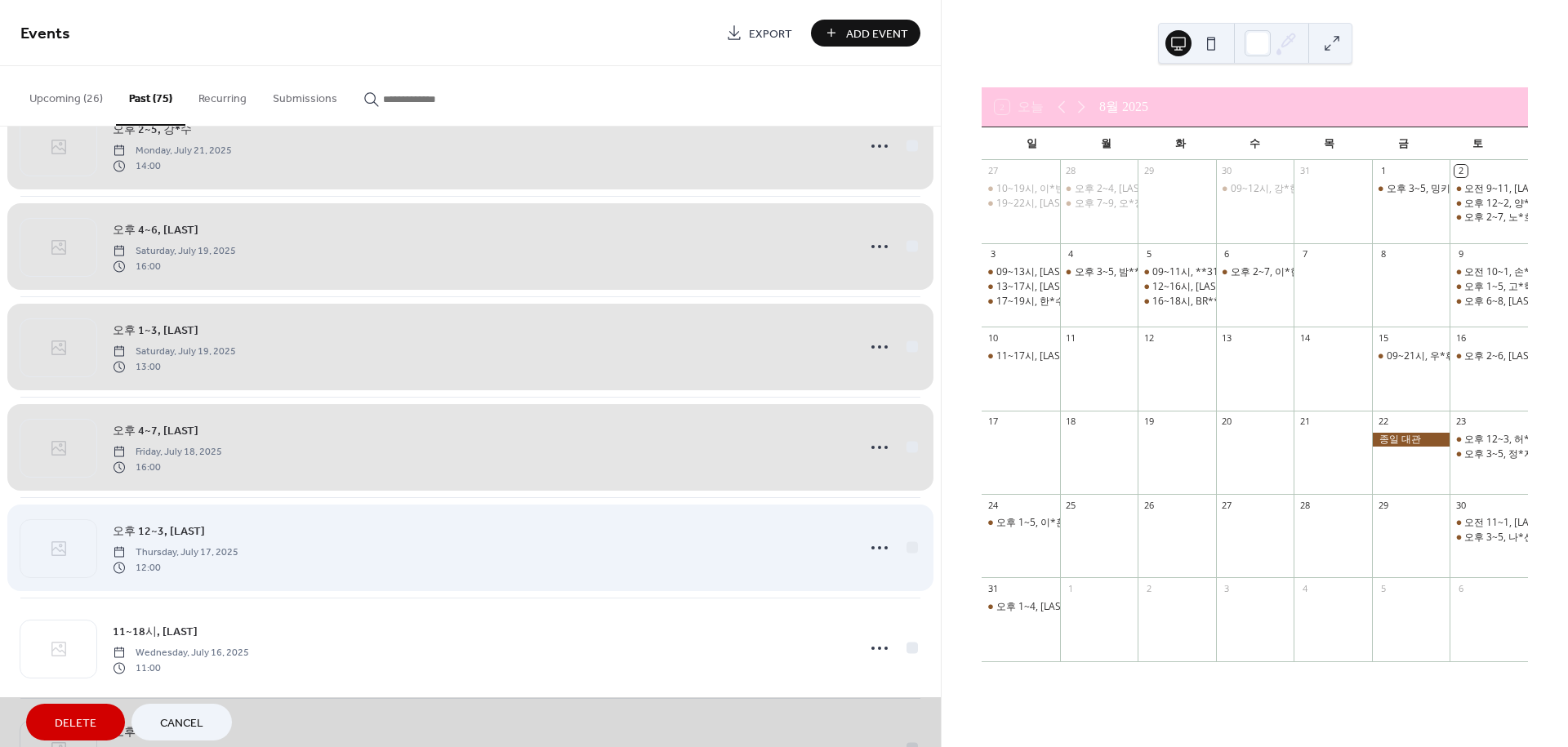 click on "오후 12~3, 김*규 Thursday, July 17, 2025 12:00" at bounding box center [470, 547] 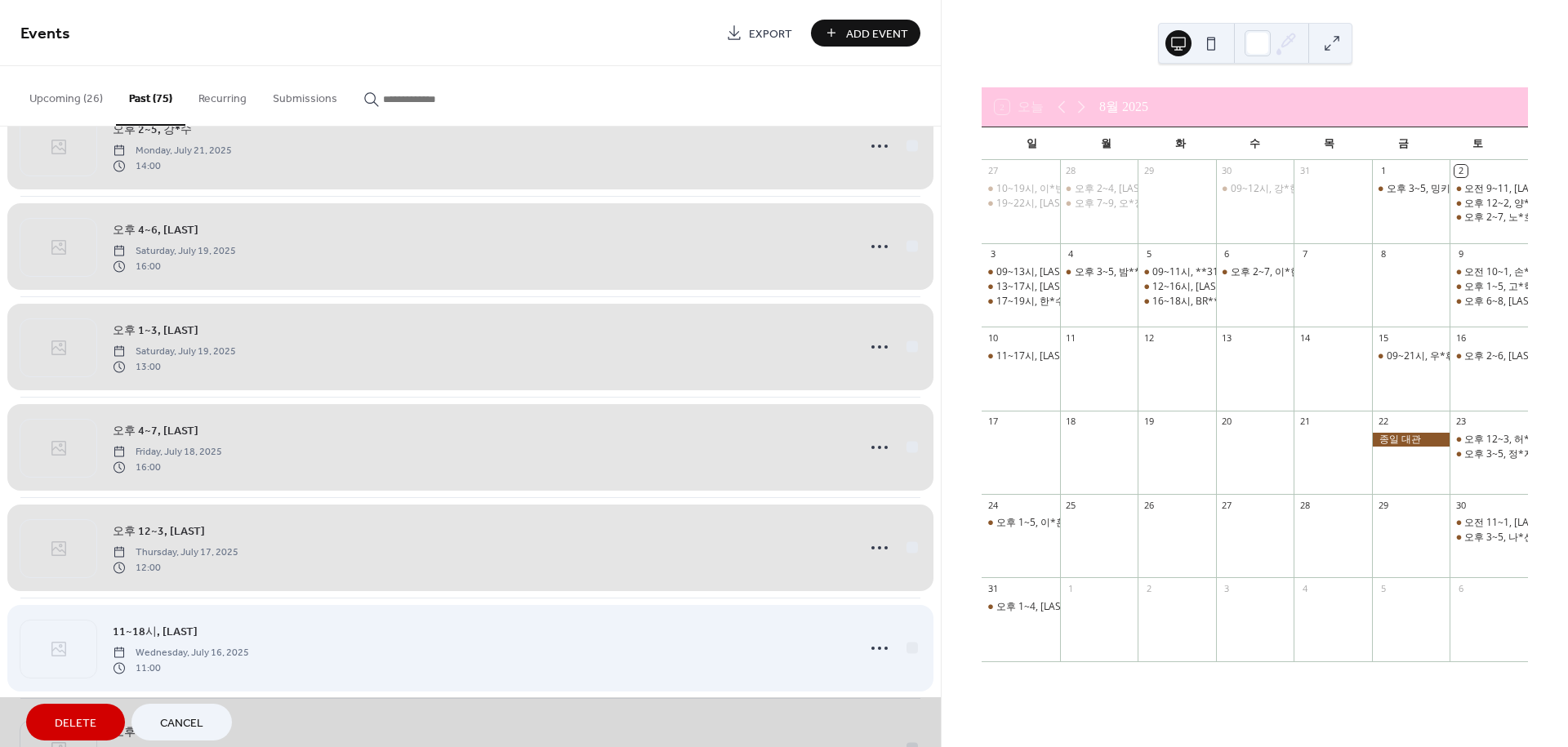 click on "11~18시, 김*솔 Wednesday, July 16, 2025 11:00" at bounding box center (470, 647) 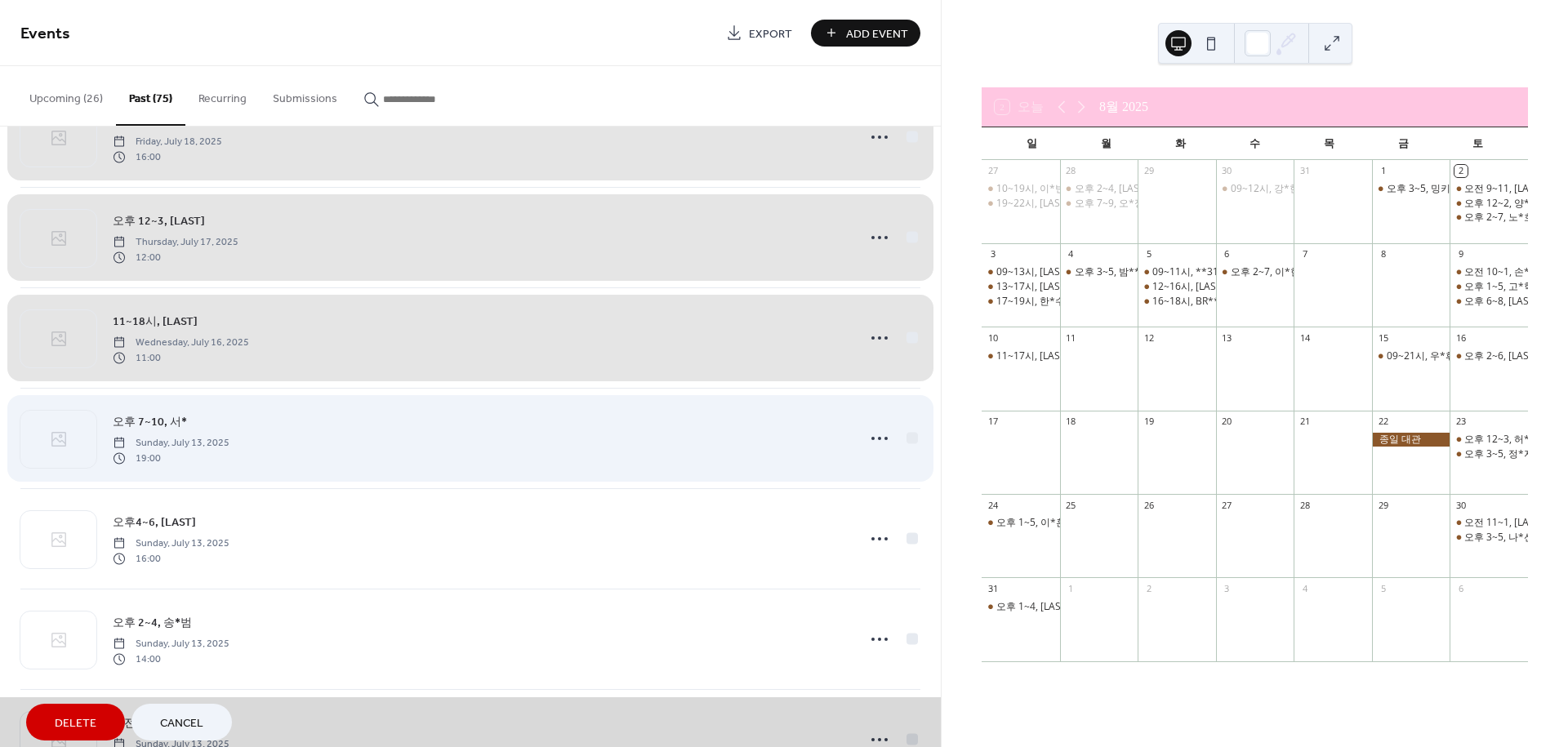 scroll, scrollTop: 1723, scrollLeft: 0, axis: vertical 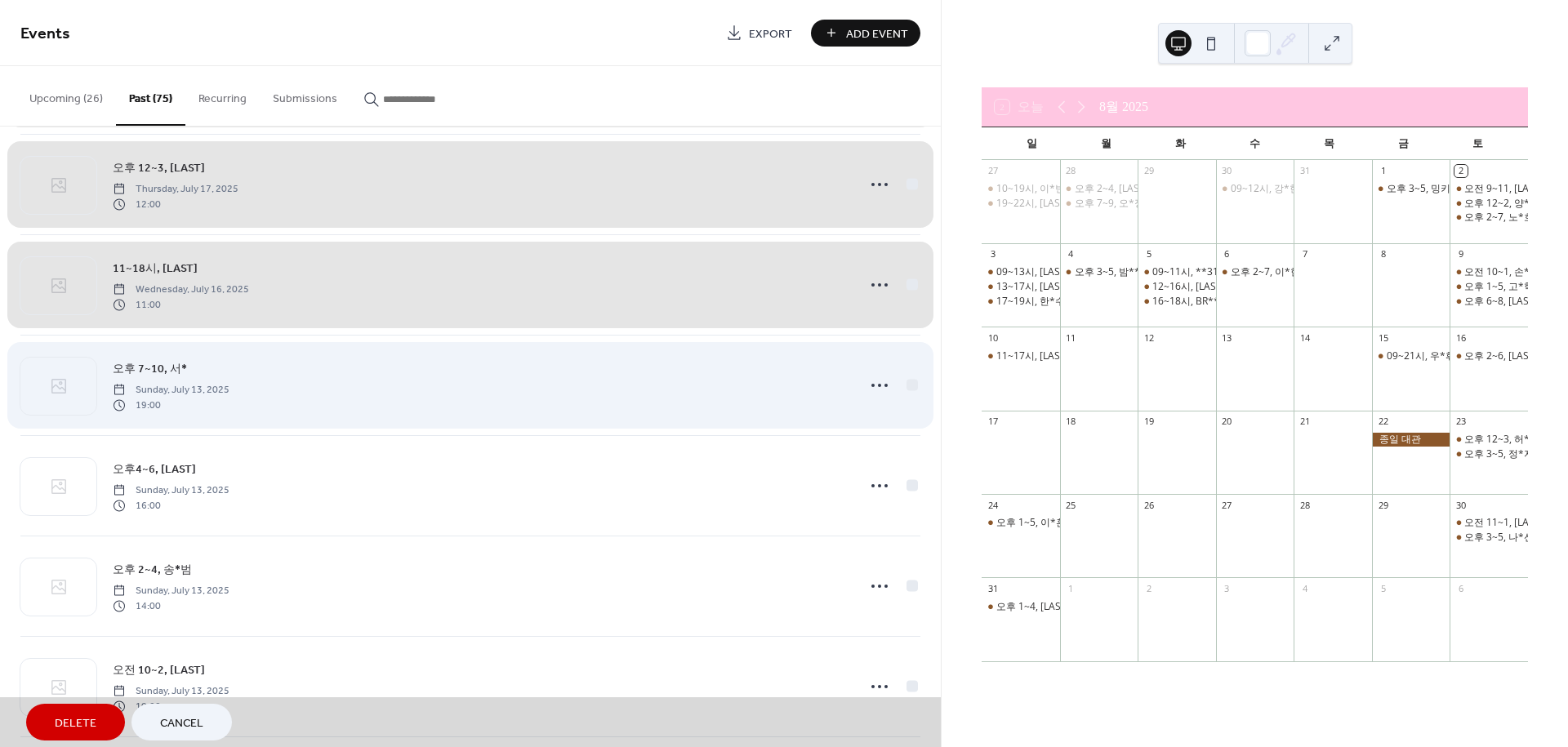 click on "오후 7~10, 서* Sunday, July 13, 2025 19:00" at bounding box center (470, 385) 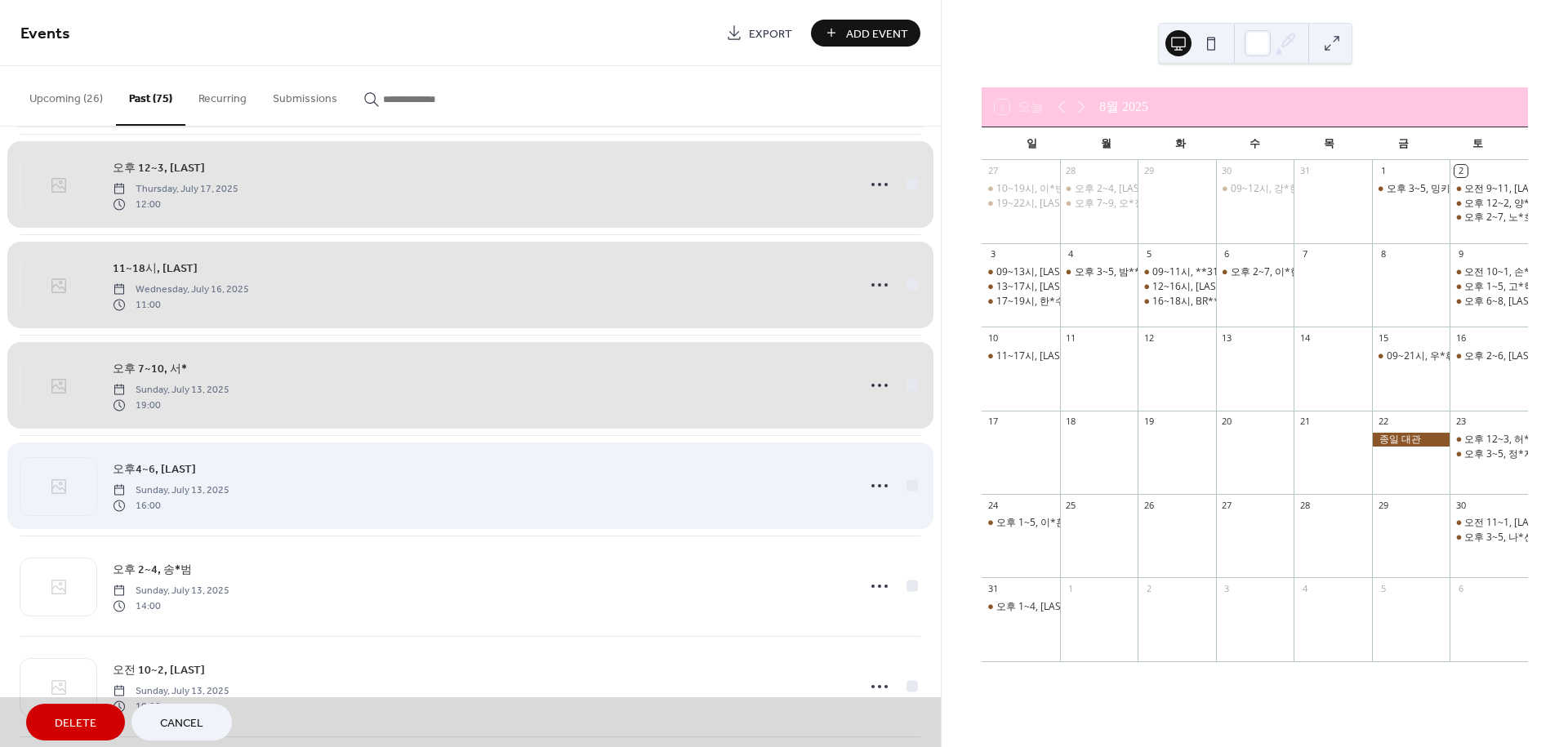 click on "오후4~6, 김*환 Sunday, July 13, 2025 16:00" at bounding box center (470, 485) 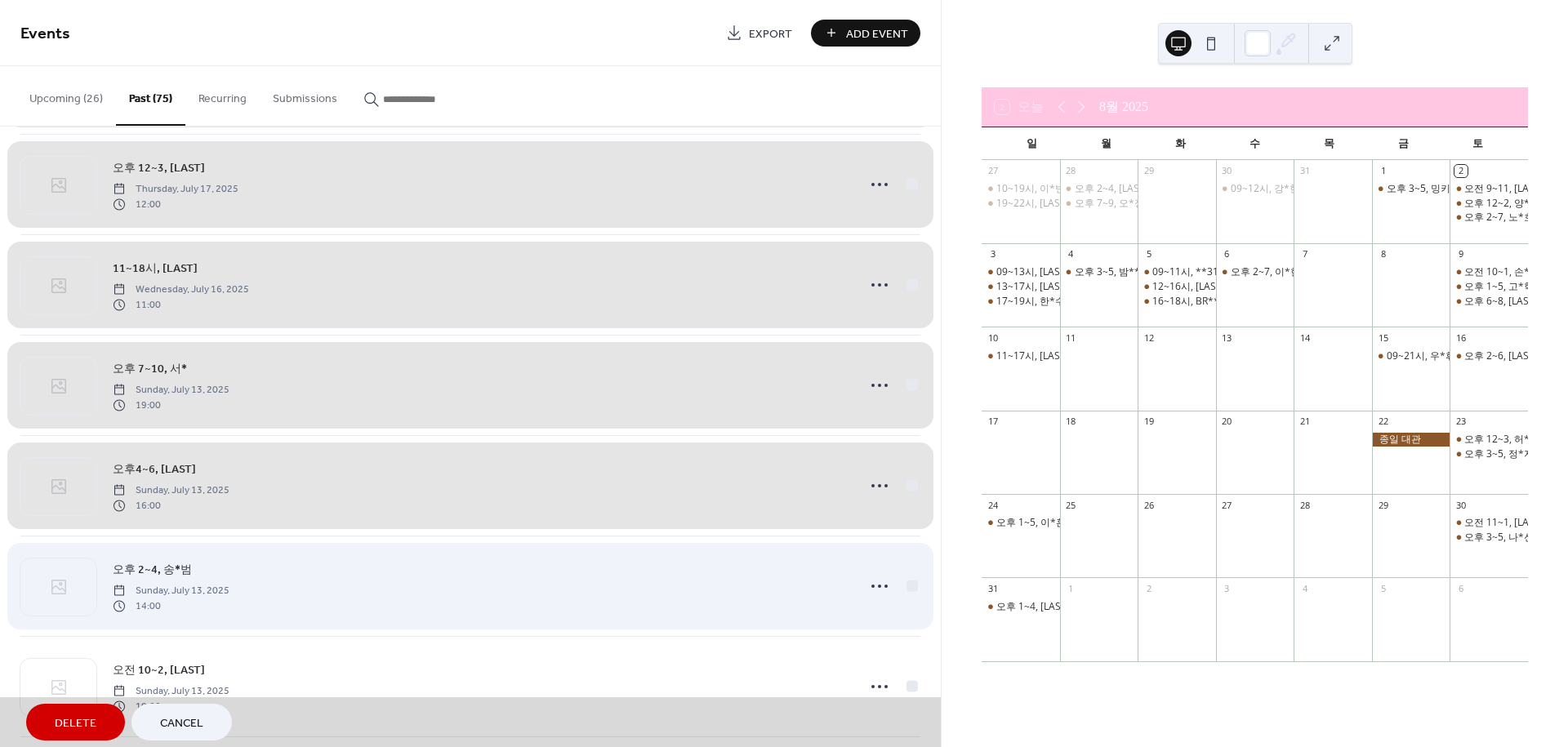 click on "오후 2~4, 송*범 Sunday, July 13, 2025 14:00" at bounding box center (470, 585) 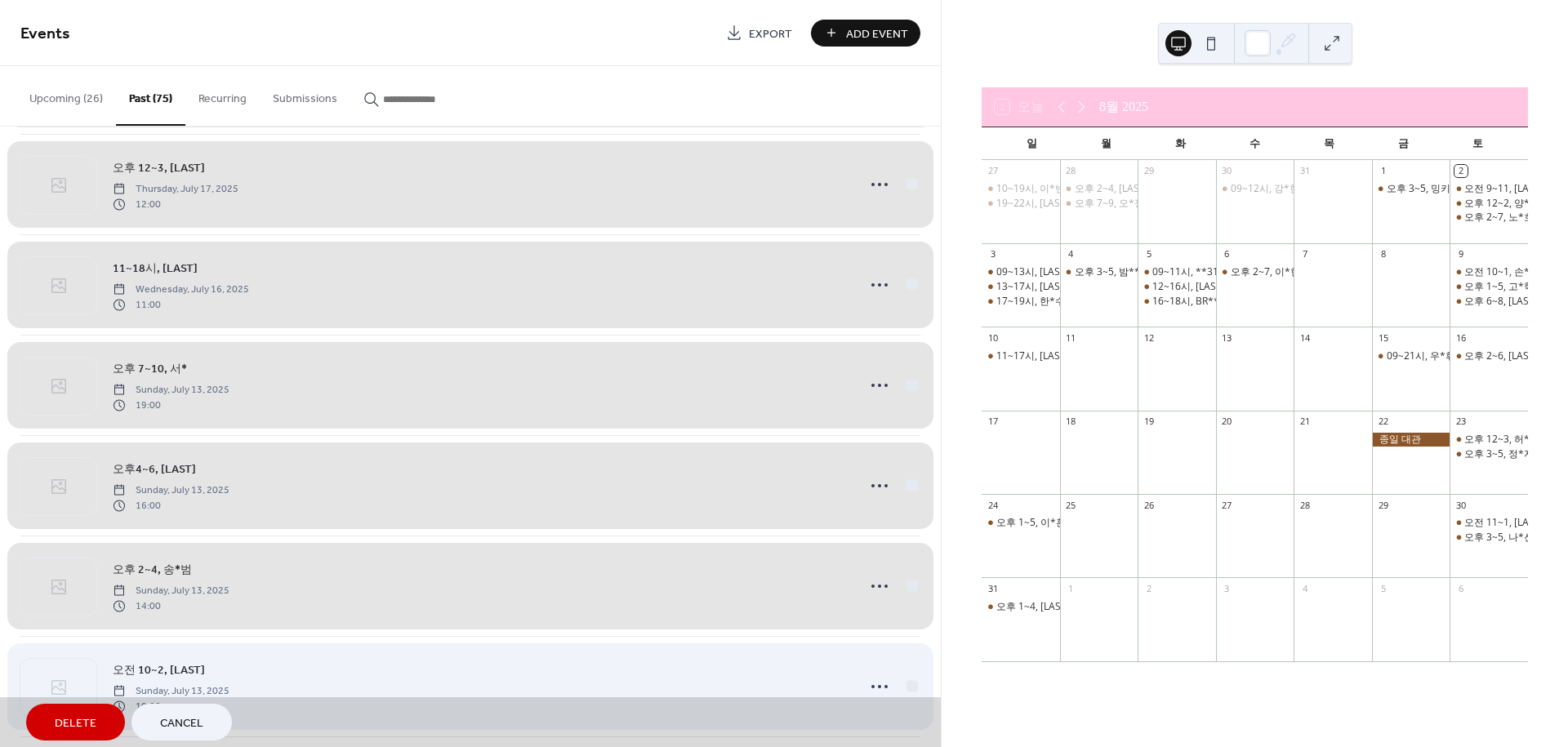 click on "오전 10~2, 박*서 Sunday, July 13, 2025 10:00" at bounding box center [470, 686] 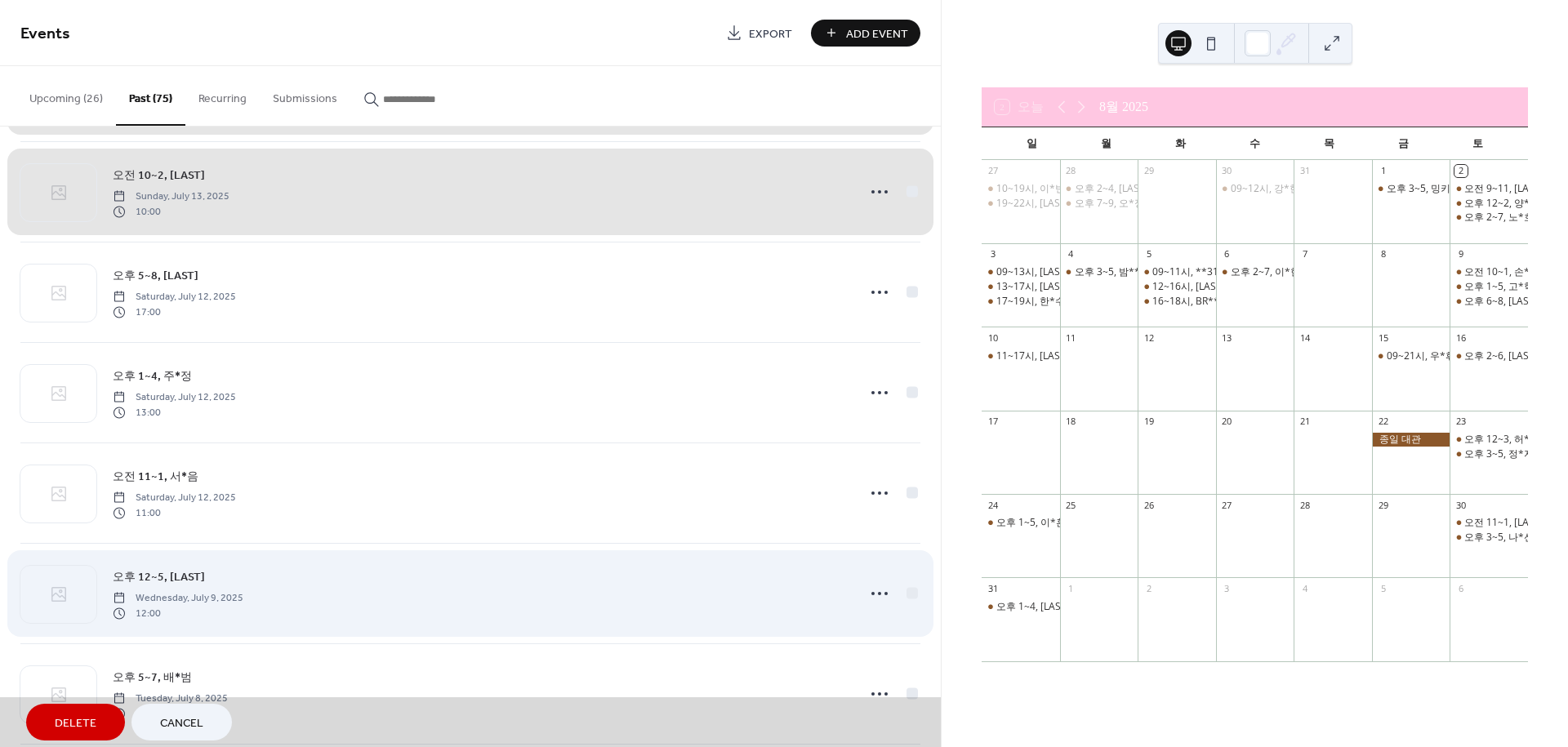 scroll, scrollTop: 2267, scrollLeft: 0, axis: vertical 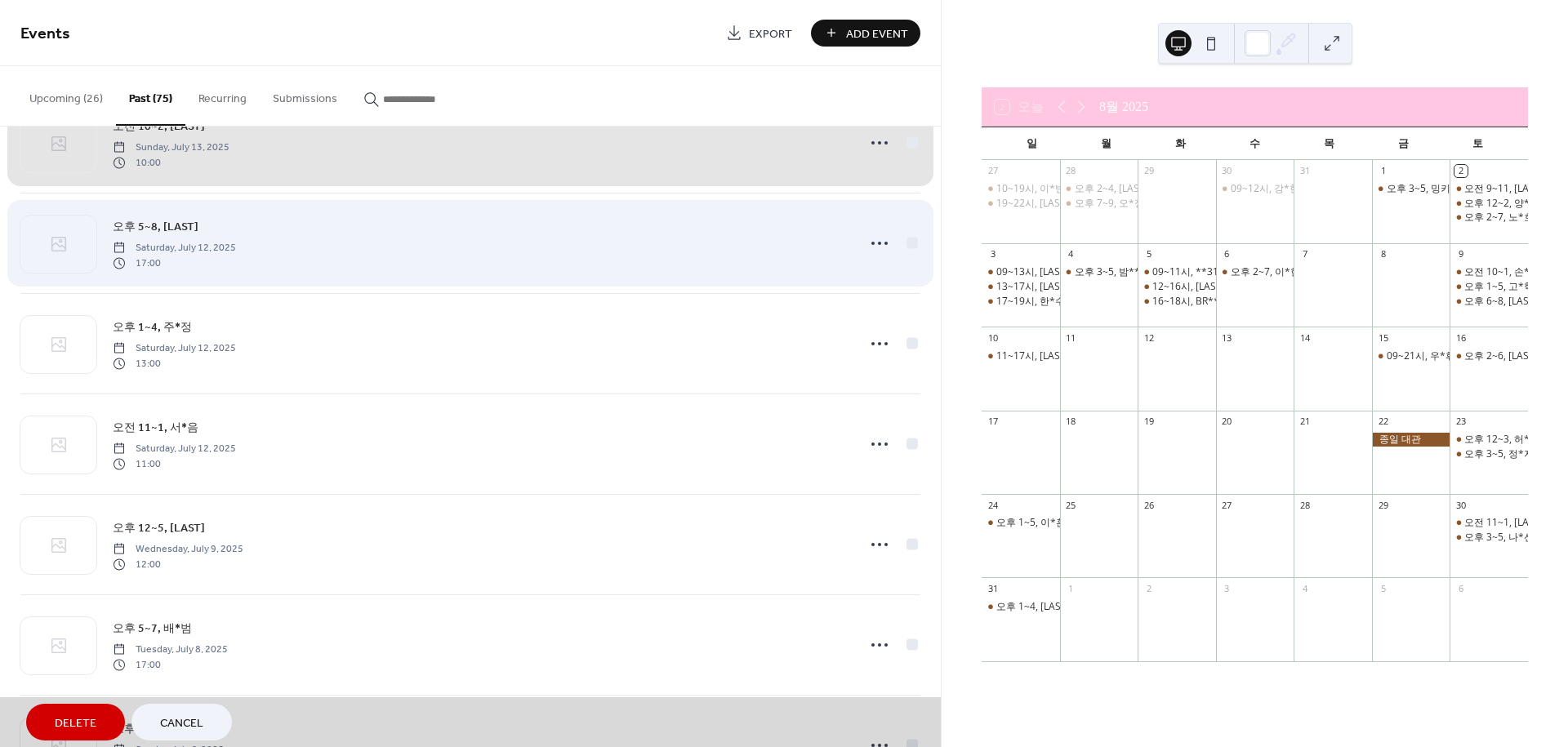 click on "오후 5~8, 김*을 Saturday, July 12, 2025 17:00" at bounding box center [470, 242] 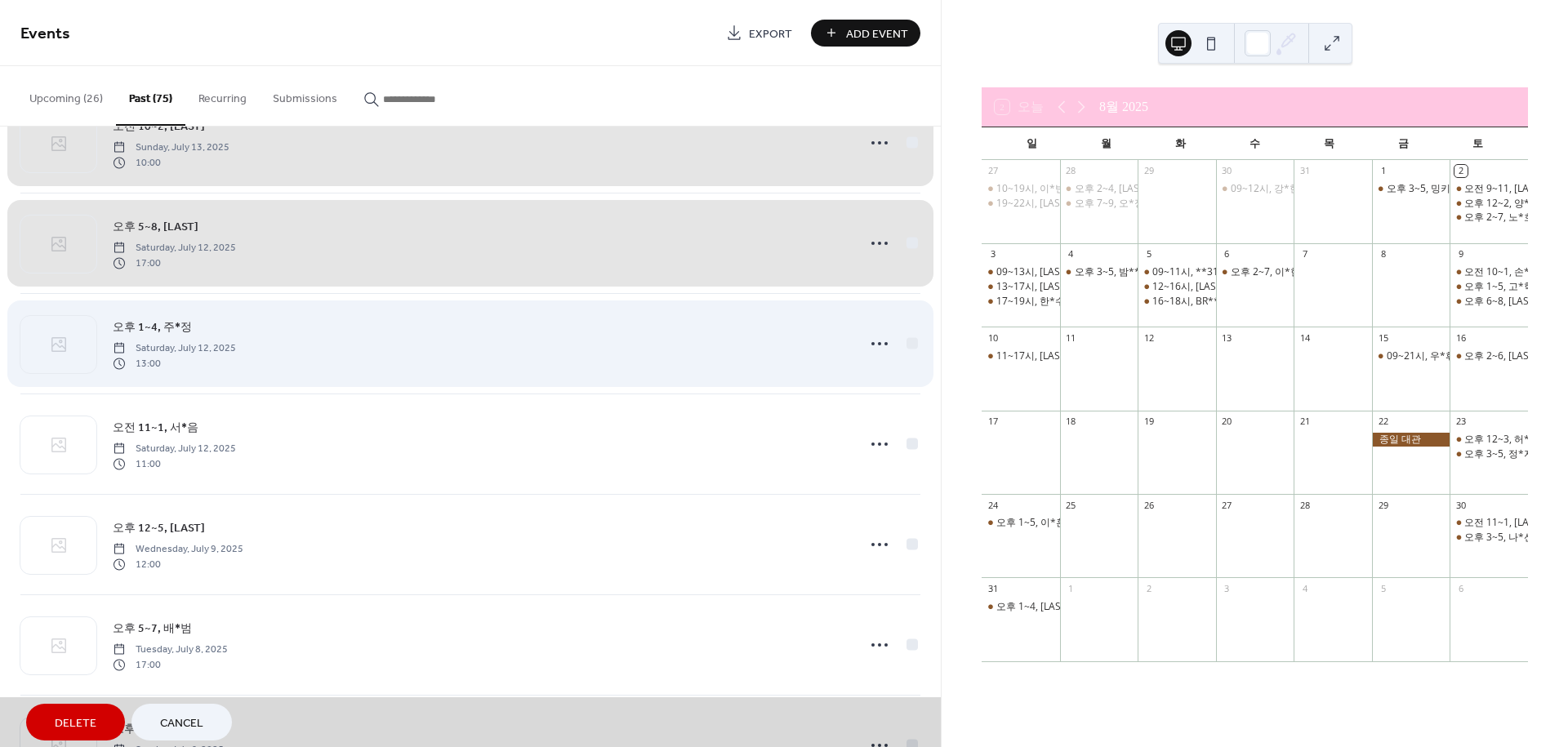 click on "오후 1~4, 주*정 Saturday, July 12, 2025 13:00" at bounding box center [470, 343] 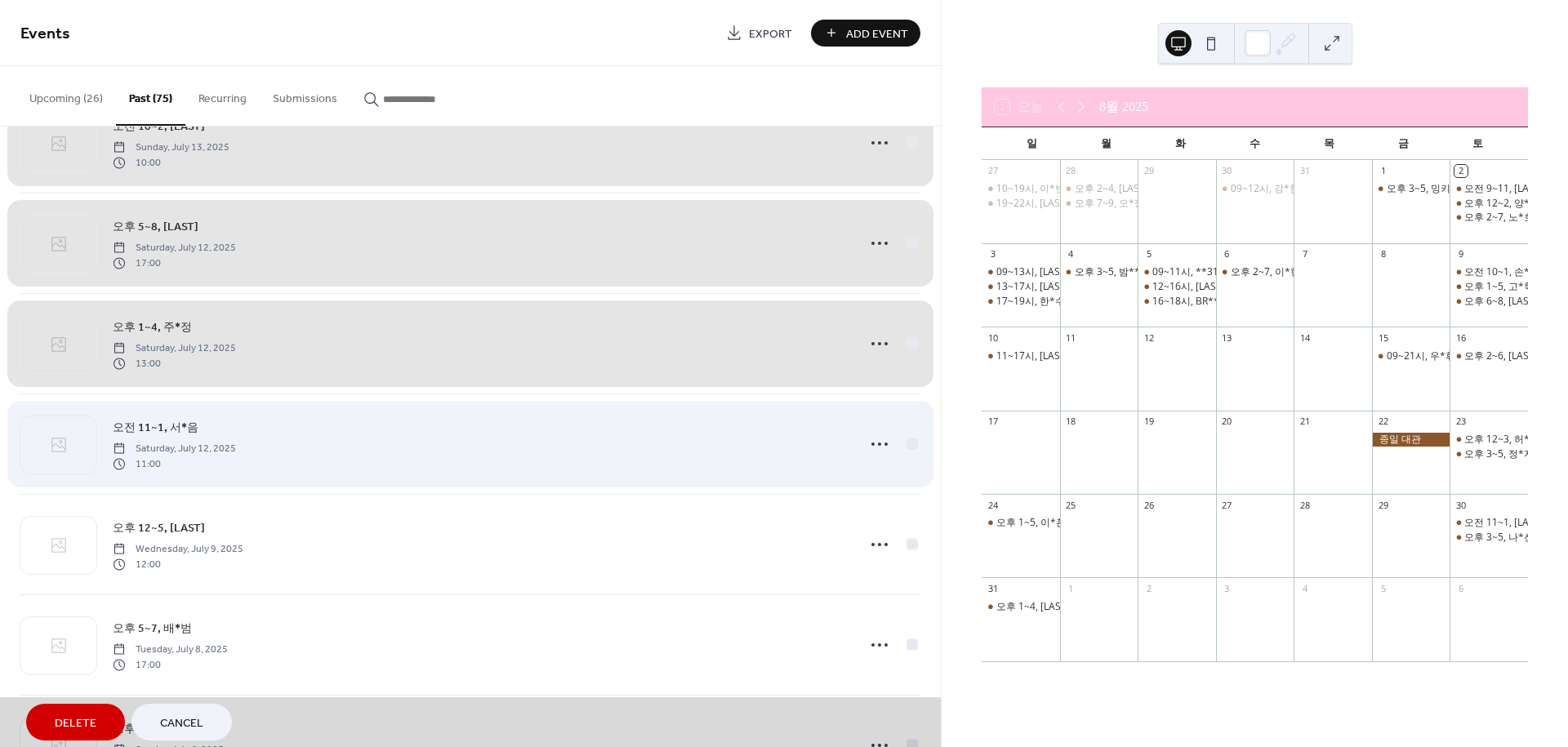 click on "오전 11~1, 서*음 Saturday, July 12, 2025 11:00" at bounding box center [470, 443] 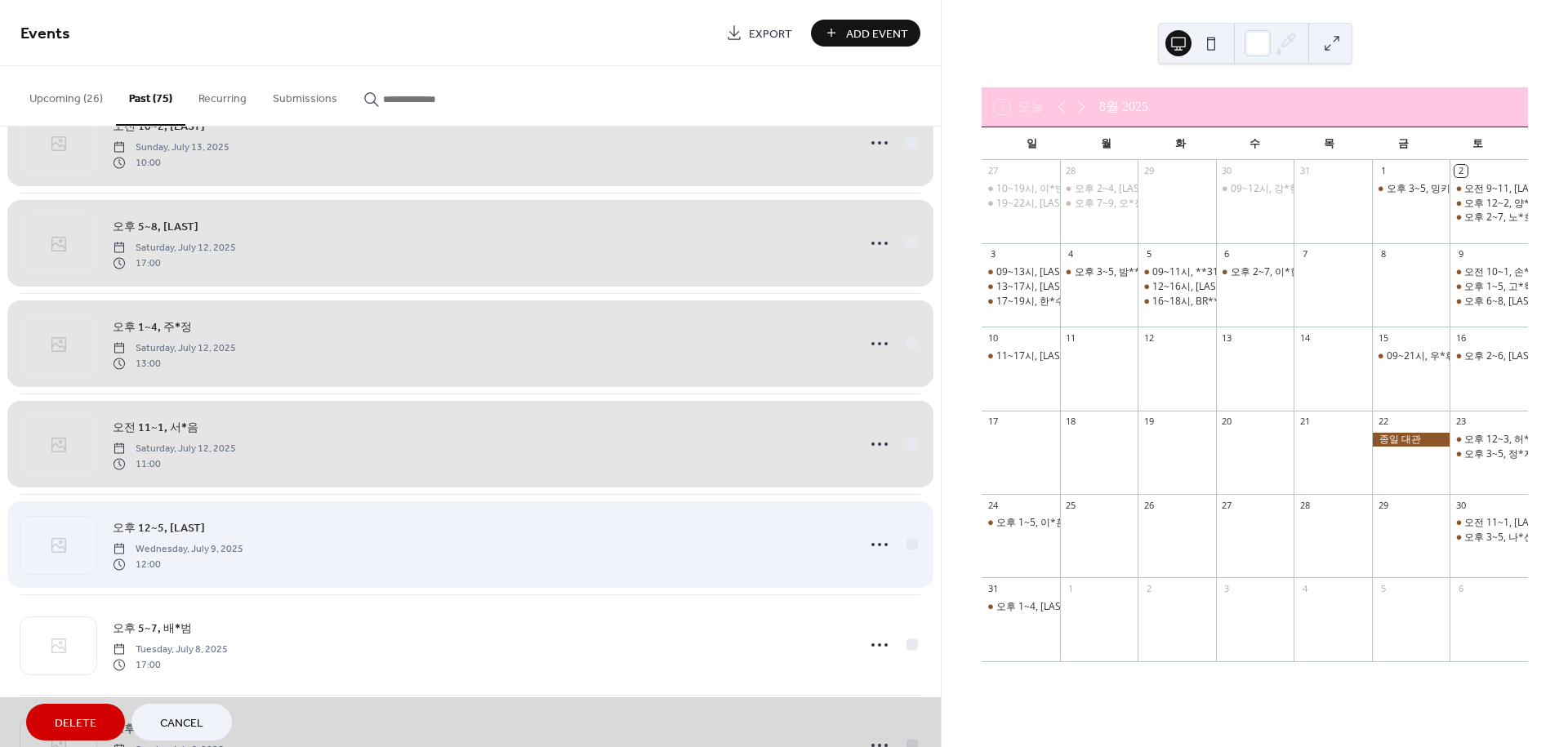 click on "오후 12~5, 김*민 Wednesday, July 9, 2025 12:00" at bounding box center (470, 544) 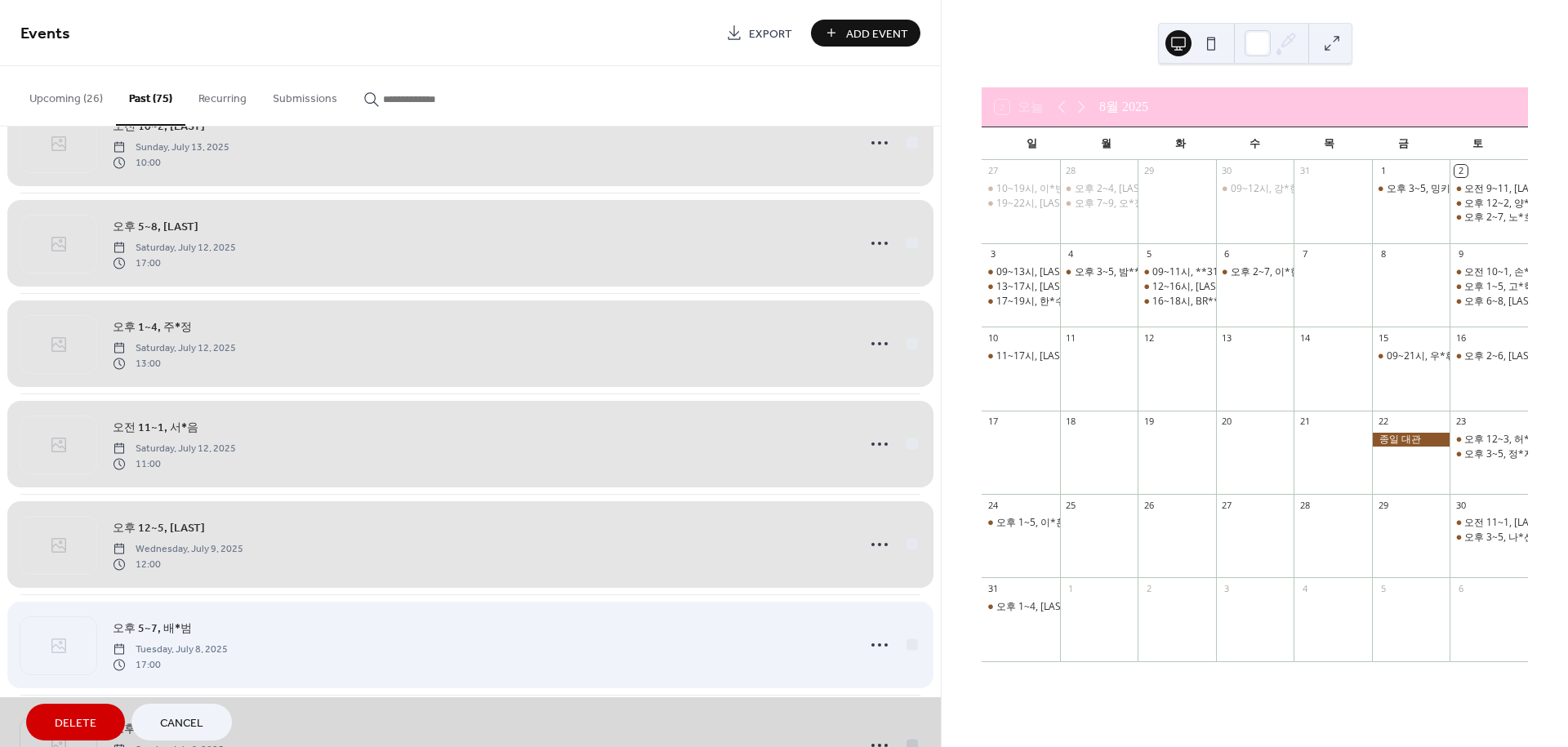 click on "오후 5~7, 배*범 Tuesday, July 8, 2025 17:00" at bounding box center (470, 644) 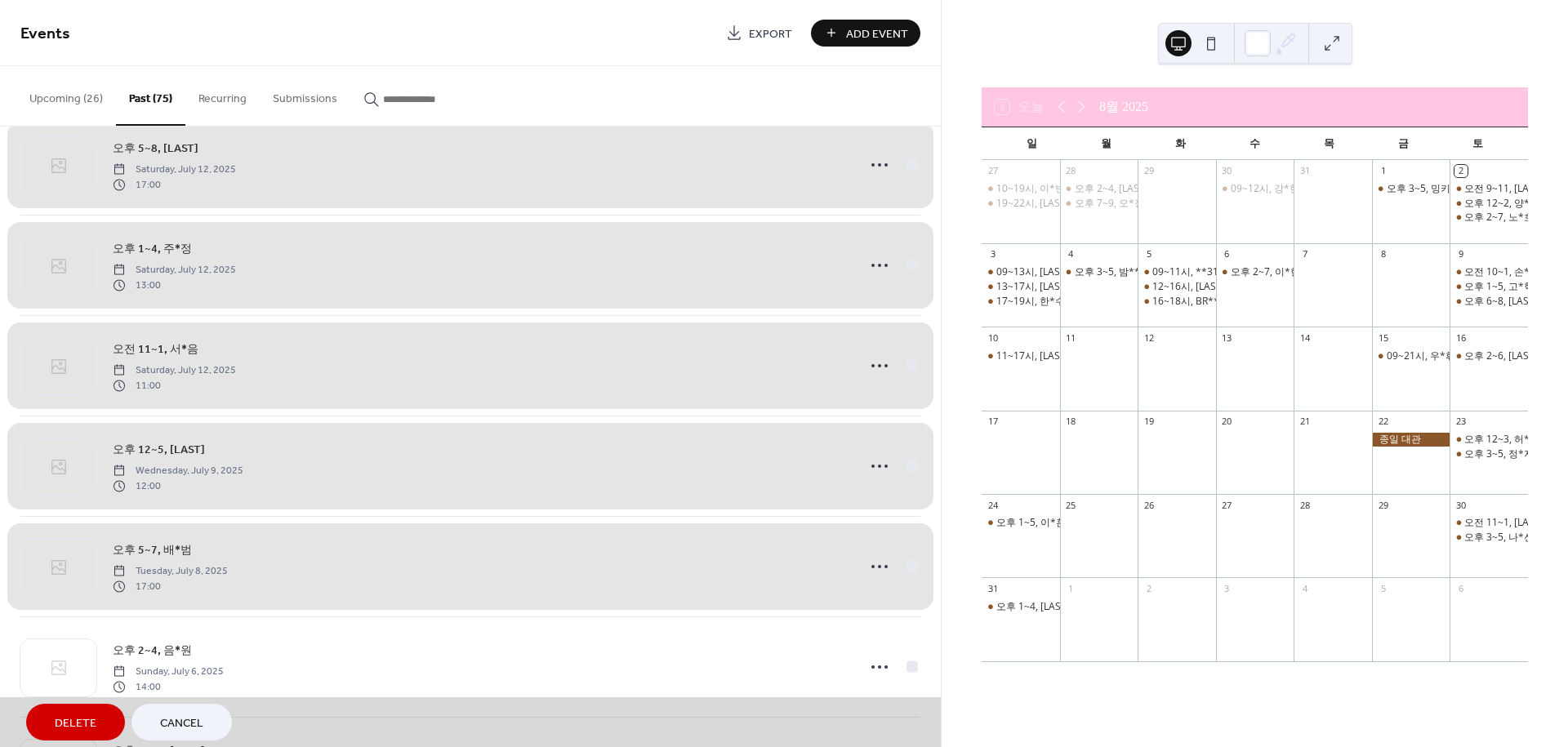 scroll, scrollTop: 2442, scrollLeft: 0, axis: vertical 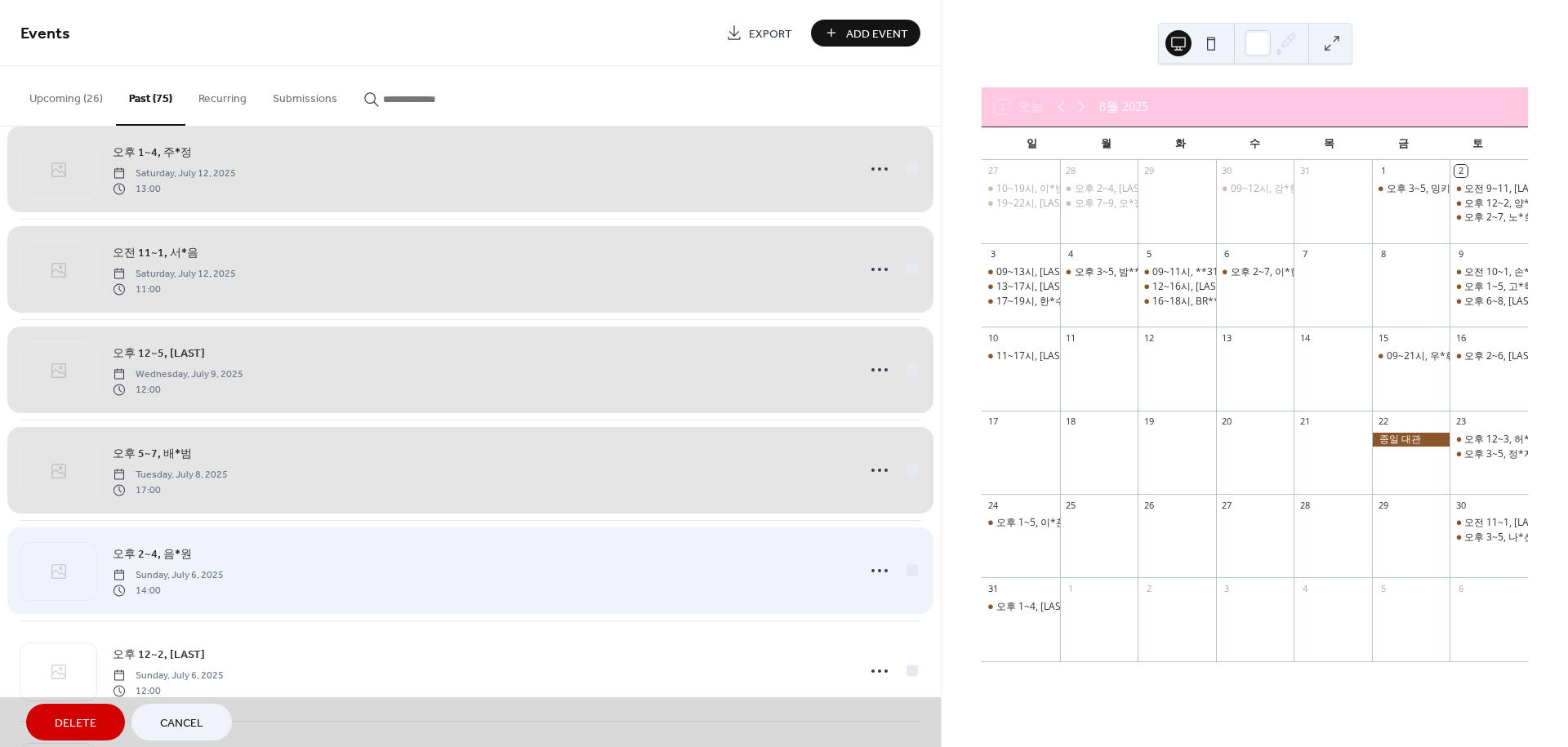 click on "오후 2~4, 음*원 Sunday, July 6, 2025 14:00" at bounding box center (470, 570) 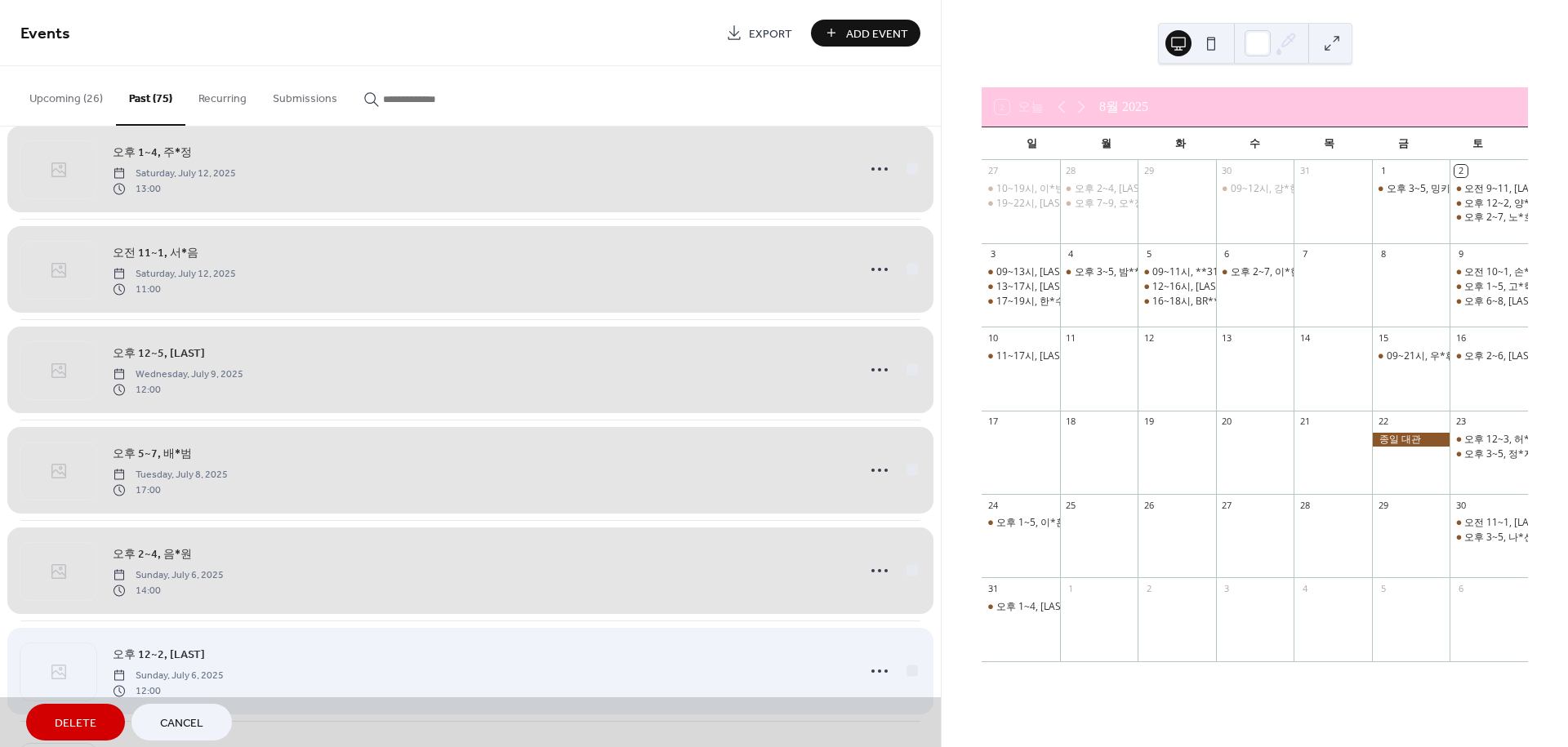 click on "오후 12~2, 박*윤 Sunday, July 6, 2025 12:00" at bounding box center (470, 670) 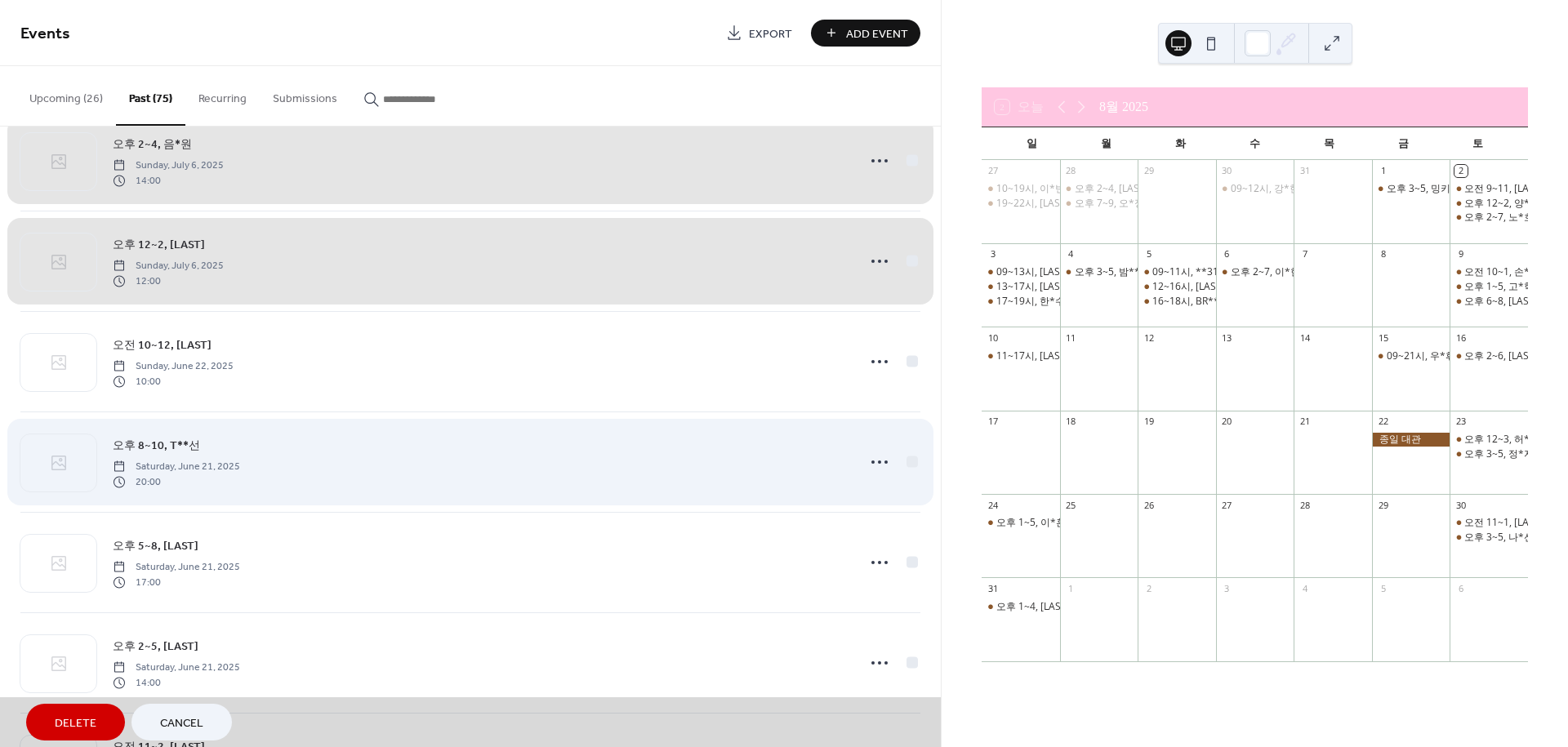 scroll, scrollTop: 2895, scrollLeft: 0, axis: vertical 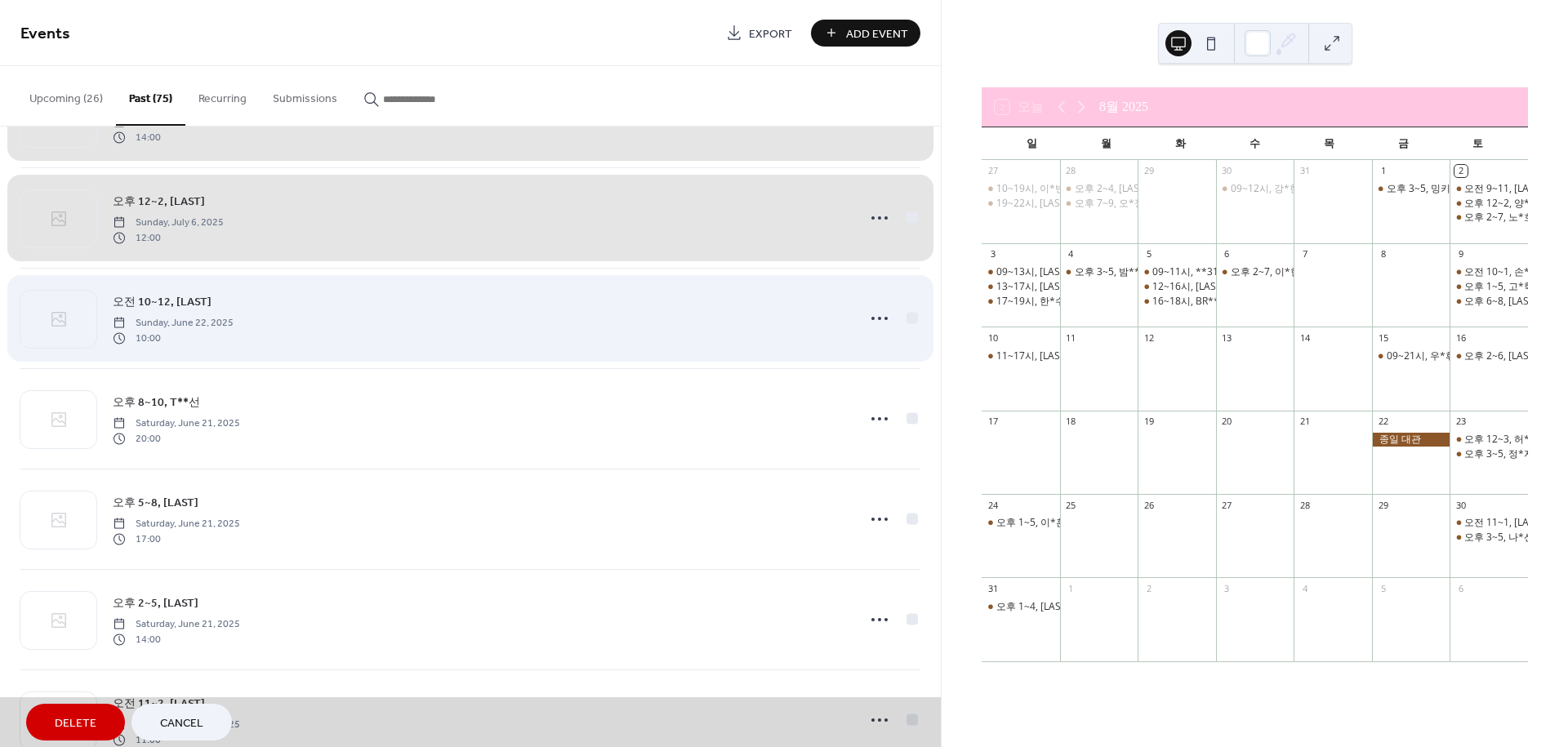 click on "오전 10~12, 김*정 Sunday, June 22, 2025 10:00" at bounding box center [470, 318] 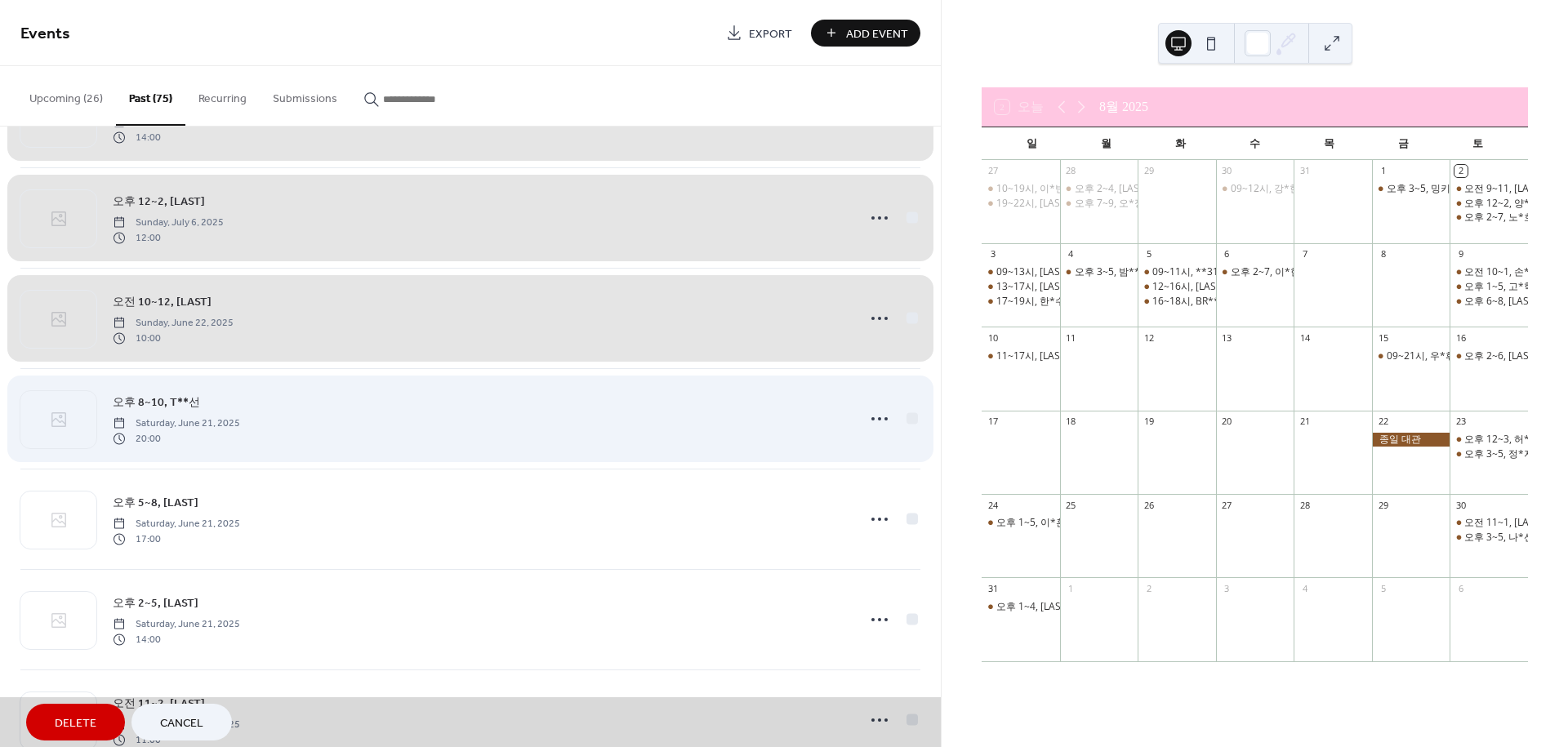 click on "오후 8~10, T**선 Saturday, June 21, 2025 20:00" at bounding box center (470, 418) 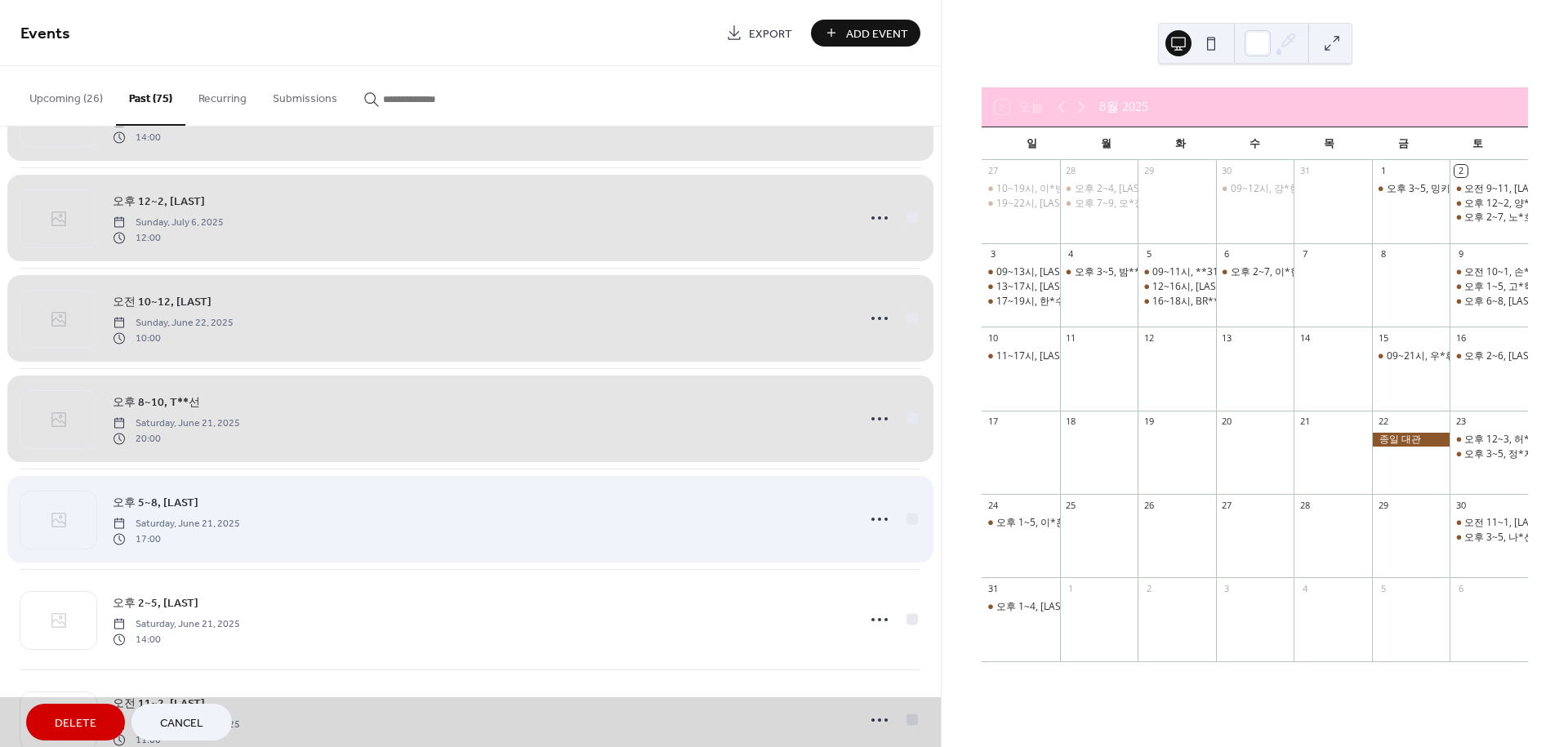 click on "오후 5~8, 신*정 Saturday, June 21, 2025 17:00" at bounding box center (470, 518) 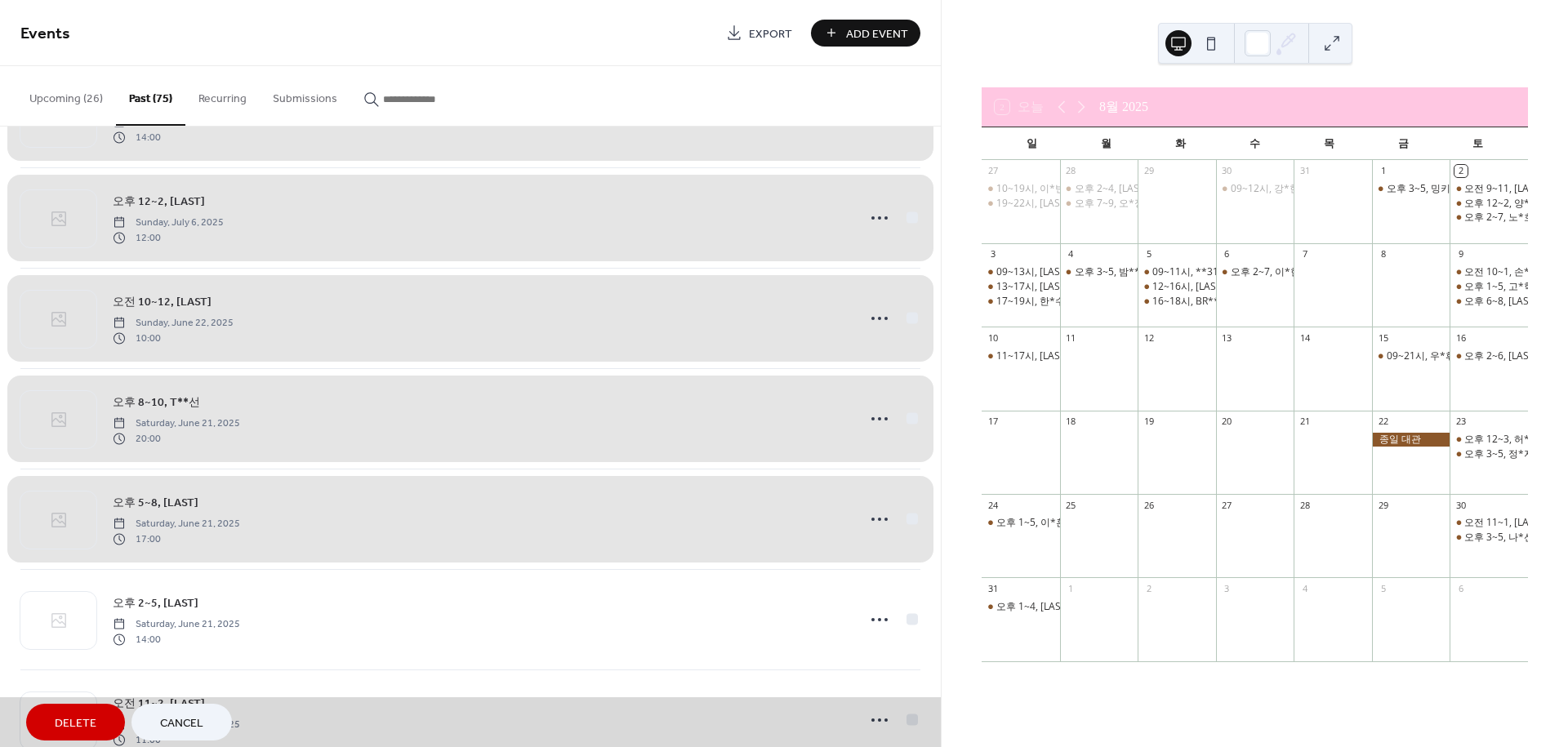 click on "오후 2~5, 김*선 Saturday, June 21, 2025 14:00" at bounding box center [470, 619] 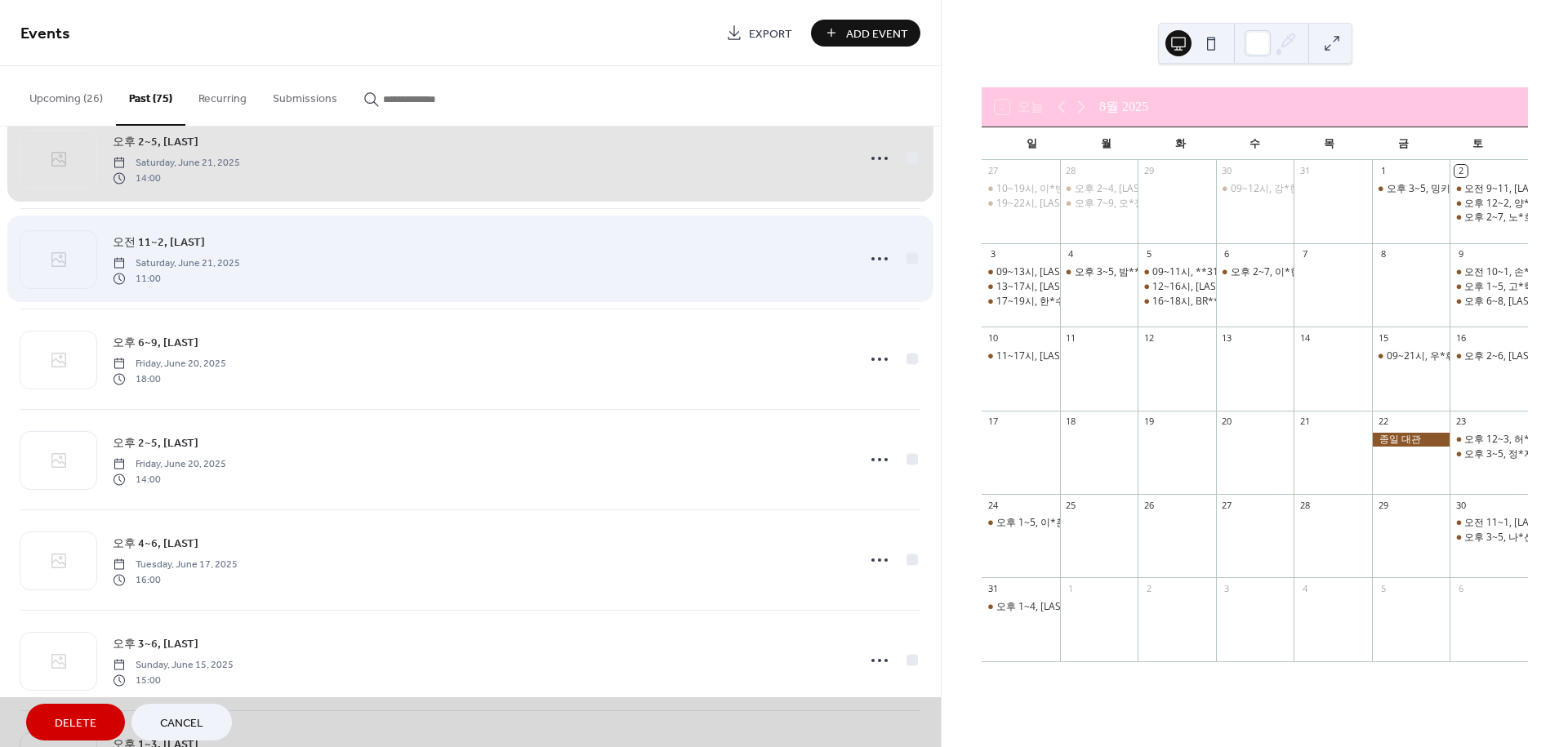 scroll, scrollTop: 3349, scrollLeft: 0, axis: vertical 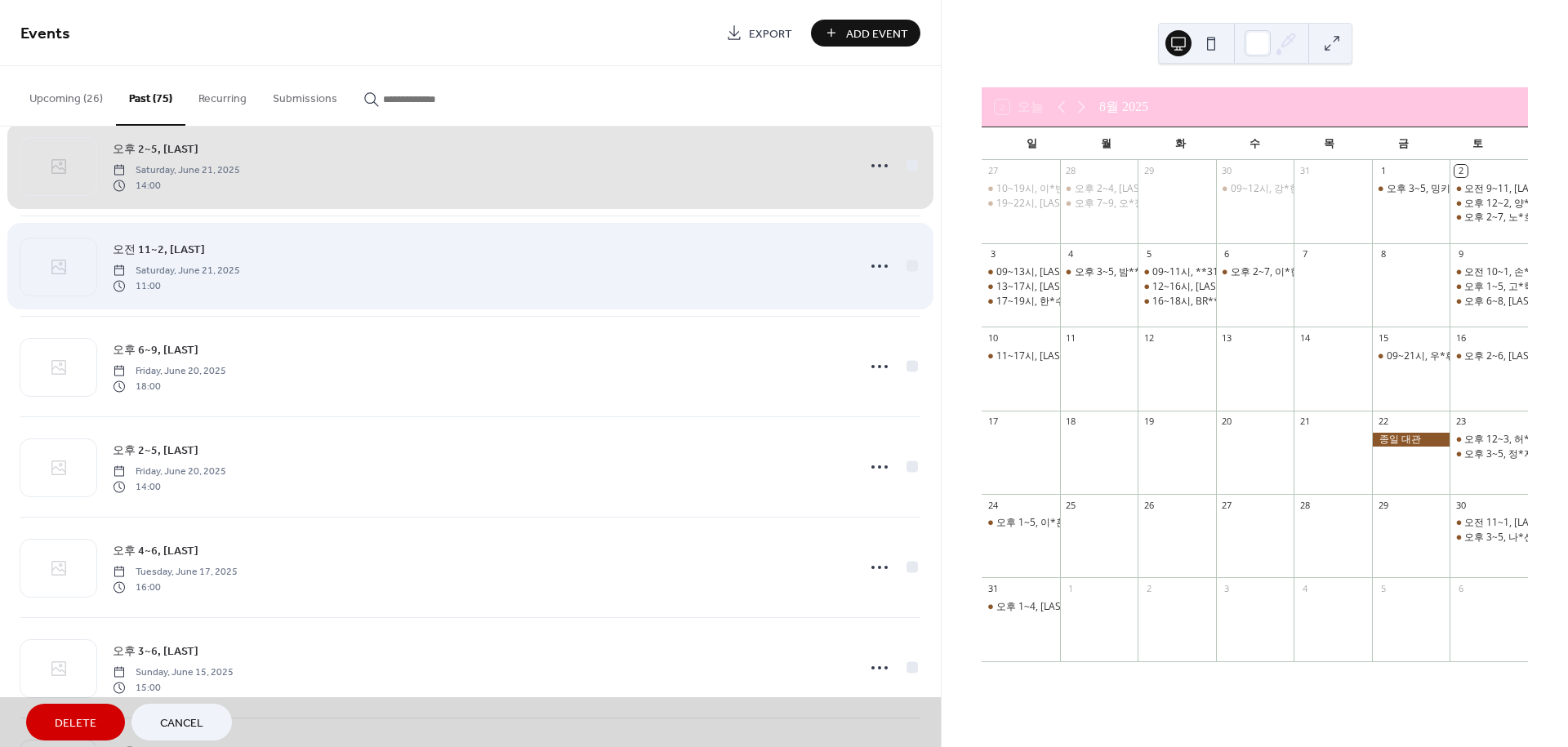 click on "오전 11~2, 이*빈 Saturday, June 21, 2025 11:00" at bounding box center [470, 265] 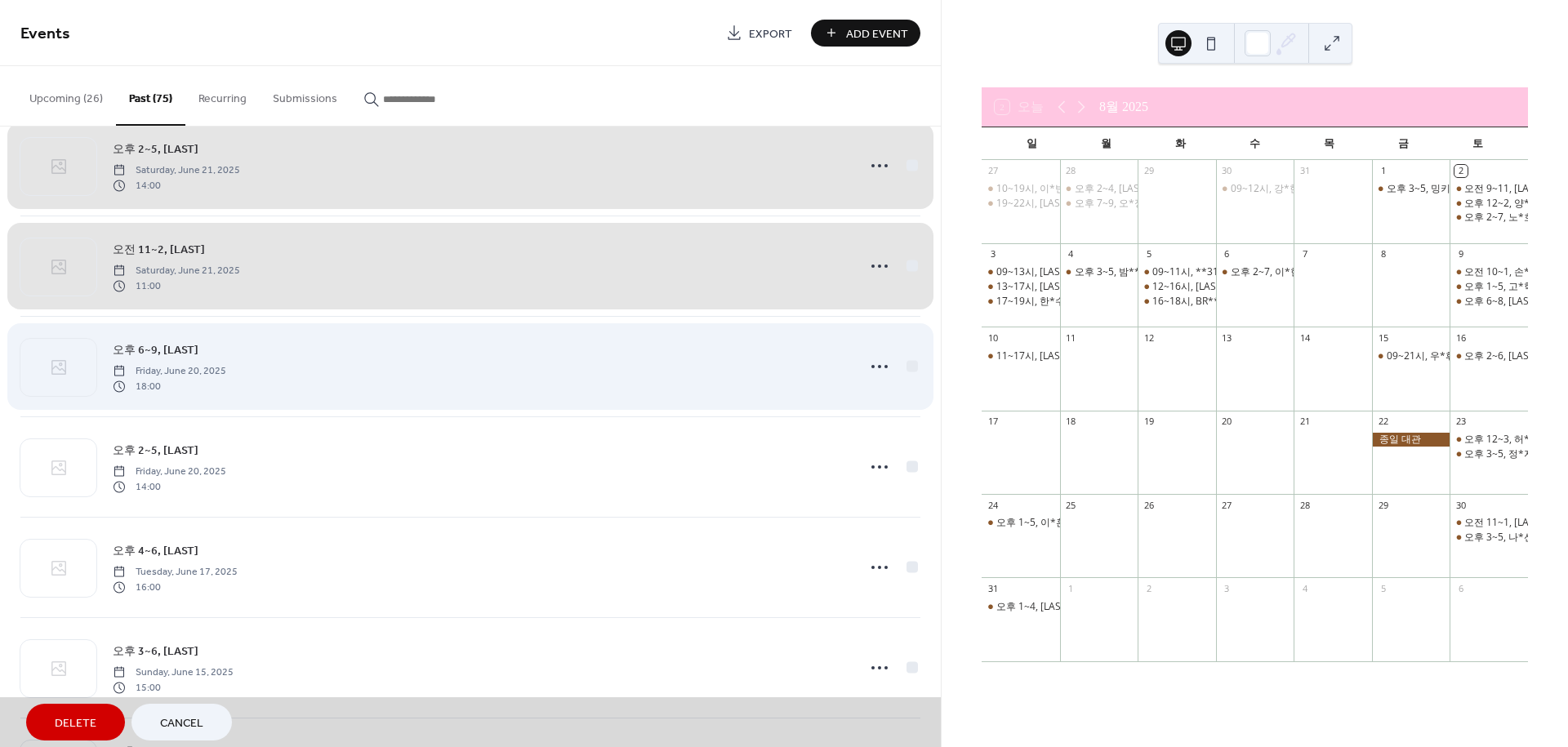 click on "오후 6~9, 김*원 Friday, June 20, 2025 18:00" at bounding box center [470, 366] 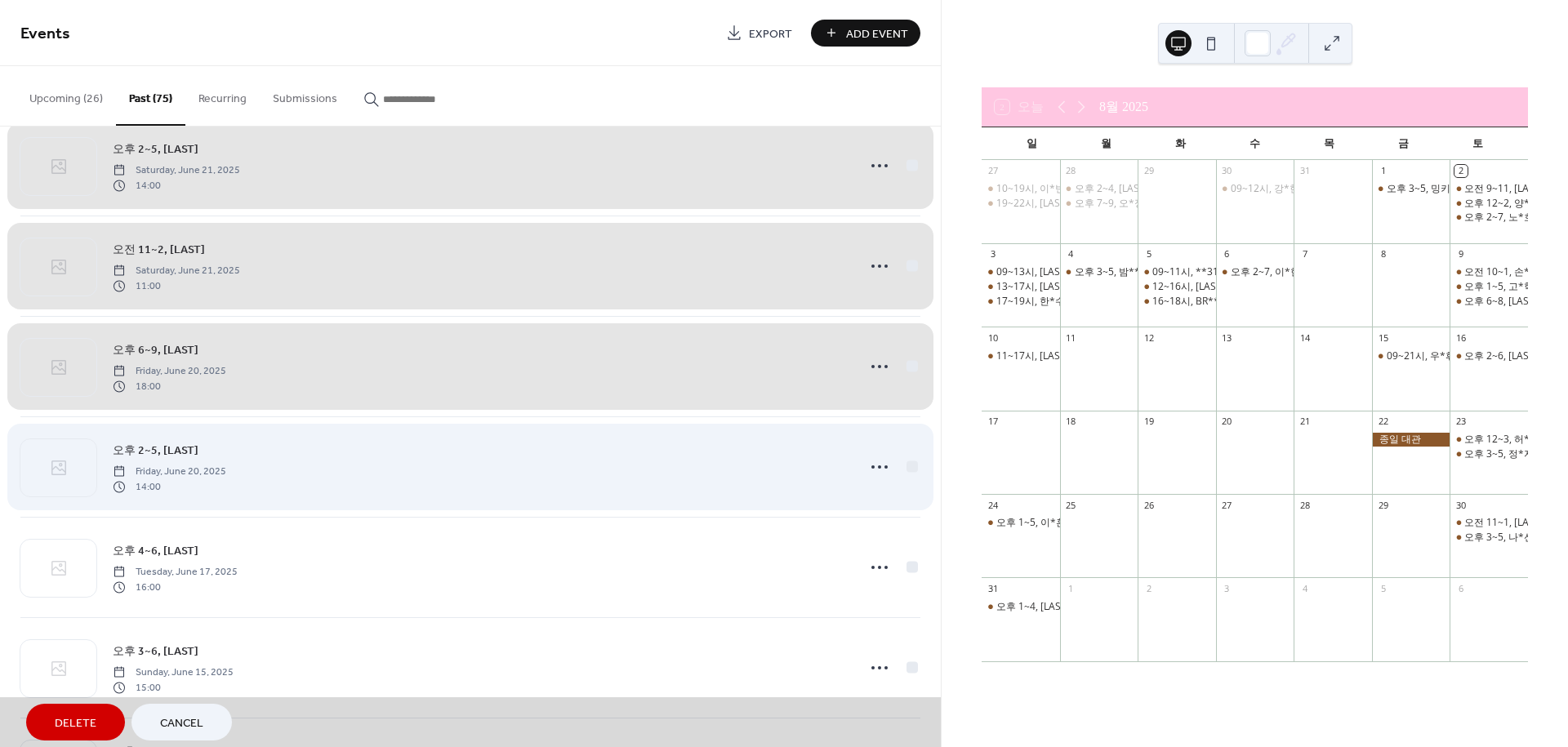 click on "오후 2~5, 박*현 Friday, June 20, 2025 14:00" at bounding box center (470, 466) 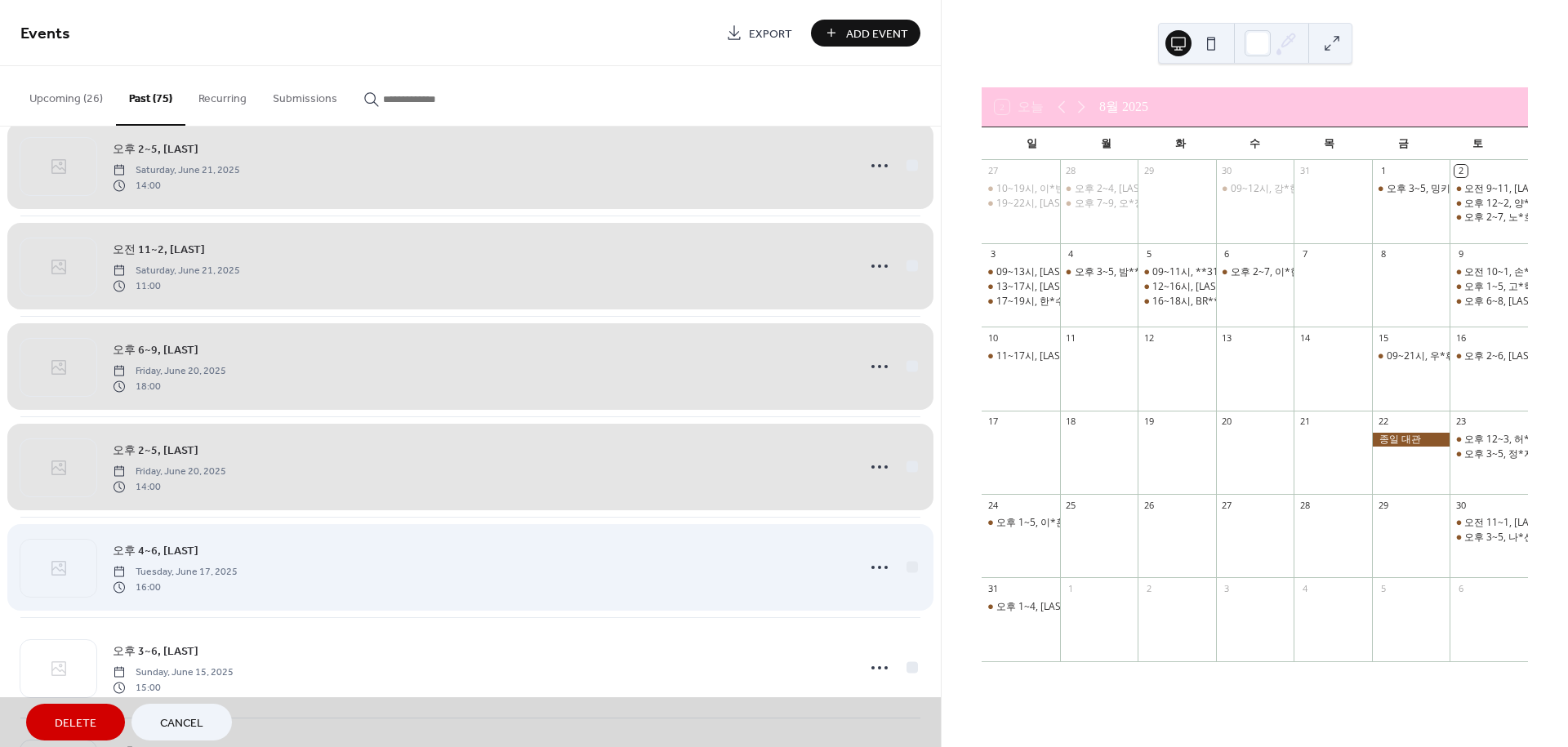 click on "오후 4~6, 이*희 Tuesday, June 17, 2025 16:00" at bounding box center [470, 567] 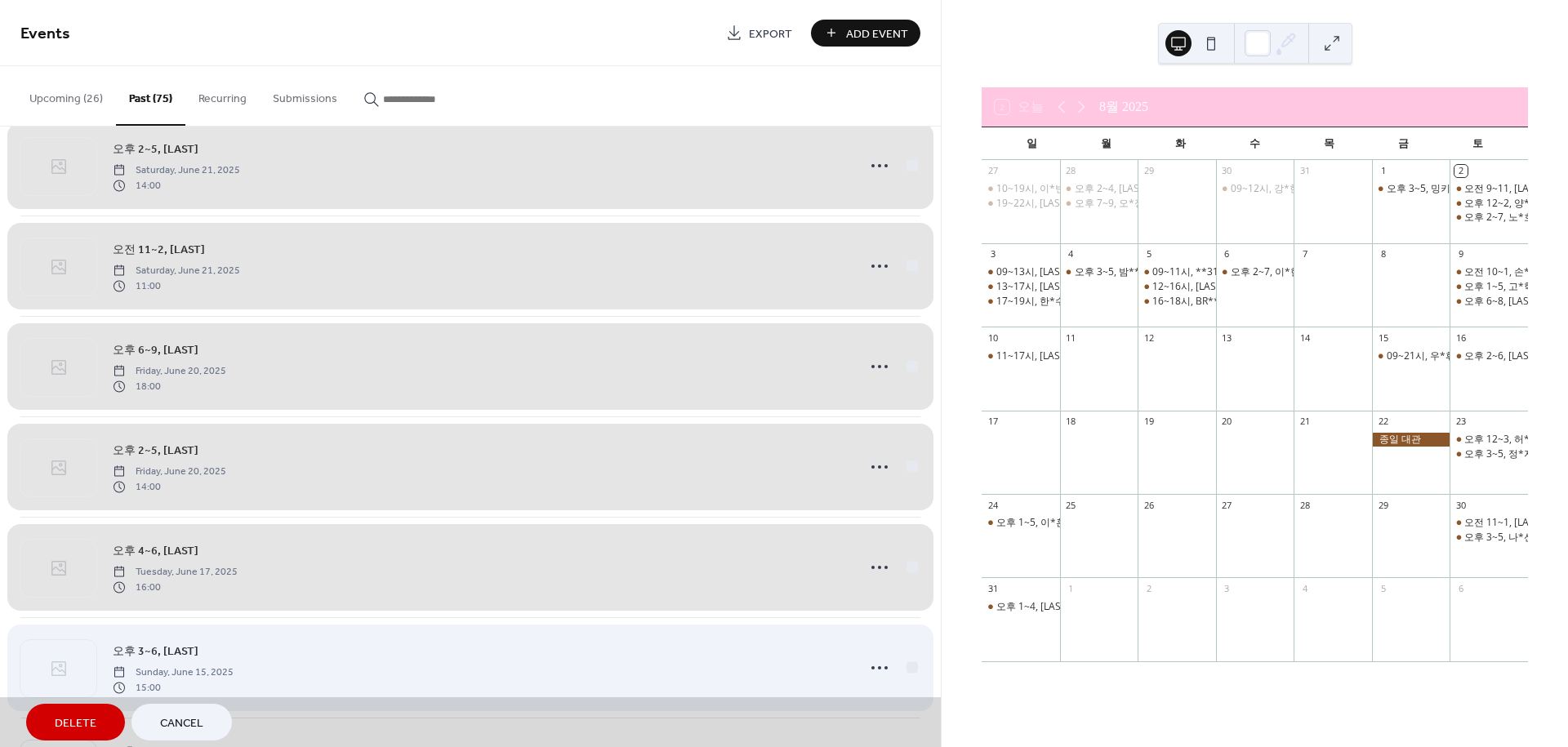 click on "오후 3~6, 임*경 Sunday, June 15, 2025 15:00" at bounding box center [470, 667] 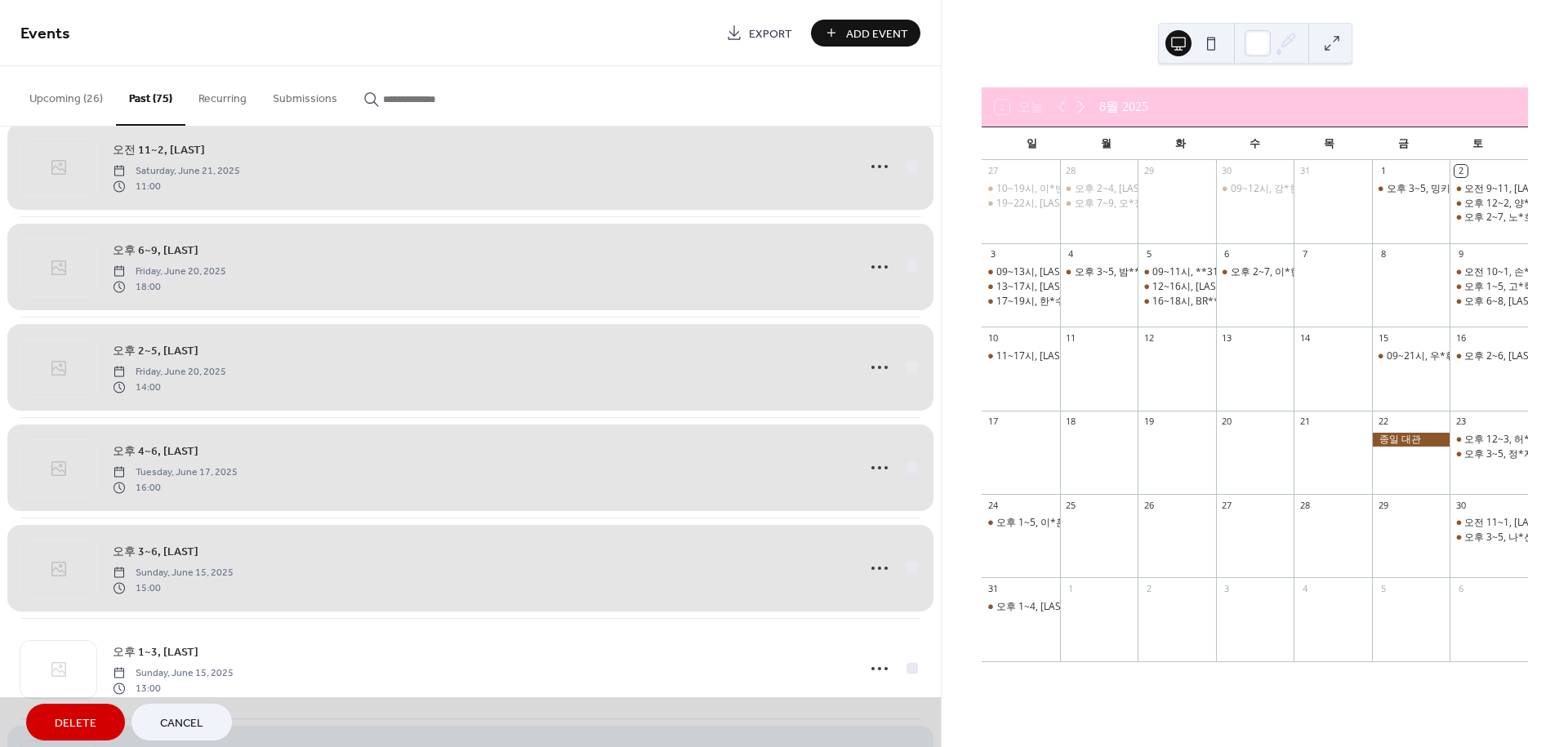 scroll, scrollTop: 3802, scrollLeft: 0, axis: vertical 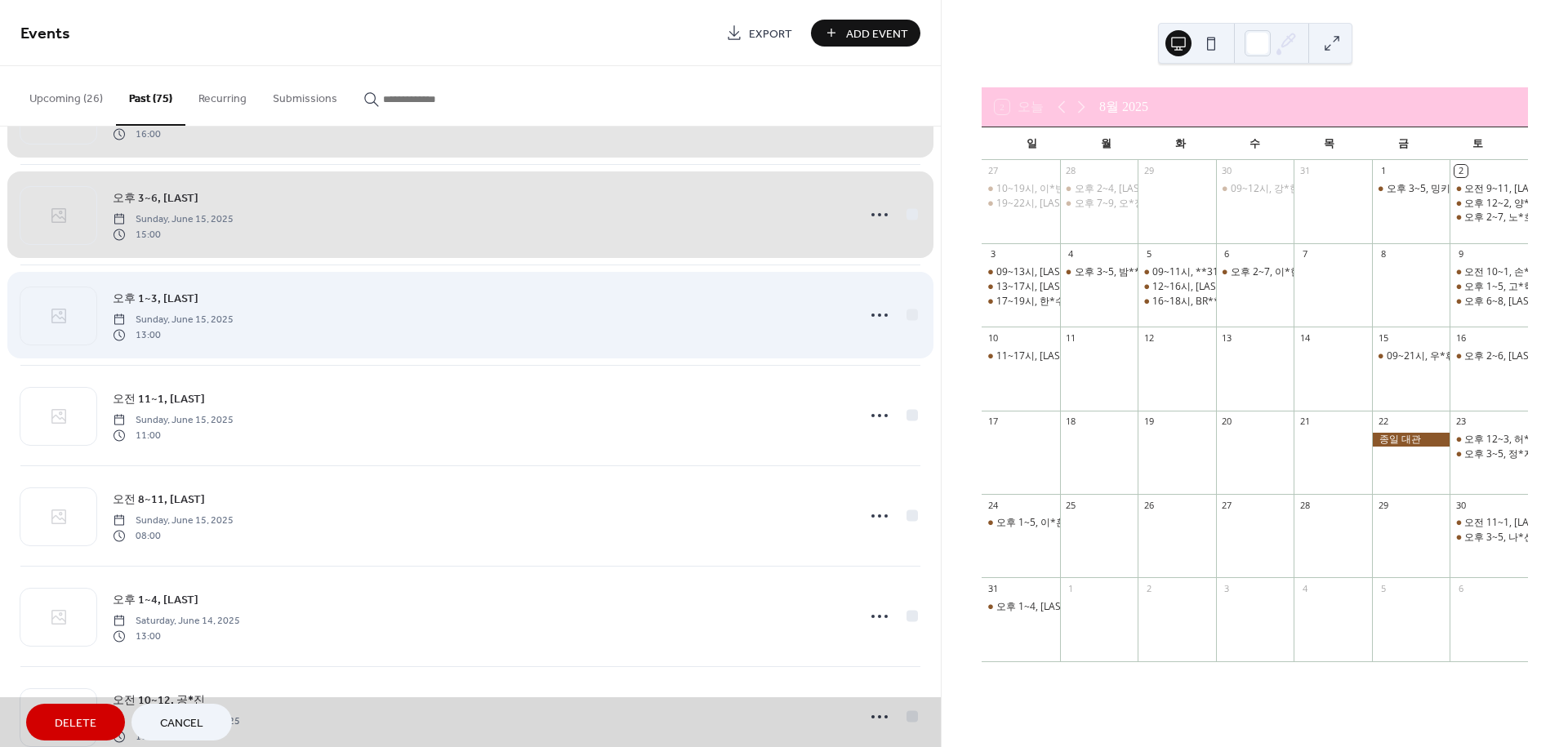 click on "오후 1~3, 문*진 Sunday, June 15, 2025 13:00" at bounding box center (470, 314) 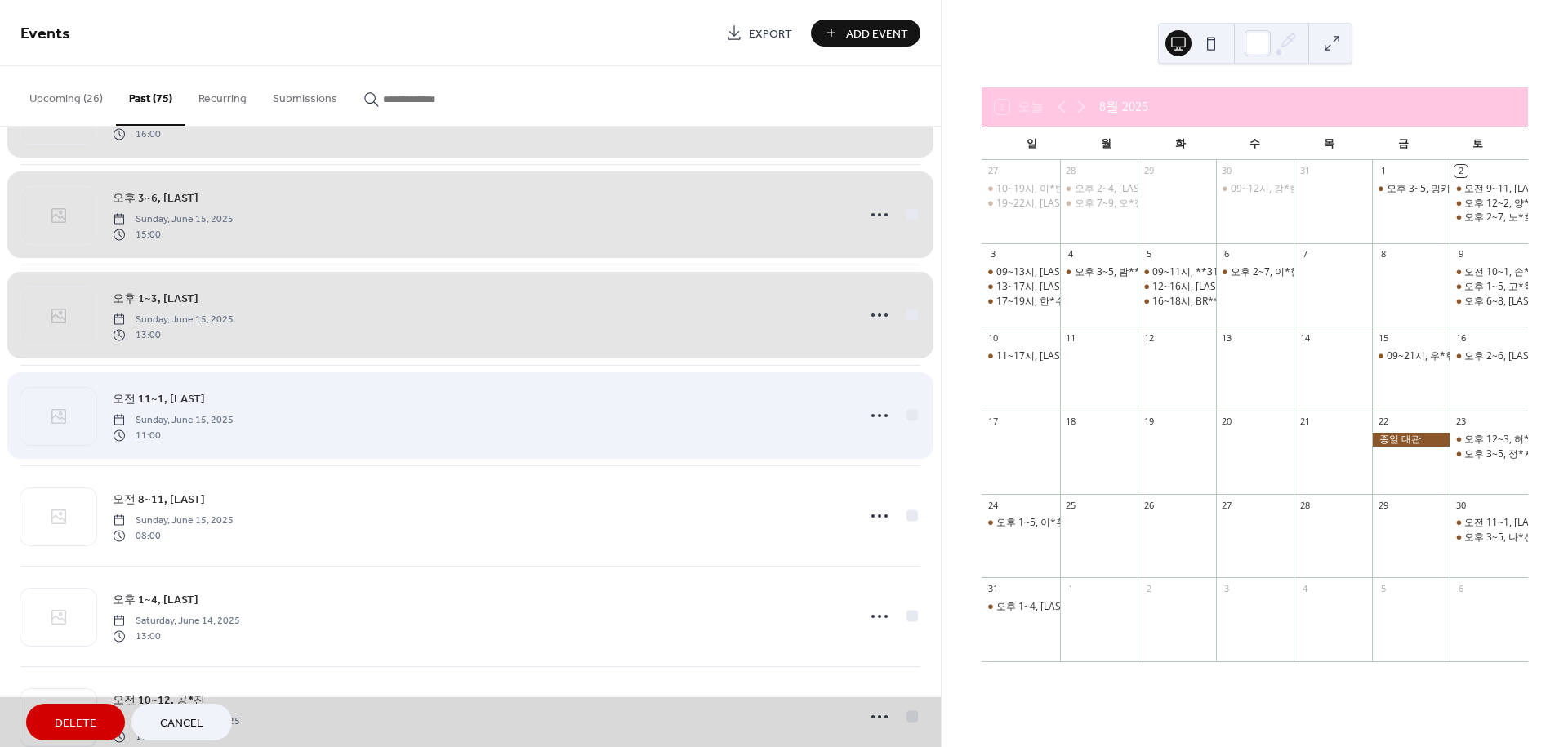 click on "오전 11~1, 김*린 Sunday, June 15, 2025 11:00" at bounding box center (470, 415) 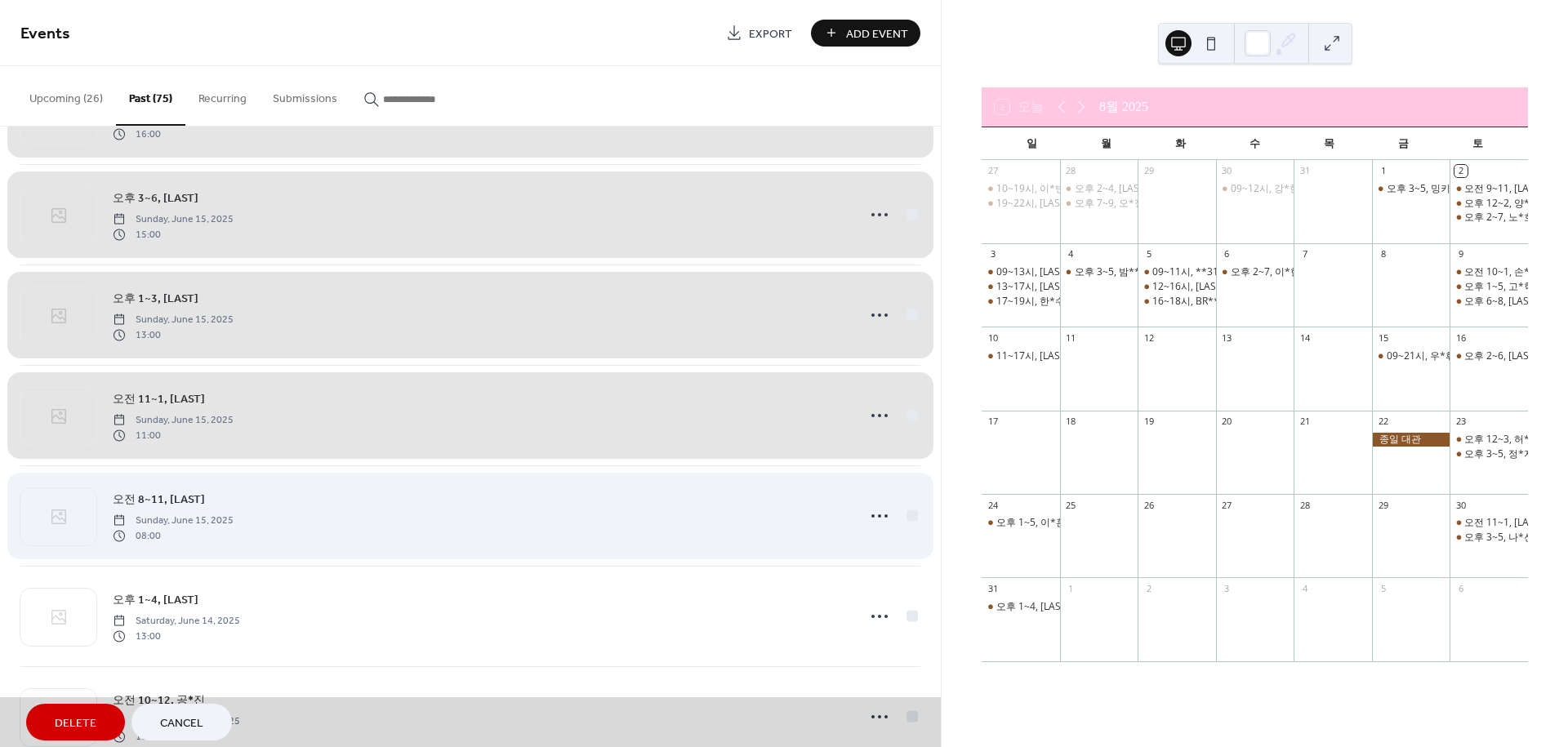 click on "오전 8~11, 박*화 Sunday, June 15, 2025 08:00" at bounding box center (470, 515) 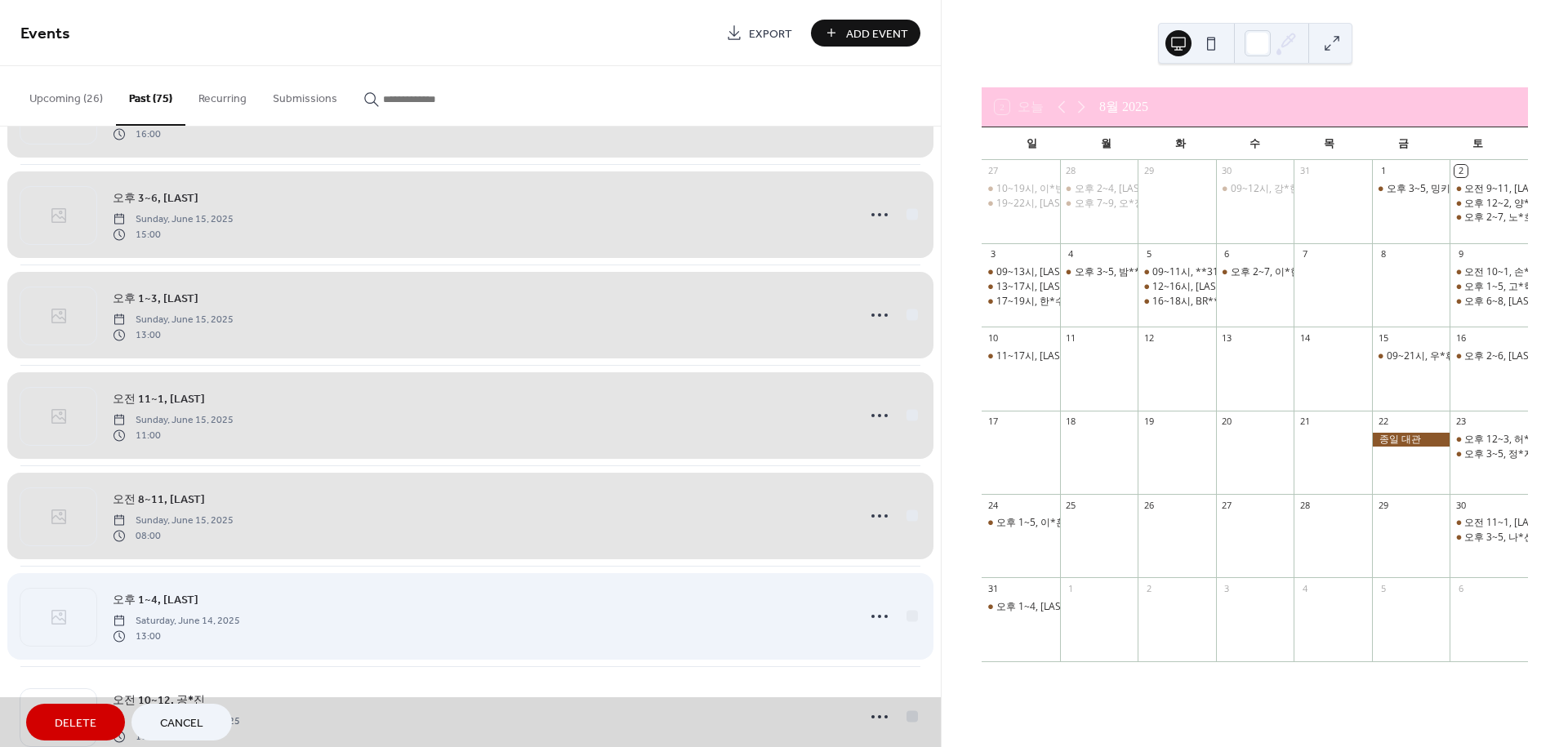 click on "오후 1~4, 유*아 Saturday, June 14, 2025 13:00" at bounding box center [470, 616] 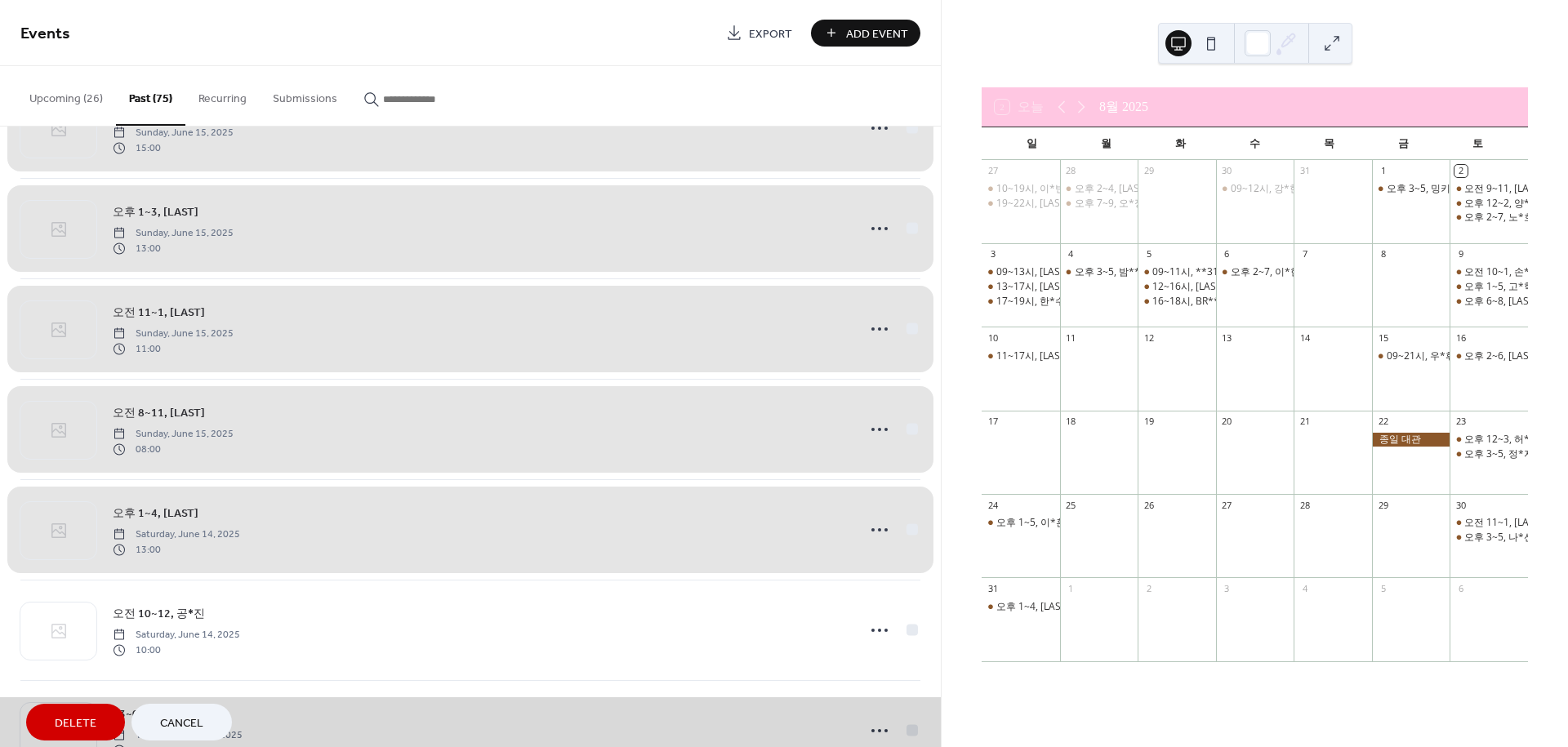 scroll, scrollTop: 4256, scrollLeft: 0, axis: vertical 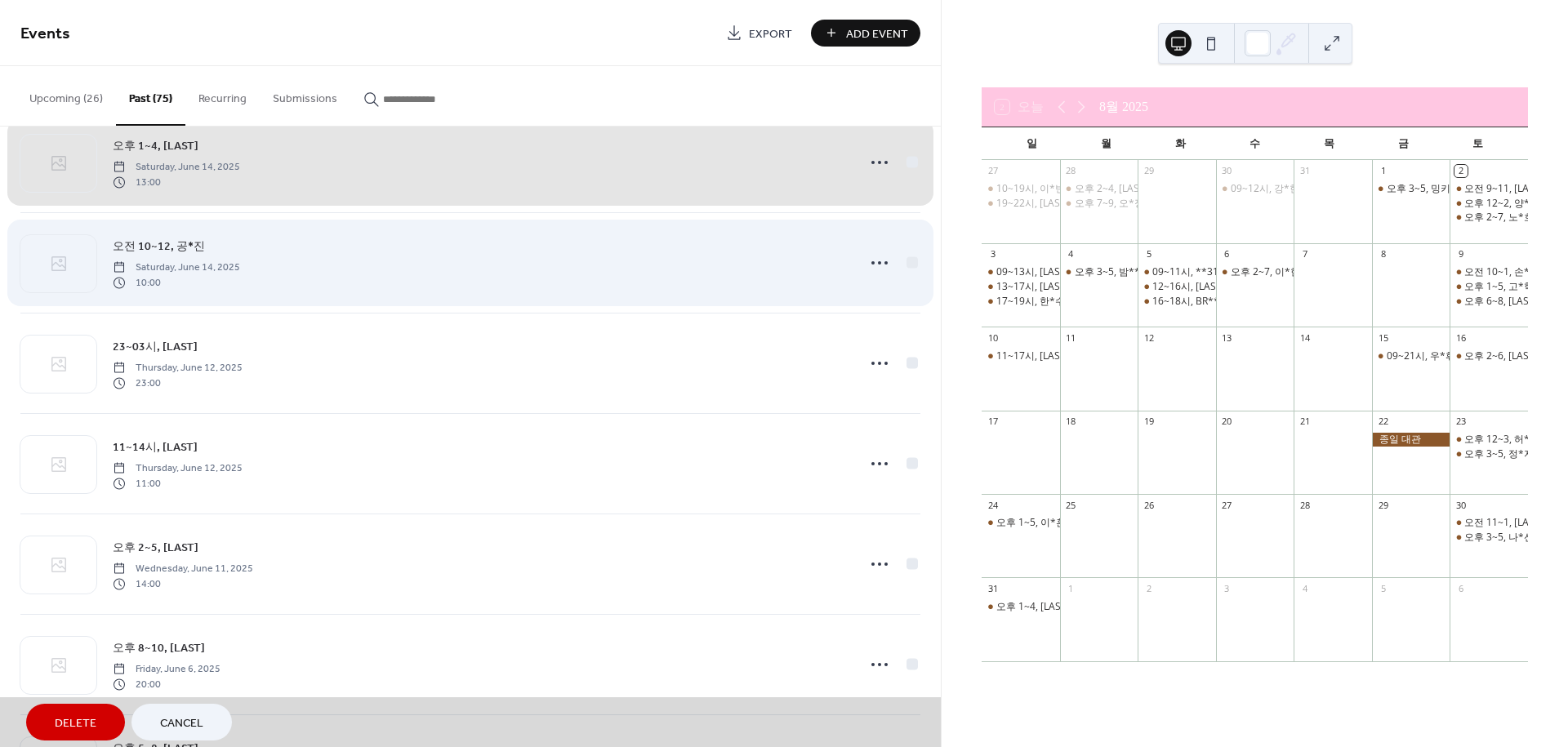 click on "오전 10~12, 공*진 Saturday, June 14, 2025 10:00" at bounding box center (470, 262) 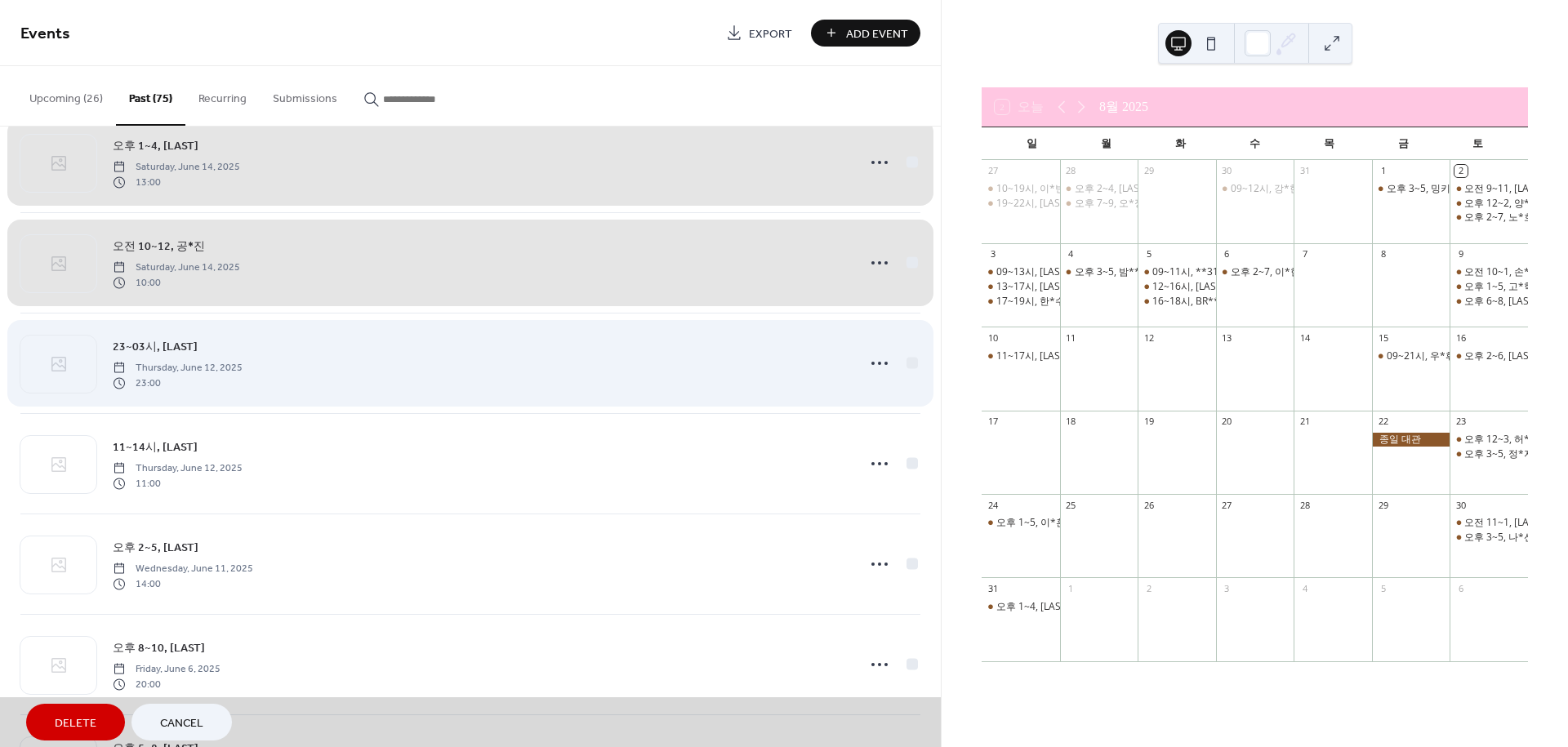 click on "23~03시, 정*규 Thursday, June 12, 2025 23:00" at bounding box center (470, 362) 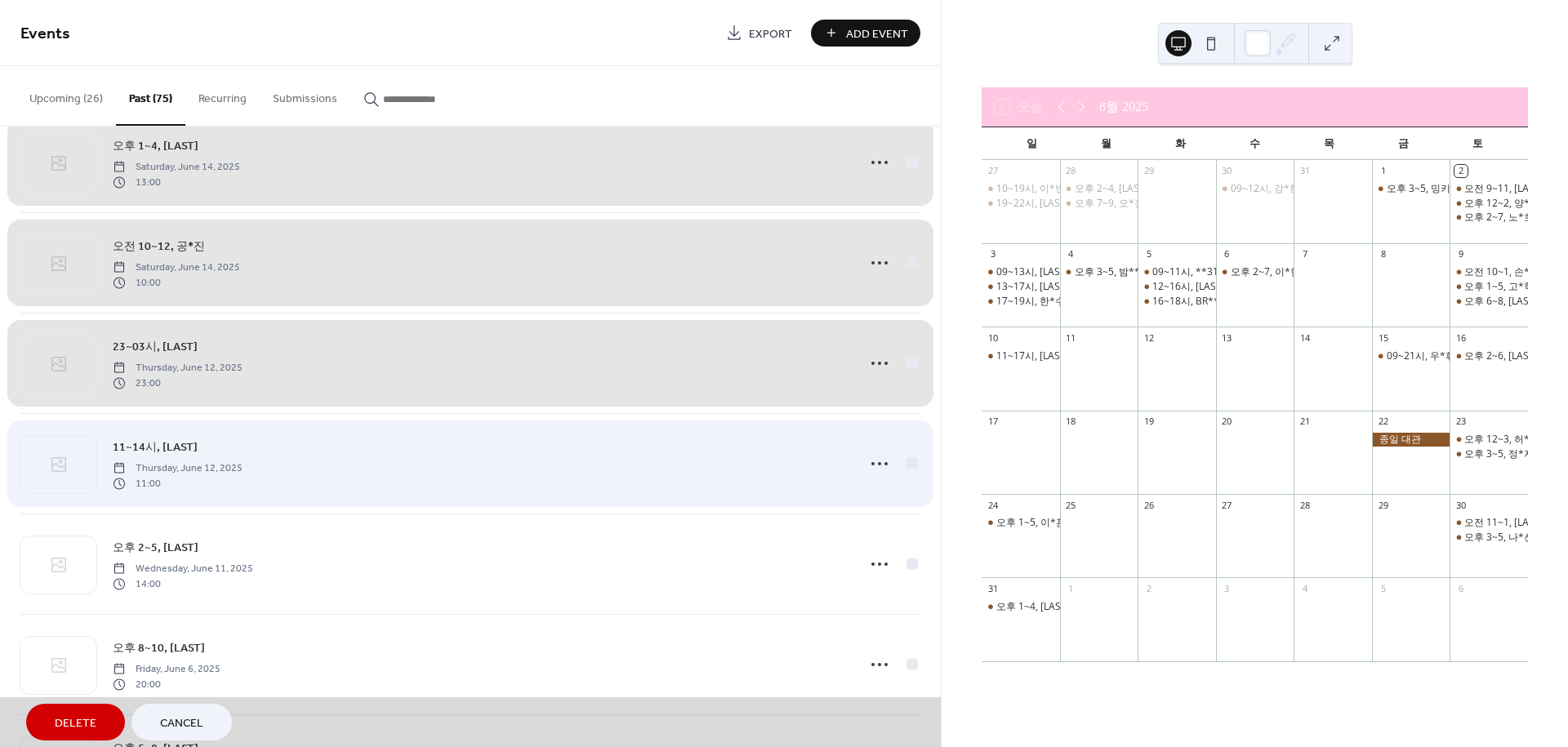 click on "11~14시, 이*철 Thursday, June 12, 2025 11:00" at bounding box center [470, 463] 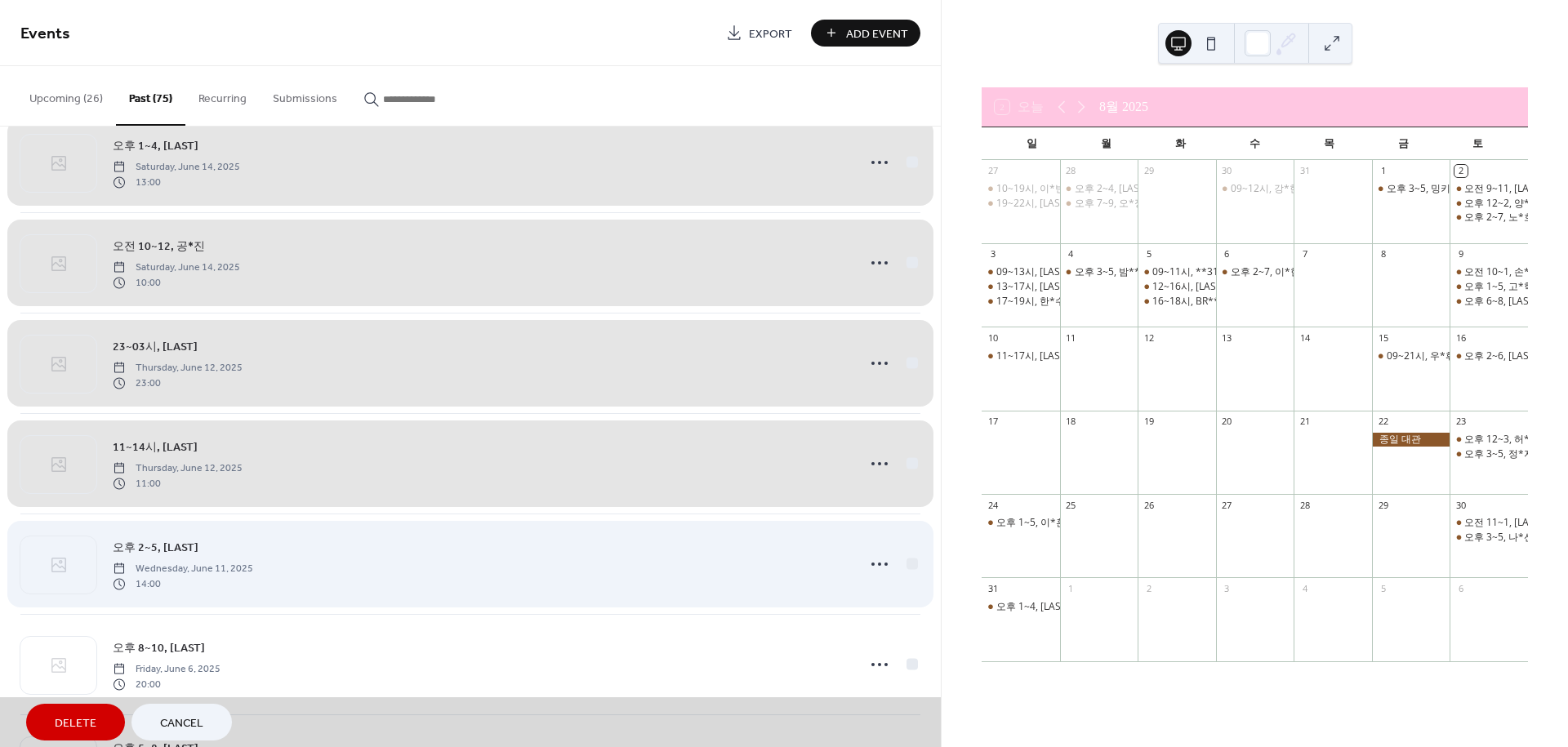 click on "오후 2~5, 심*국 Wednesday, June 11, 2025 14:00" at bounding box center (470, 563) 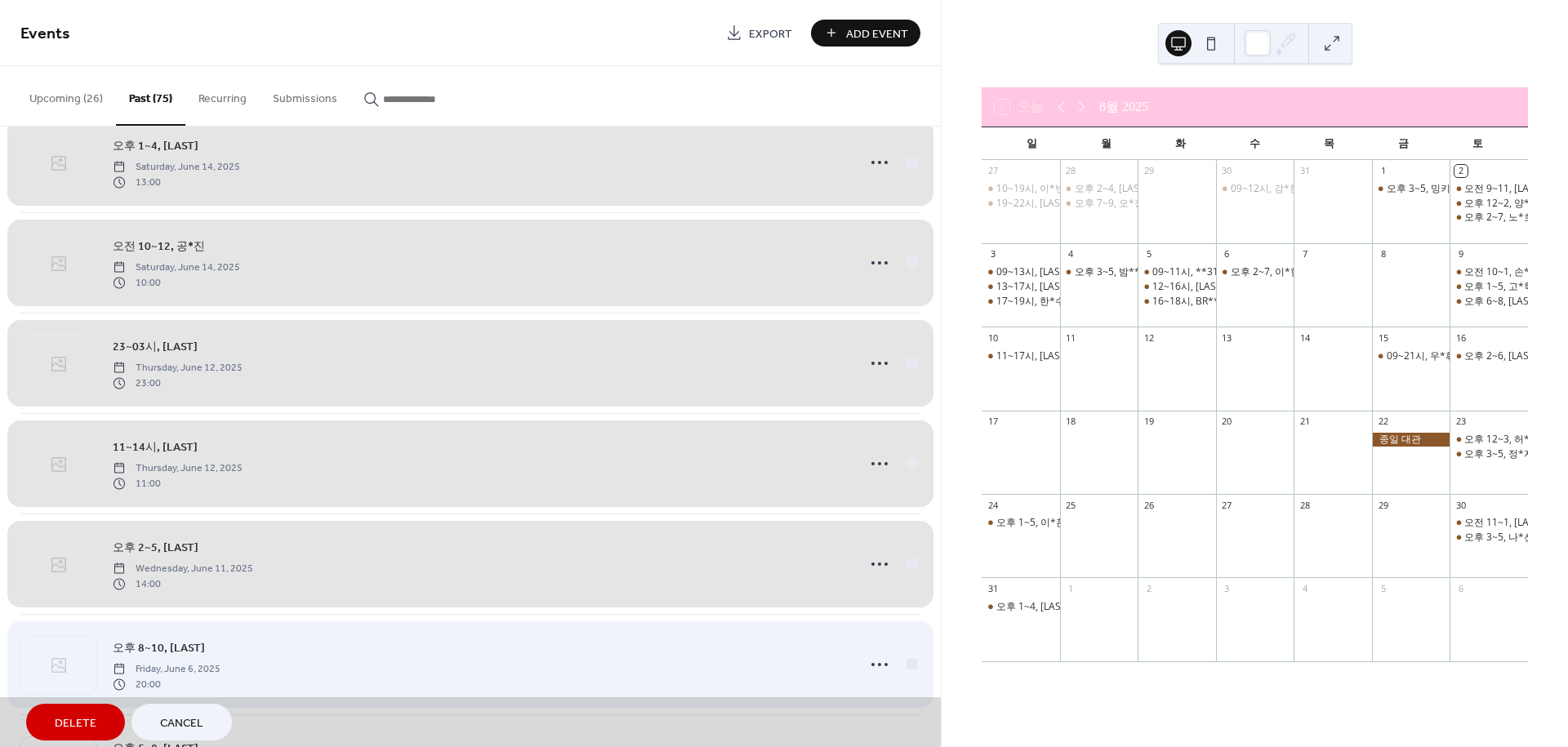 click on "오후 8~10, 최*교 Friday, June 6, 2025 20:00" at bounding box center (470, 664) 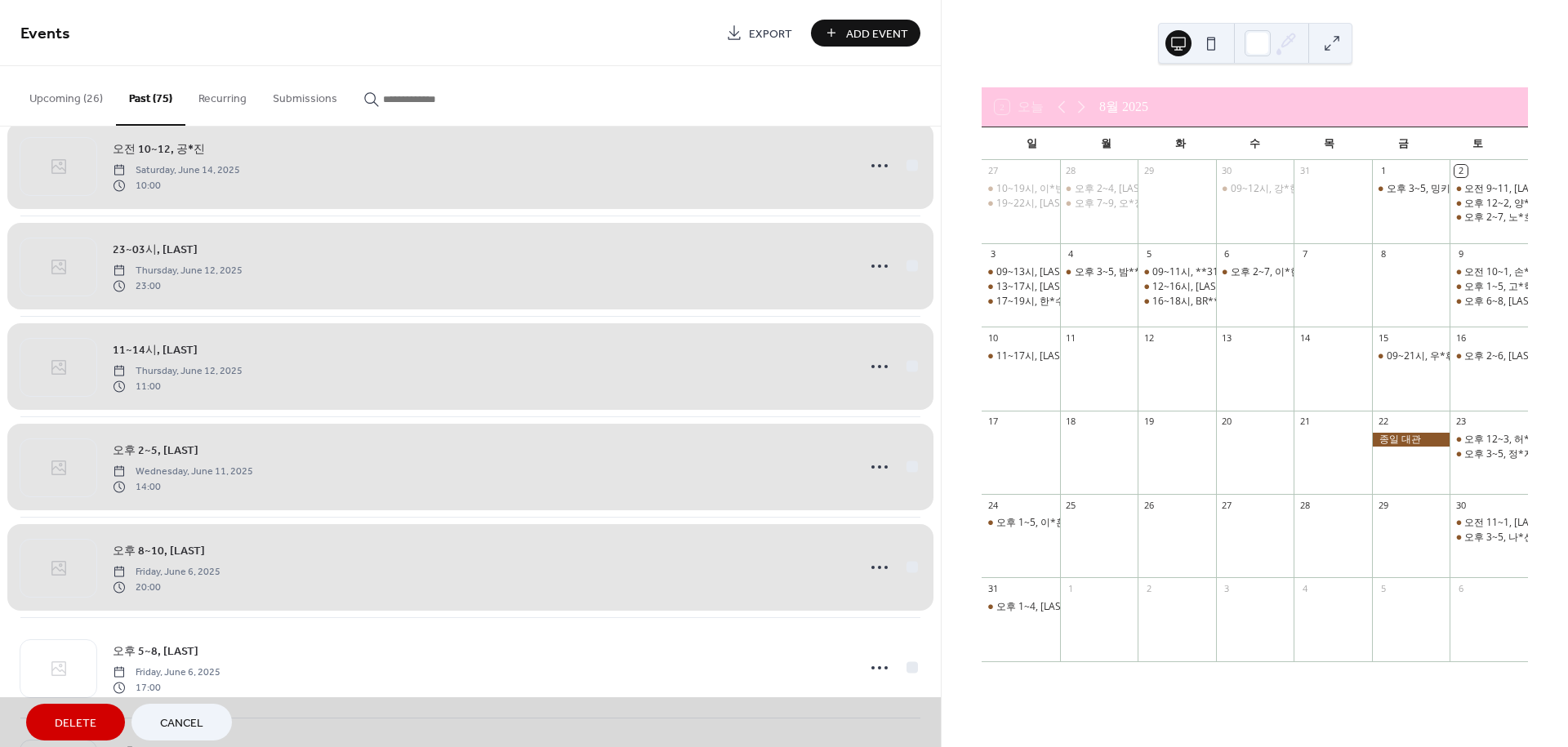 scroll, scrollTop: 4452, scrollLeft: 0, axis: vertical 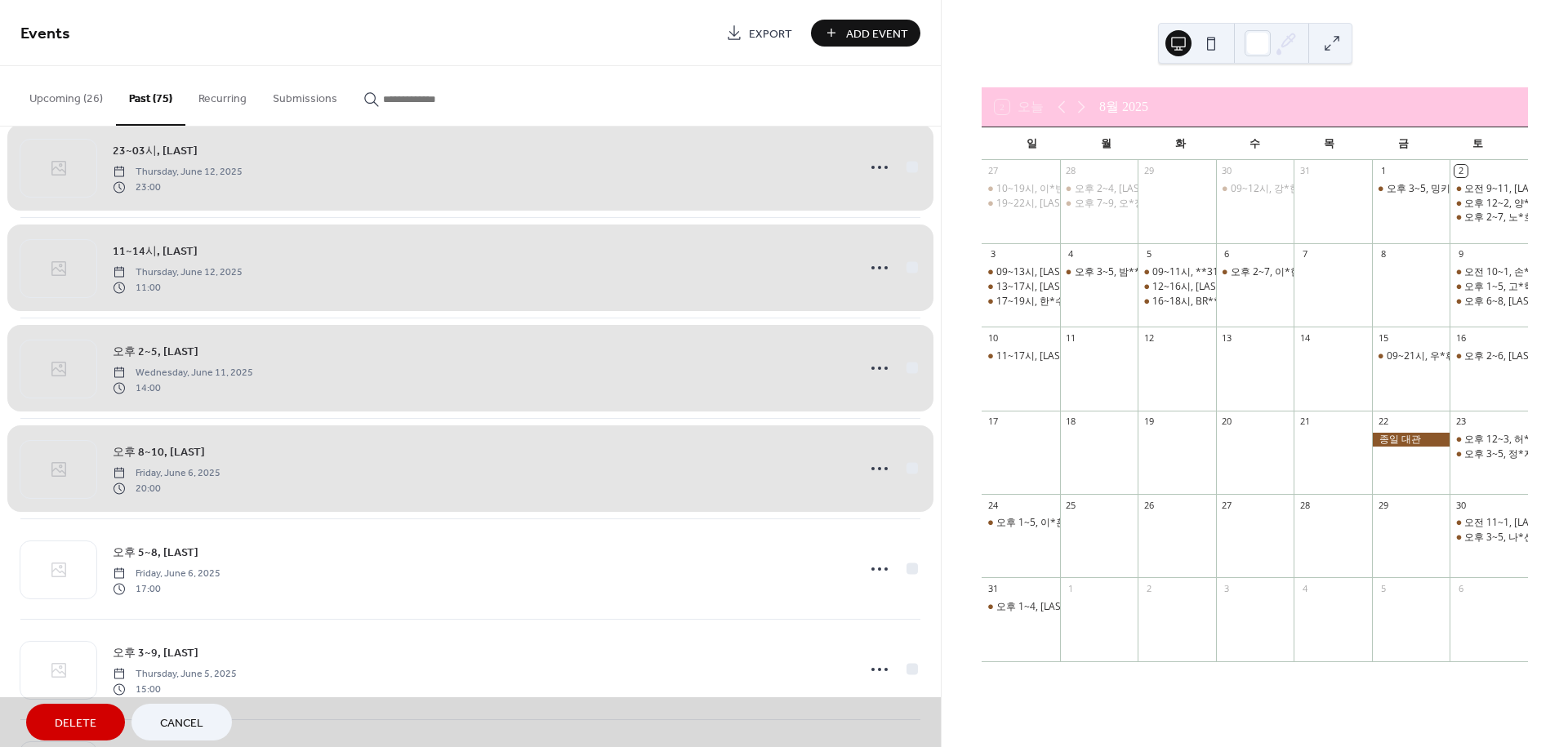 click on "오후 8~10, 최*교 Friday, June 6, 2025 20:00" at bounding box center (470, 468) 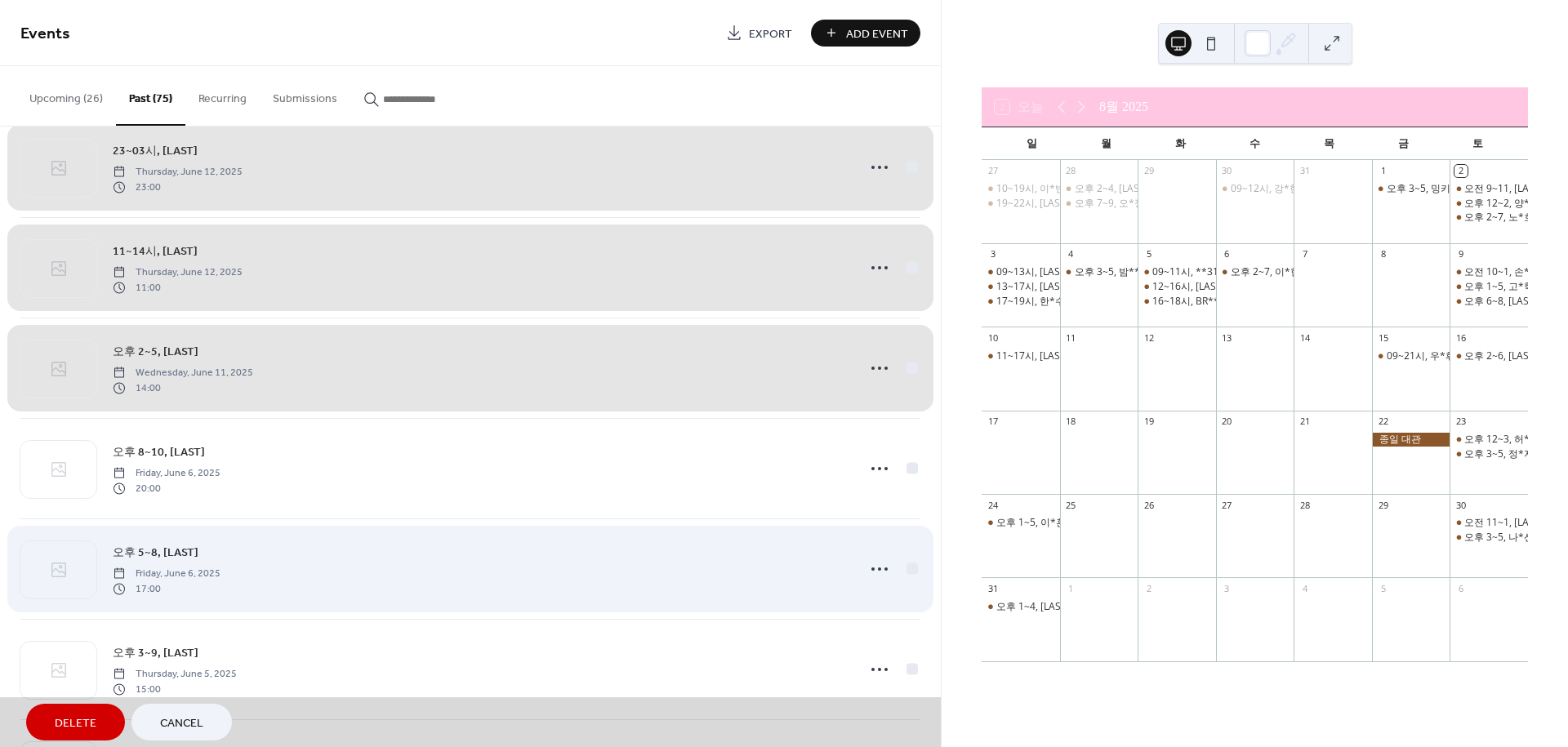 click on "오후 5~8, 금*정 Friday, June 6, 2025 17:00" at bounding box center (470, 568) 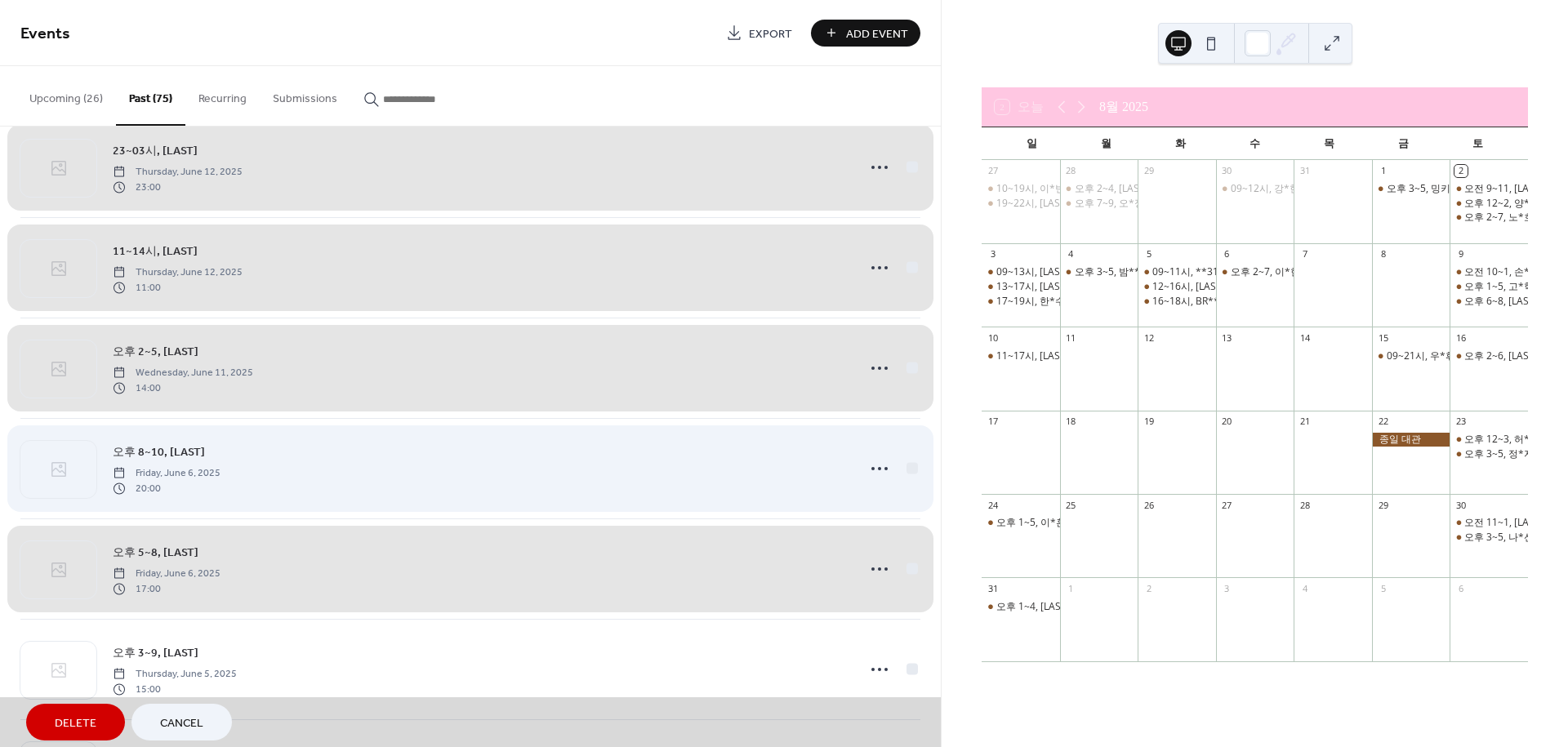 click on "오후 8~10, 최*교 Friday, June 6, 2025 20:00" at bounding box center [470, 468] 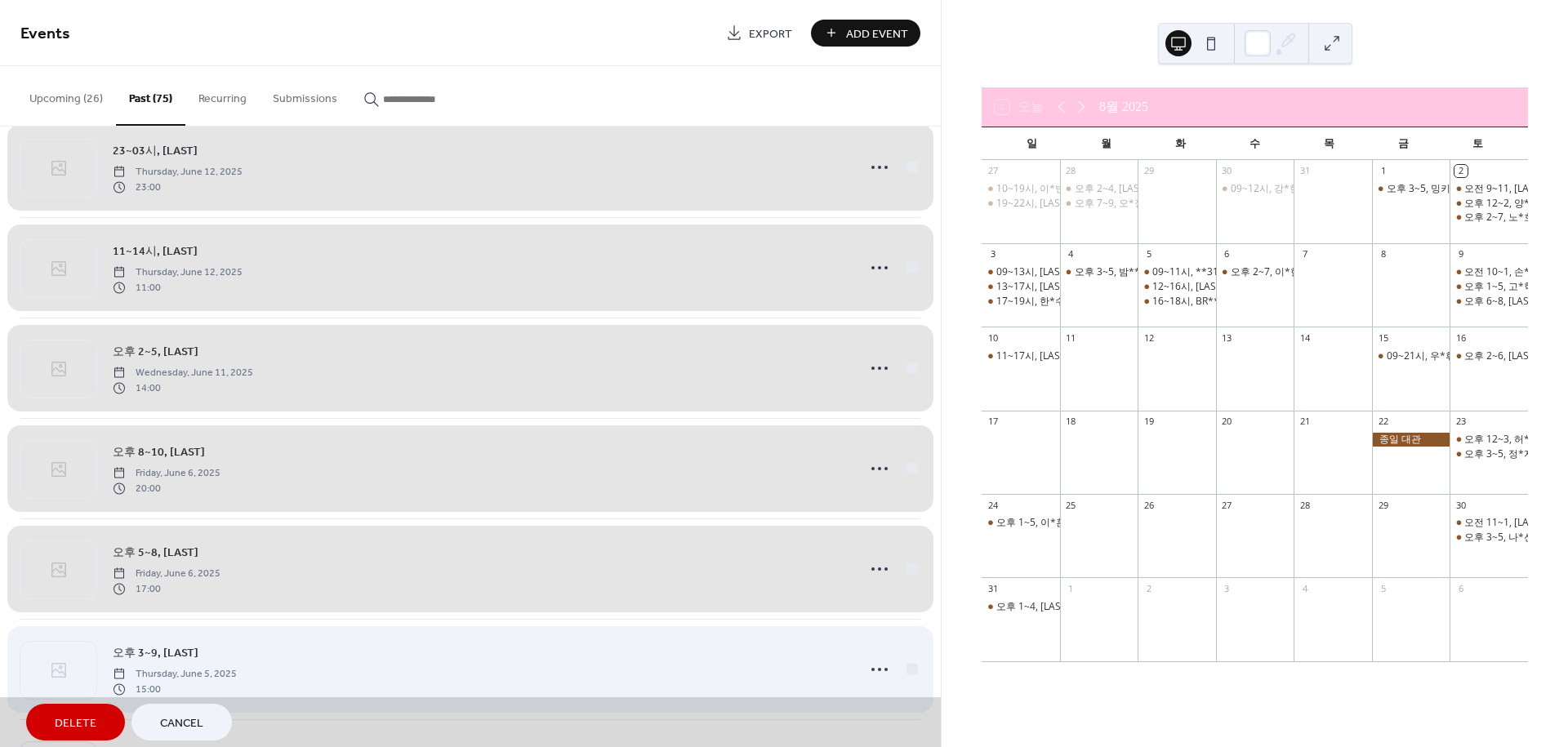 click on "오후 3~9, 전*진 Thursday, June 5, 2025 15:00" at bounding box center (470, 669) 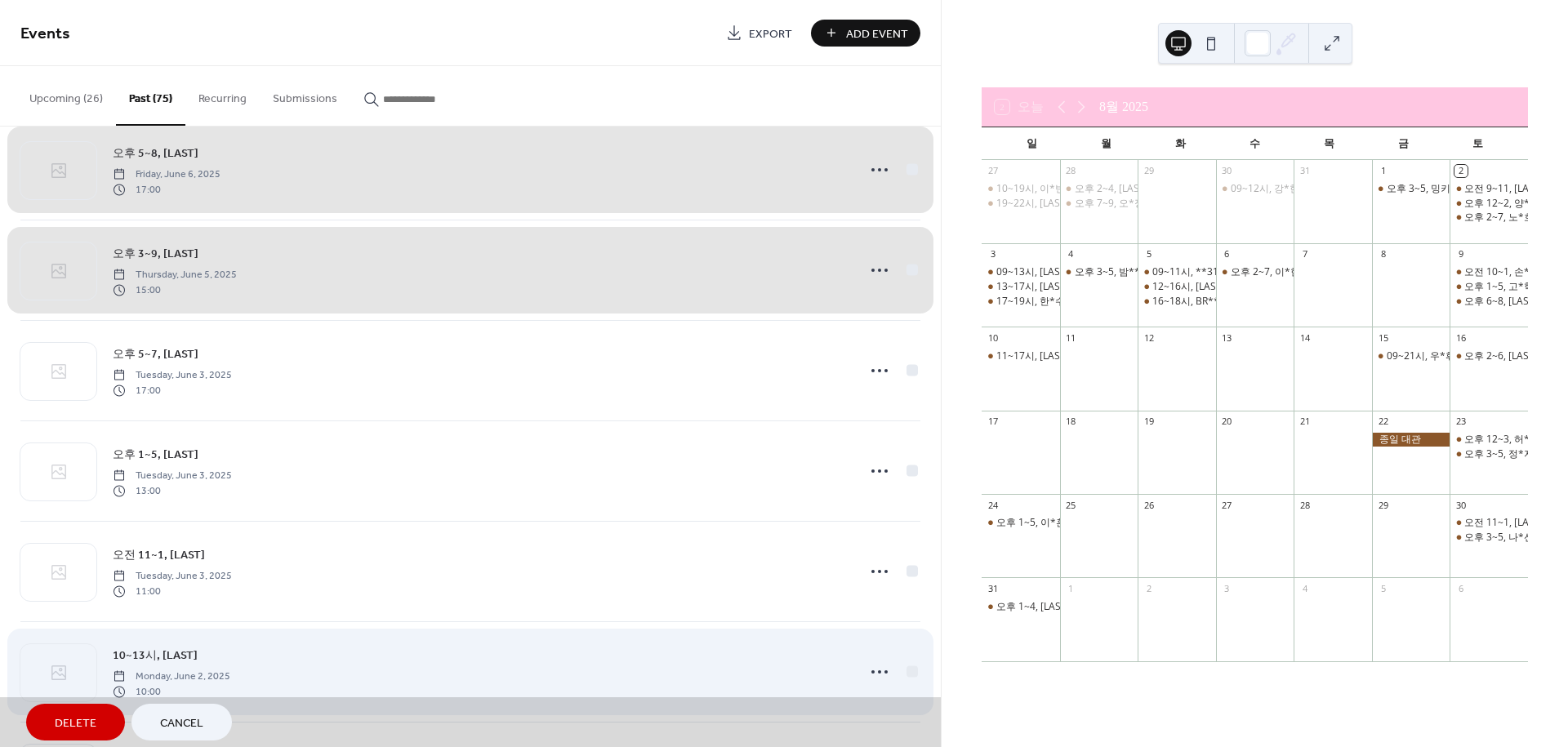 scroll, scrollTop: 4905, scrollLeft: 0, axis: vertical 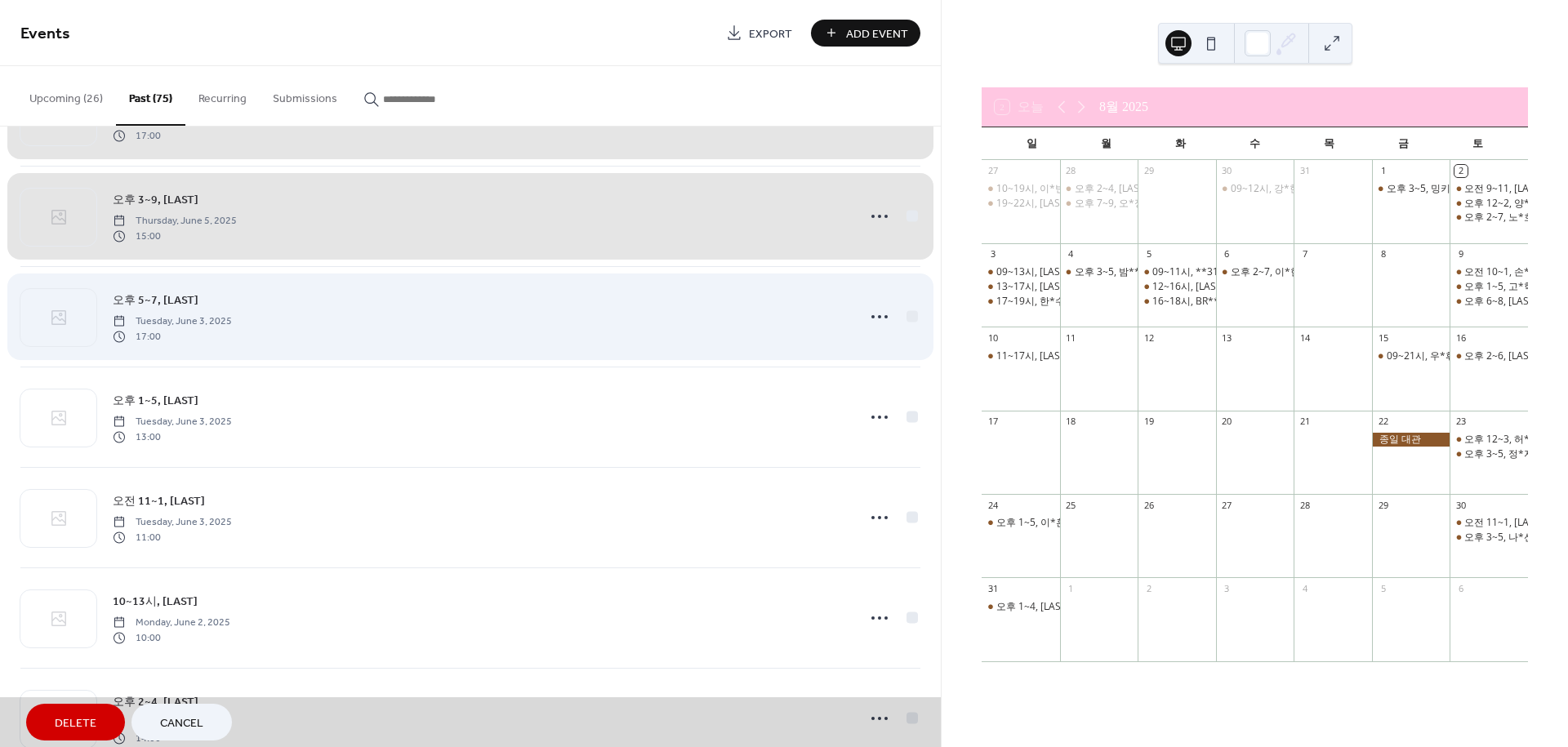 click on "오후 5~7, 김*범 Tuesday, June 3, 2025 17:00" at bounding box center [470, 316] 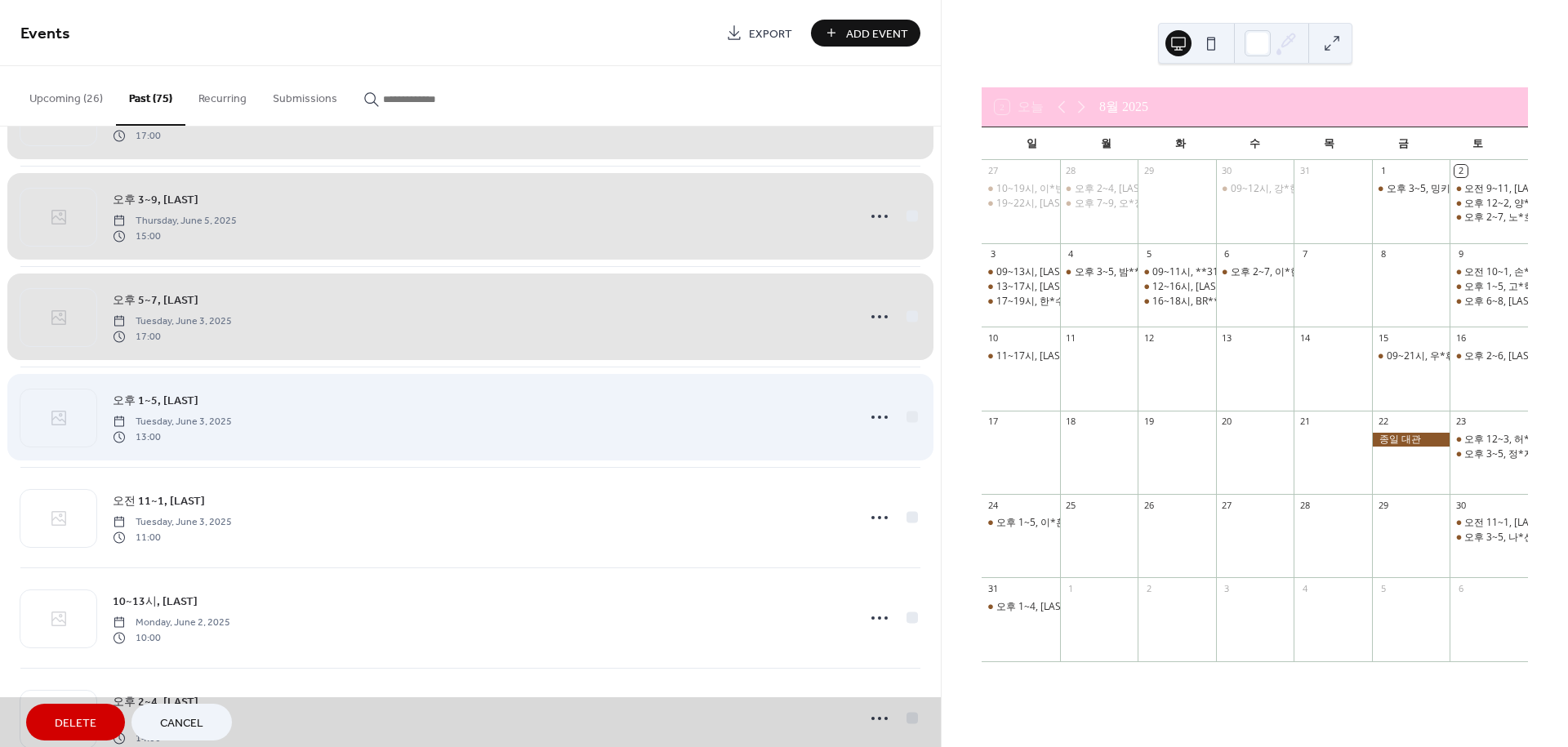 click on "오후 1~5, 유*은 Tuesday, June 3, 2025 13:00" at bounding box center (470, 416) 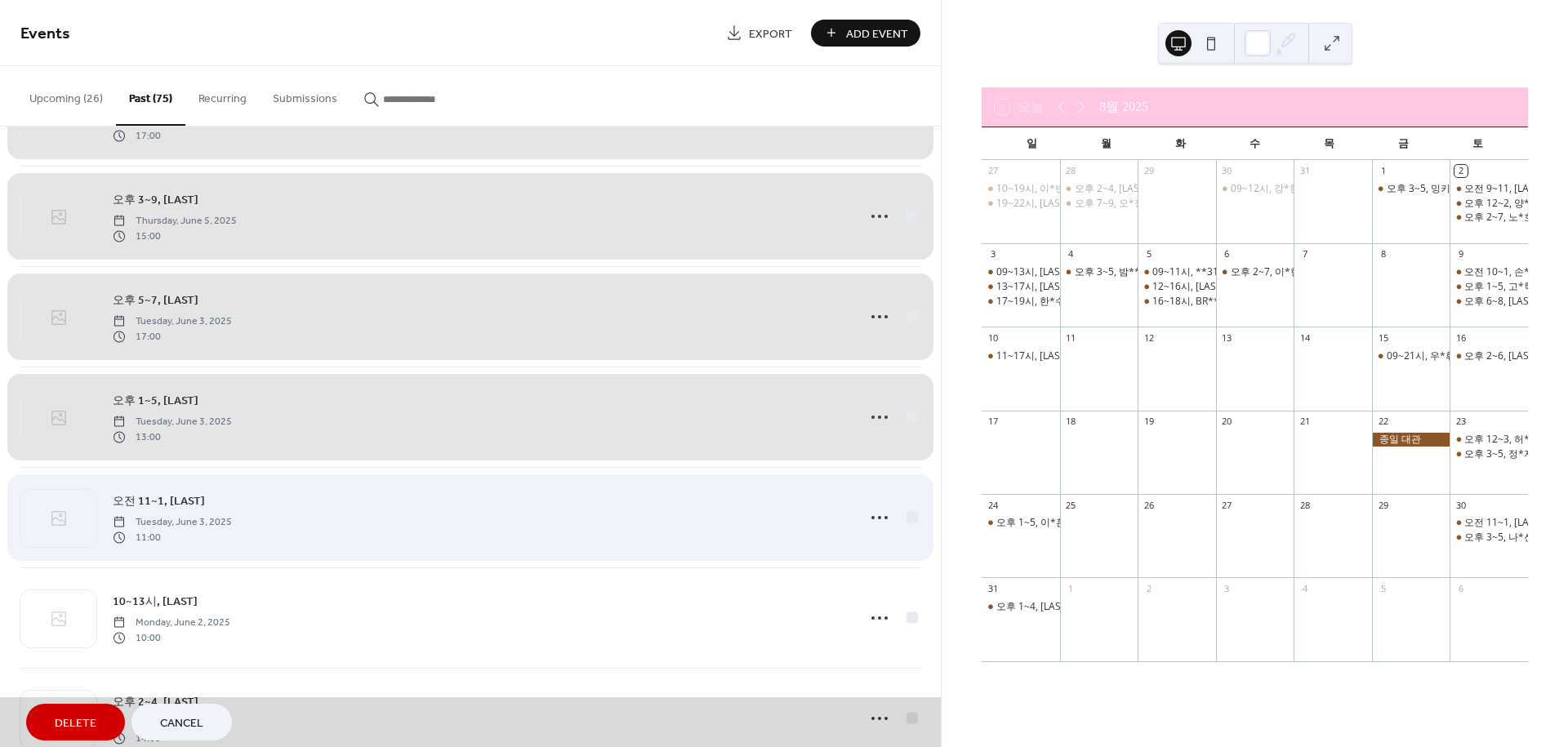 click on "오전 11~1, 이*이 Tuesday, June 3, 2025 11:00" at bounding box center [470, 517] 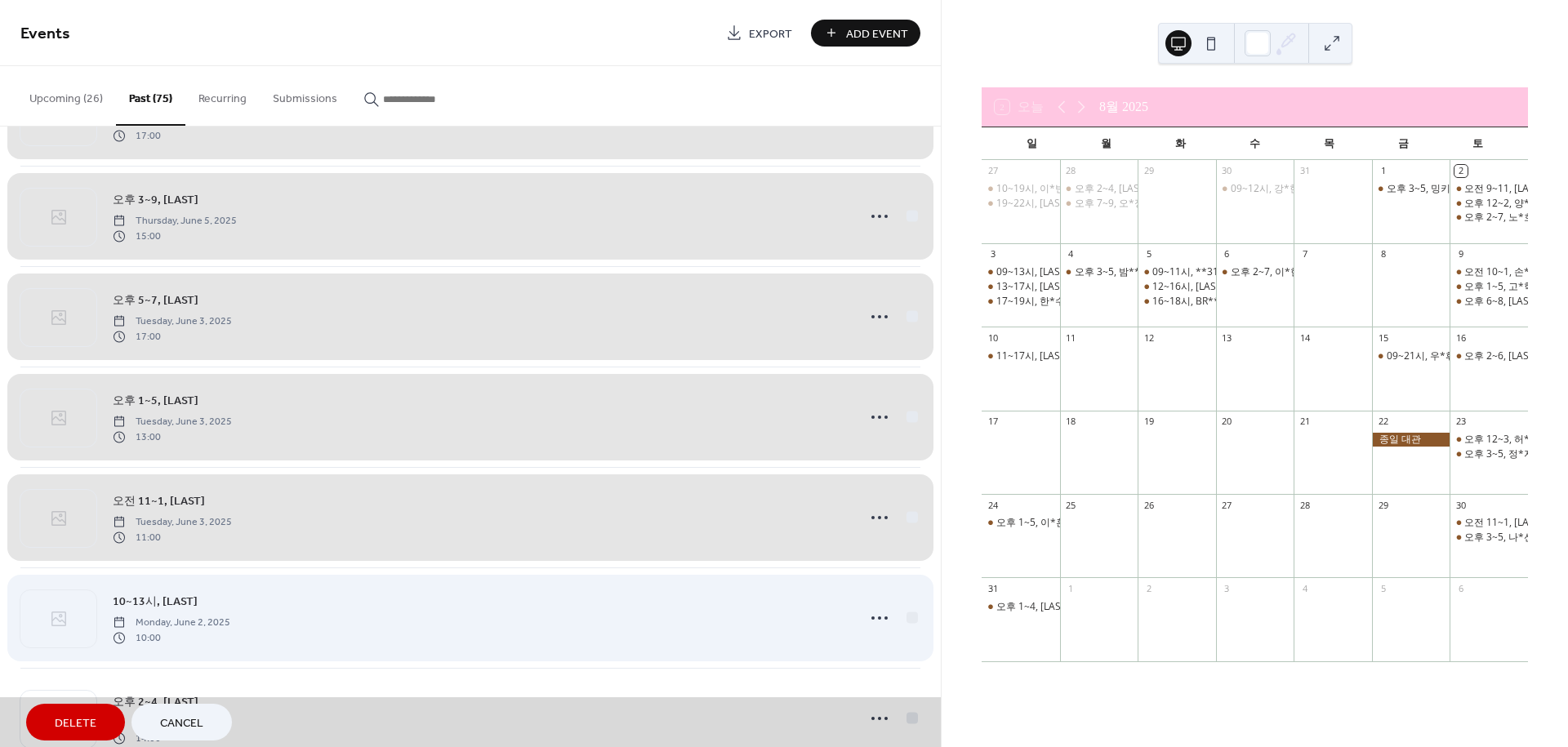 click on "10~13시, 전*아 Monday, June 2, 2025 10:00" at bounding box center (470, 617) 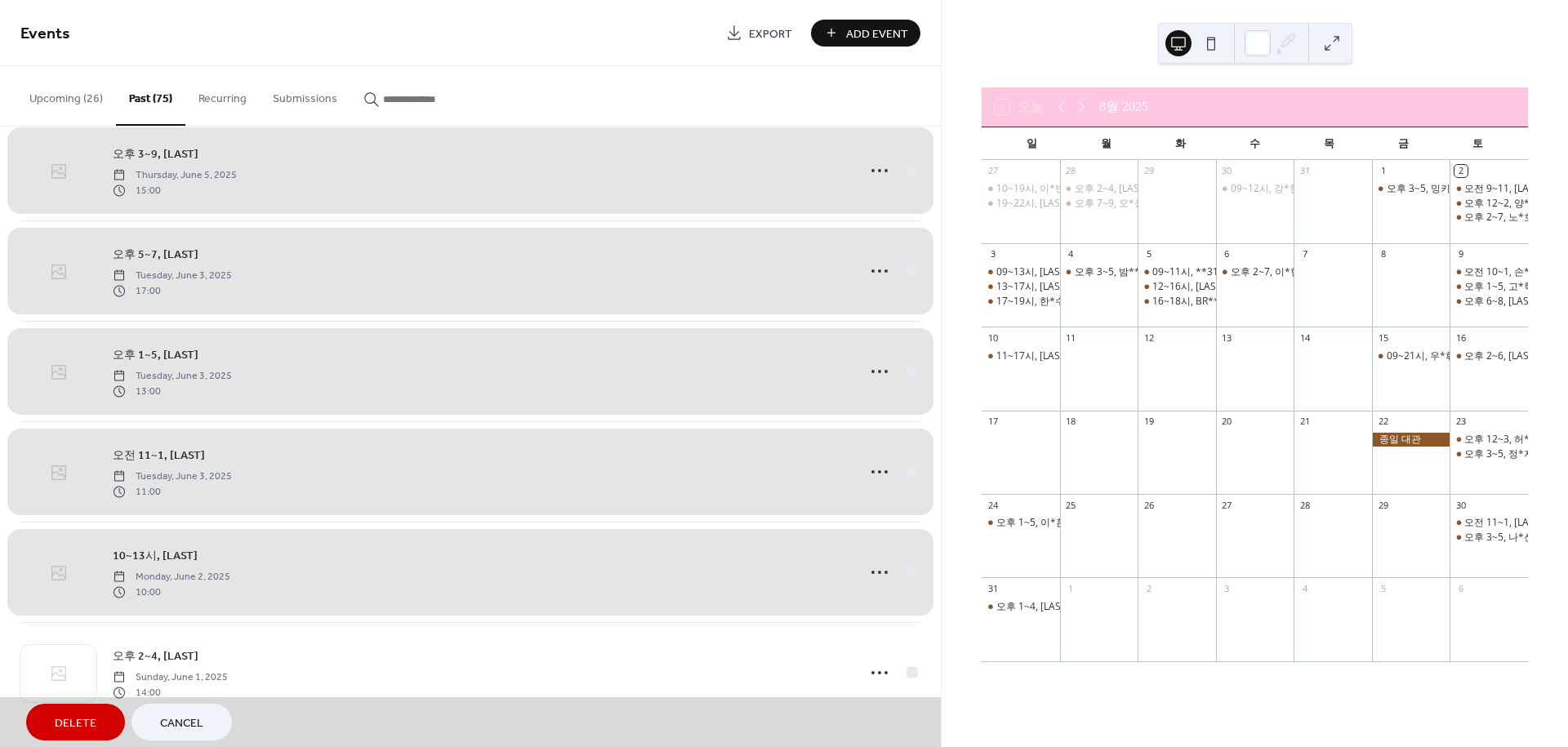 scroll, scrollTop: 4954, scrollLeft: 0, axis: vertical 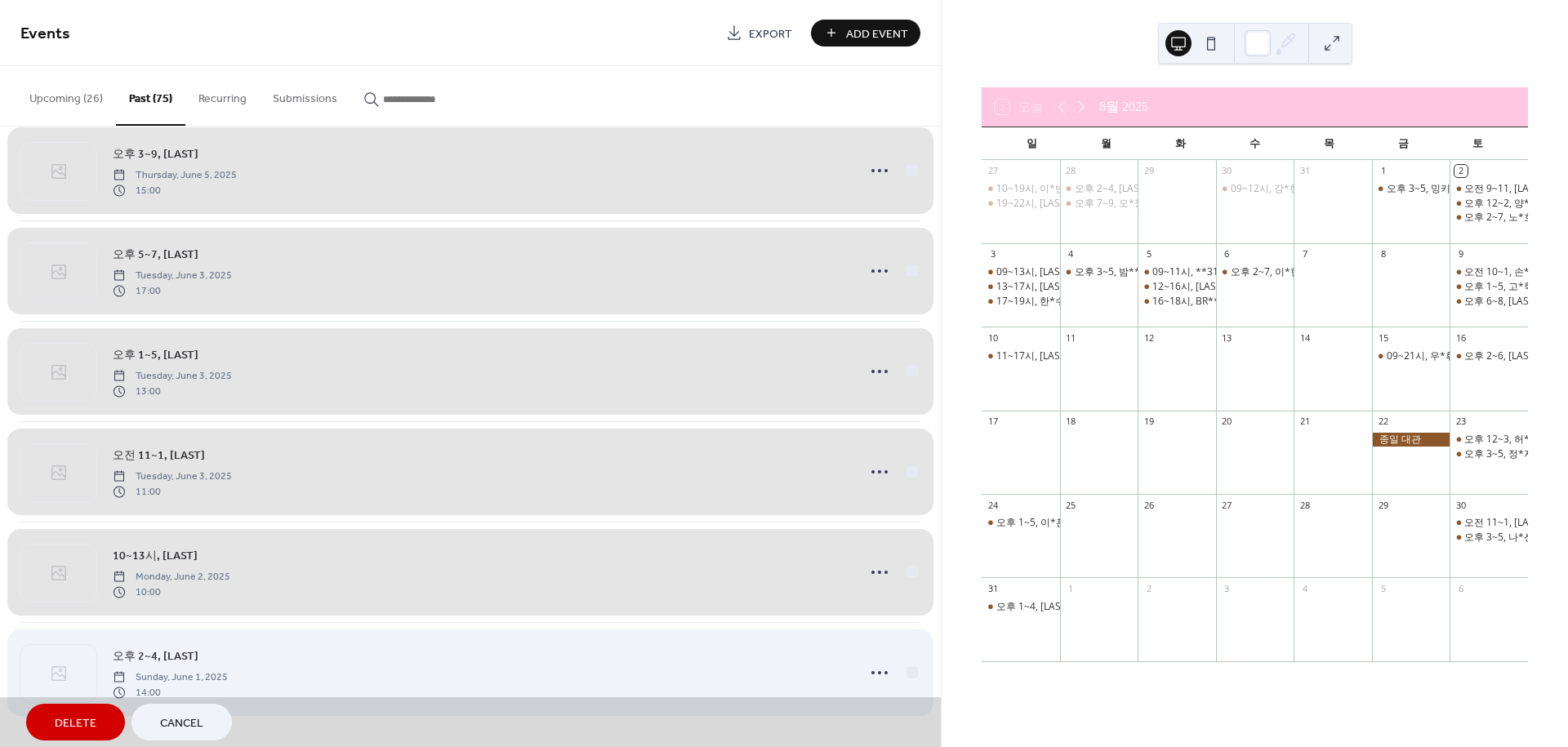 click on "오후 2~4, 한*우 Sunday, June 1, 2025 14:00" at bounding box center (470, 672) 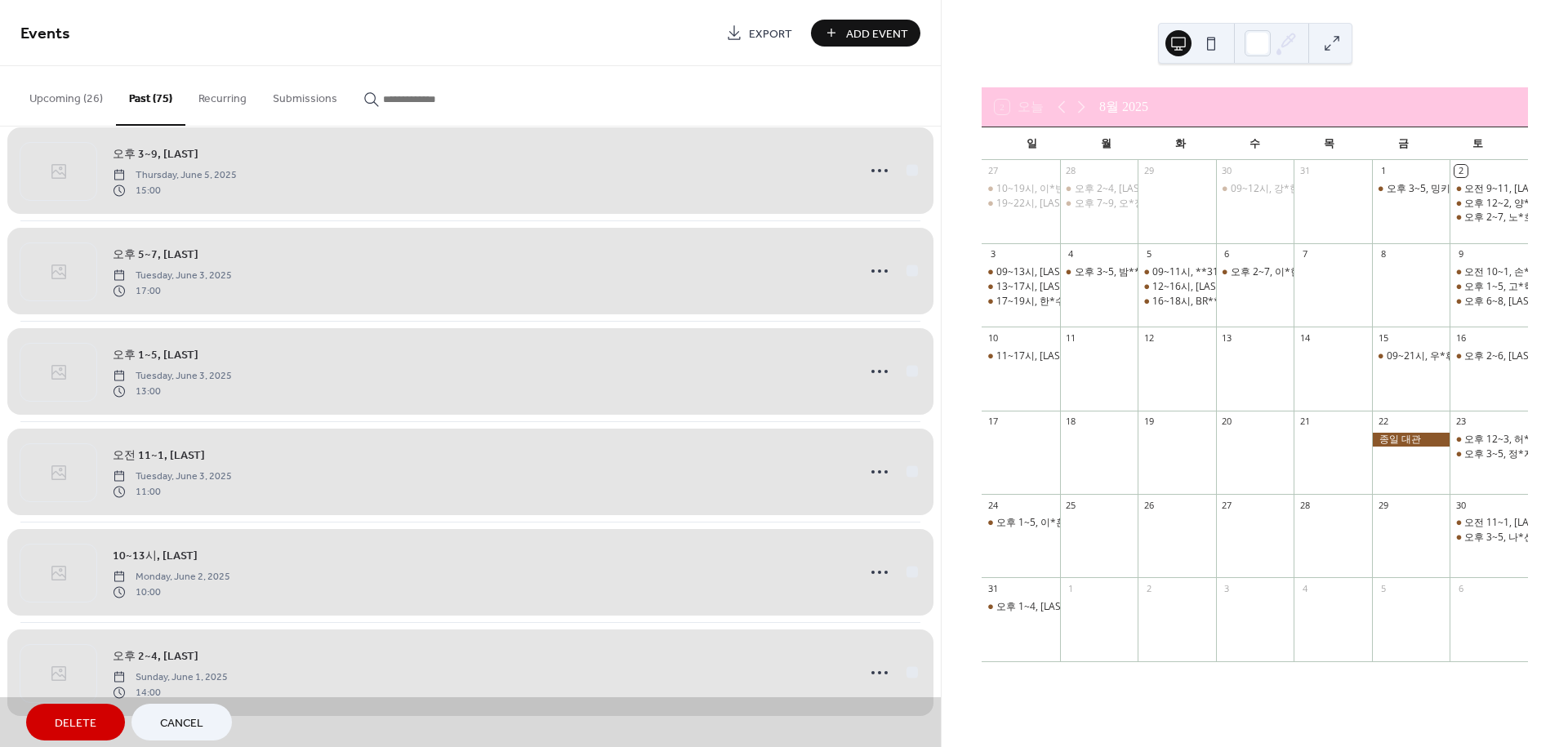 click on "Delete" at bounding box center (75, 723) 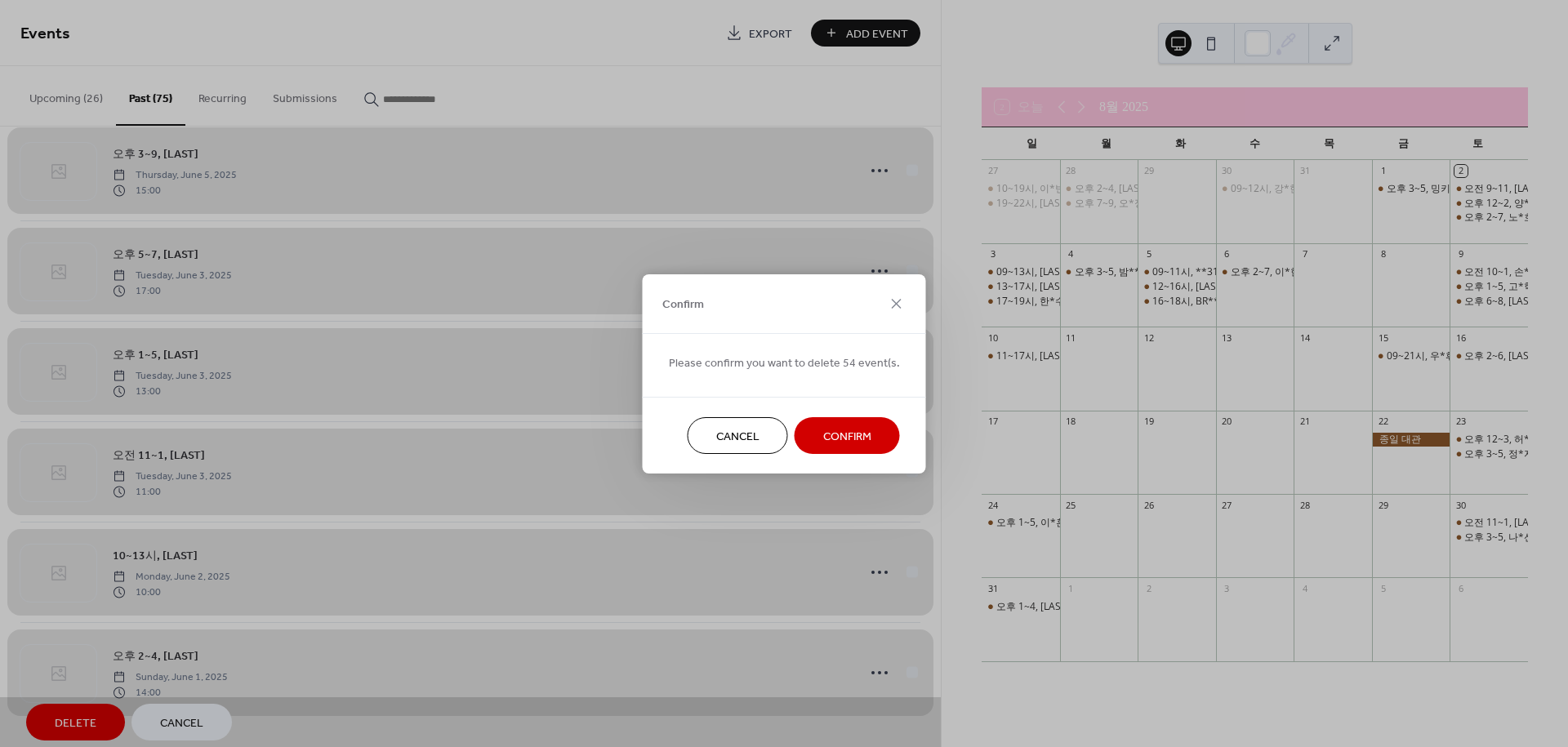 click on "Confirm" at bounding box center (847, 436) 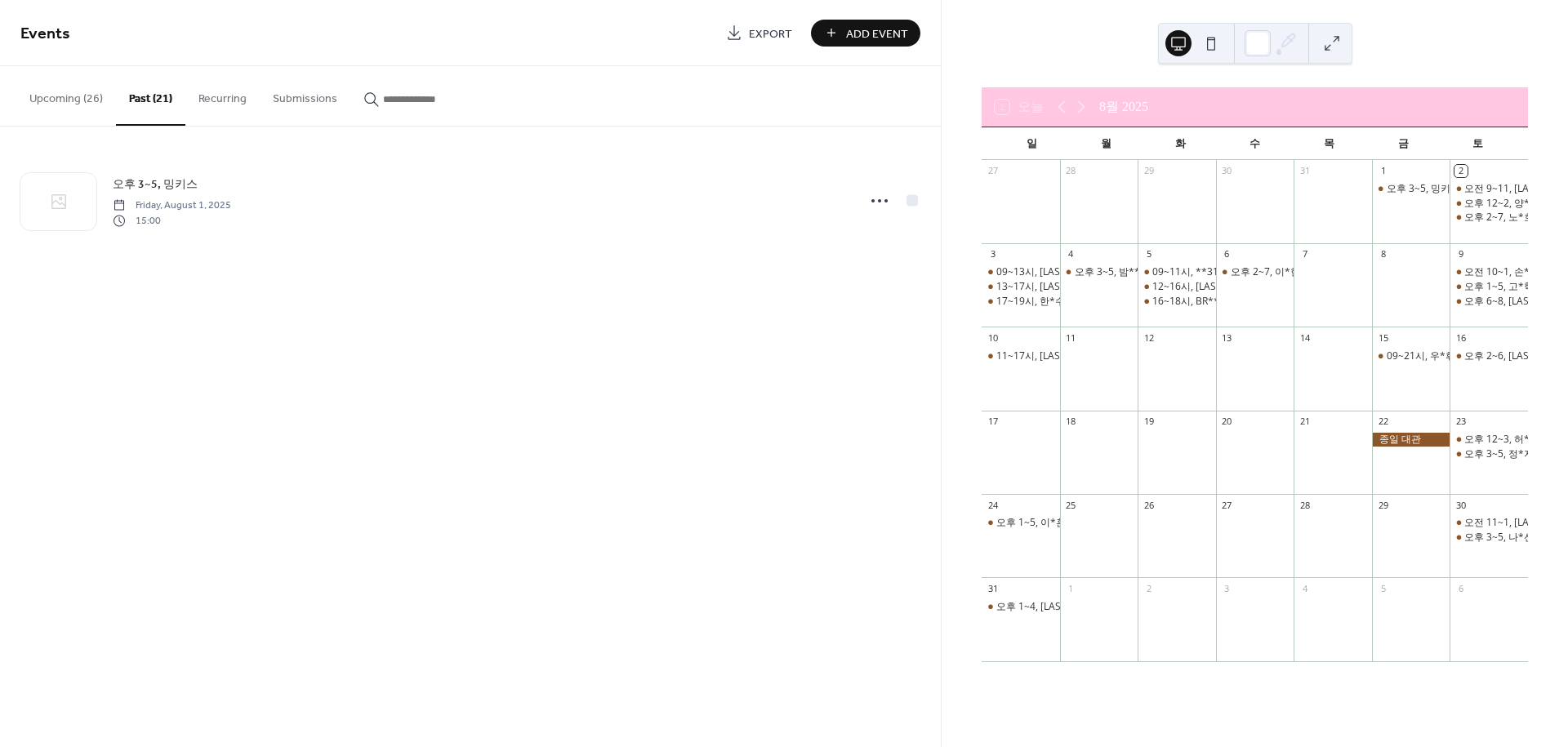 scroll, scrollTop: 0, scrollLeft: 0, axis: both 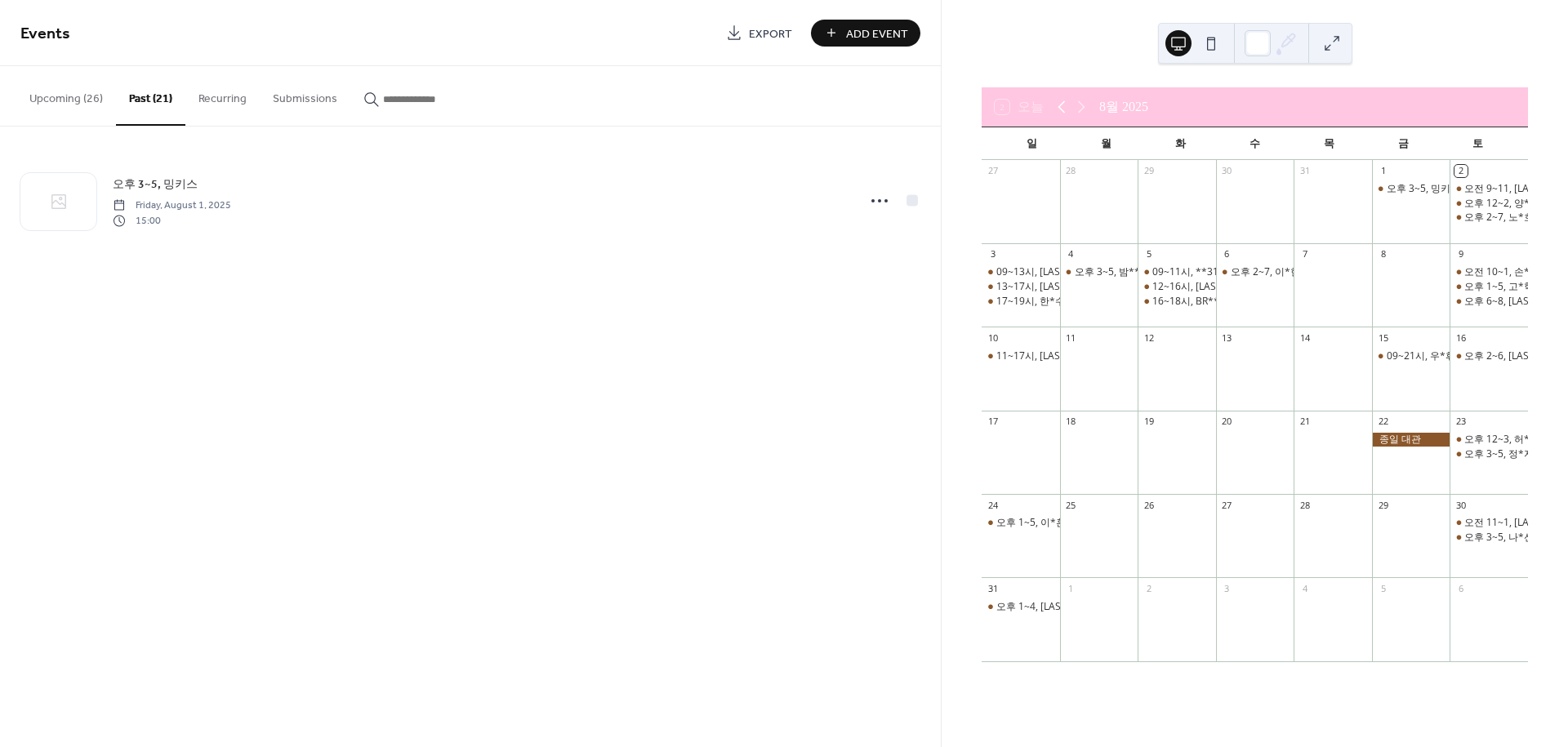 click 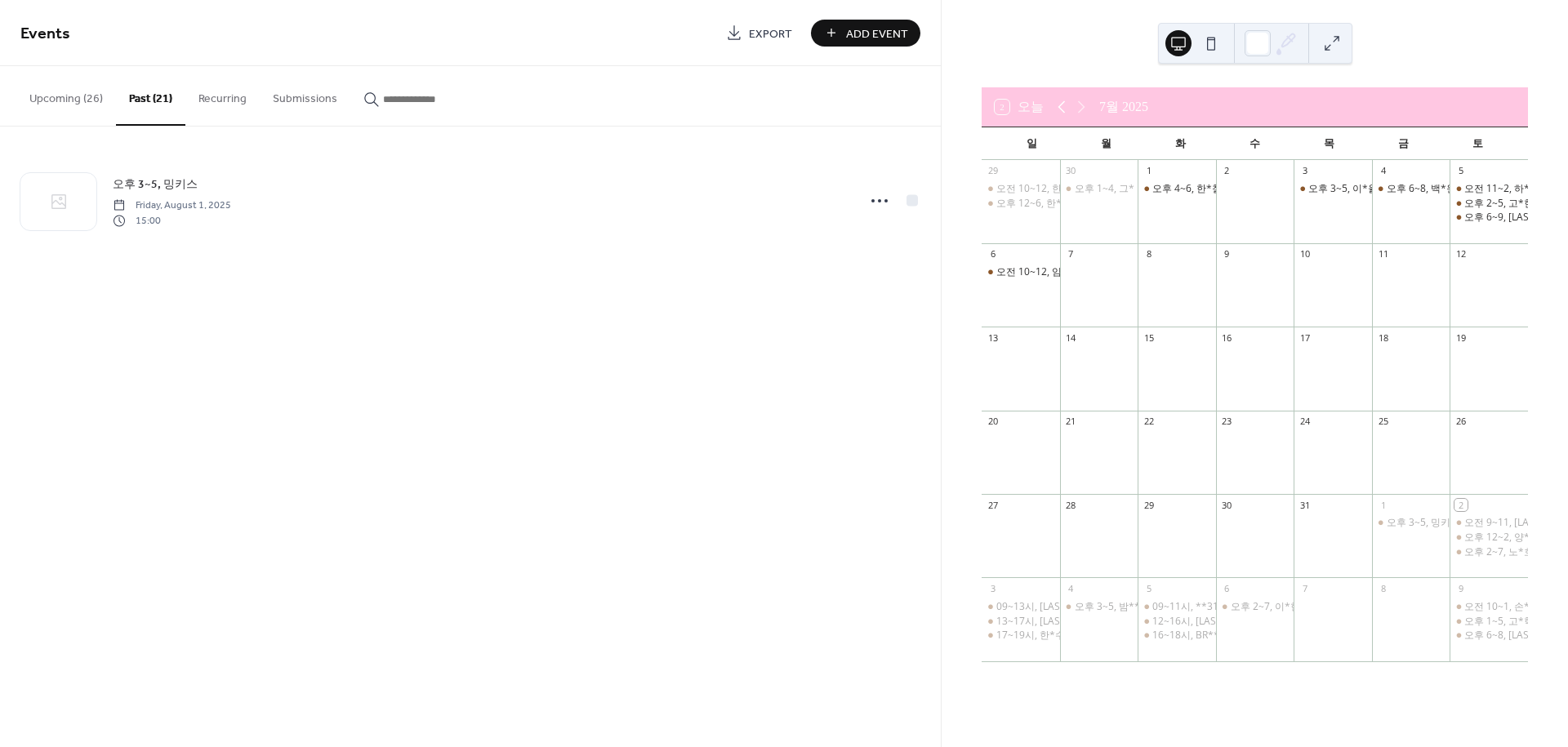 click 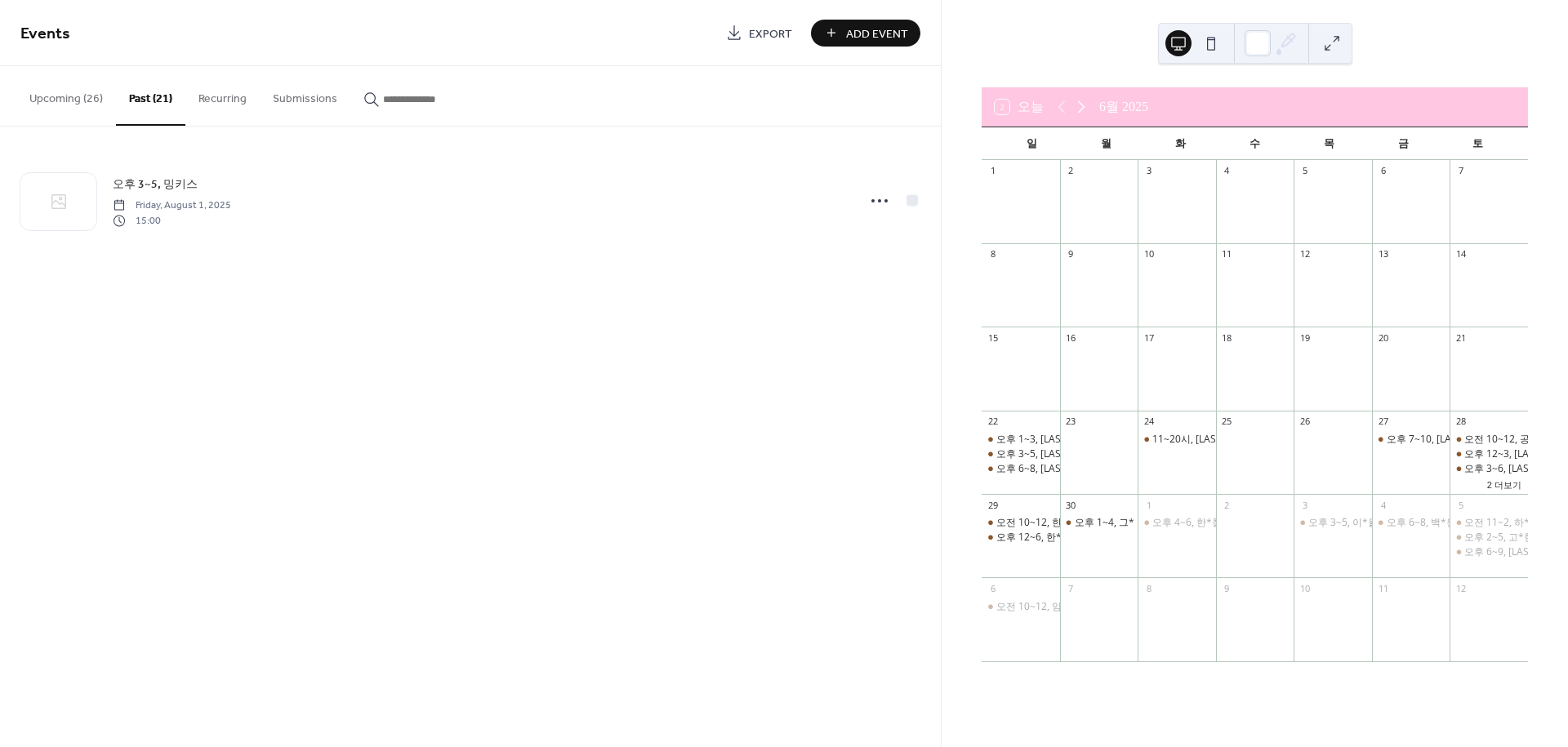 click 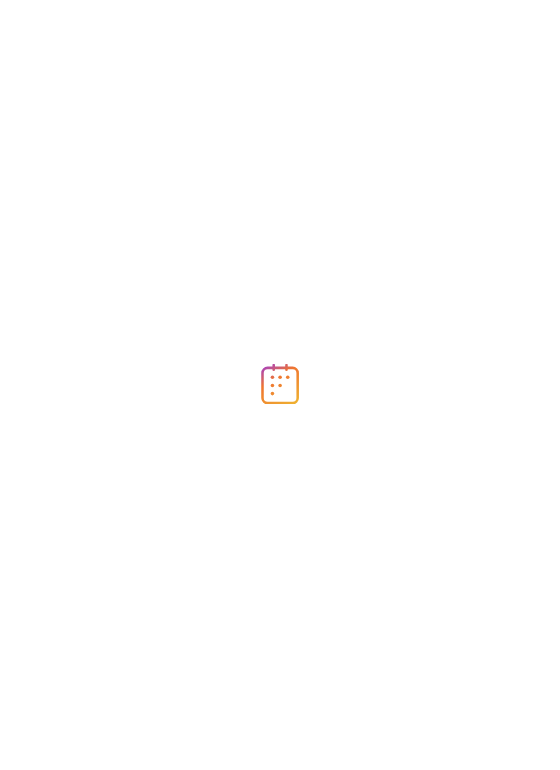 scroll, scrollTop: 0, scrollLeft: 0, axis: both 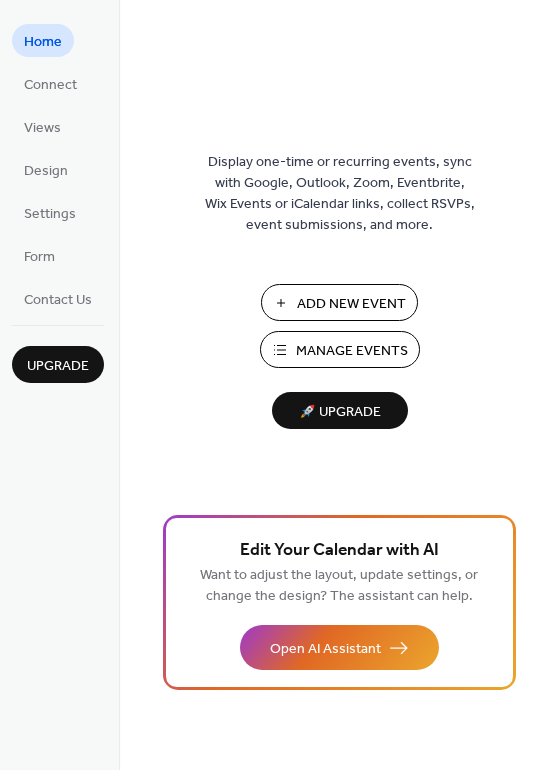click on "Manage Events" at bounding box center (340, 349) 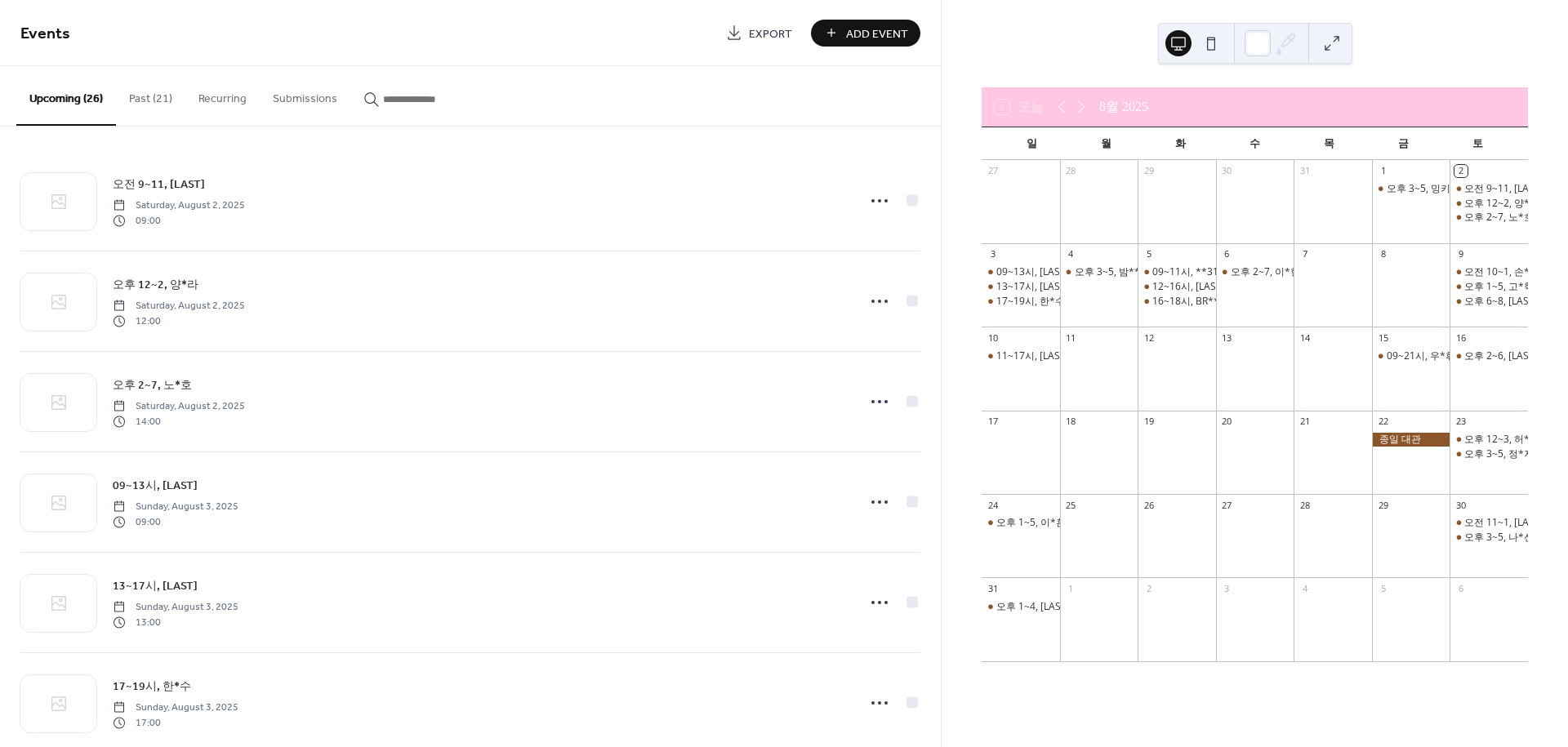 scroll, scrollTop: 0, scrollLeft: 0, axis: both 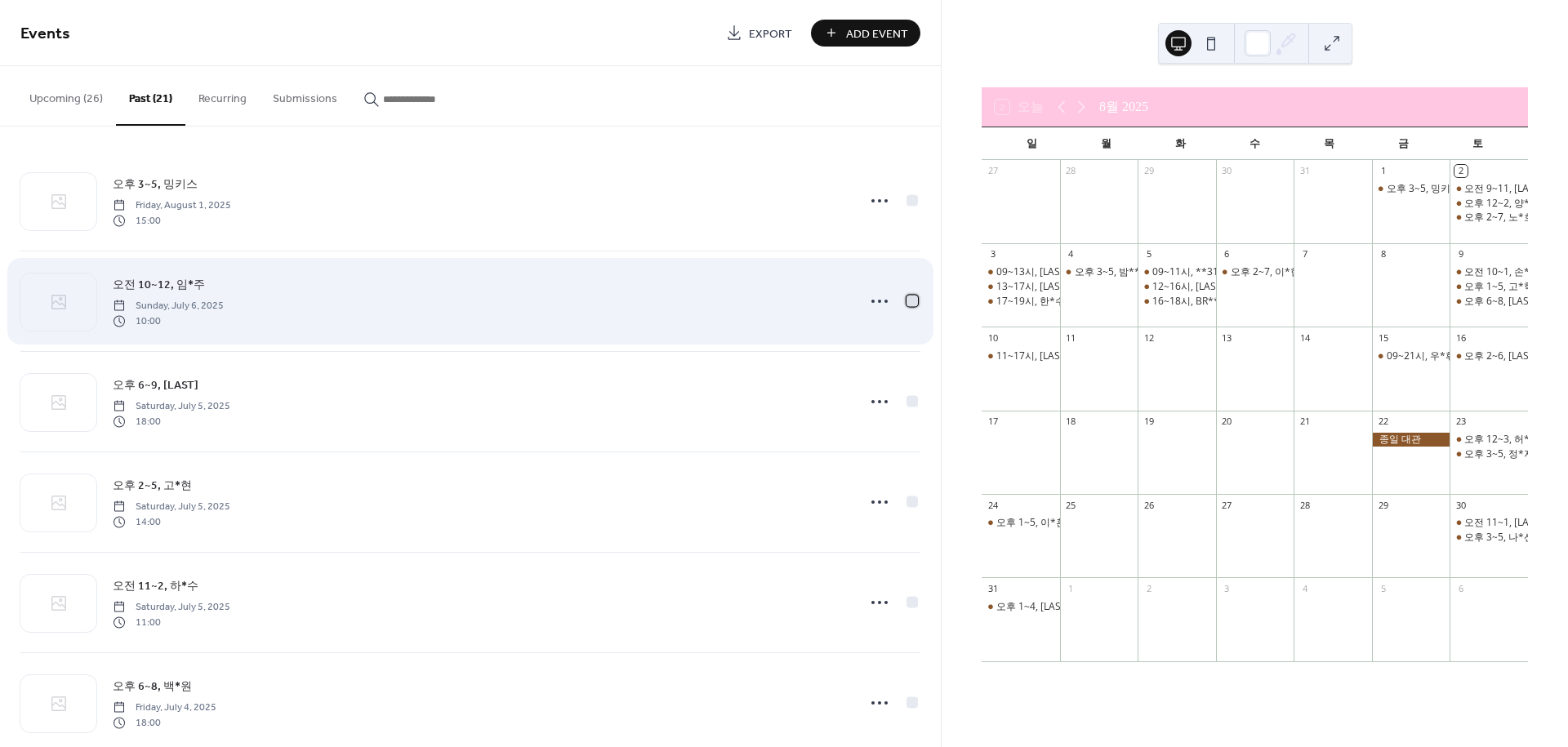 click at bounding box center [912, 300] 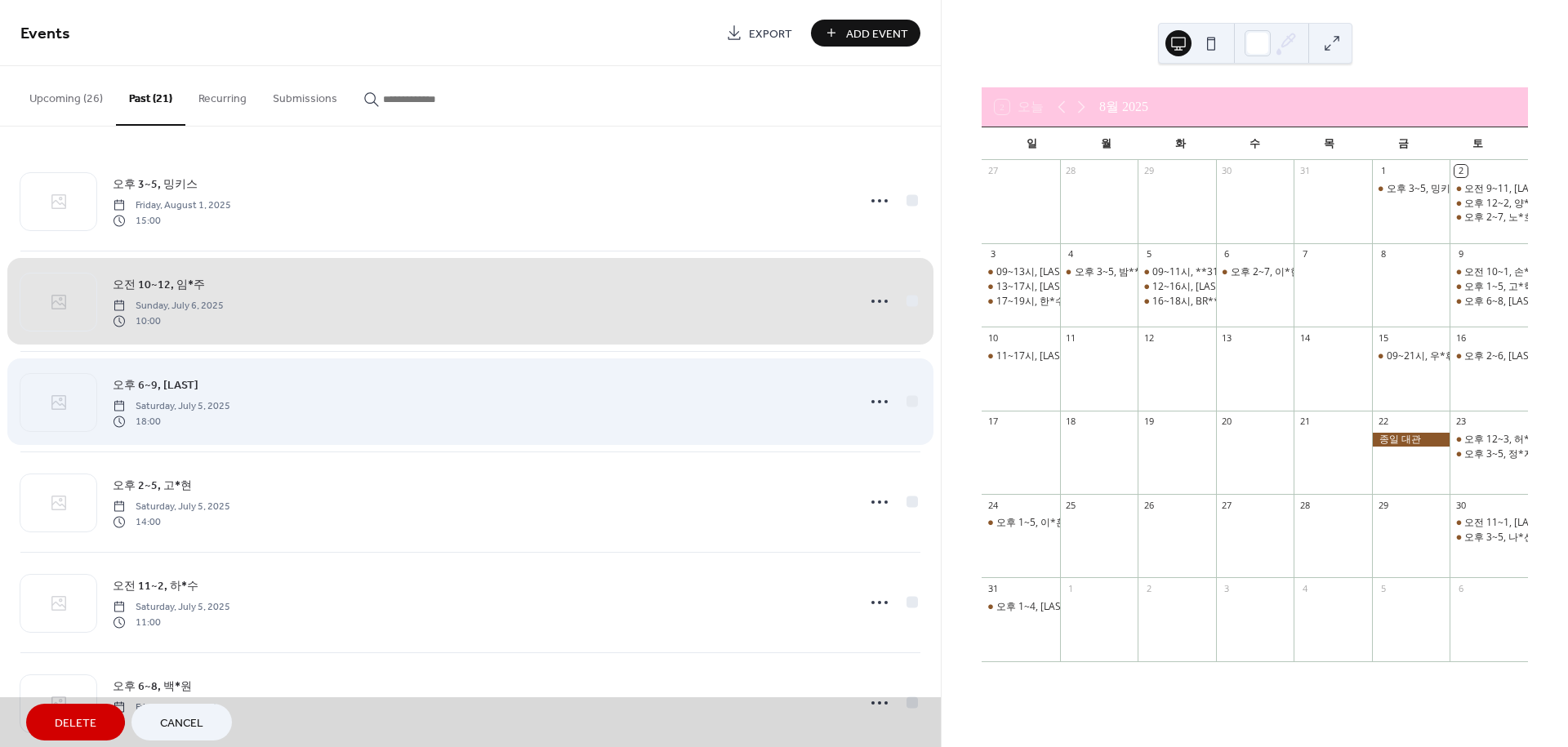 click on "오후 6~9, [LAST] Saturday, July 5, 2025 18:00" at bounding box center [470, 401] 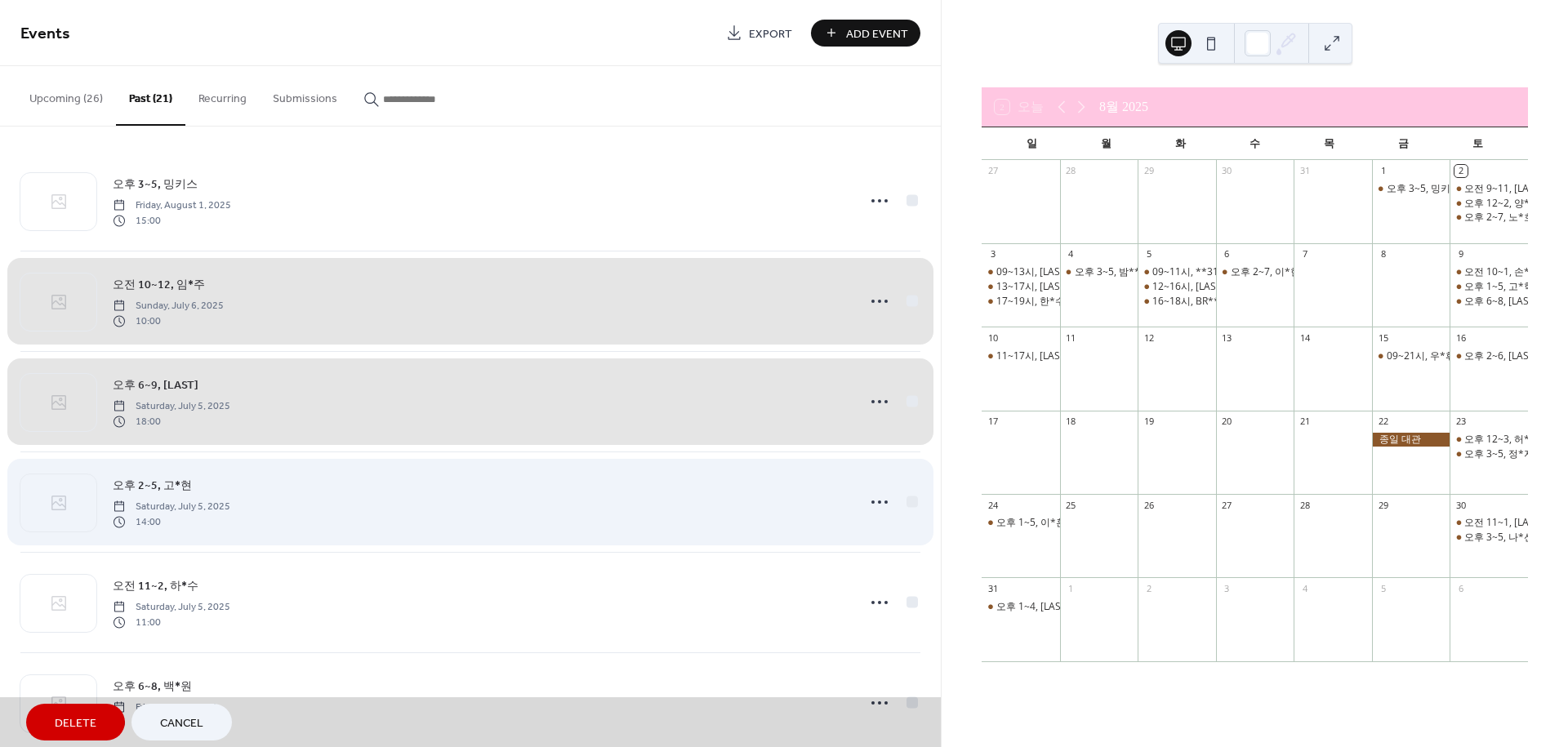 click on "오후 2~5, [LAST] Saturday, July 5, 2025 14:00" at bounding box center [470, 501] 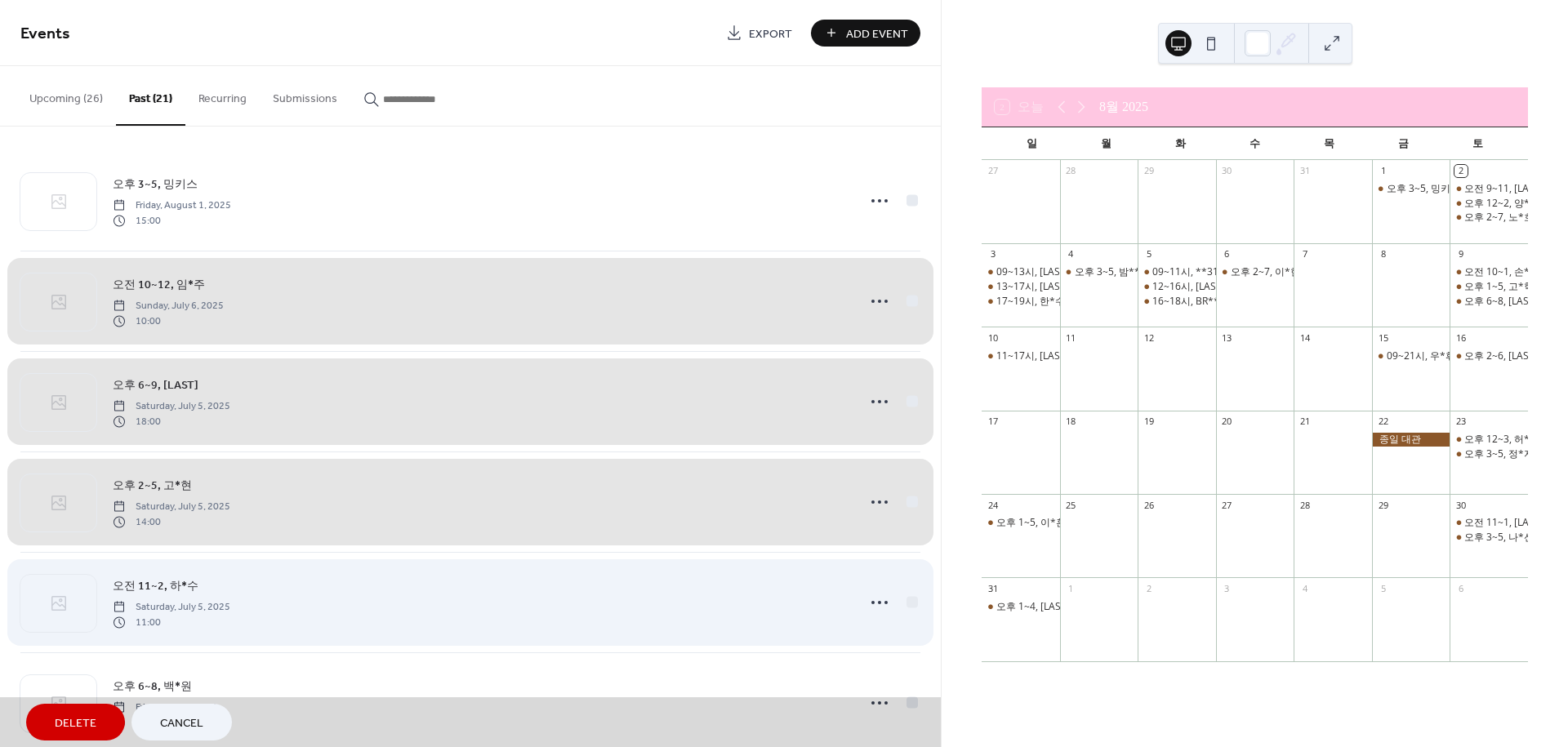 click on "오전 11~2, [LAST] Saturday, July 5, 2025 11:00" at bounding box center [470, 602] 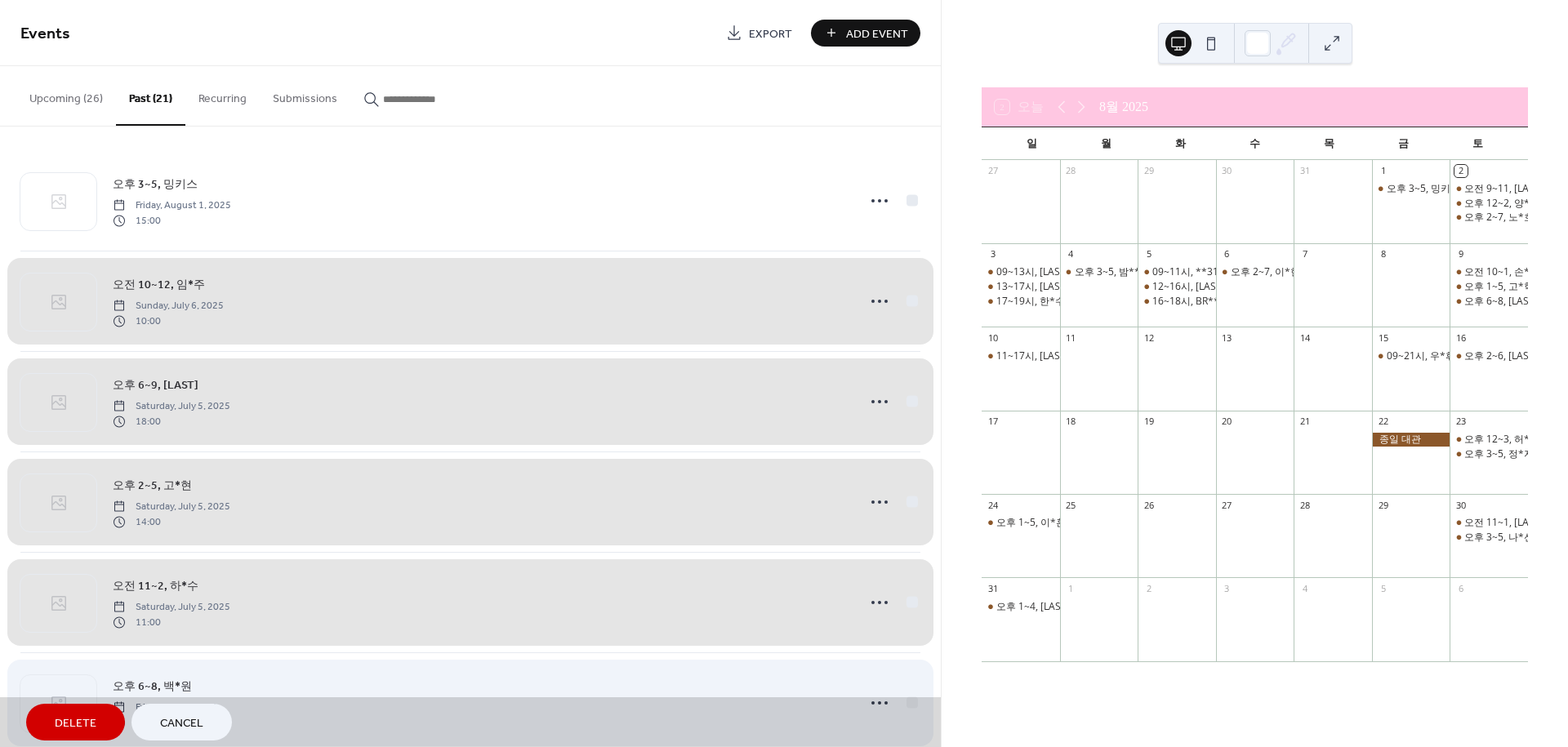 click on "오후 6~8, [LAST] Friday, July 4, 2025 18:00" at bounding box center [470, 702] 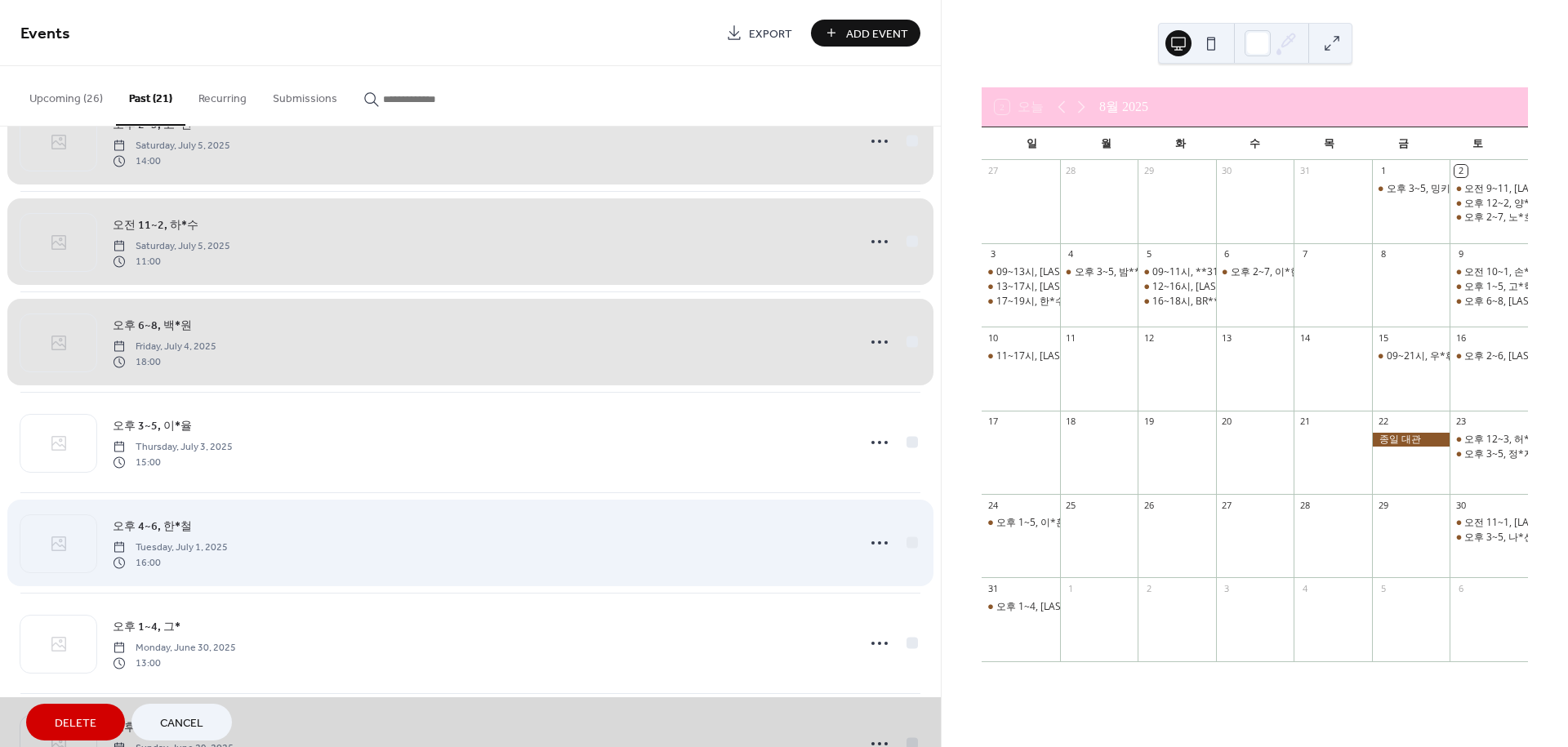scroll, scrollTop: 453, scrollLeft: 0, axis: vertical 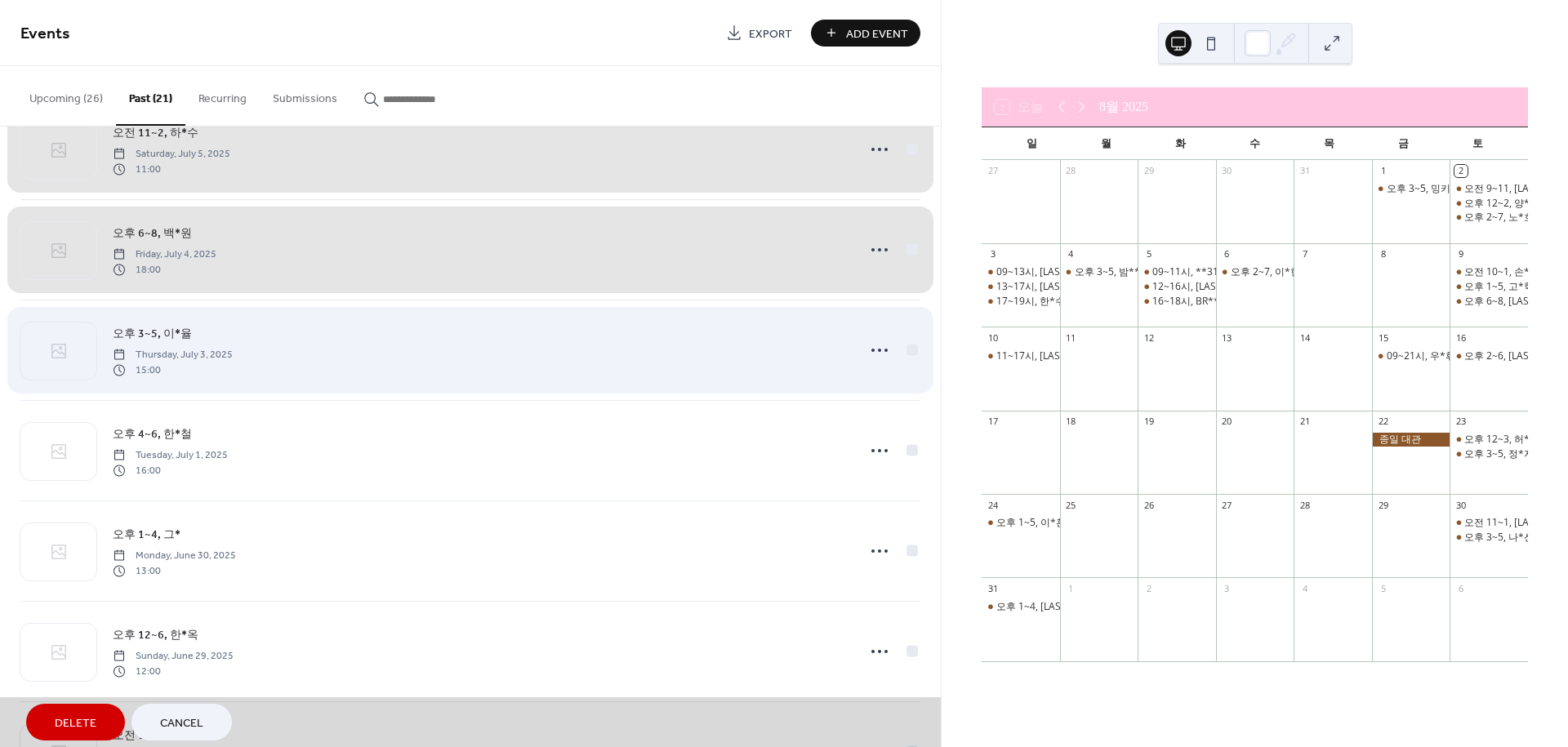 click on "오후 3~5, [LAST] Thursday, July 3, 2025 15:00" at bounding box center (470, 349) 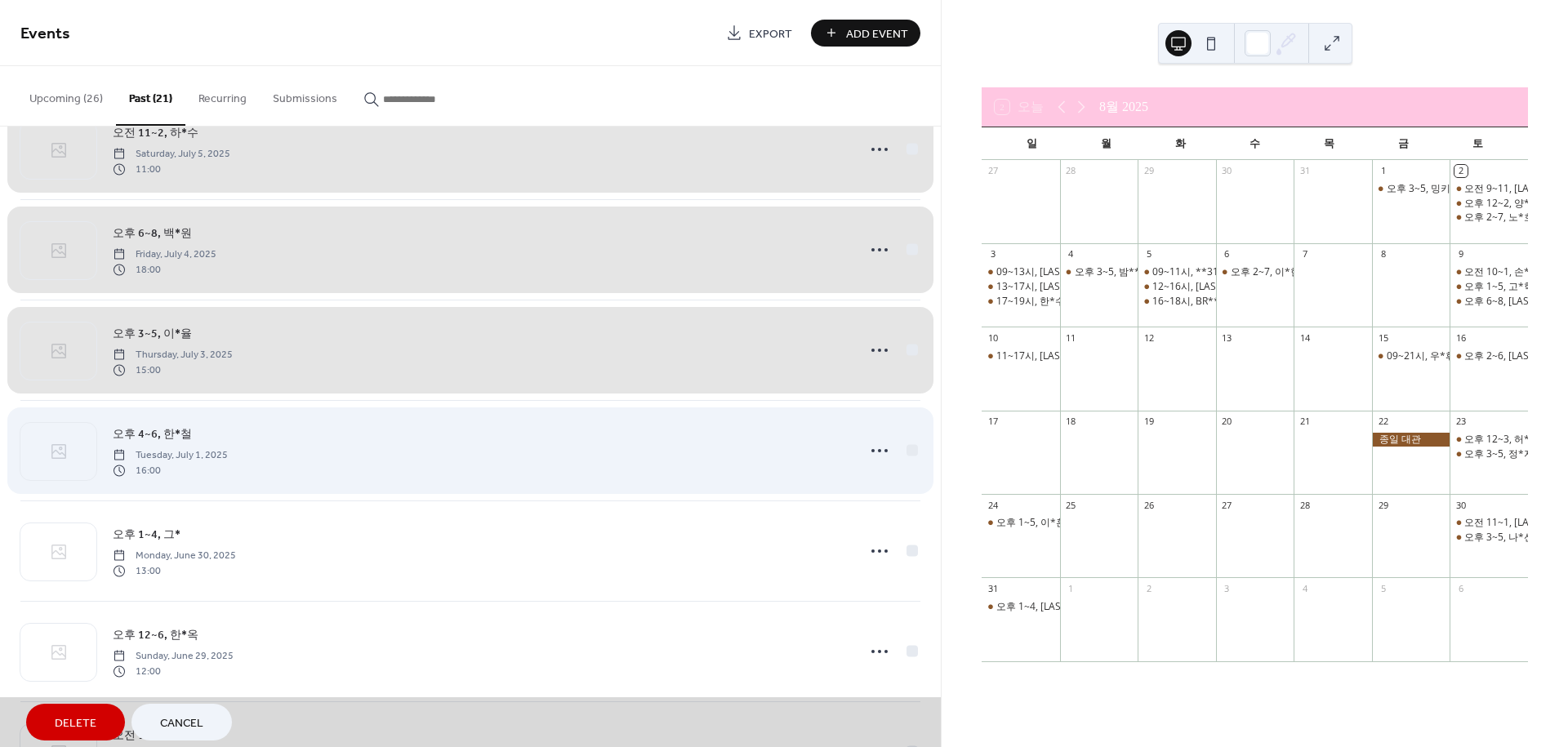click on "오후 4~6, [LAST] Tuesday, July 1, 2025 16:00" at bounding box center [470, 450] 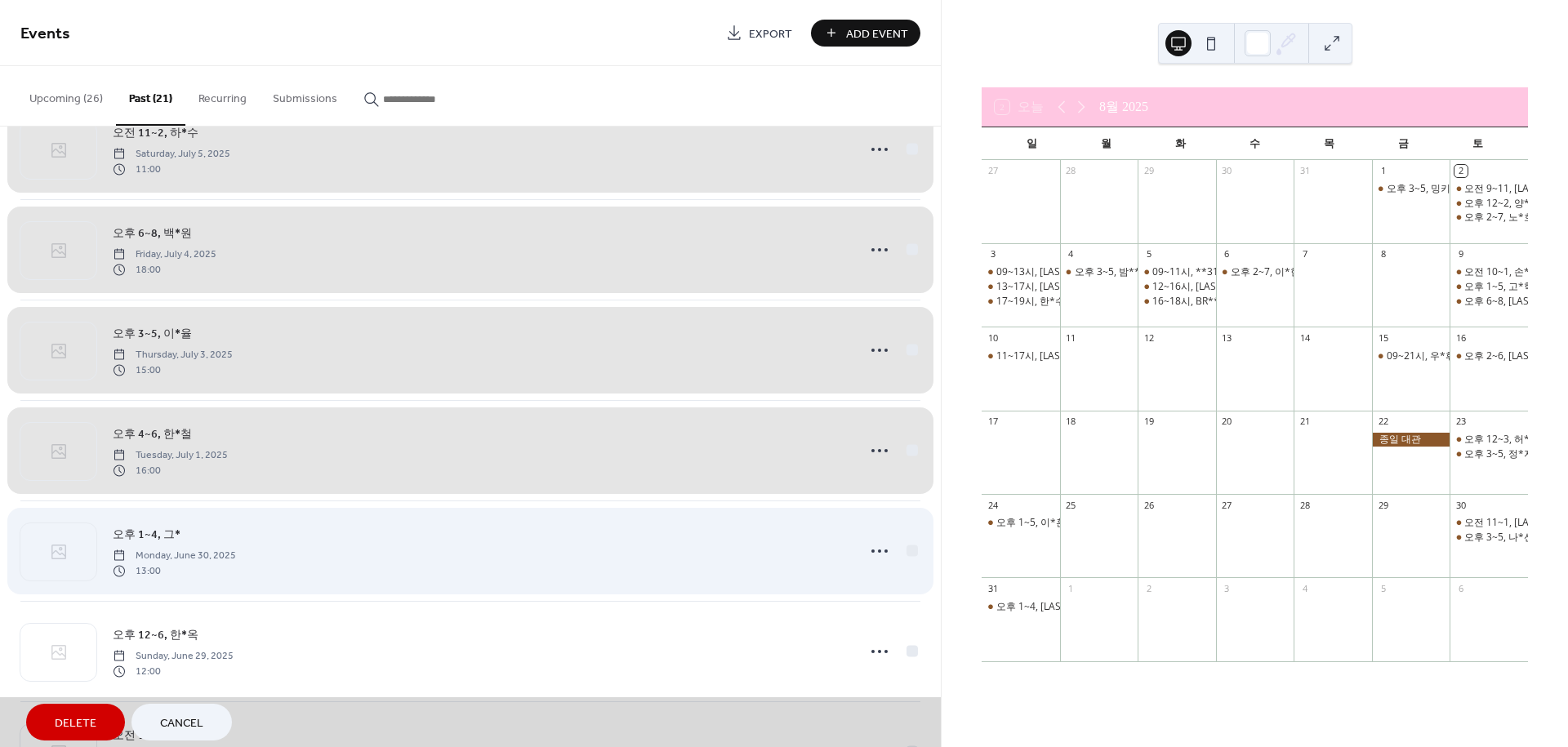 click on "오후 1~4, [LAST] Monday, June 30, 2025 13:00" at bounding box center [470, 550] 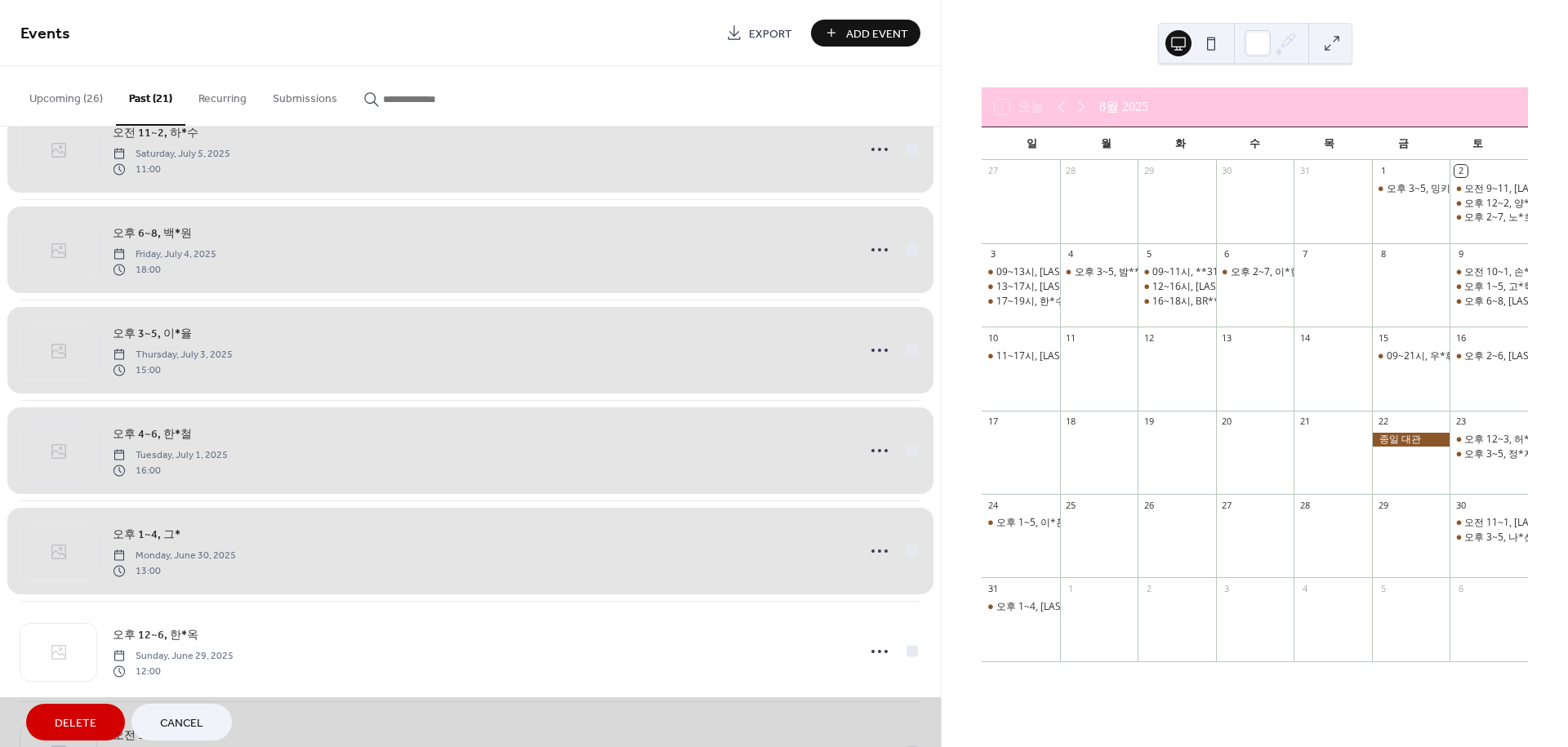 drag, startPoint x: 690, startPoint y: 643, endPoint x: 693, endPoint y: 598, distance: 45.09989 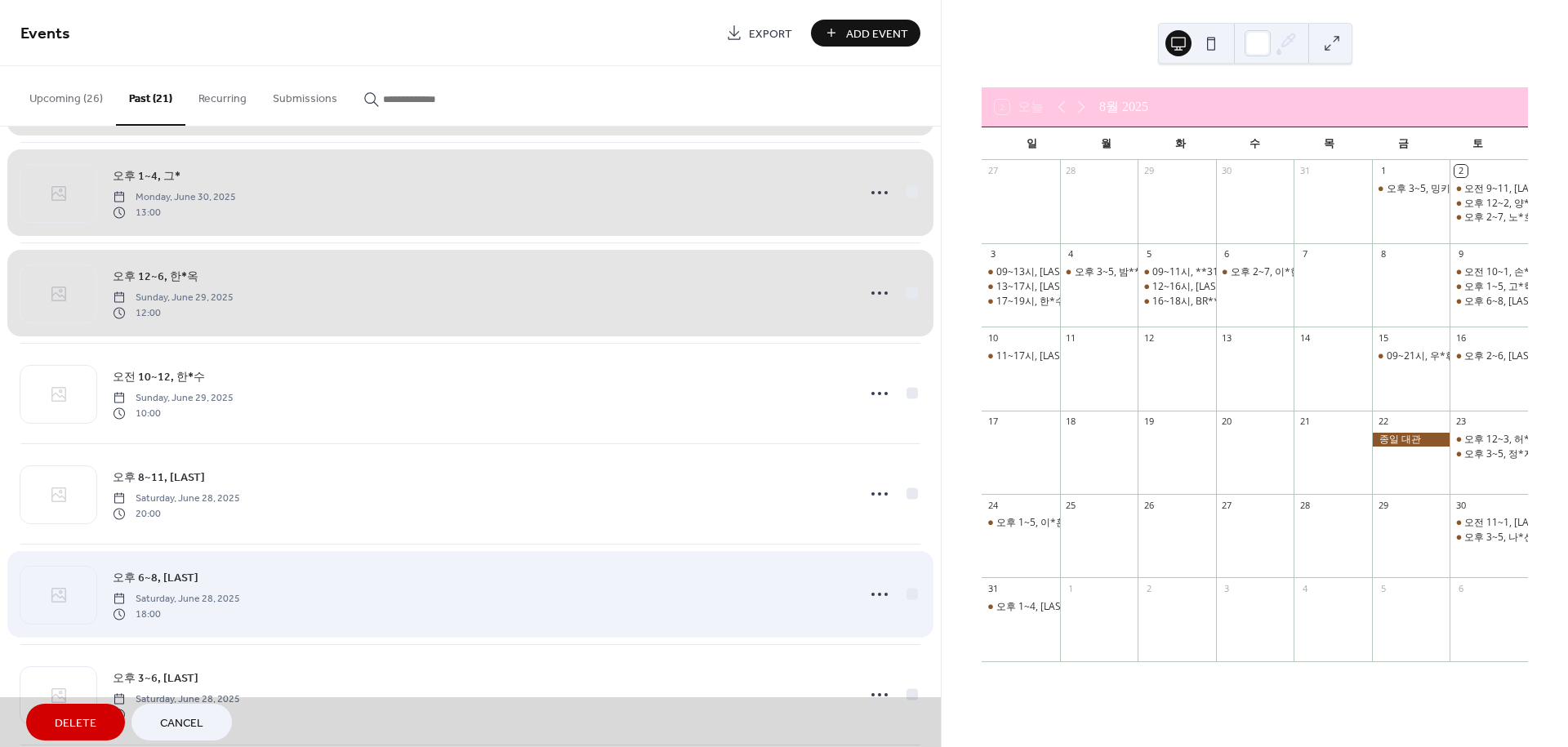 scroll, scrollTop: 907, scrollLeft: 0, axis: vertical 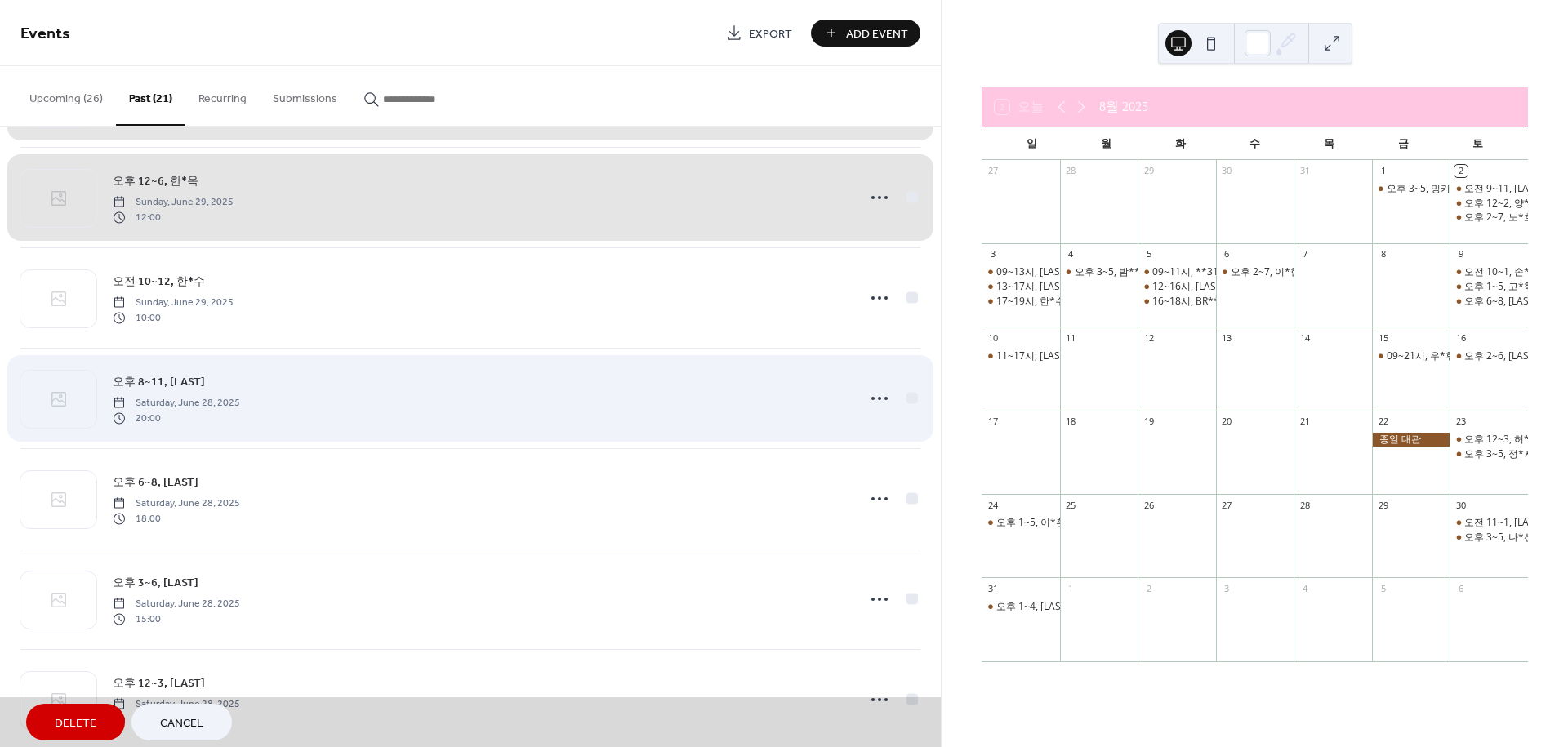 click on "오후 8~11, [LAST] Saturday, June 28, 2025 20:00" at bounding box center [470, 398] 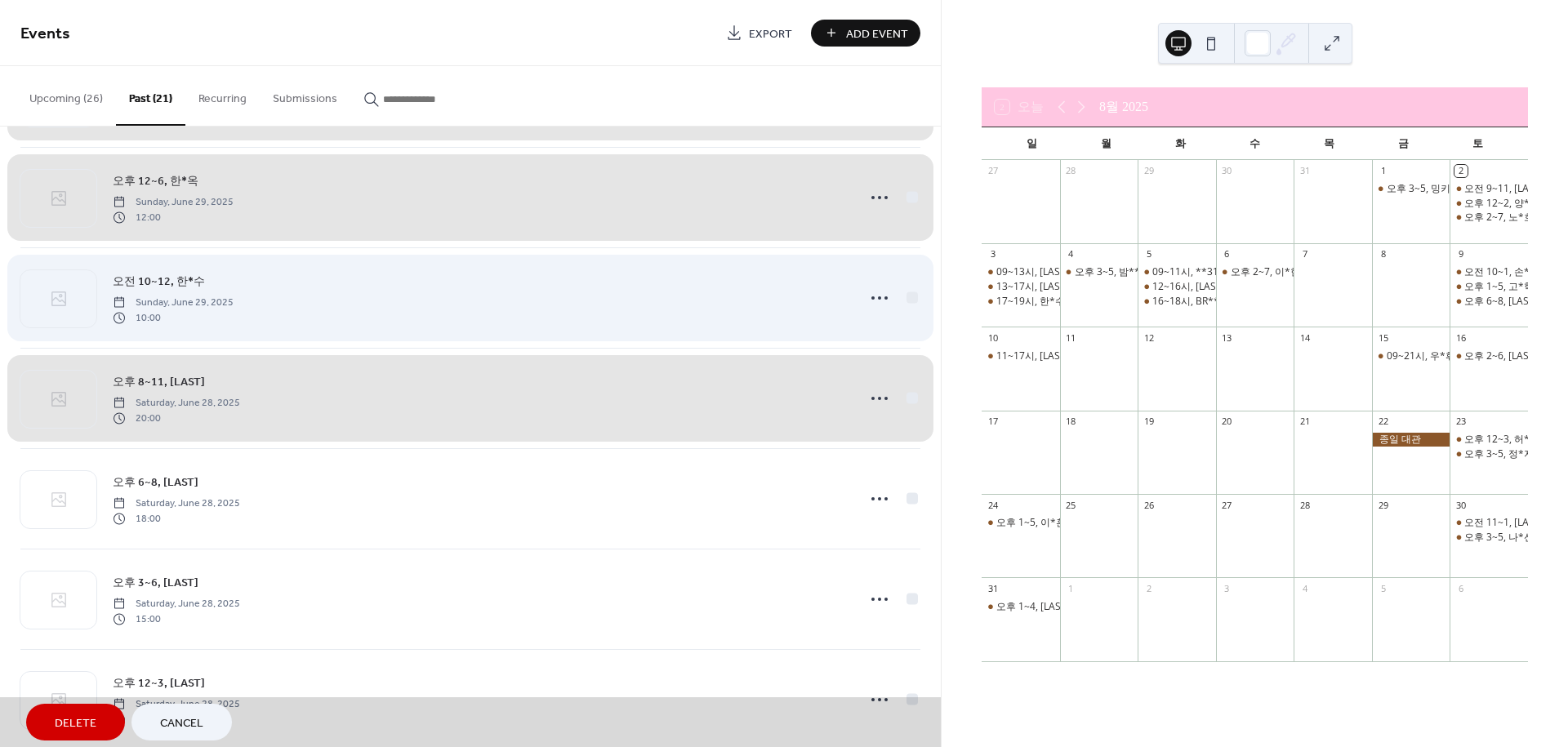 click on "오전 10~12, [LAST] Sunday, June 29, 2025 10:00" at bounding box center (470, 297) 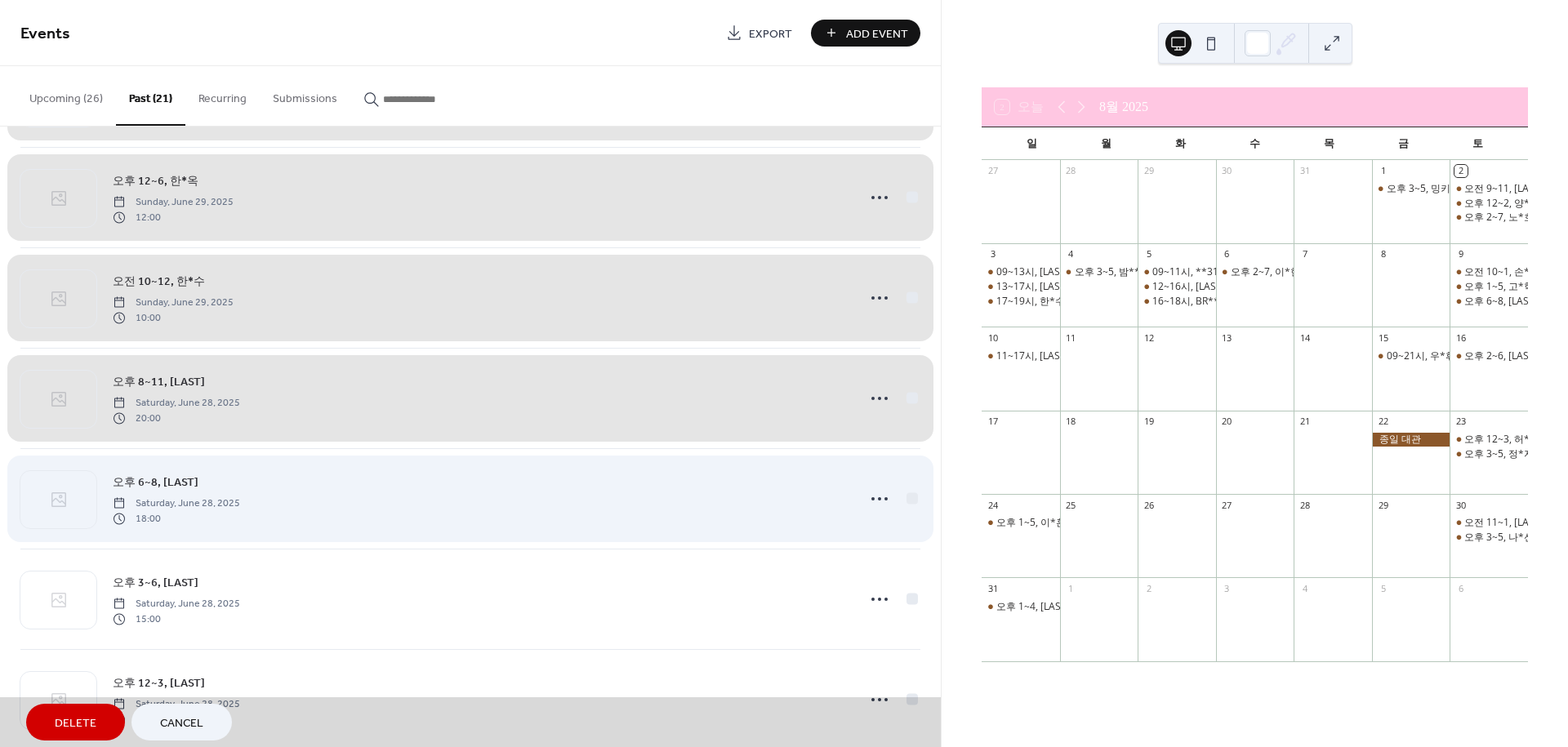 click on "오후 6~8, [LAST] Saturday, June 28, 2025 18:00" at bounding box center (470, 498) 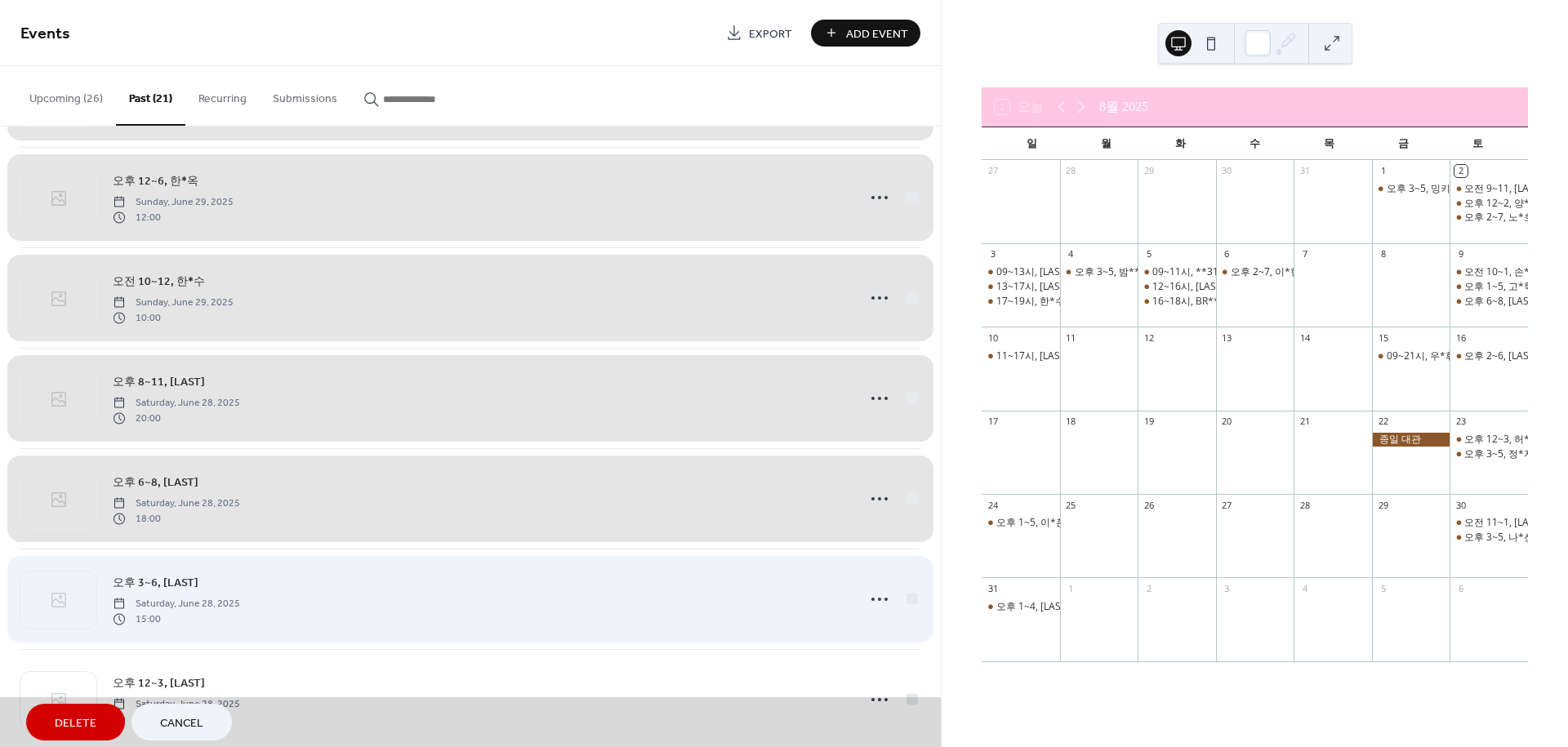 click on "오후 3~6, [LAST] Saturday, June 28, 2025 15:00" at bounding box center (470, 598) 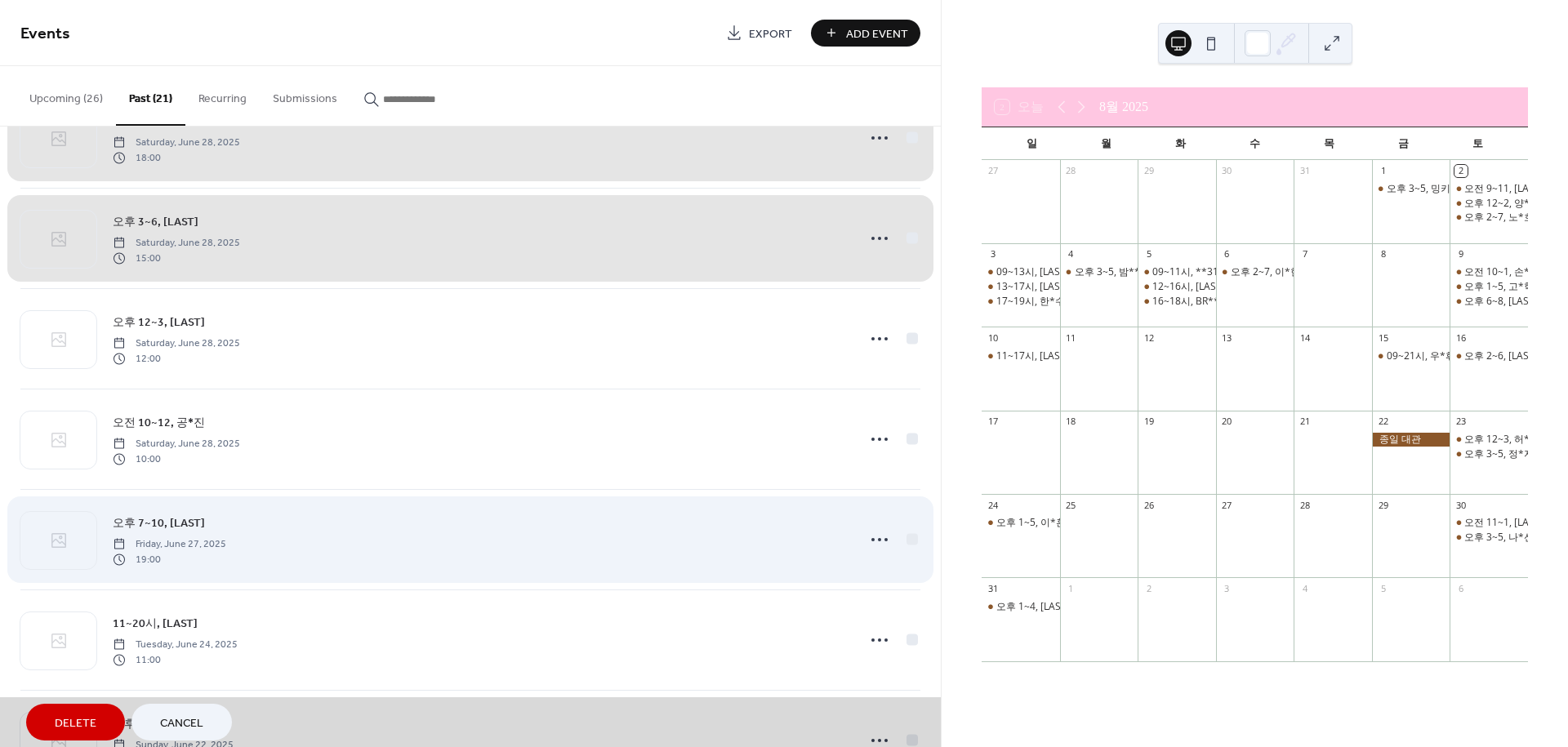 scroll, scrollTop: 1269, scrollLeft: 0, axis: vertical 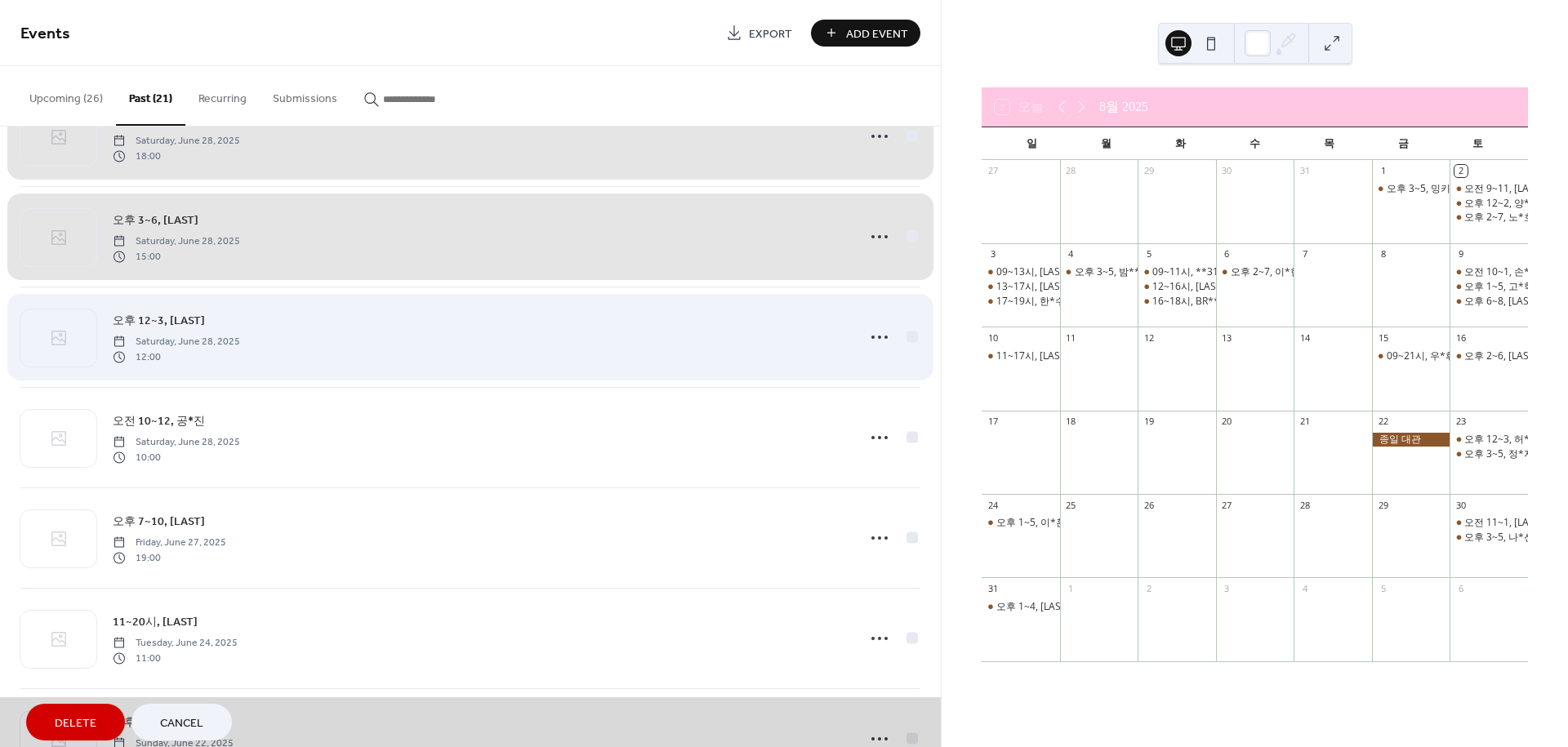 click on "오후 12~3, [LAST] Saturday, June 28, 2025 12:00" at bounding box center (470, 336) 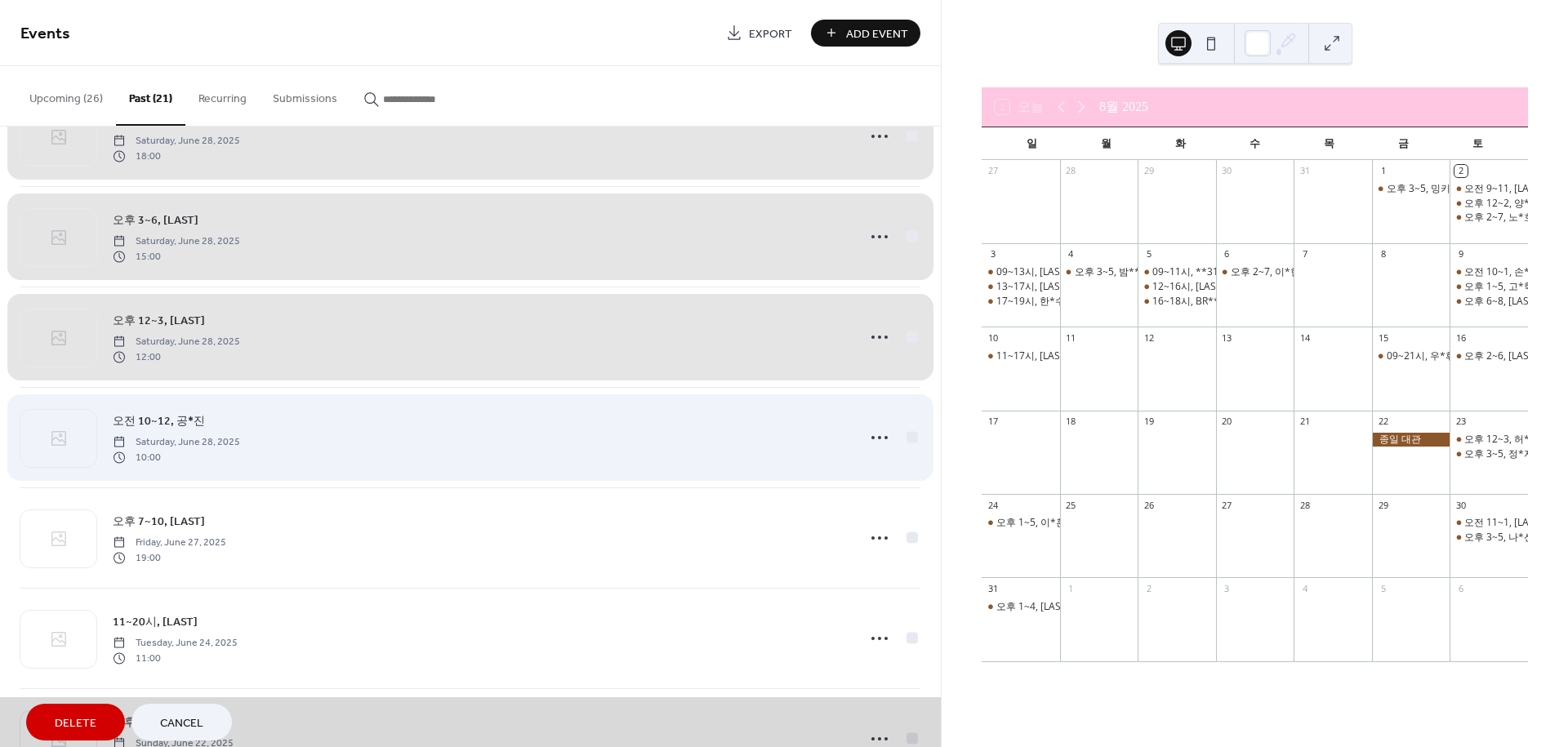 click on "오전 10~12, [LAST] Saturday, June 28, 2025 10:00" at bounding box center [470, 437] 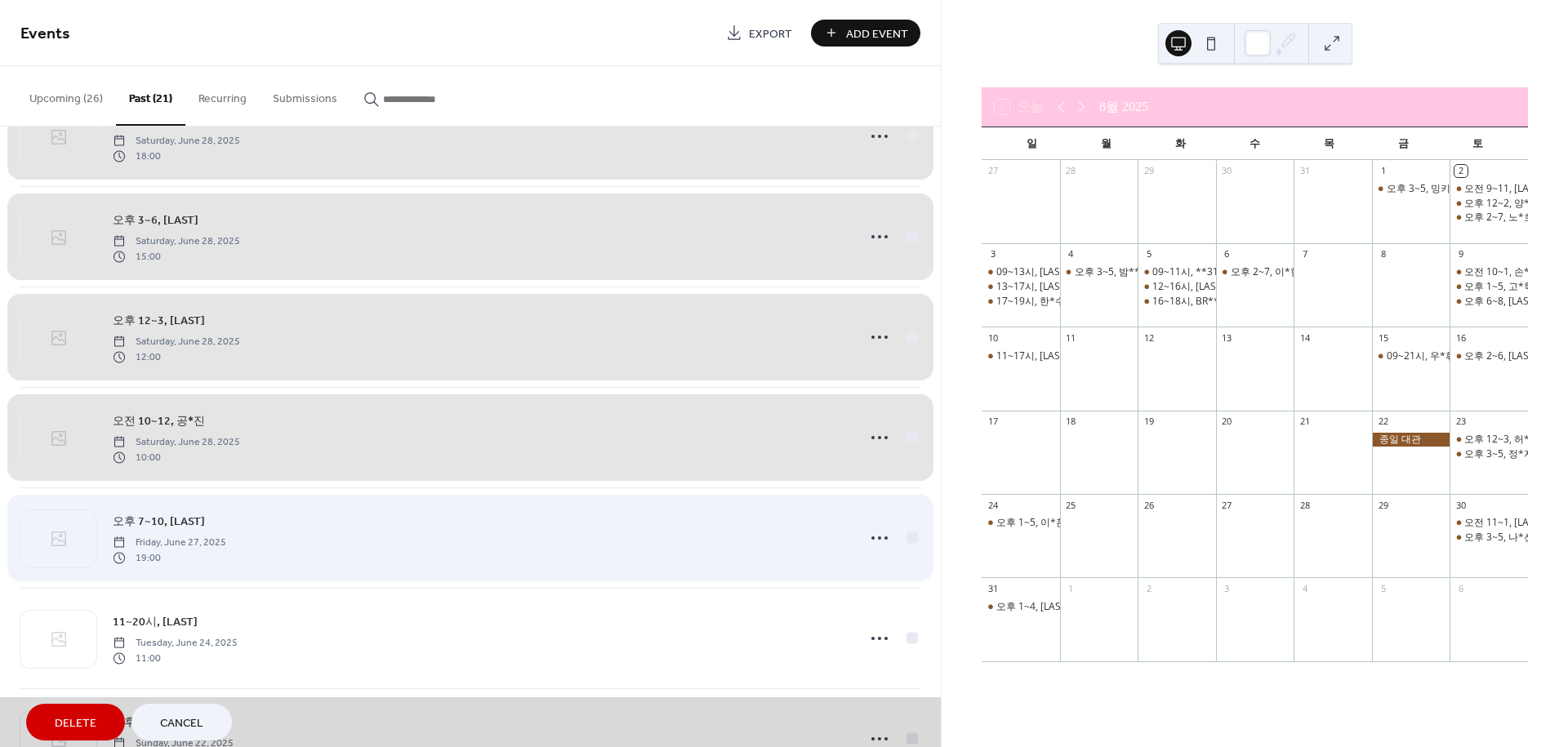 click on "오후 7~10, [LAST] Friday, June 27, 2025 19:00" at bounding box center [470, 537] 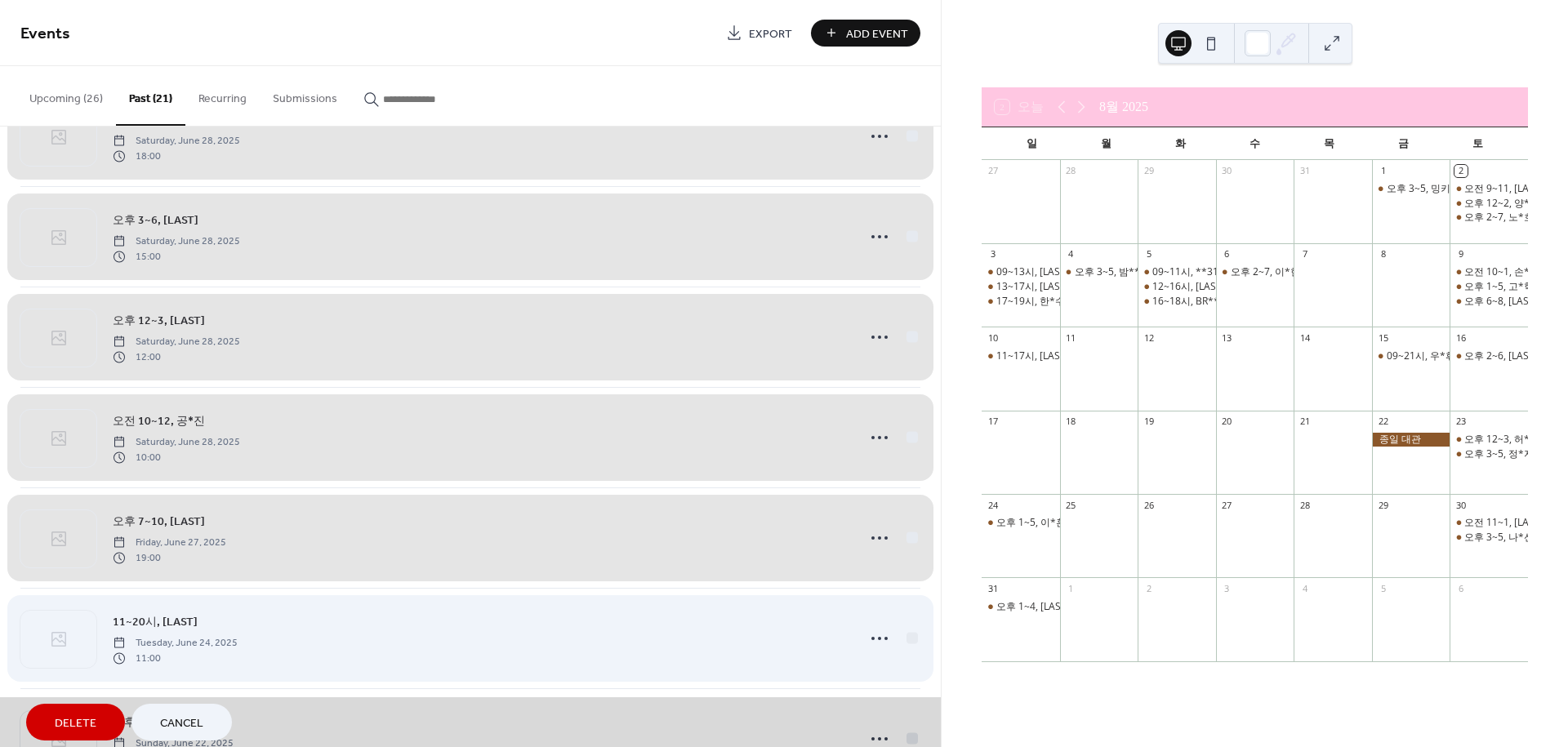 click on "11~20시, [LAST] Tuesday, June 24, 2025 11:00" at bounding box center (470, 638) 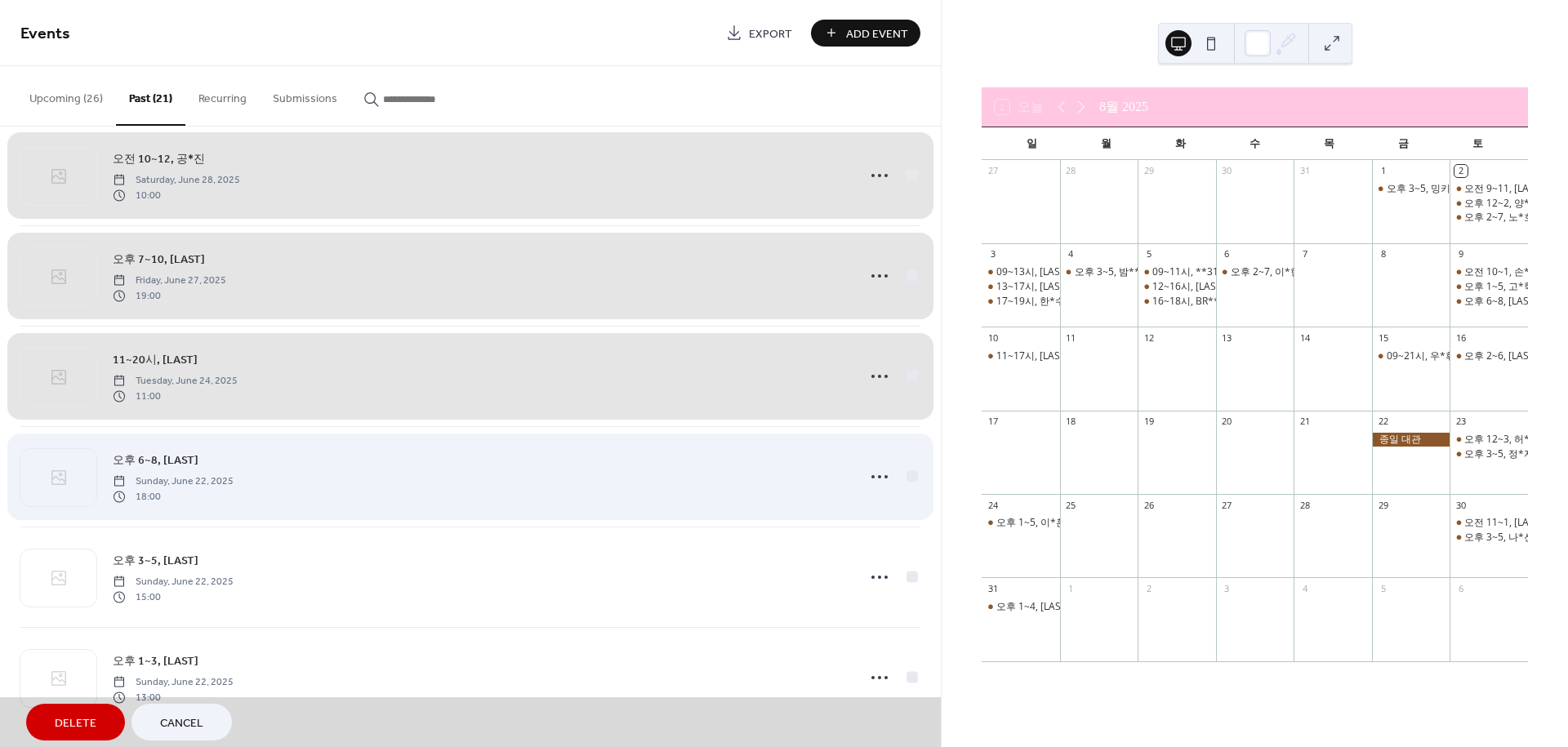 scroll, scrollTop: 1537, scrollLeft: 0, axis: vertical 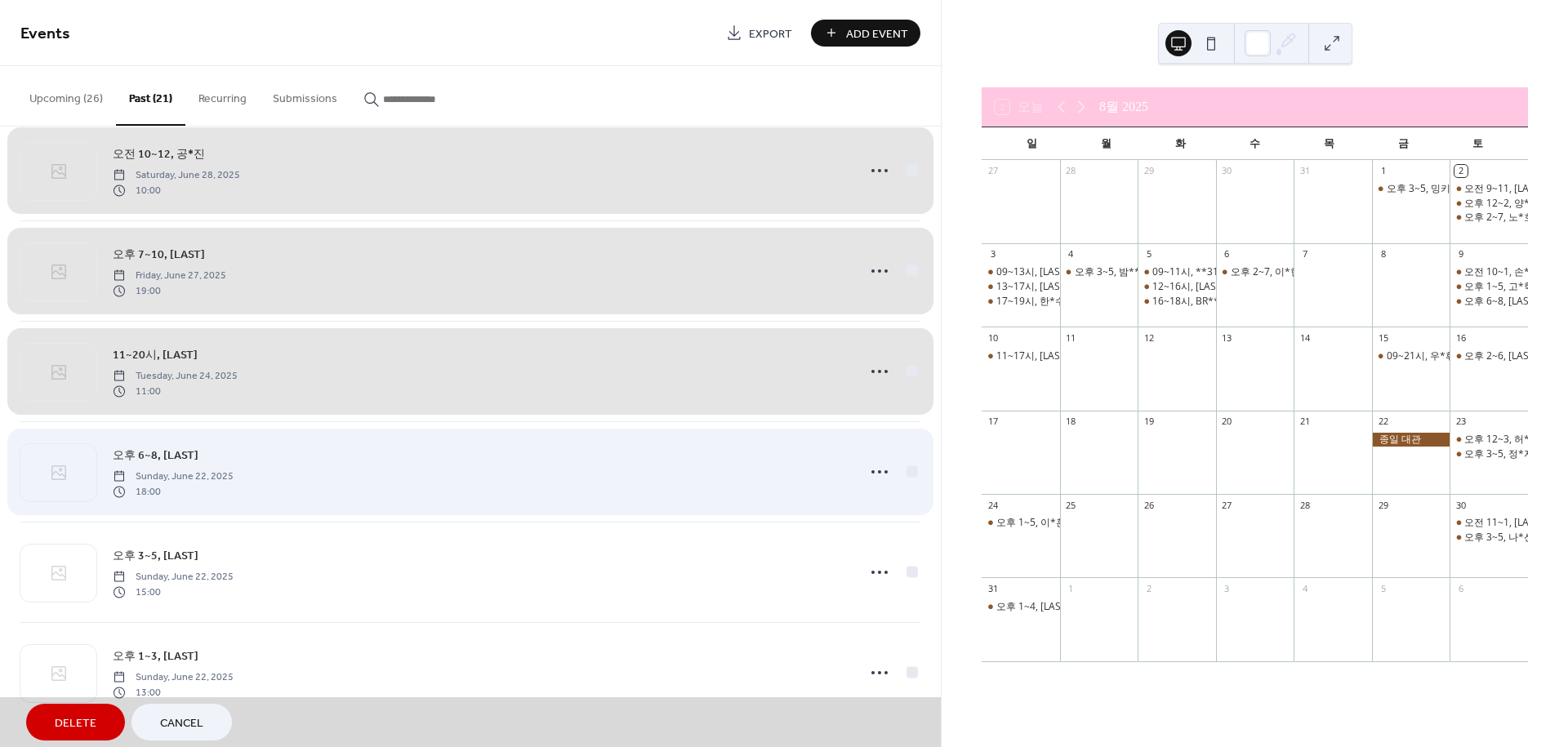 click on "오후 6~8, [LAST] Sunday, June 22, 2025 18:00" at bounding box center [470, 471] 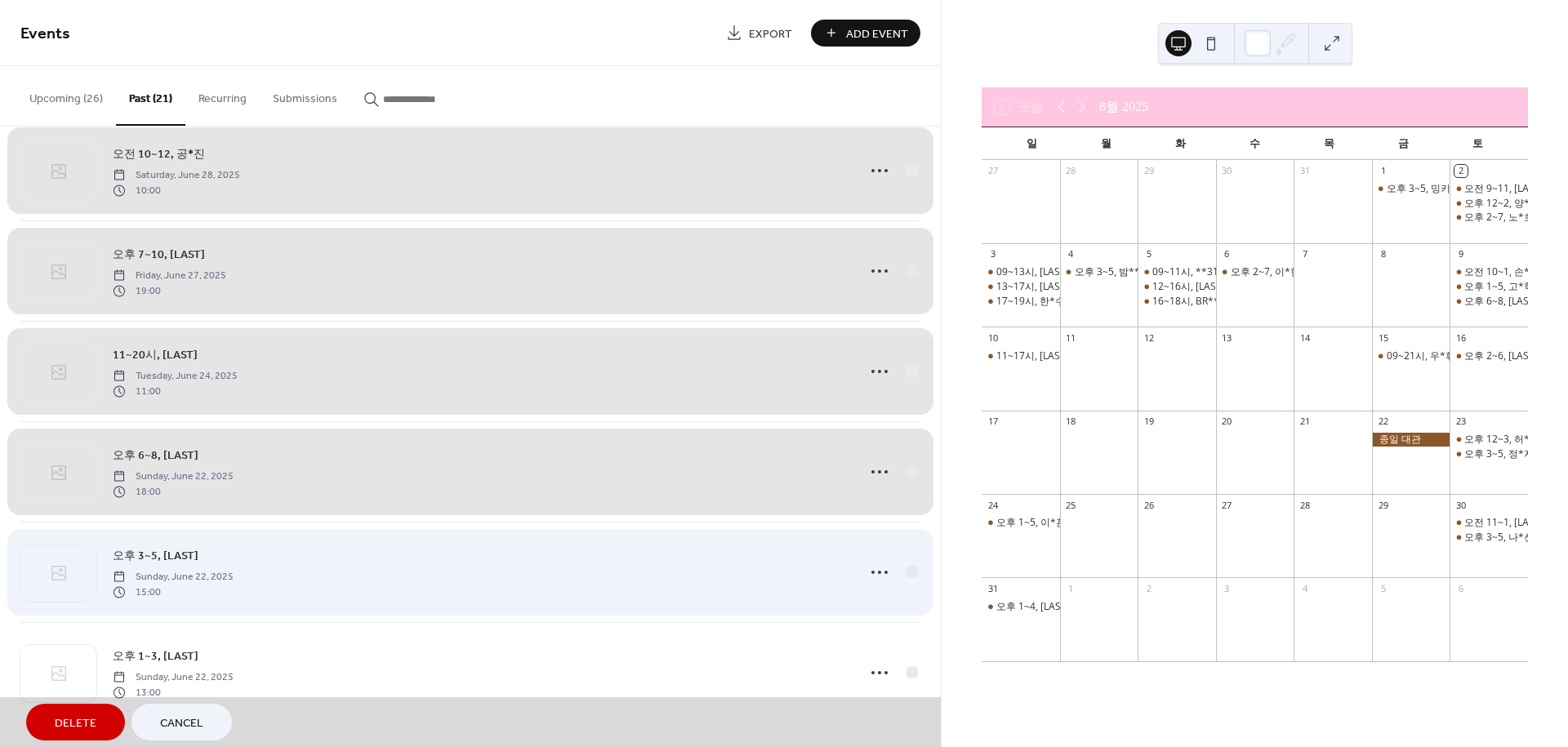 click on "오후 3~5, [LAST] Sunday, June 22, 2025 15:00" at bounding box center (470, 571) 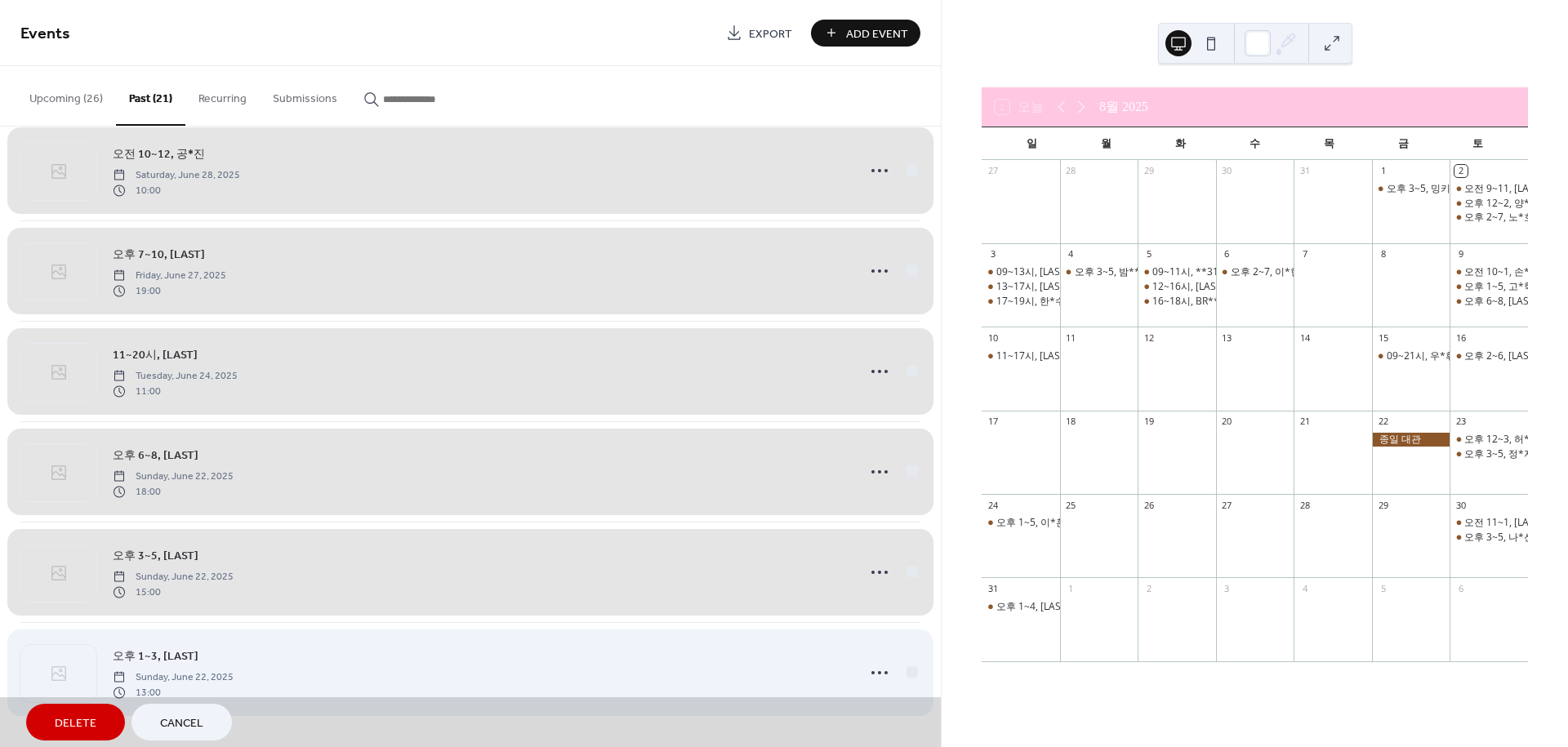 click on "오후 1~3, [LAST] Sunday, June 22, 2025 13:00" at bounding box center [470, 672] 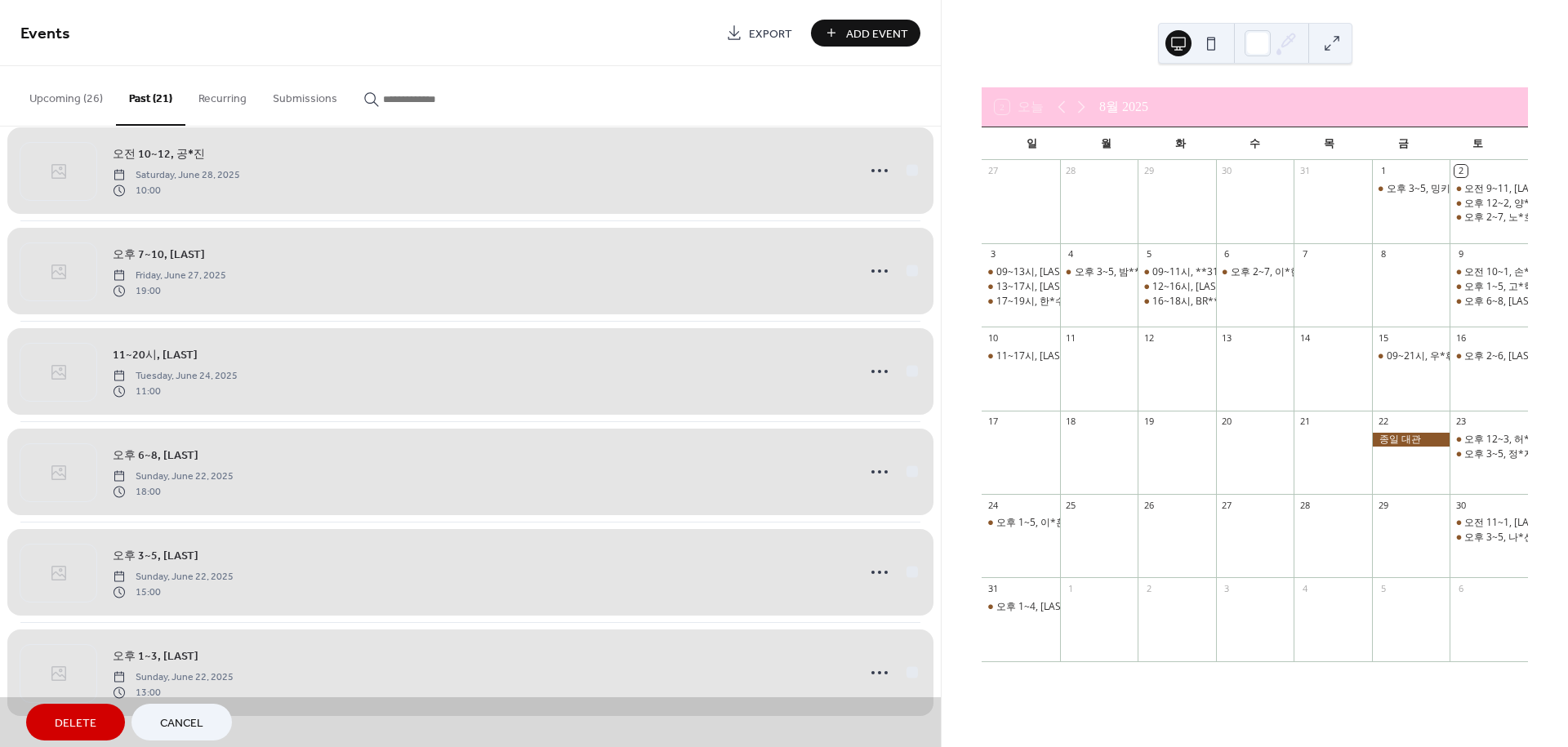 click on "Delete" at bounding box center [75, 722] 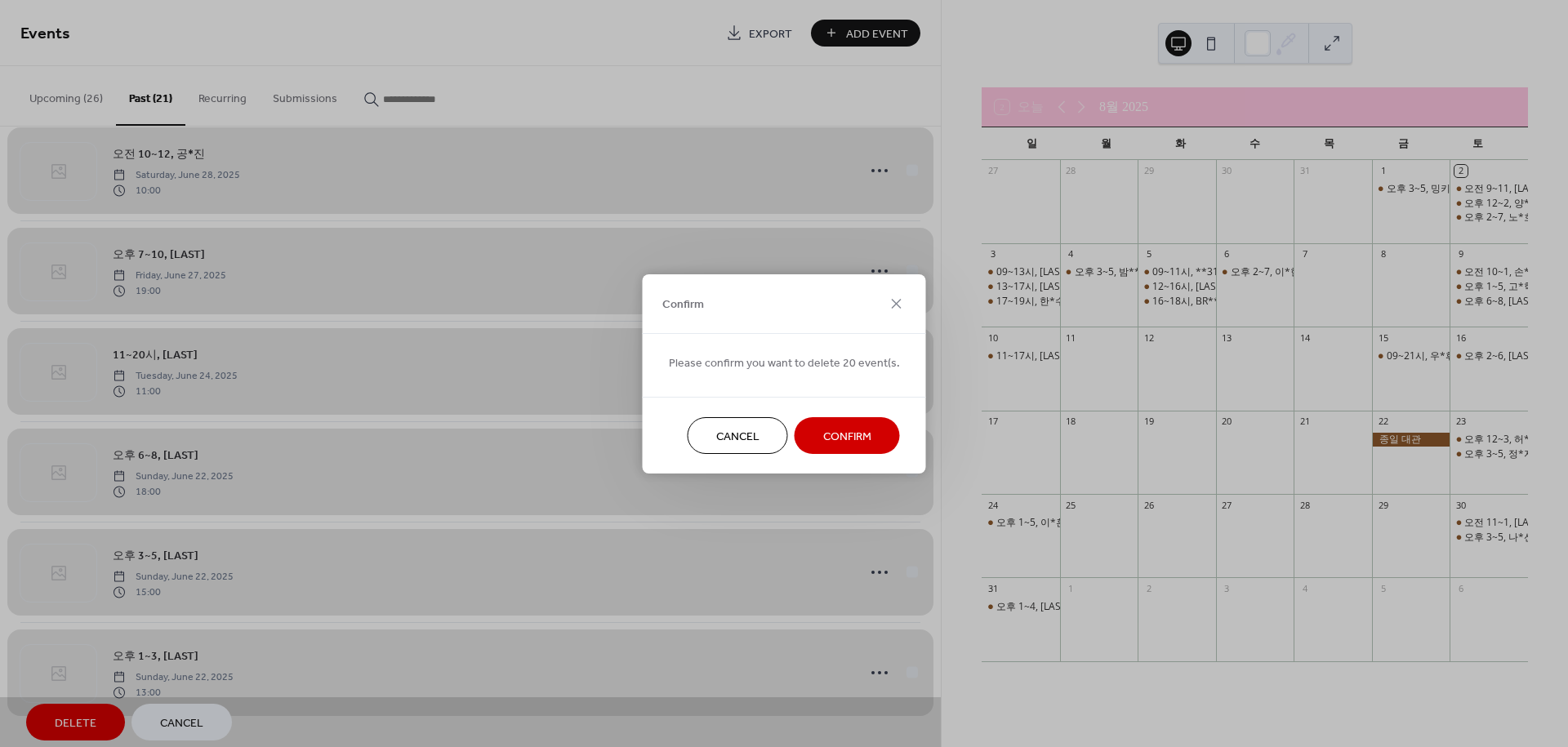 click on "Confirm" at bounding box center [847, 436] 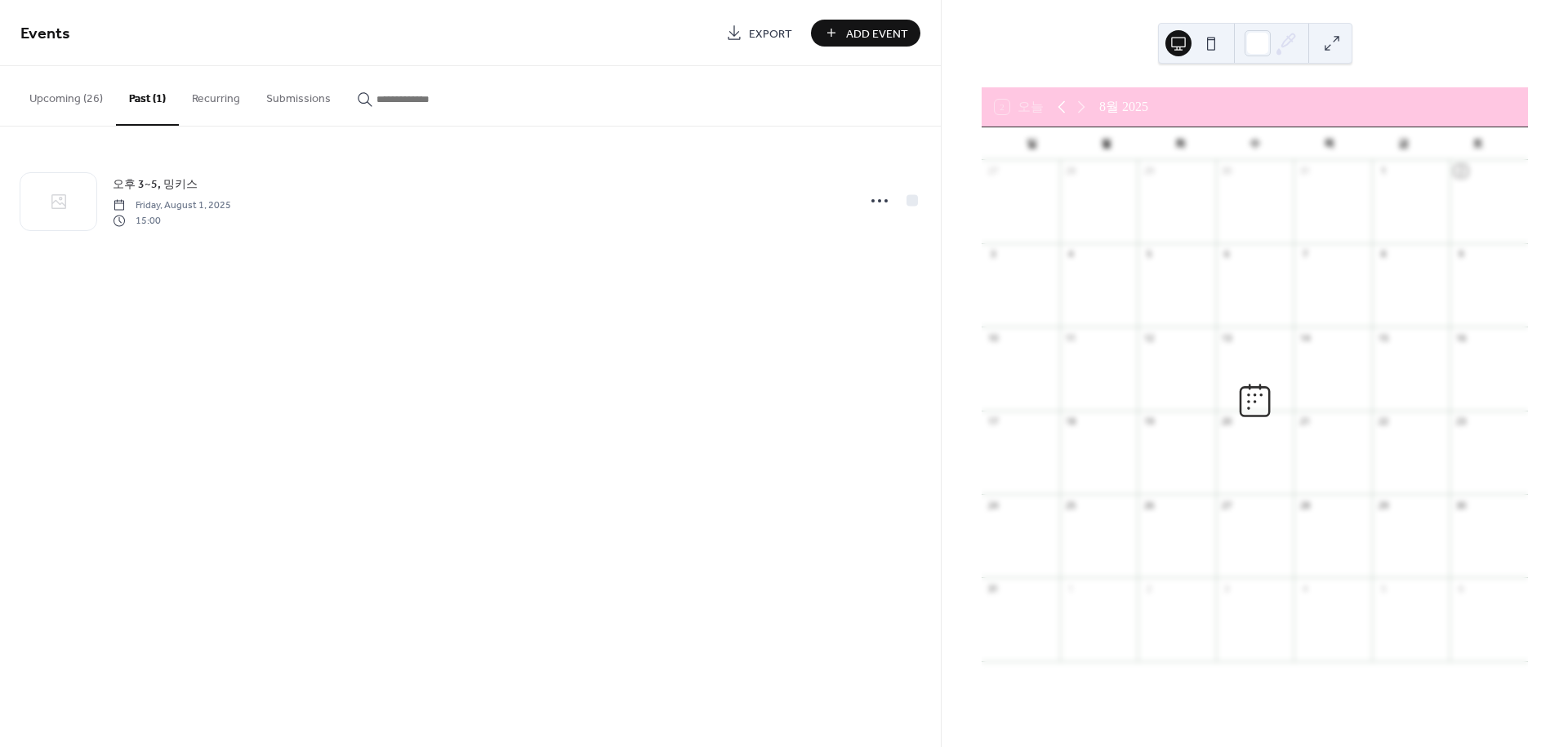 scroll, scrollTop: 0, scrollLeft: 0, axis: both 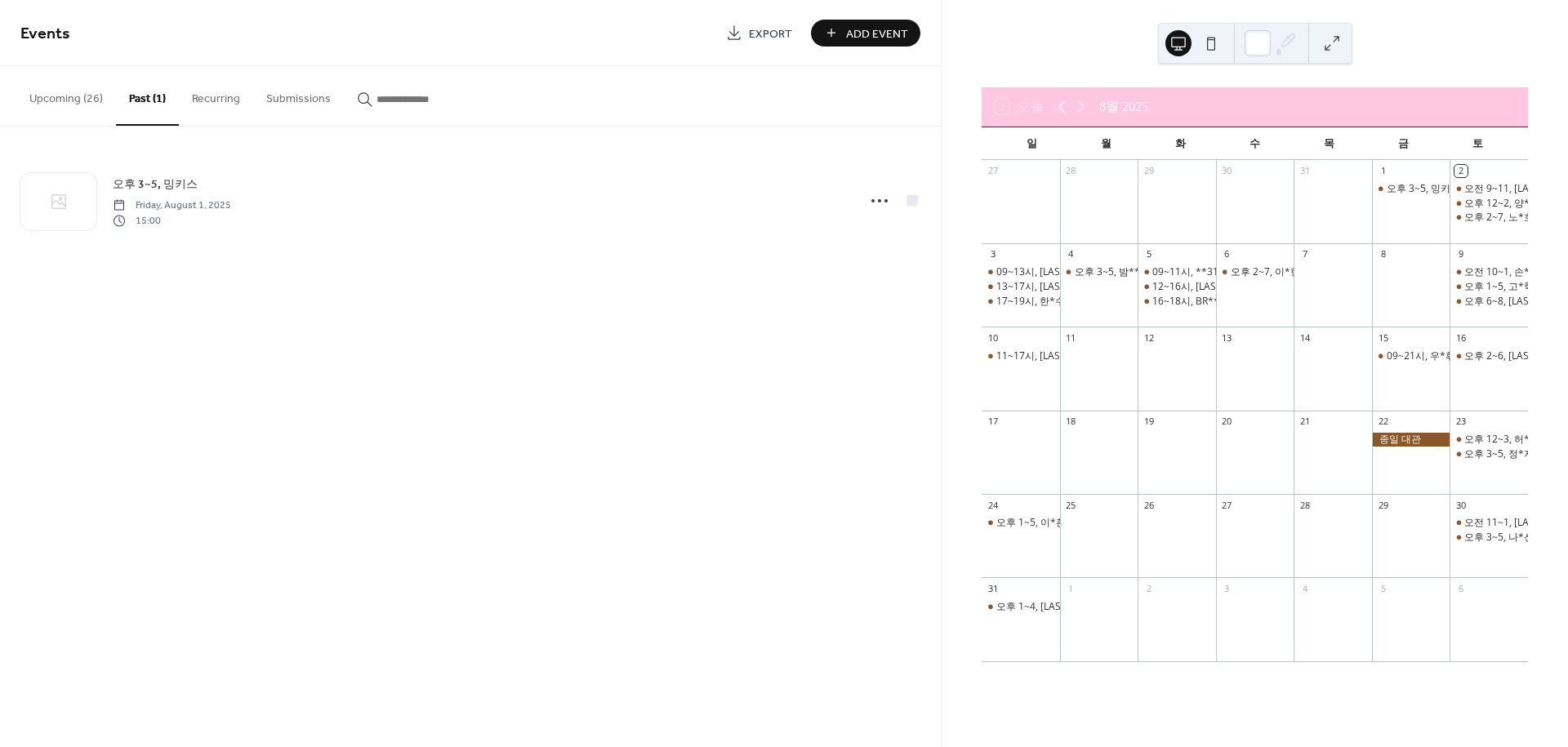 click 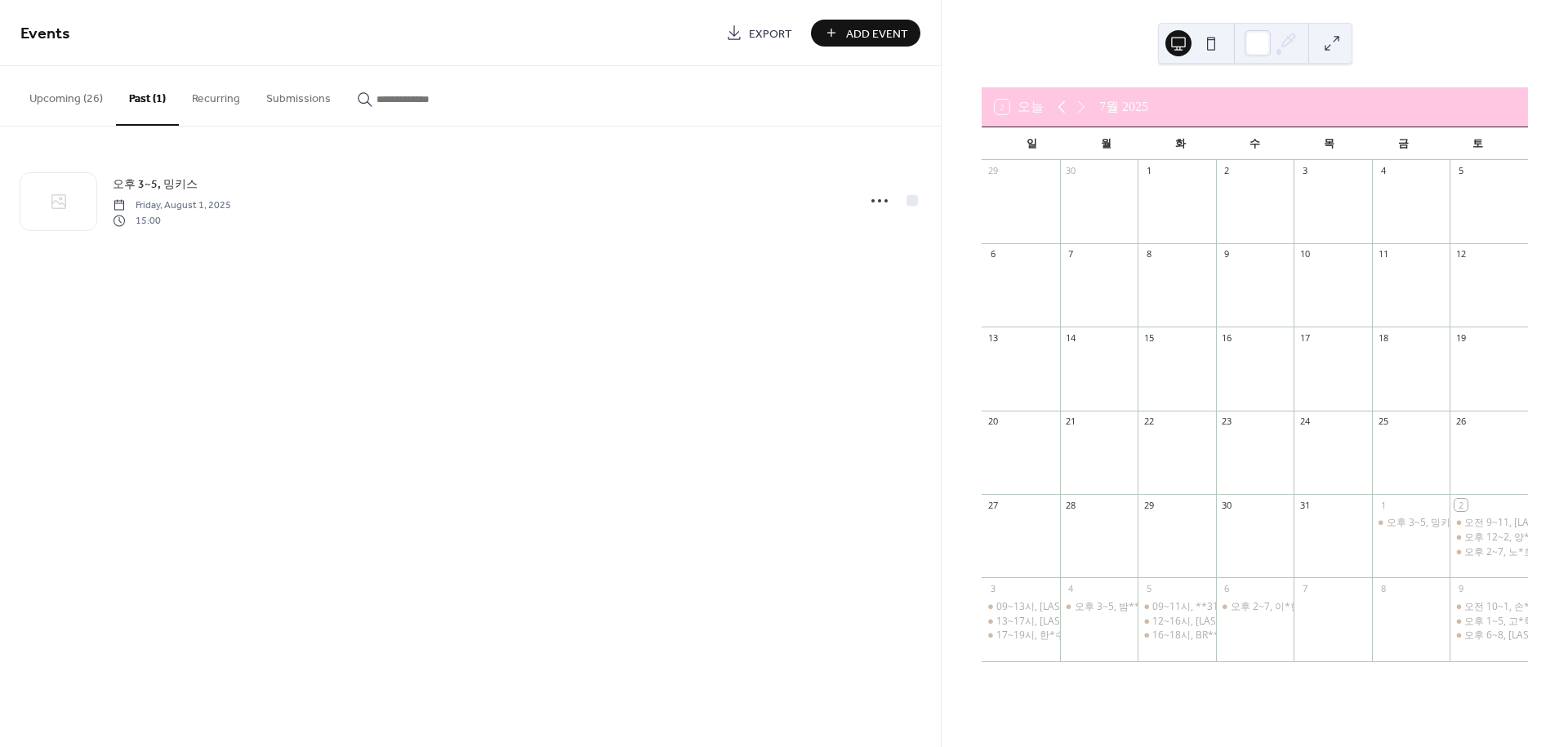 click 